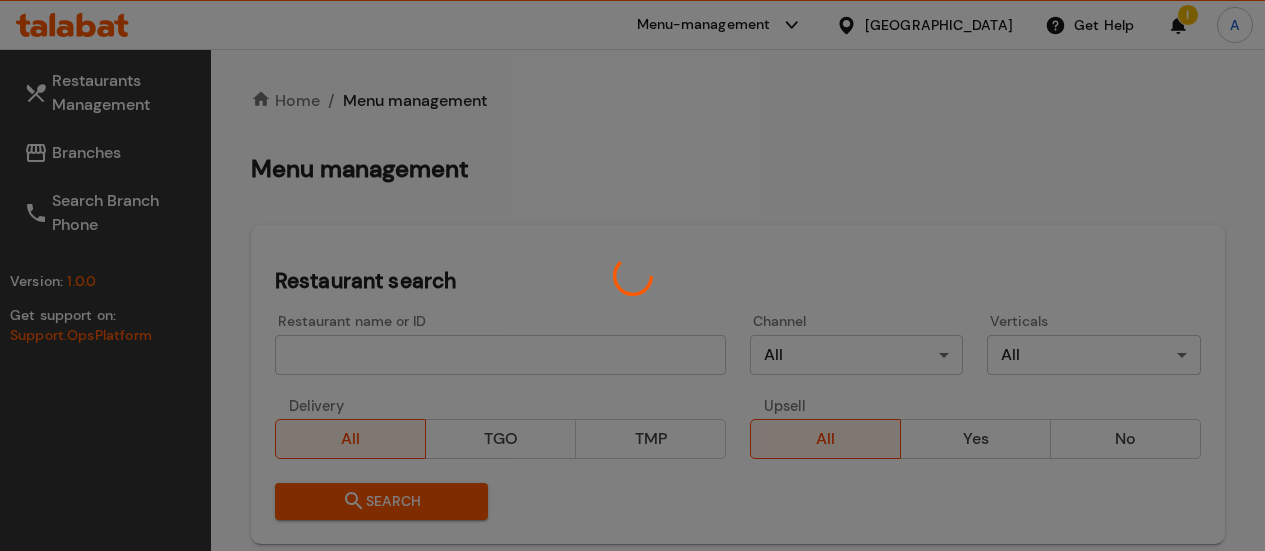 scroll, scrollTop: 200, scrollLeft: 0, axis: vertical 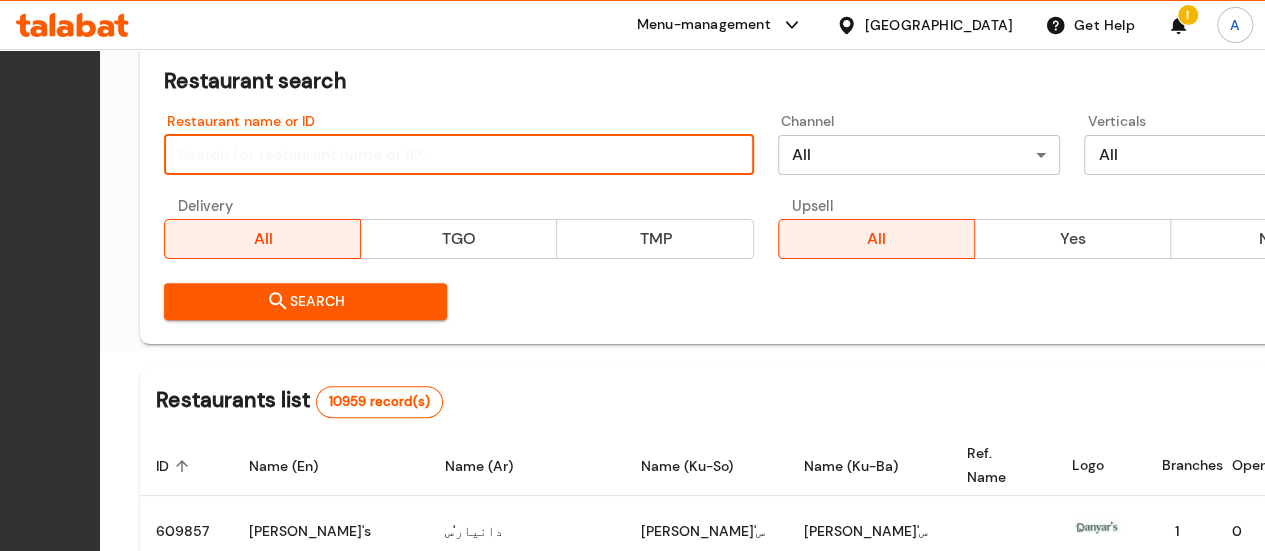 drag, startPoint x: 0, startPoint y: 0, endPoint x: 337, endPoint y: 157, distance: 371.77682 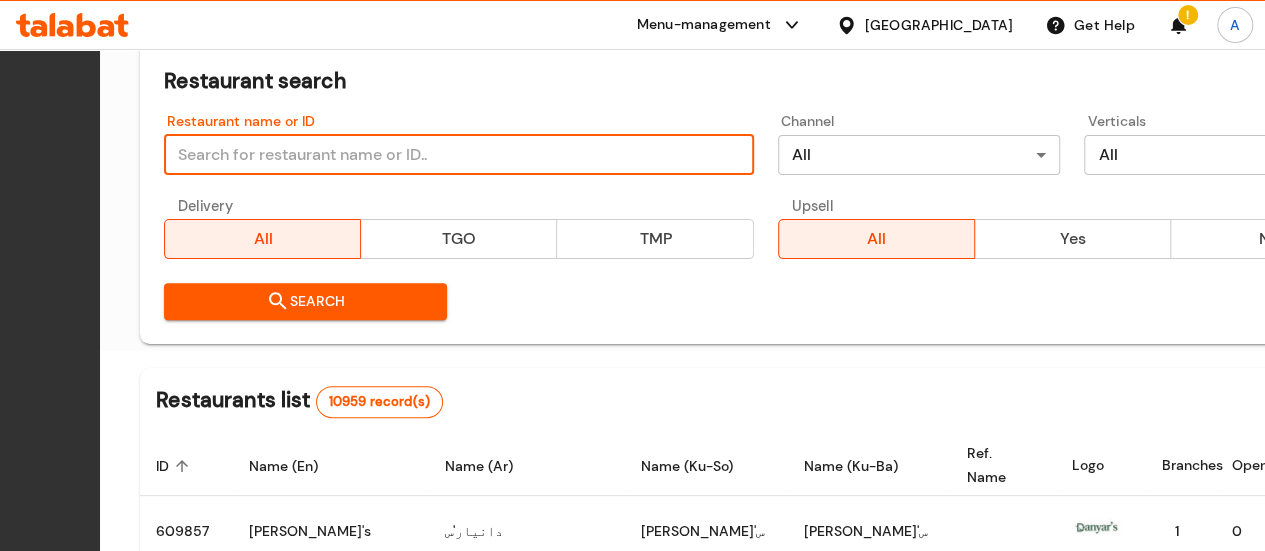 click at bounding box center [458, 155] 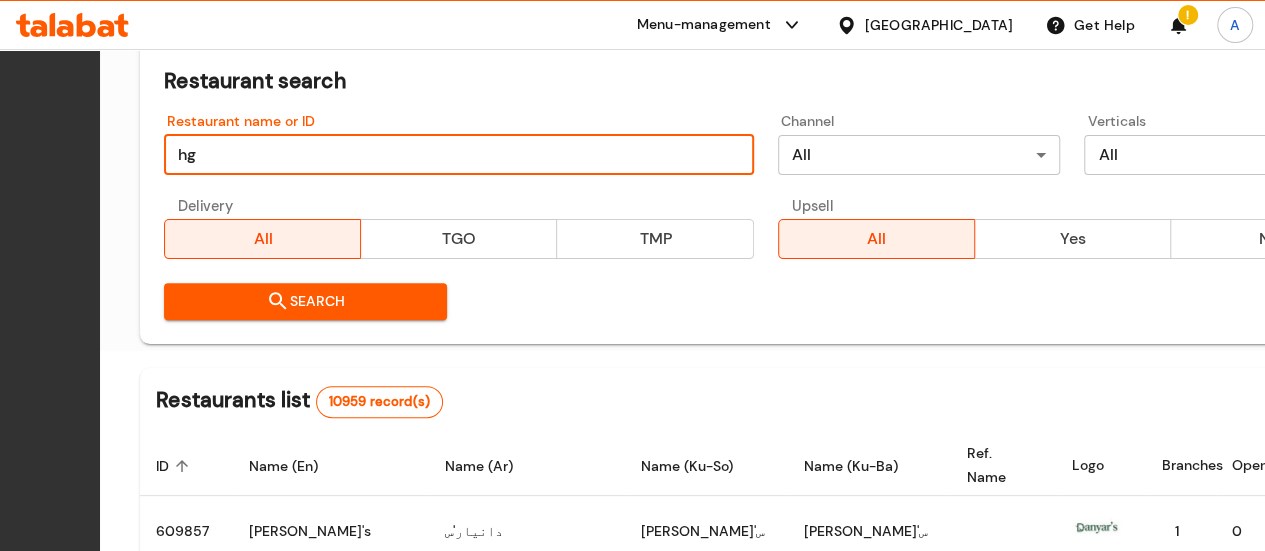 type on "h" 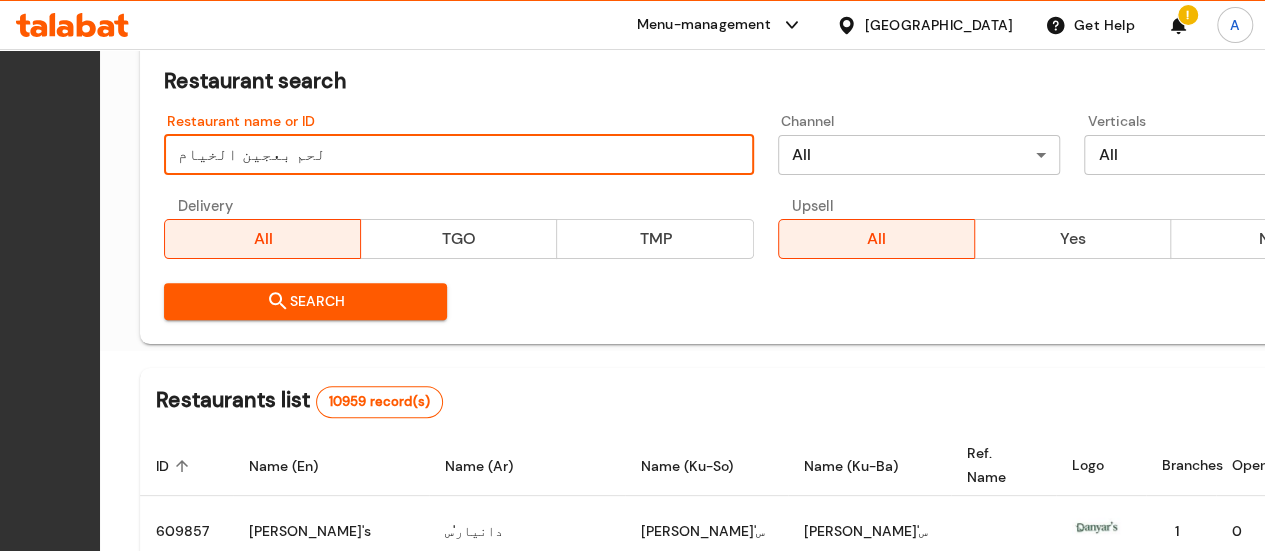 type on "لحم بعجين الخيام" 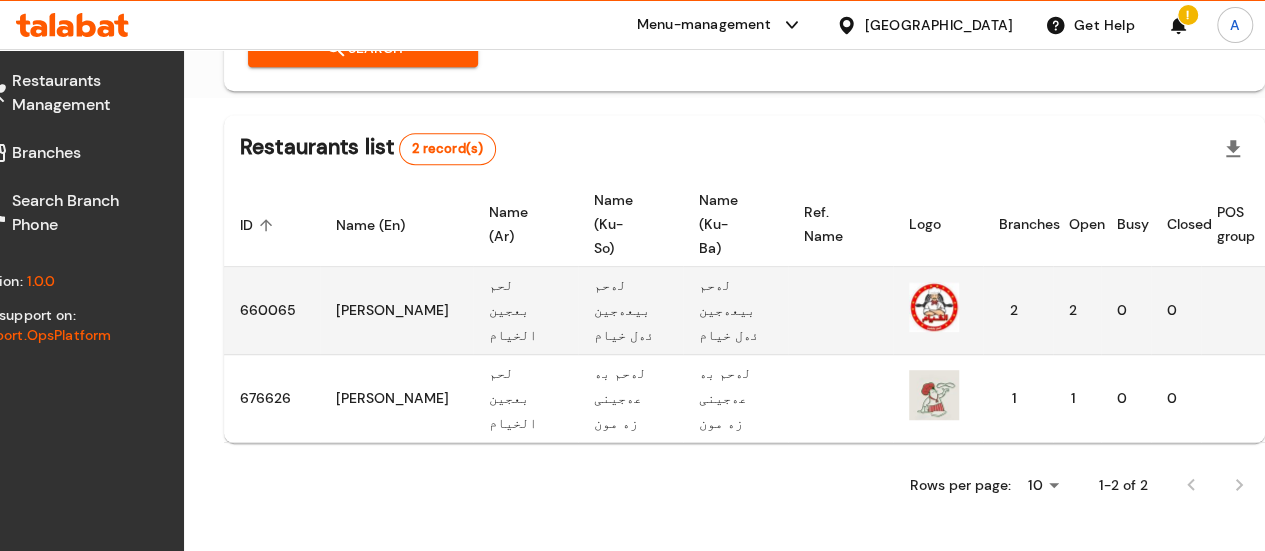 scroll, scrollTop: 467, scrollLeft: 0, axis: vertical 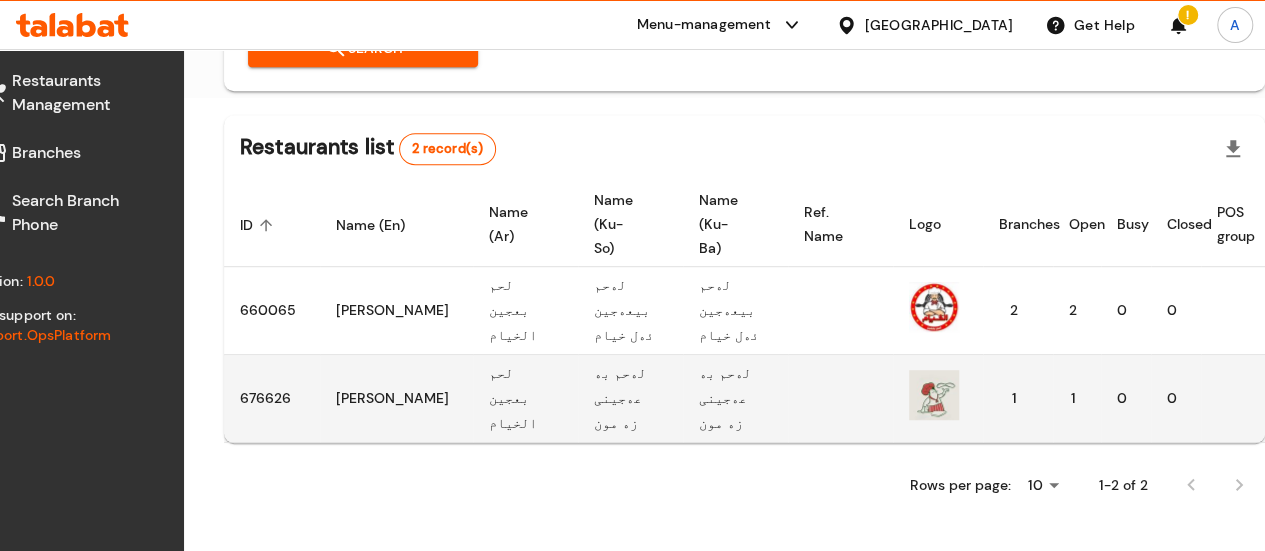 click on "676626" at bounding box center (272, 399) 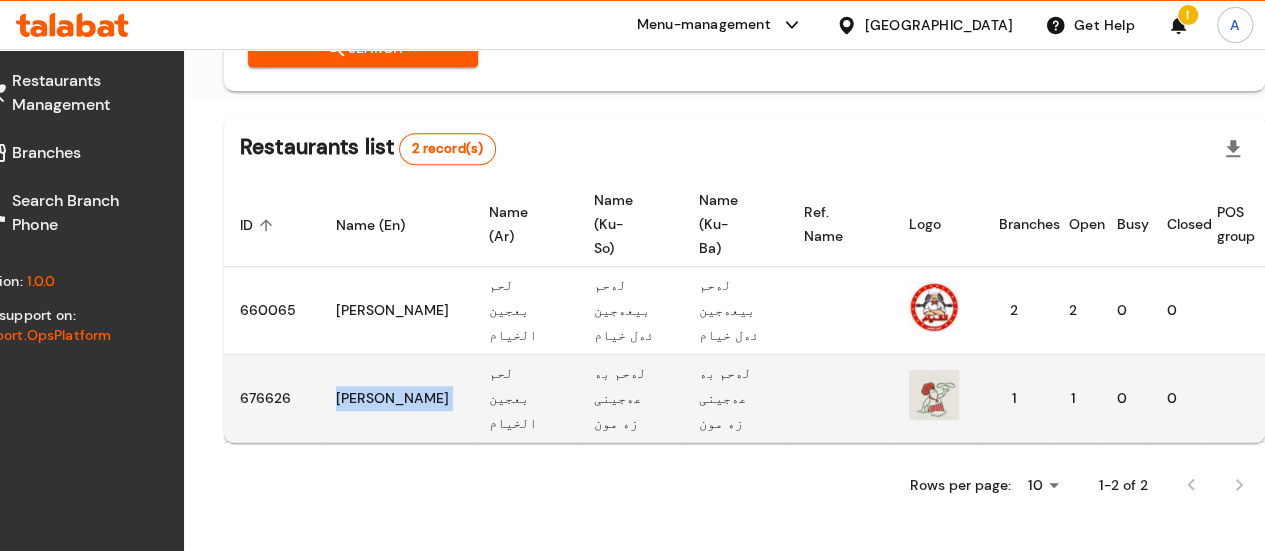 click on "Lahambeajeen AlKhiam" at bounding box center (396, 399) 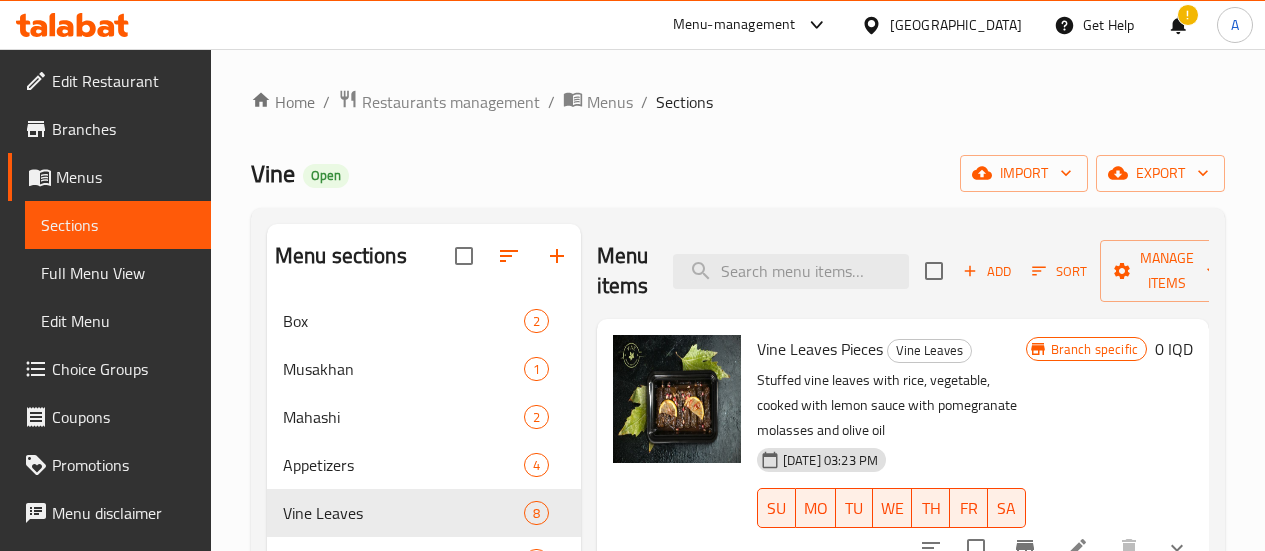 scroll, scrollTop: 80, scrollLeft: 0, axis: vertical 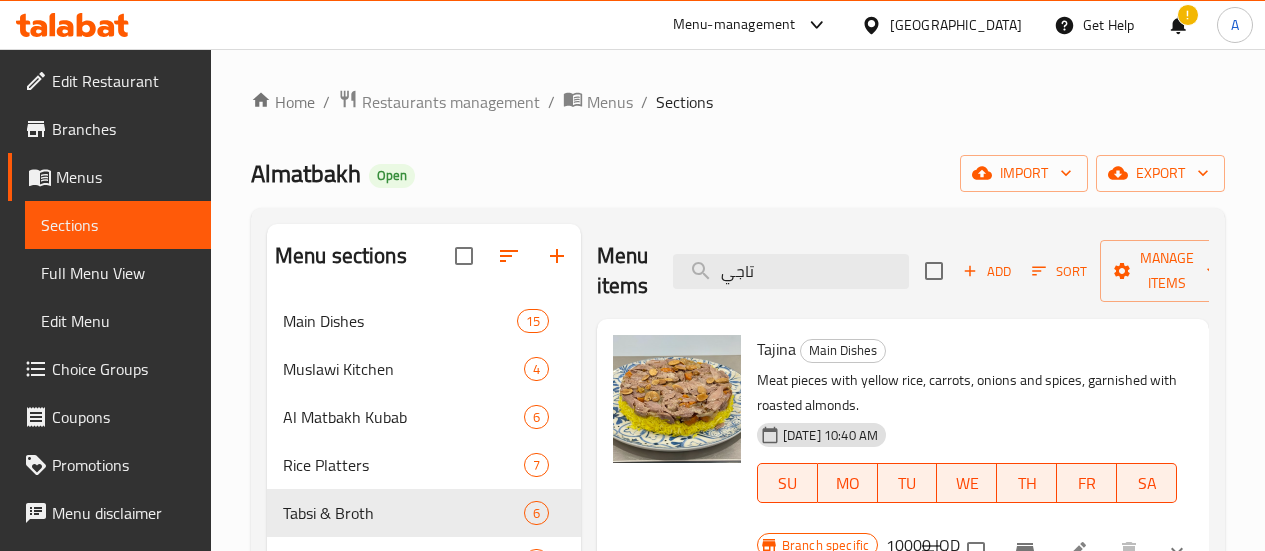 click on "Restaurants management" at bounding box center [451, 102] 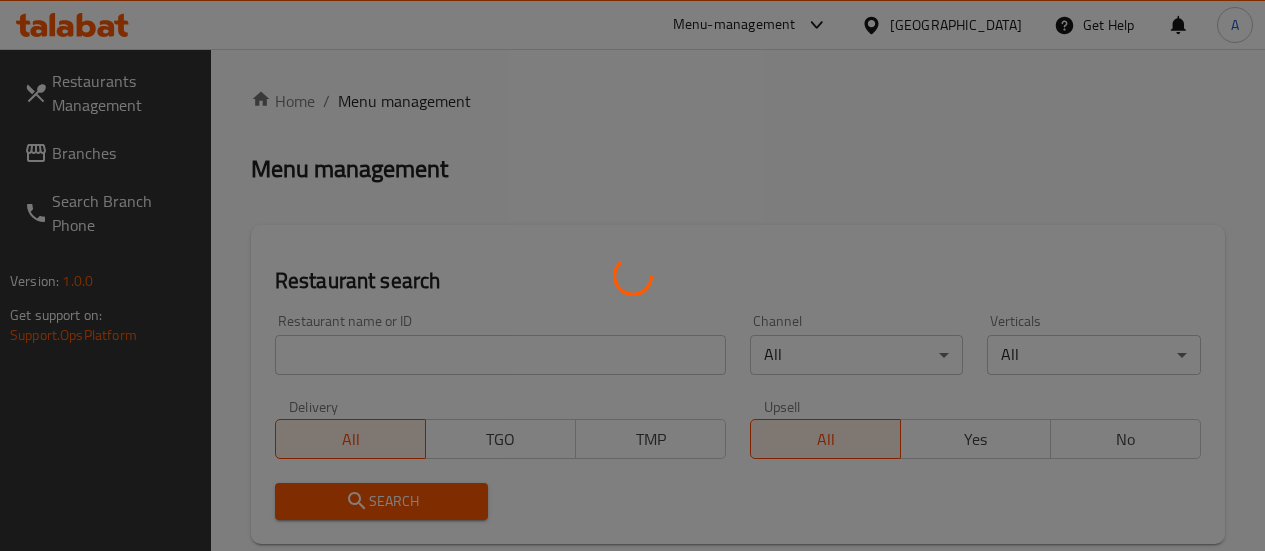 scroll, scrollTop: 0, scrollLeft: 0, axis: both 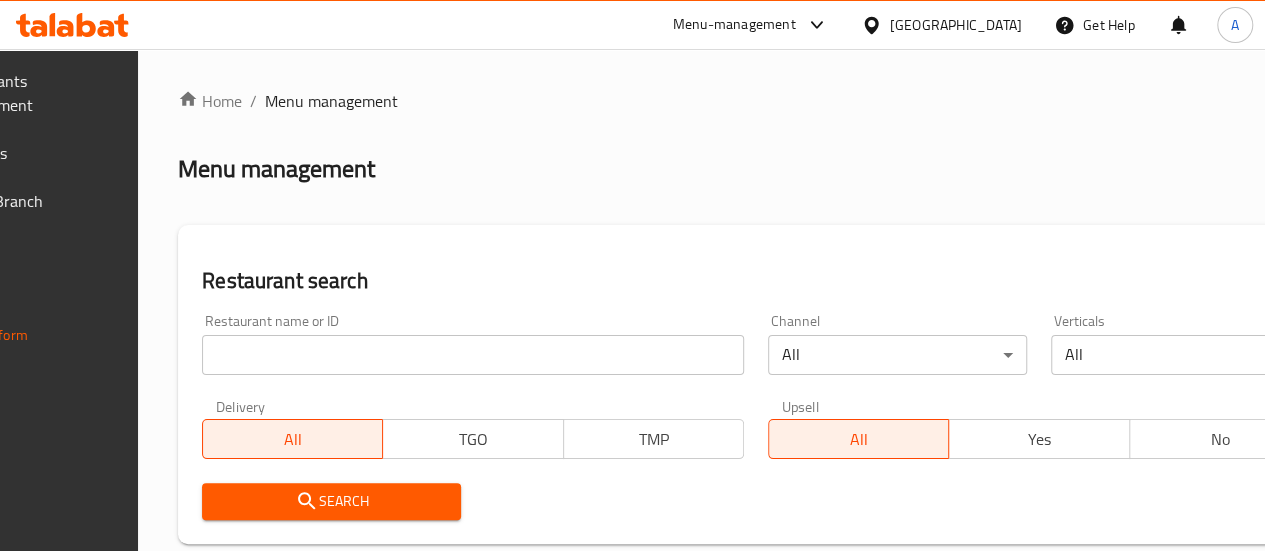 click at bounding box center [473, 355] 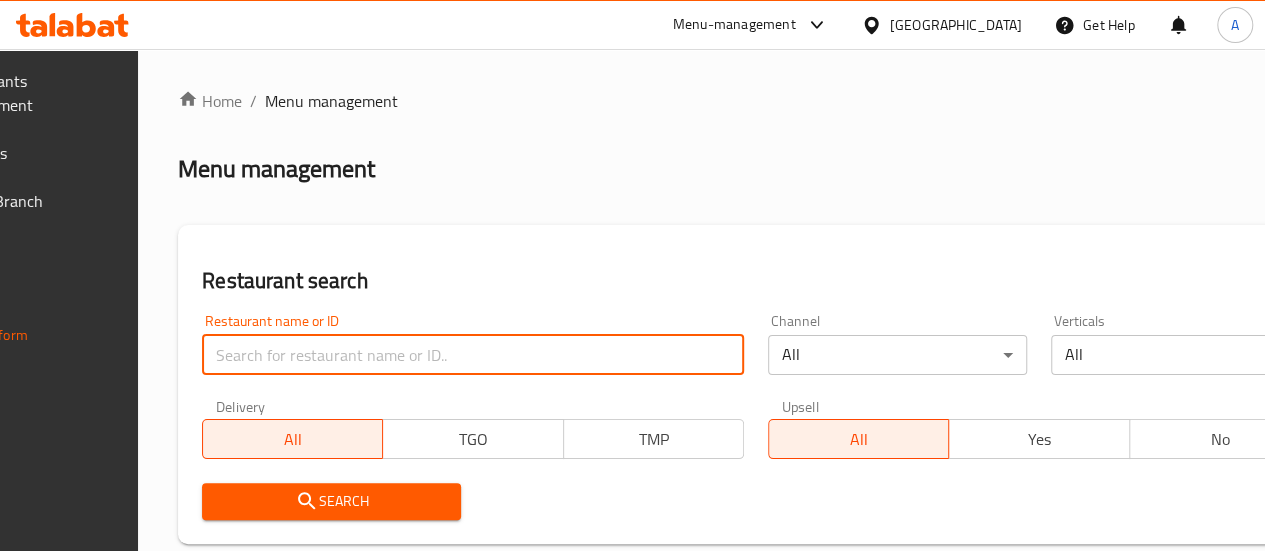 paste on "689741" 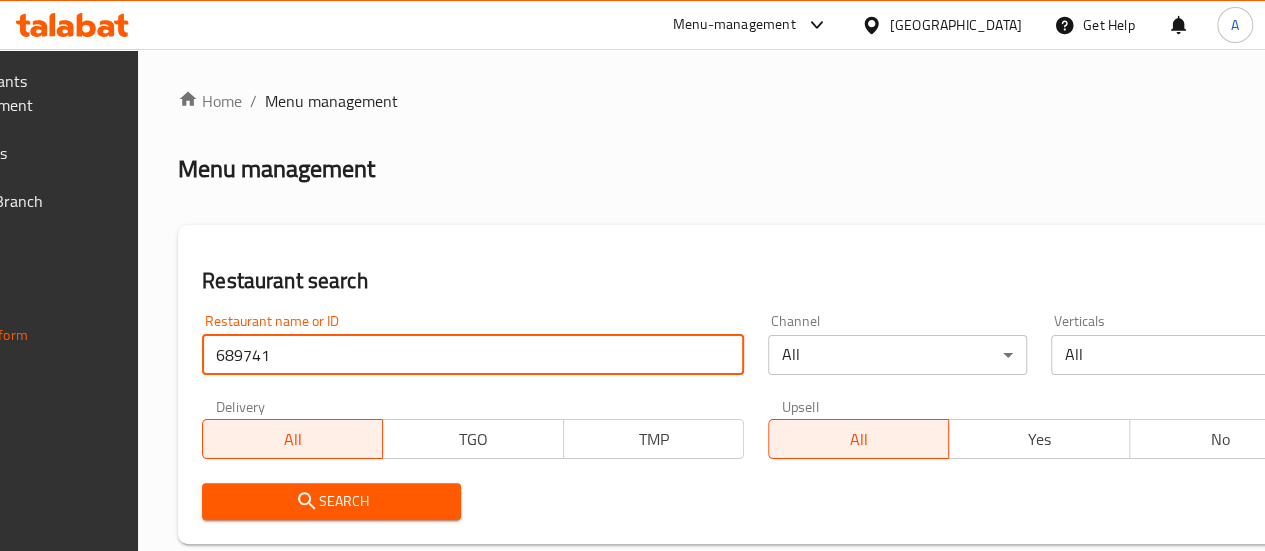 type on "689741" 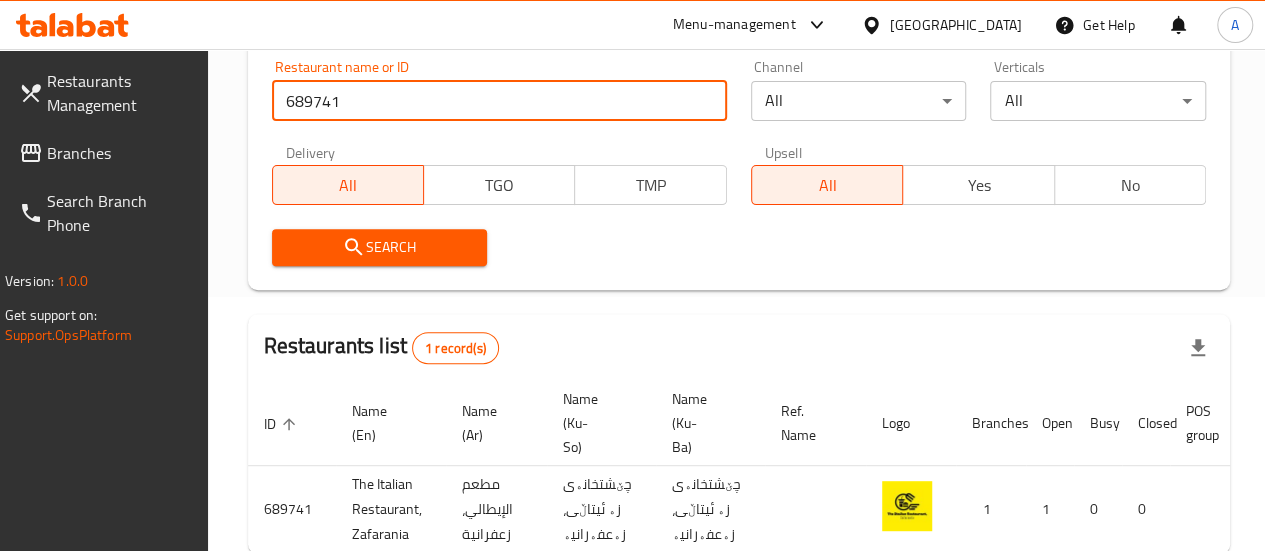 scroll, scrollTop: 380, scrollLeft: 0, axis: vertical 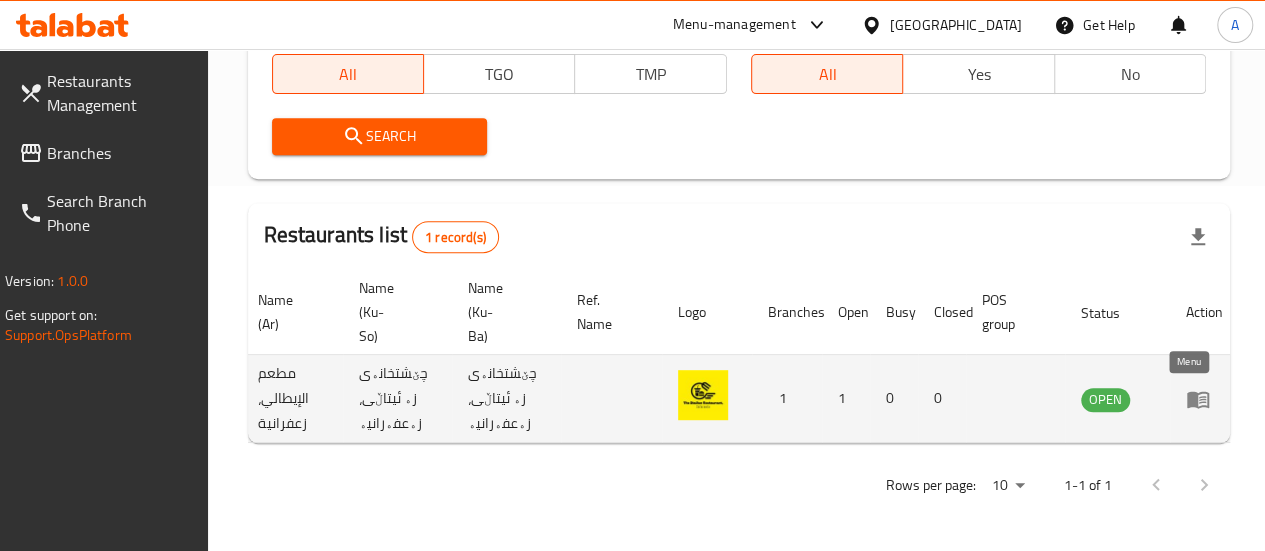 click 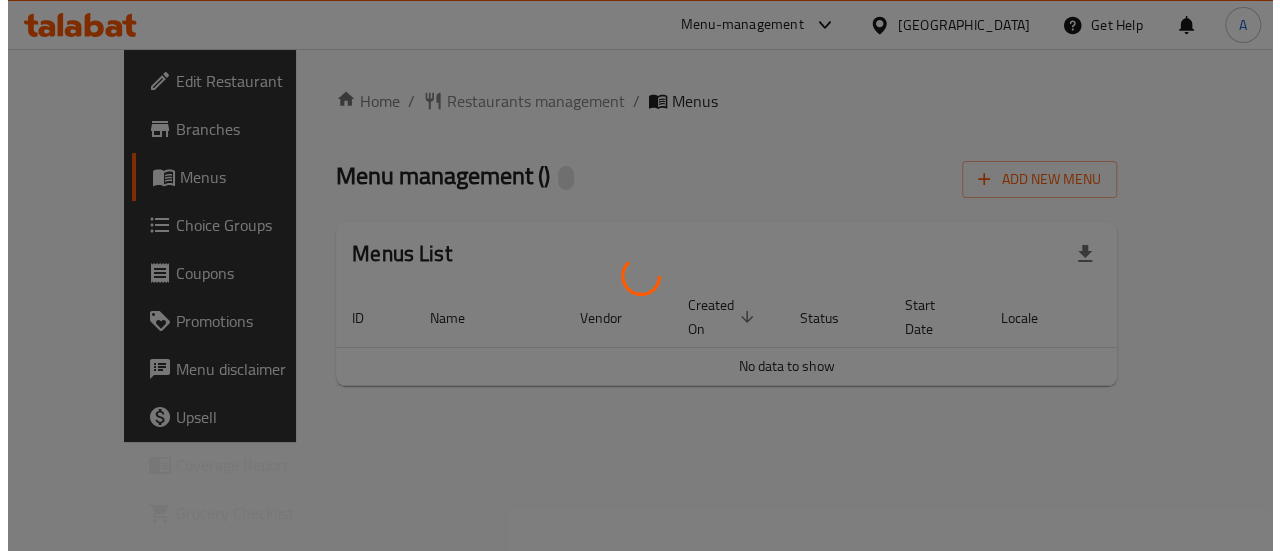 scroll, scrollTop: 0, scrollLeft: 0, axis: both 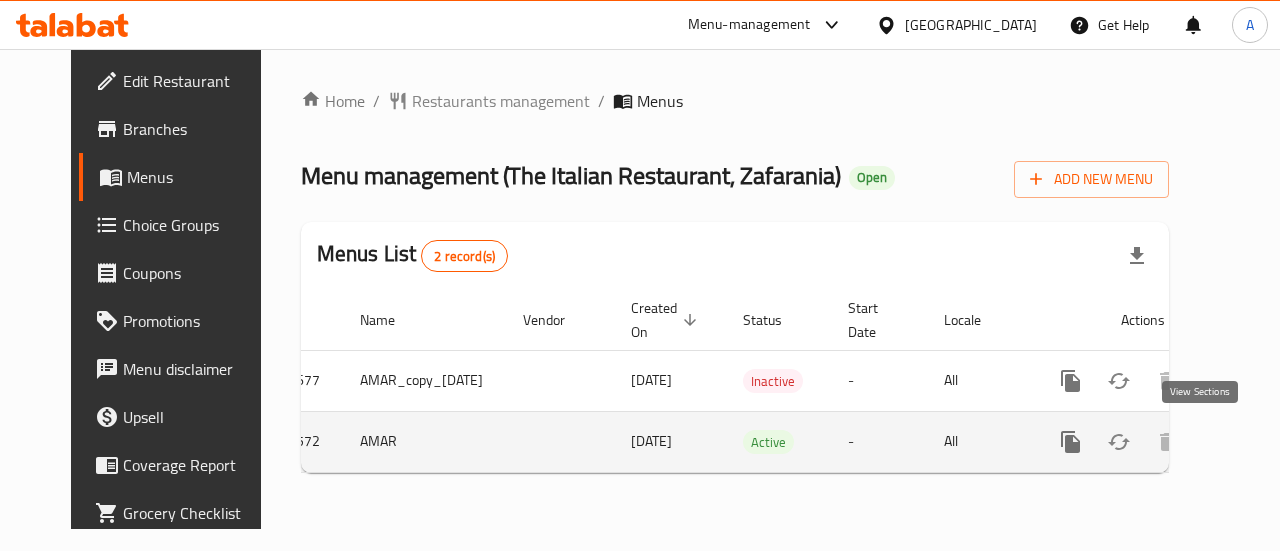 click 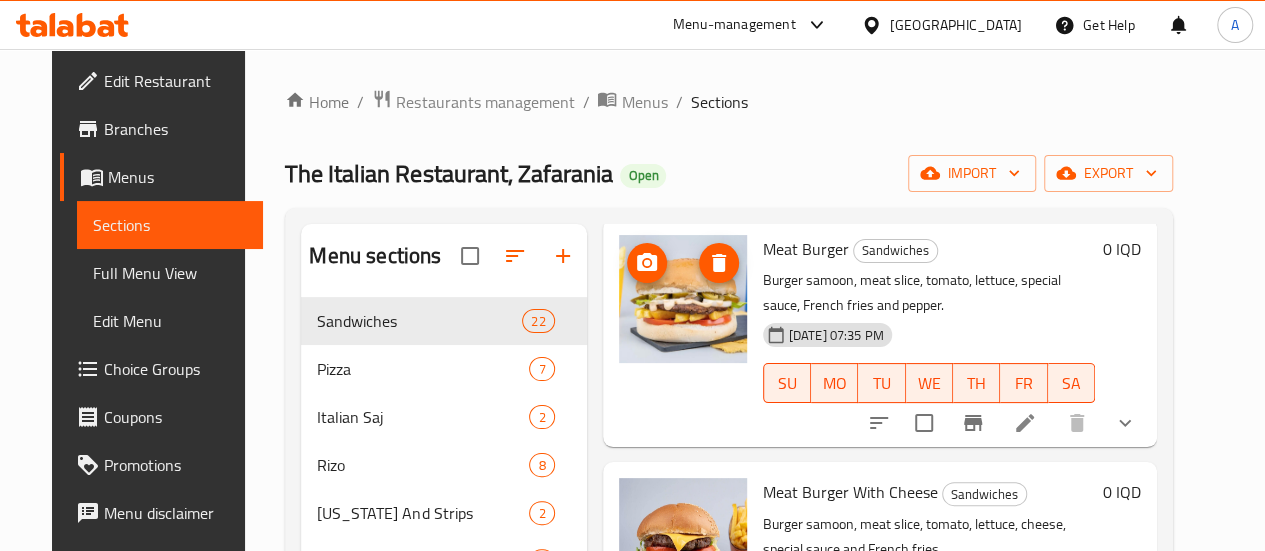 scroll, scrollTop: 0, scrollLeft: 0, axis: both 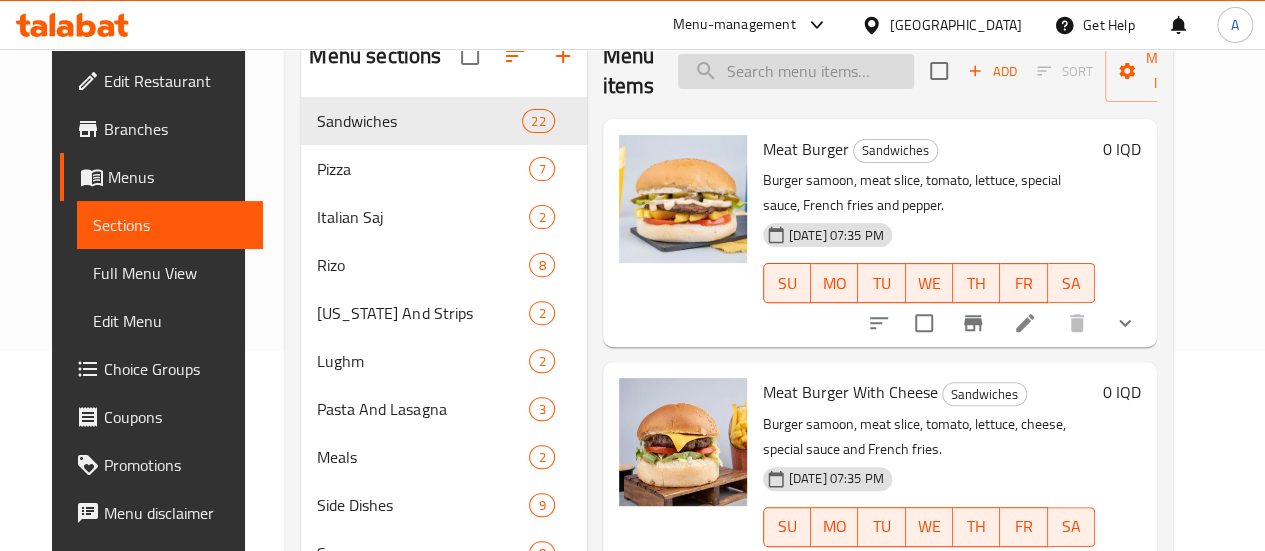 click at bounding box center (796, 71) 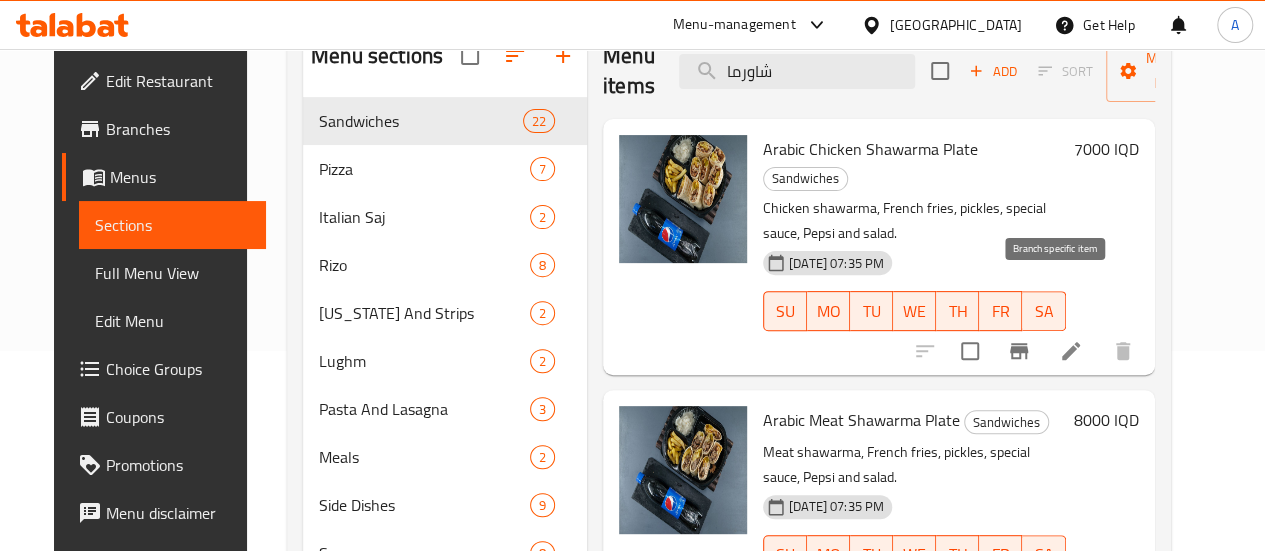 type on "شاورما" 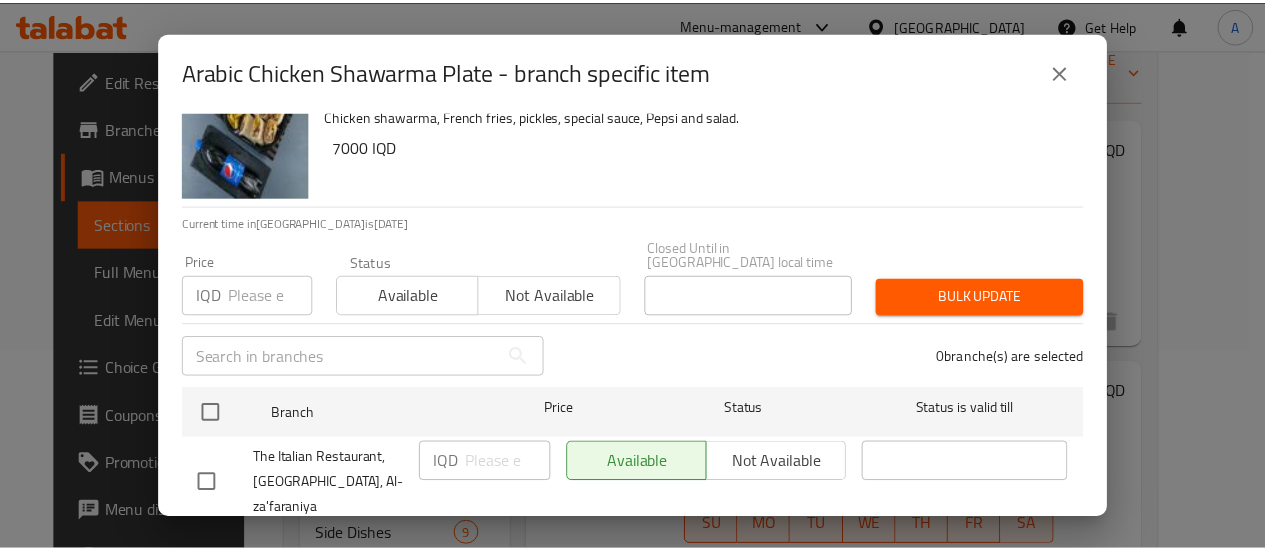 scroll, scrollTop: 74, scrollLeft: 0, axis: vertical 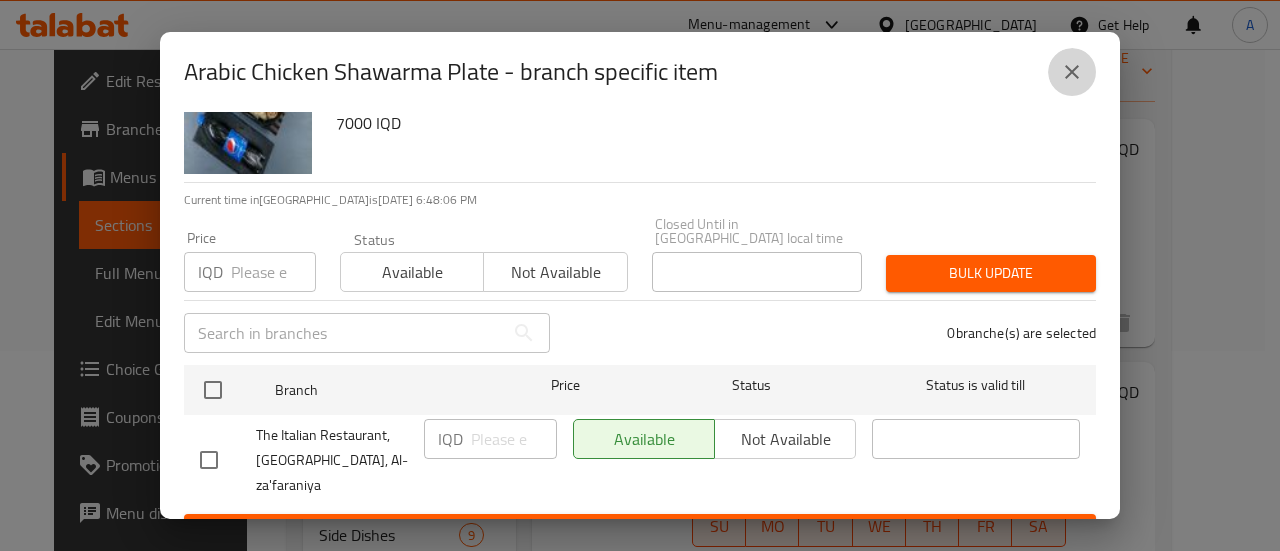 click 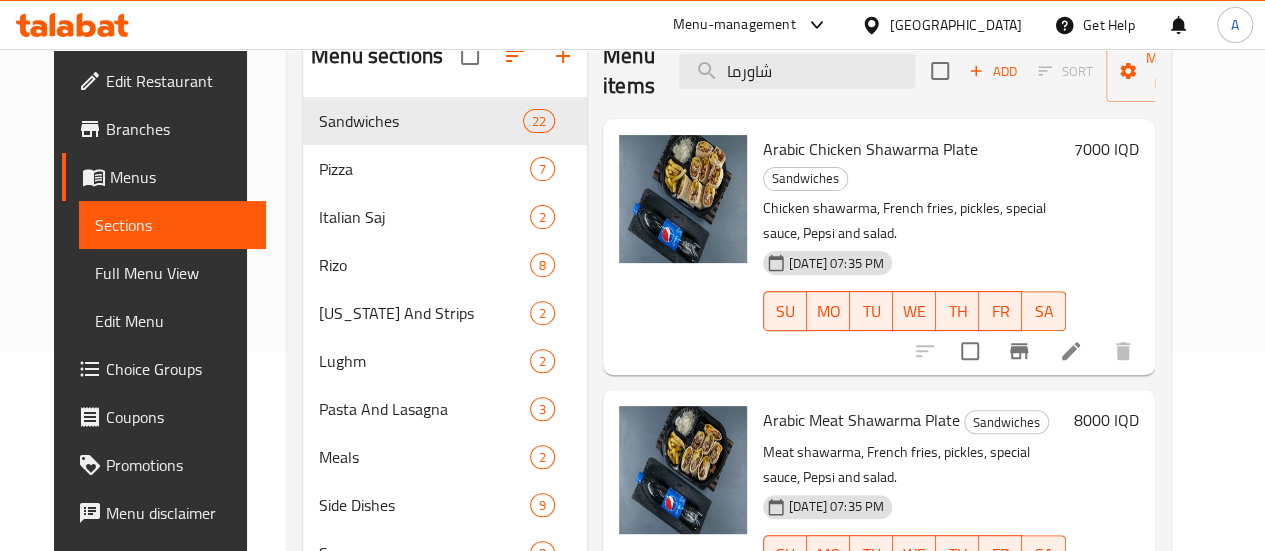 type 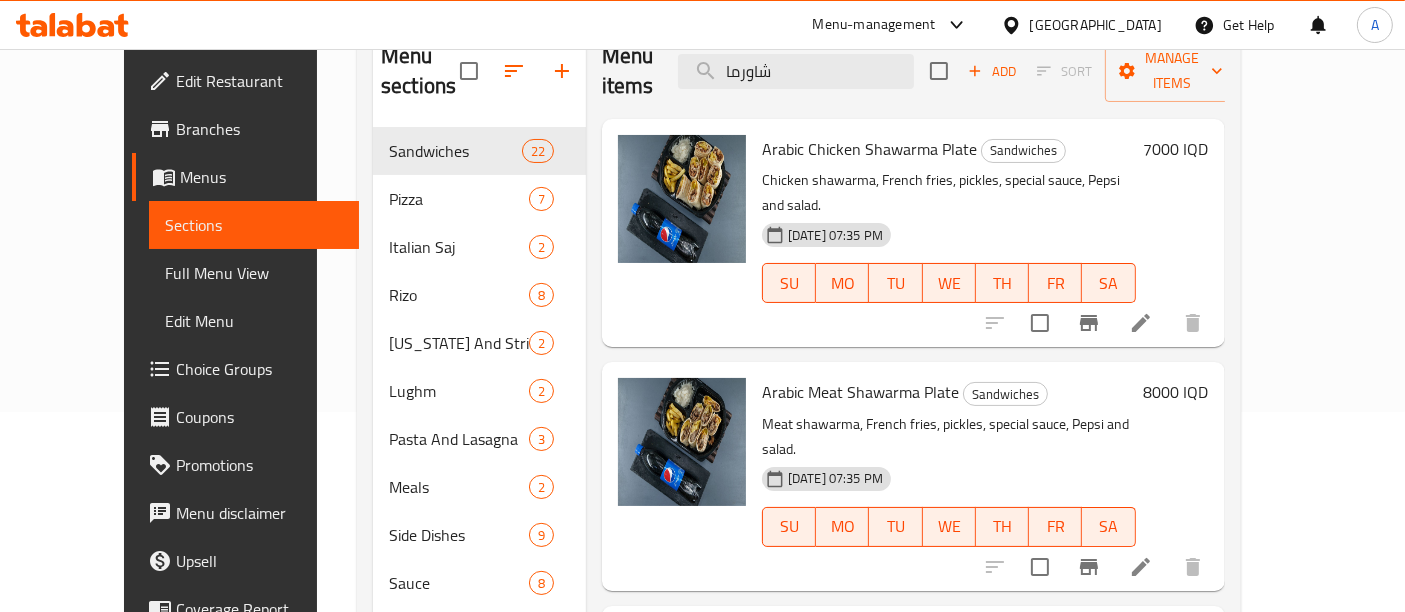 scroll, scrollTop: 88, scrollLeft: 0, axis: vertical 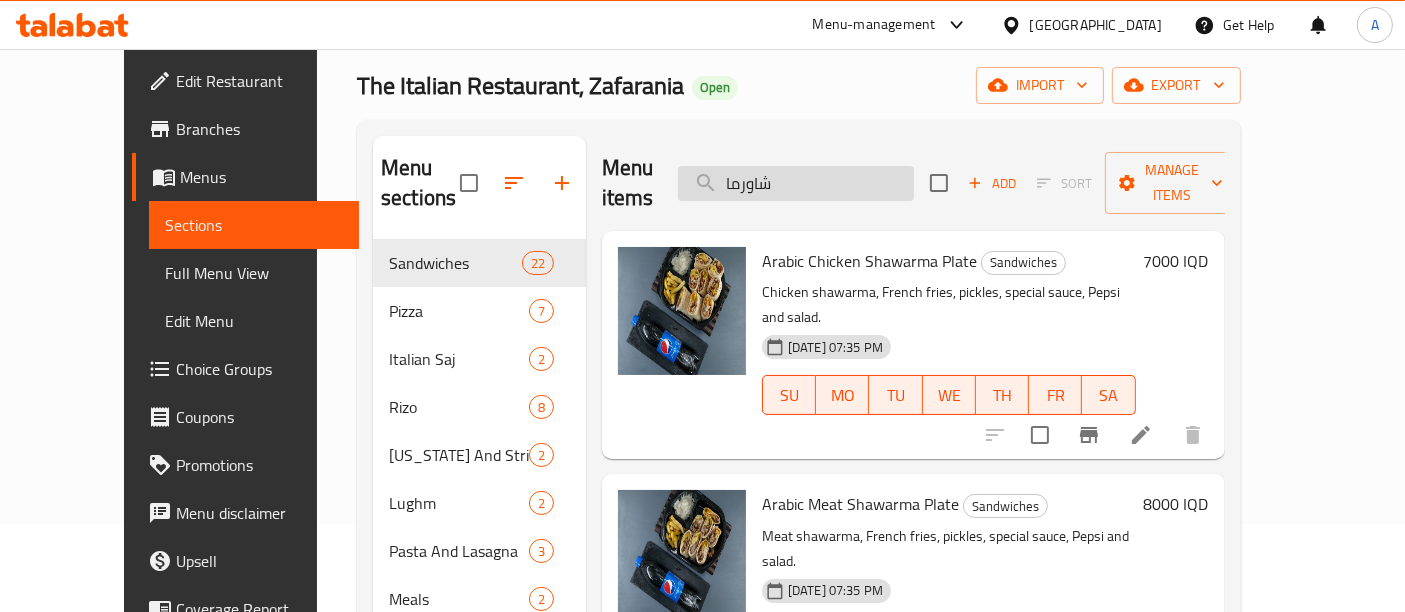 click on "شاورما" at bounding box center (796, 183) 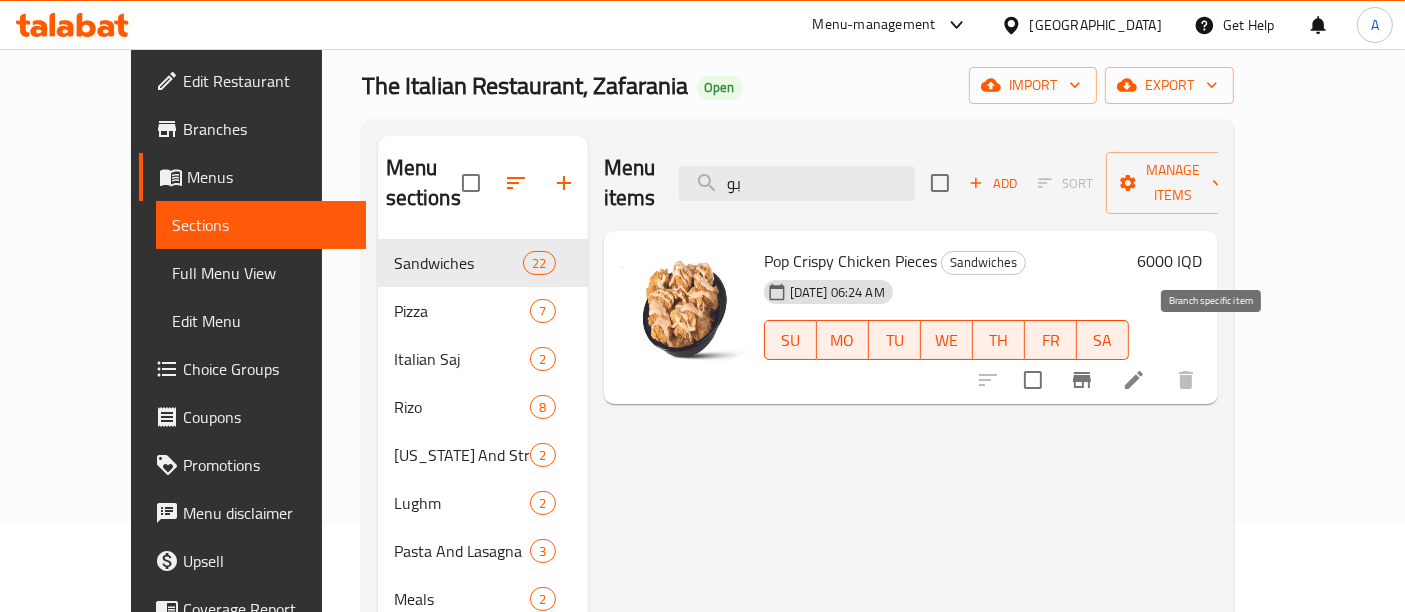 type on "بو" 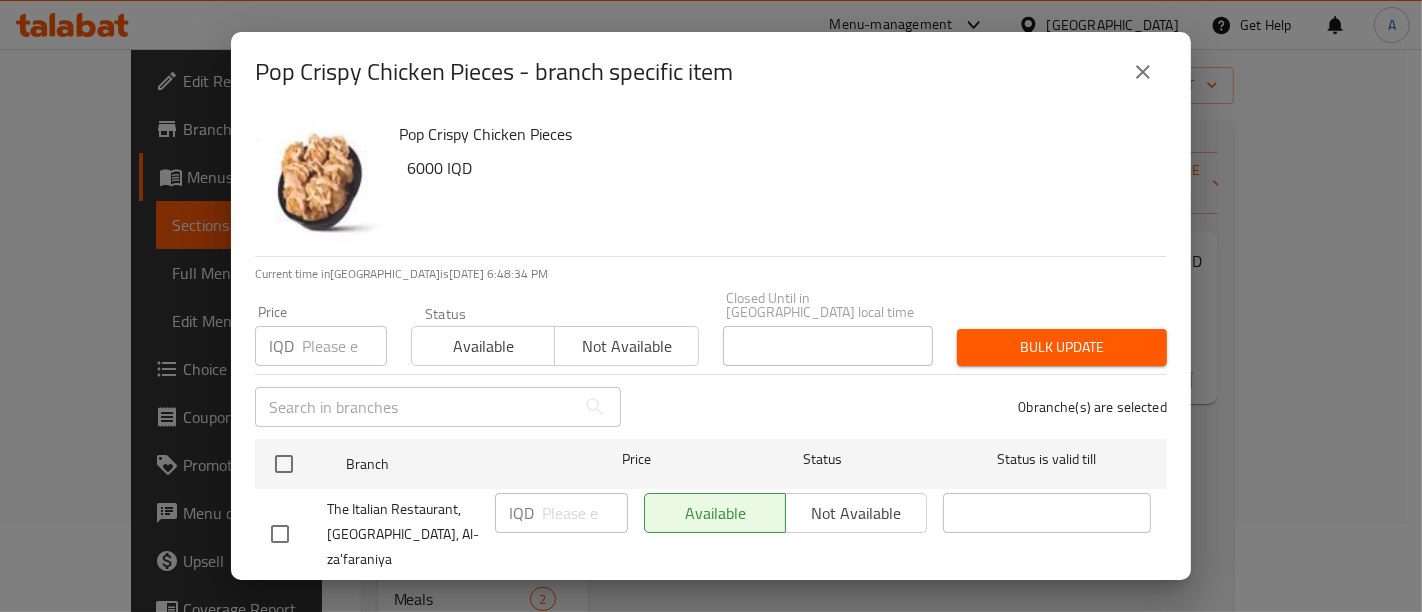 click 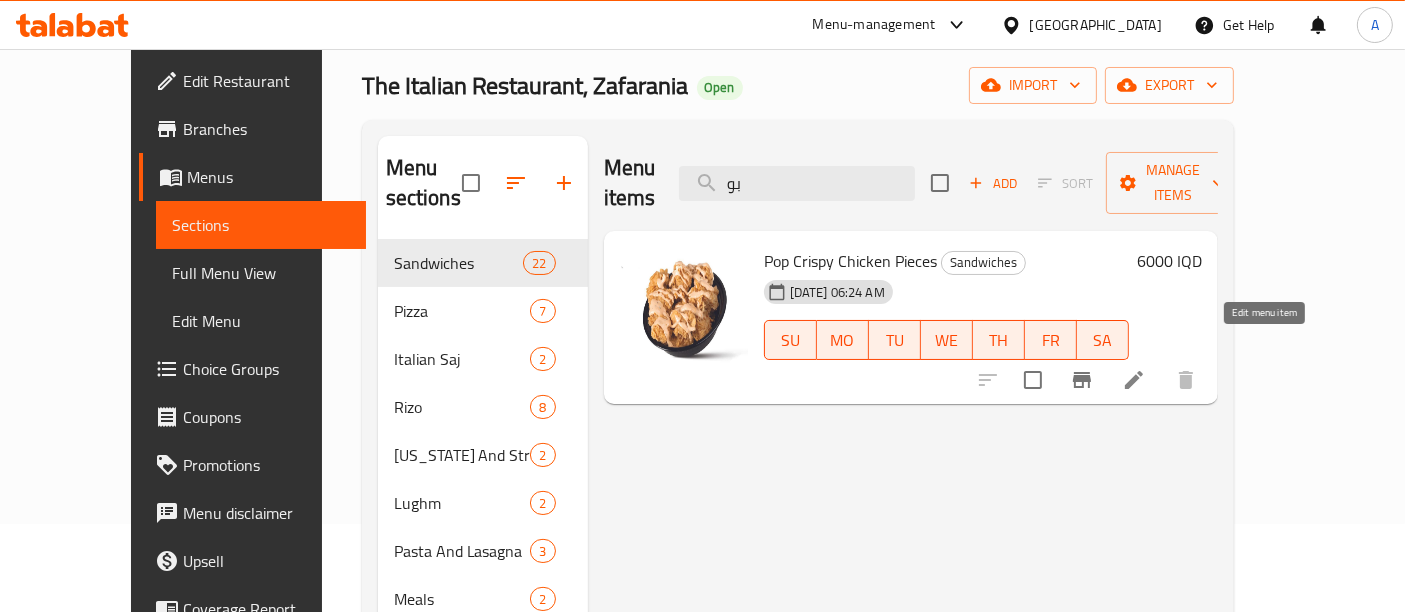 click 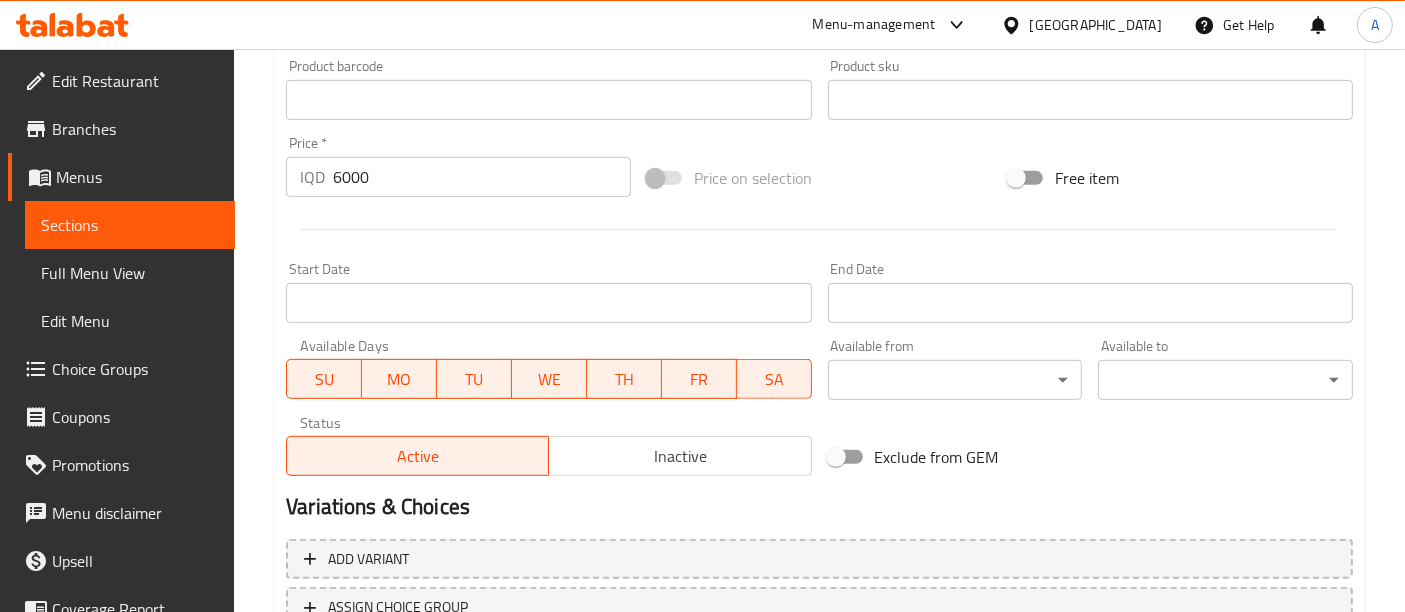 scroll, scrollTop: 888, scrollLeft: 0, axis: vertical 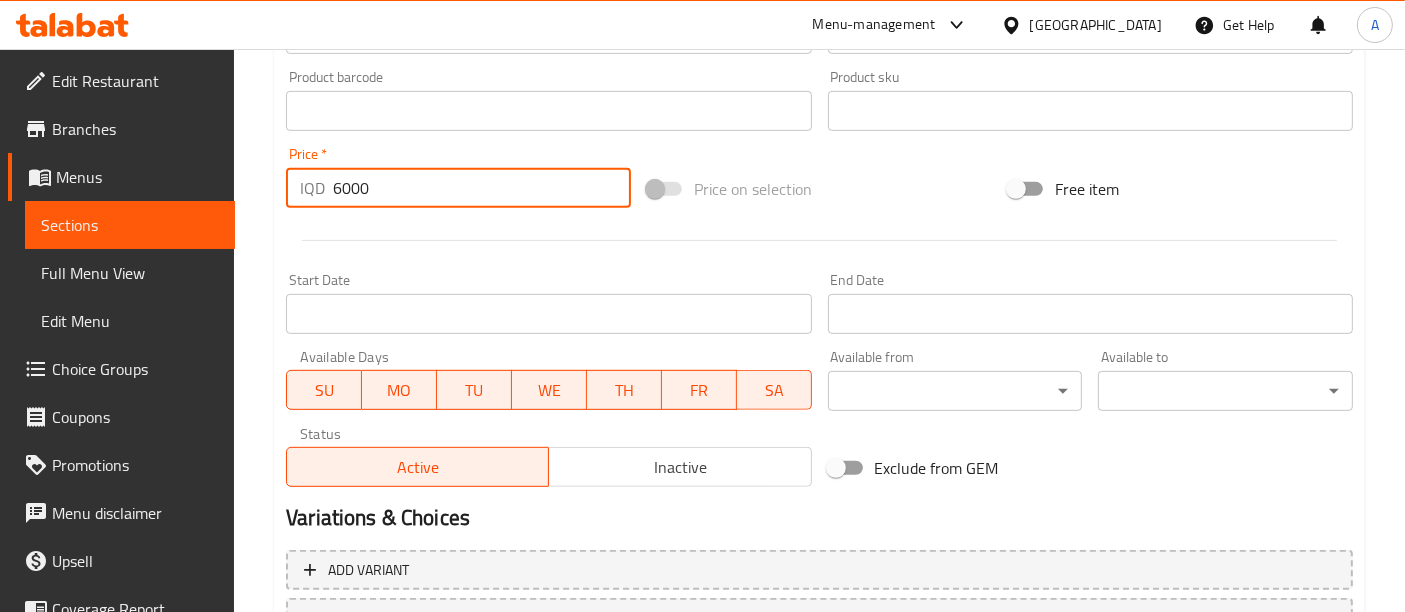 click on "IQD 6000 Price  *" at bounding box center (458, 188) 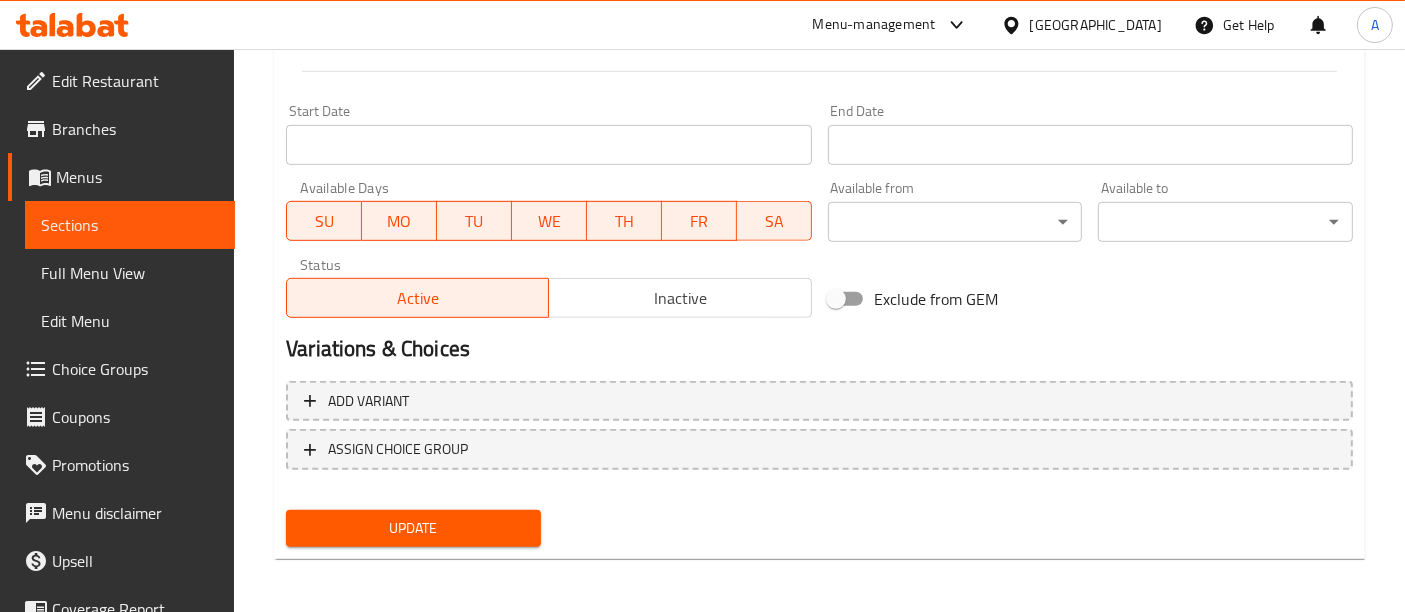 type on "5000" 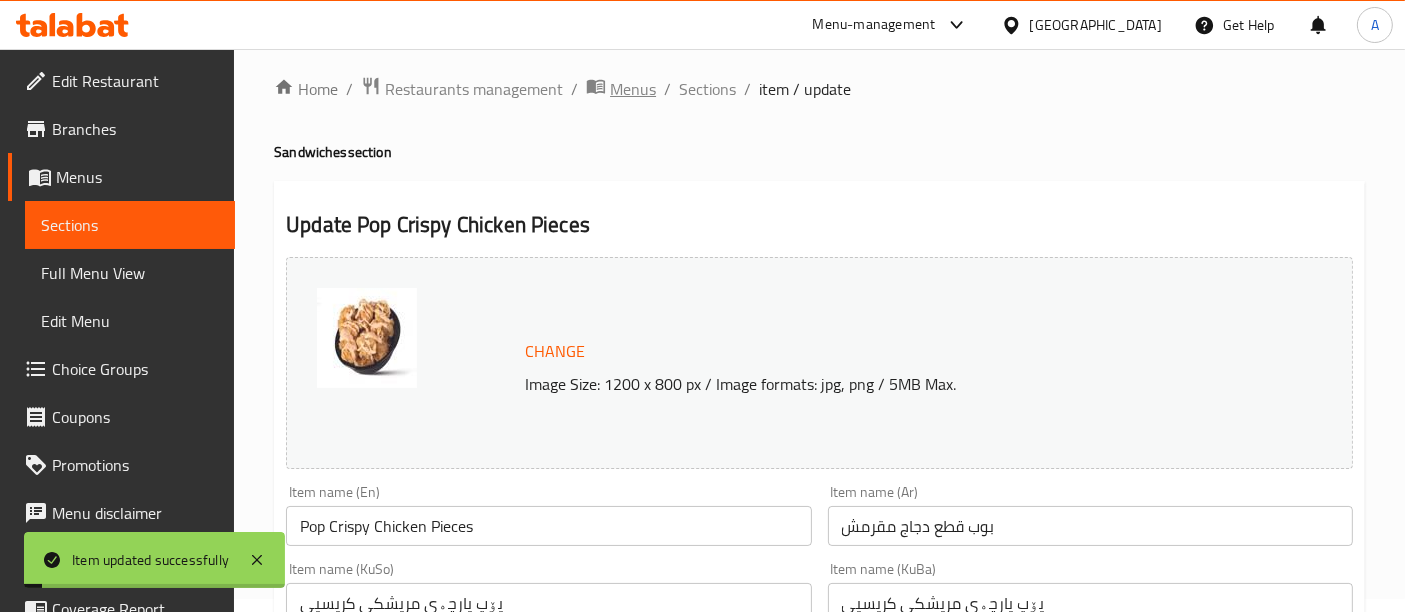 scroll, scrollTop: 0, scrollLeft: 0, axis: both 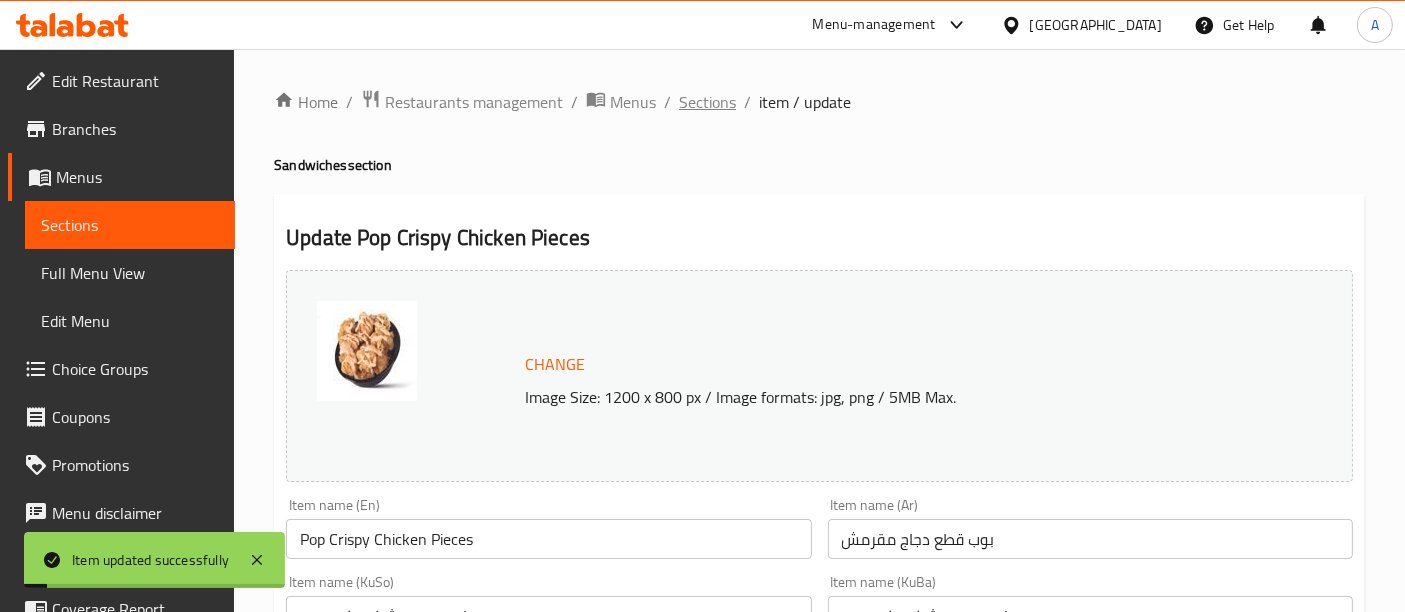 click on "Sections" at bounding box center [707, 102] 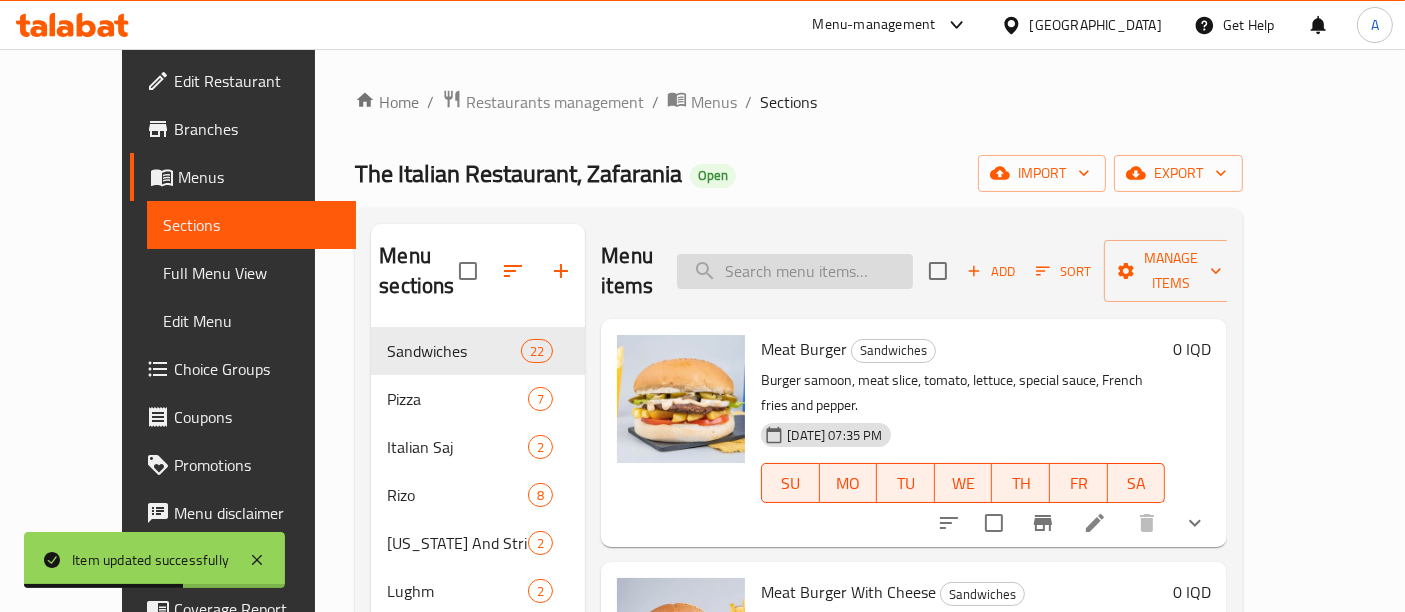 click at bounding box center [795, 271] 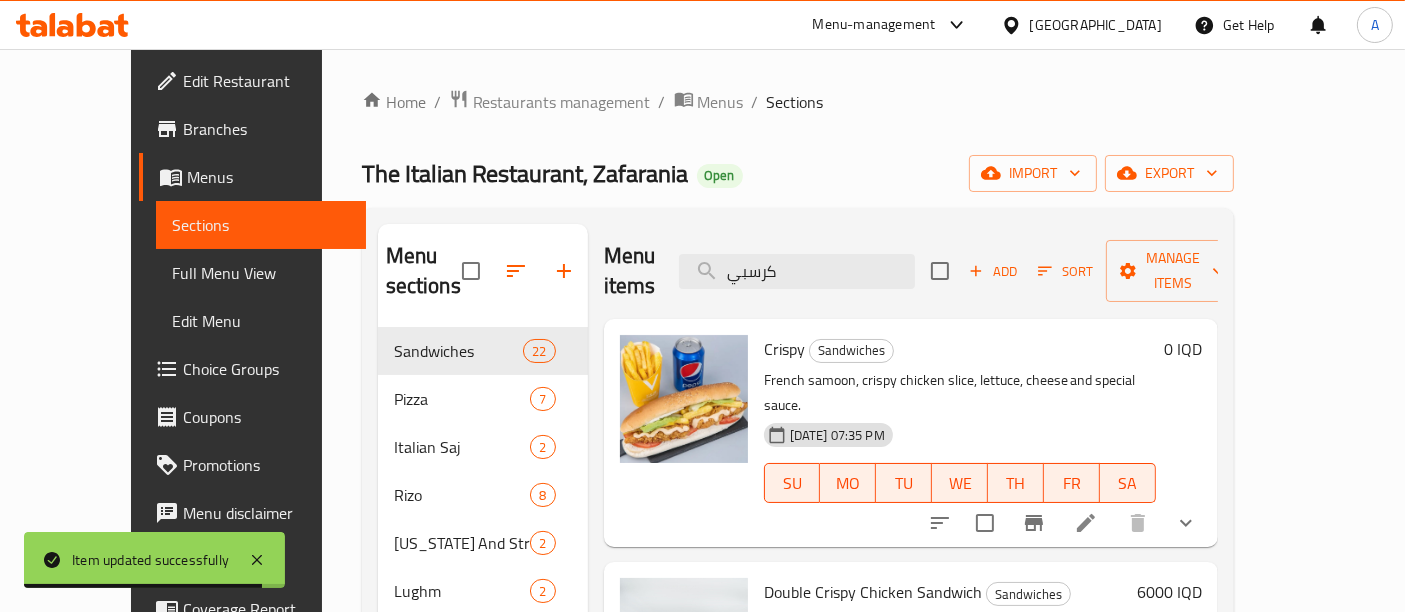 scroll, scrollTop: 18, scrollLeft: 0, axis: vertical 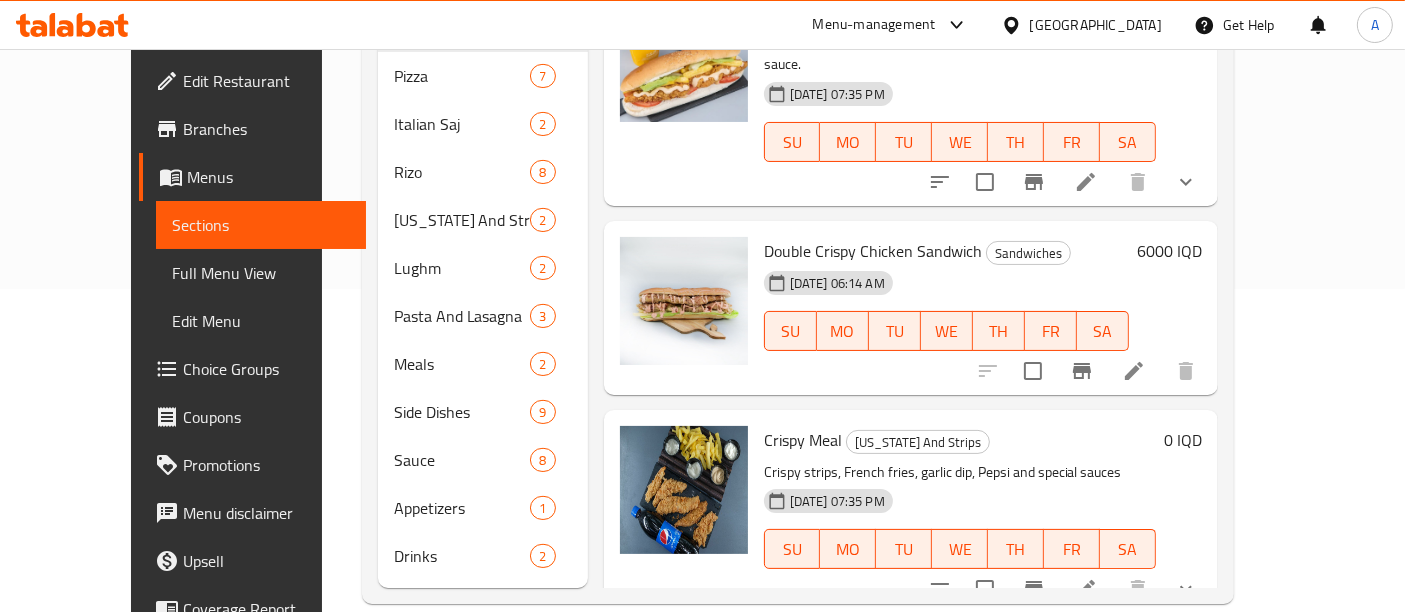 type on "كرسبي" 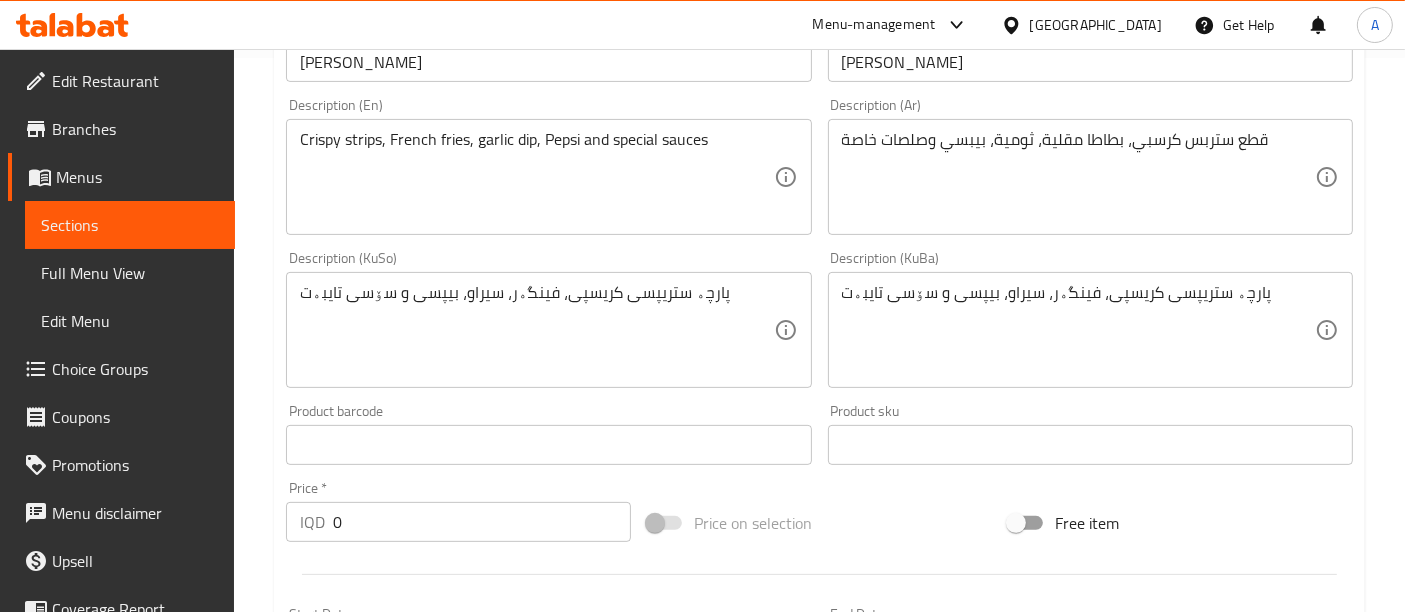 scroll, scrollTop: 555, scrollLeft: 0, axis: vertical 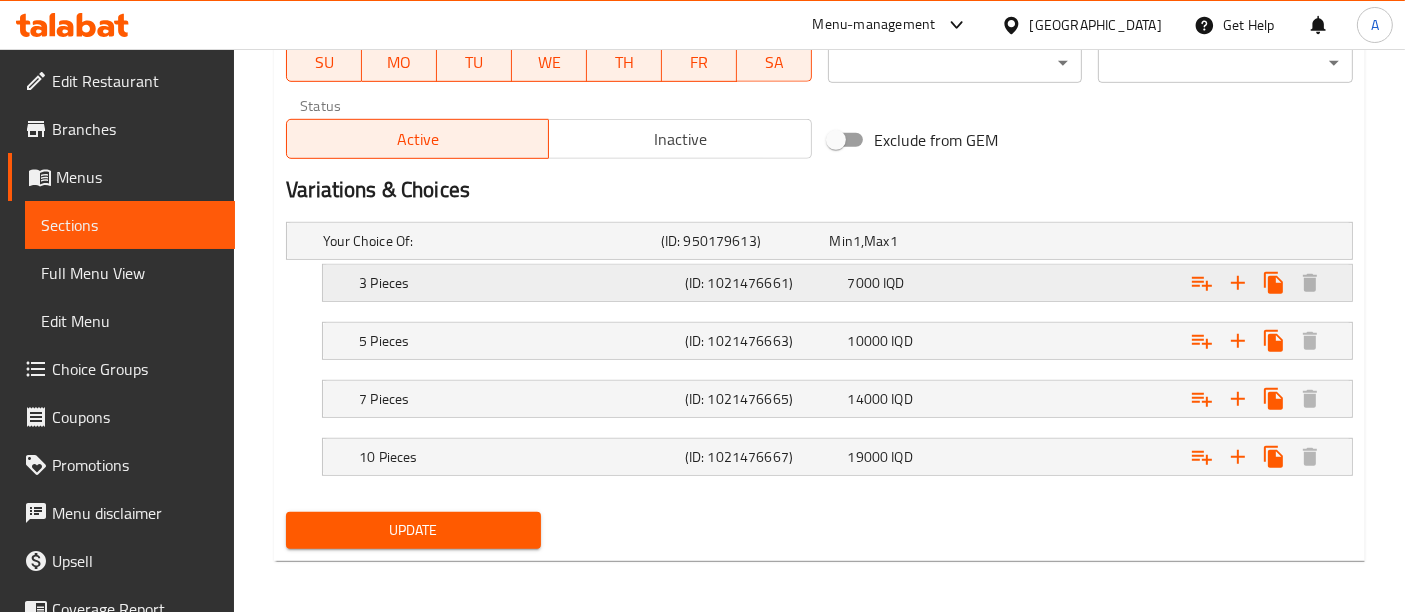 click on "(ID: 1021476661)" at bounding box center [741, 241] 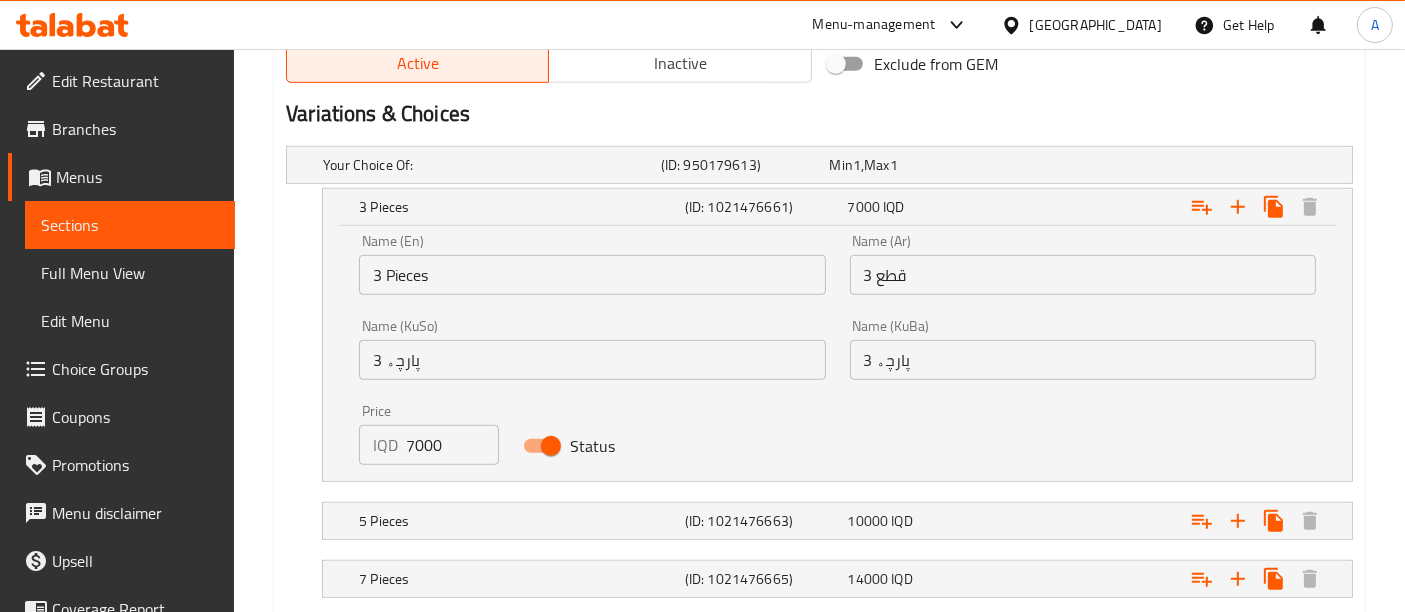 scroll, scrollTop: 1327, scrollLeft: 0, axis: vertical 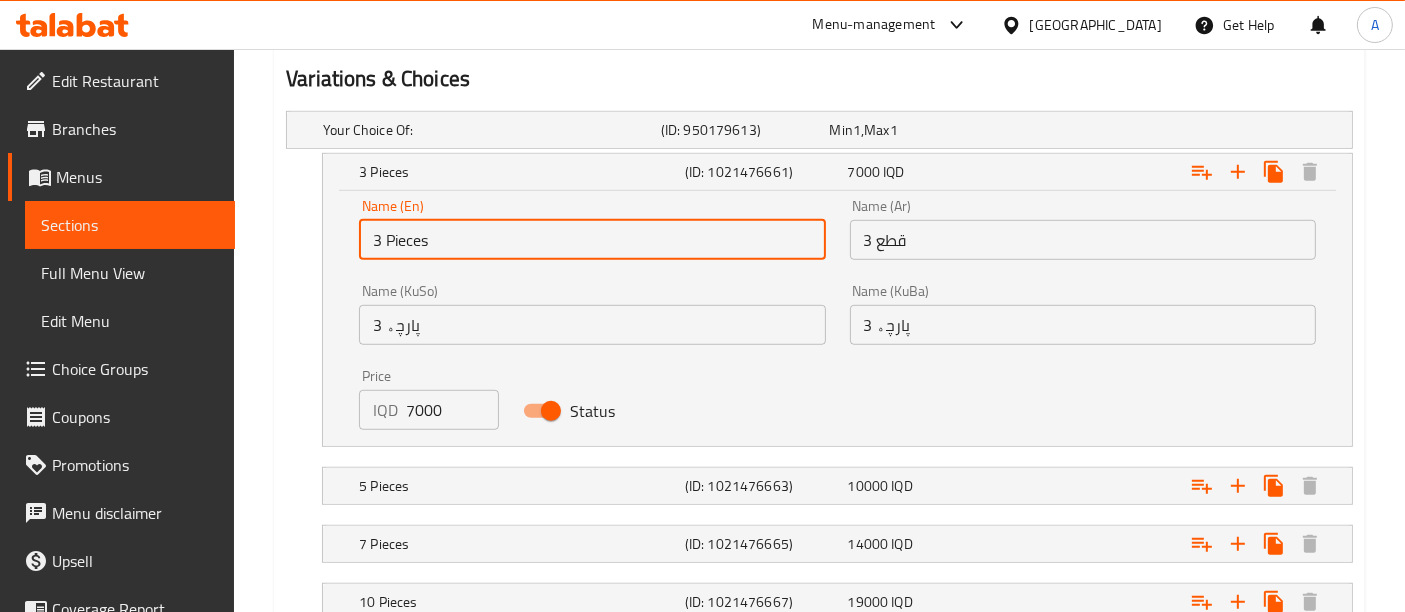 drag, startPoint x: 382, startPoint y: 241, endPoint x: 369, endPoint y: 245, distance: 13.601471 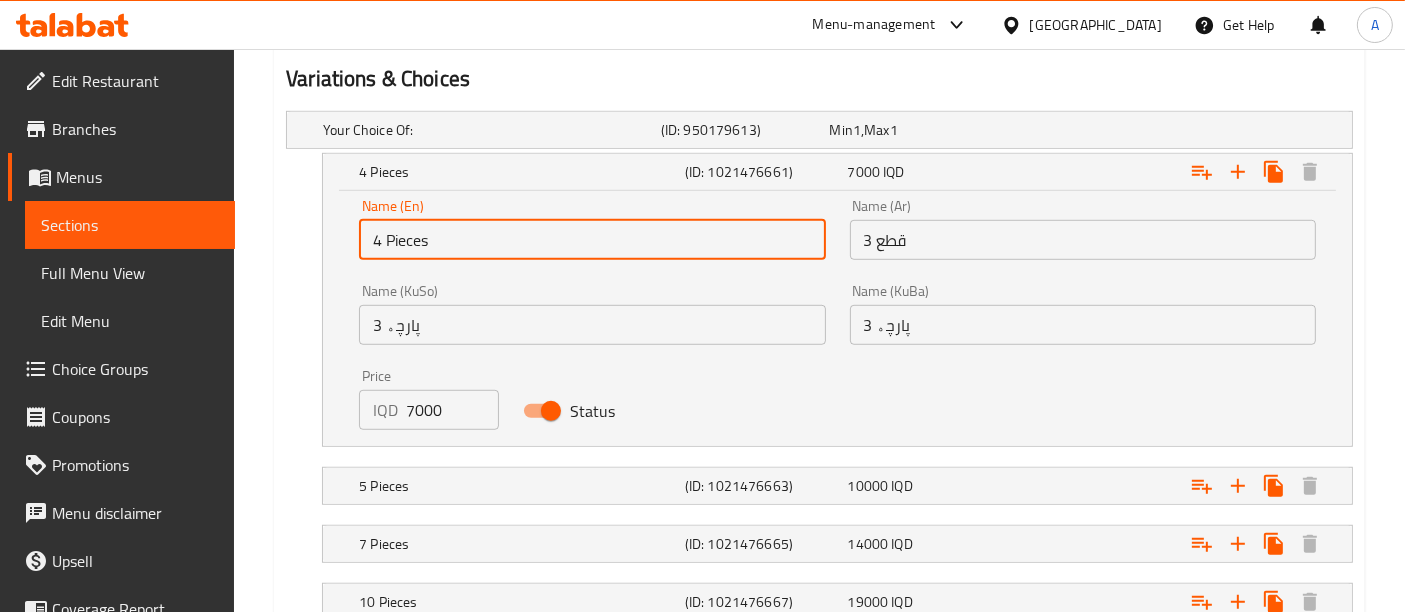 type on "4 Pieces" 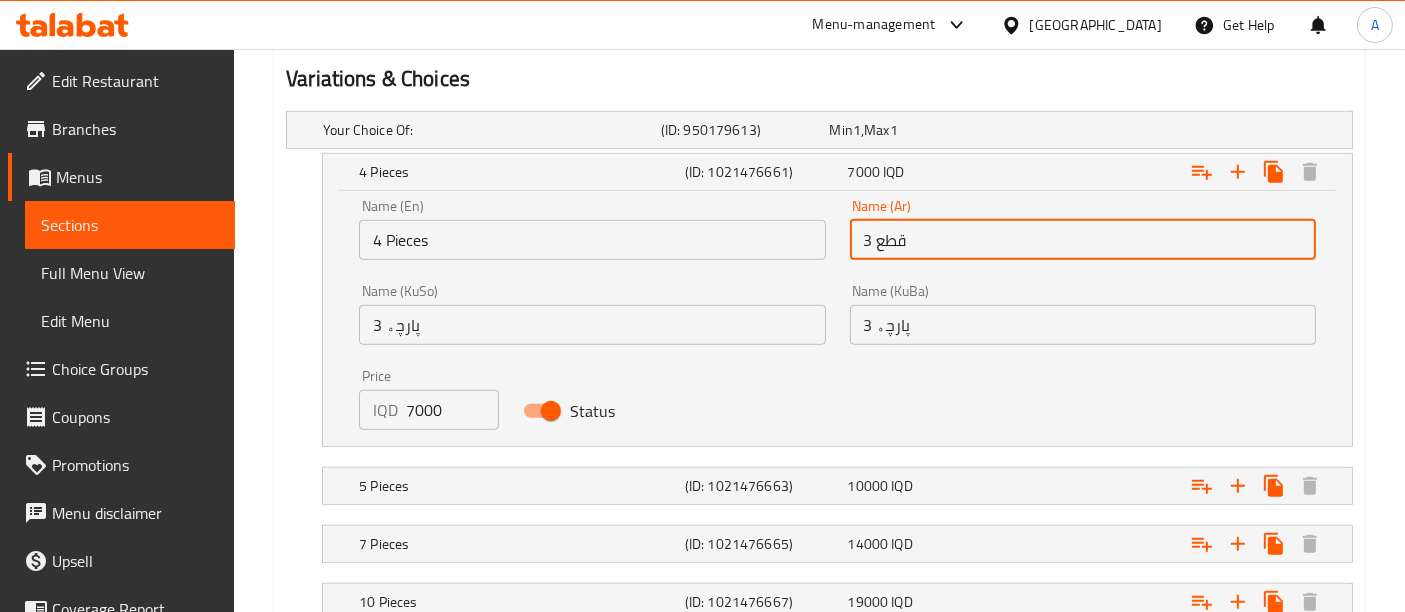 click on "3 قطع" at bounding box center (1083, 240) 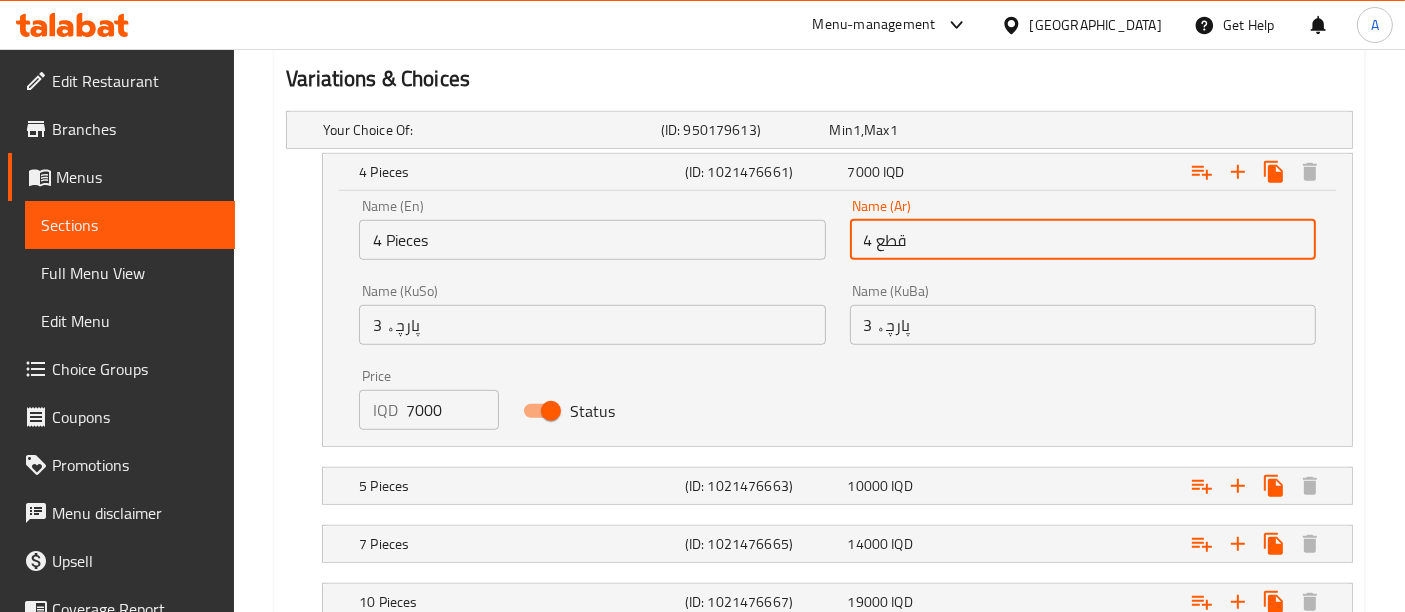 type on "4 قطع" 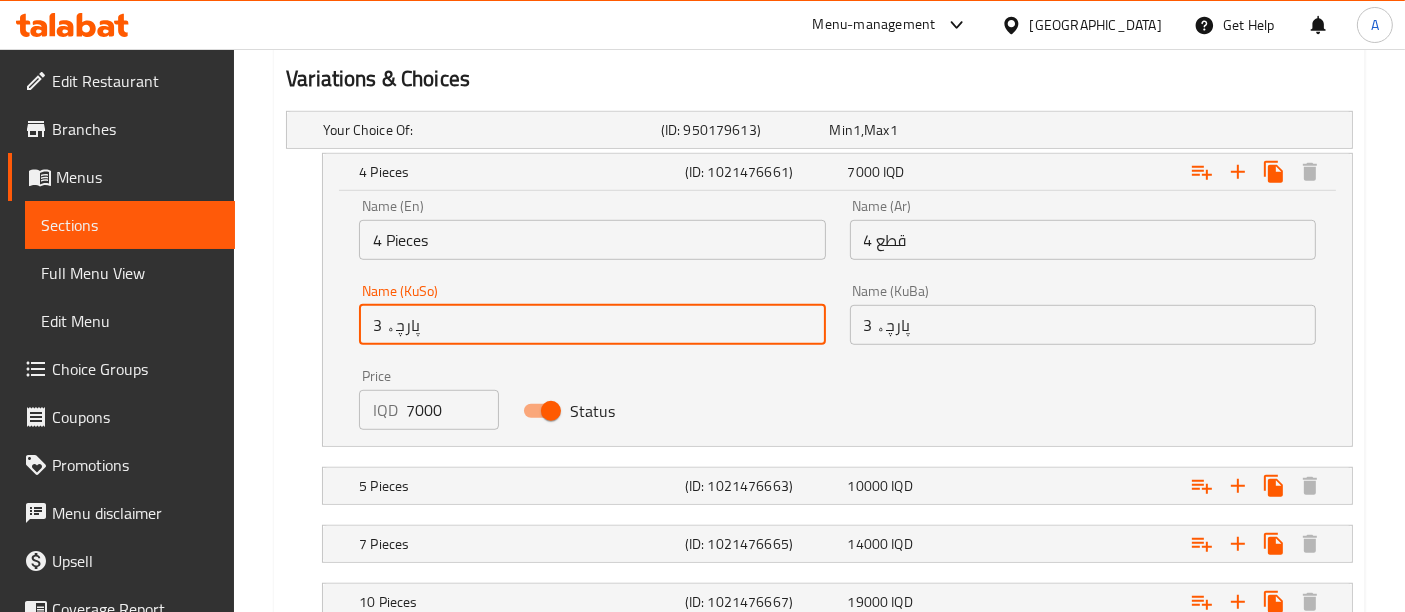 click on "3 پارچە" at bounding box center [592, 325] 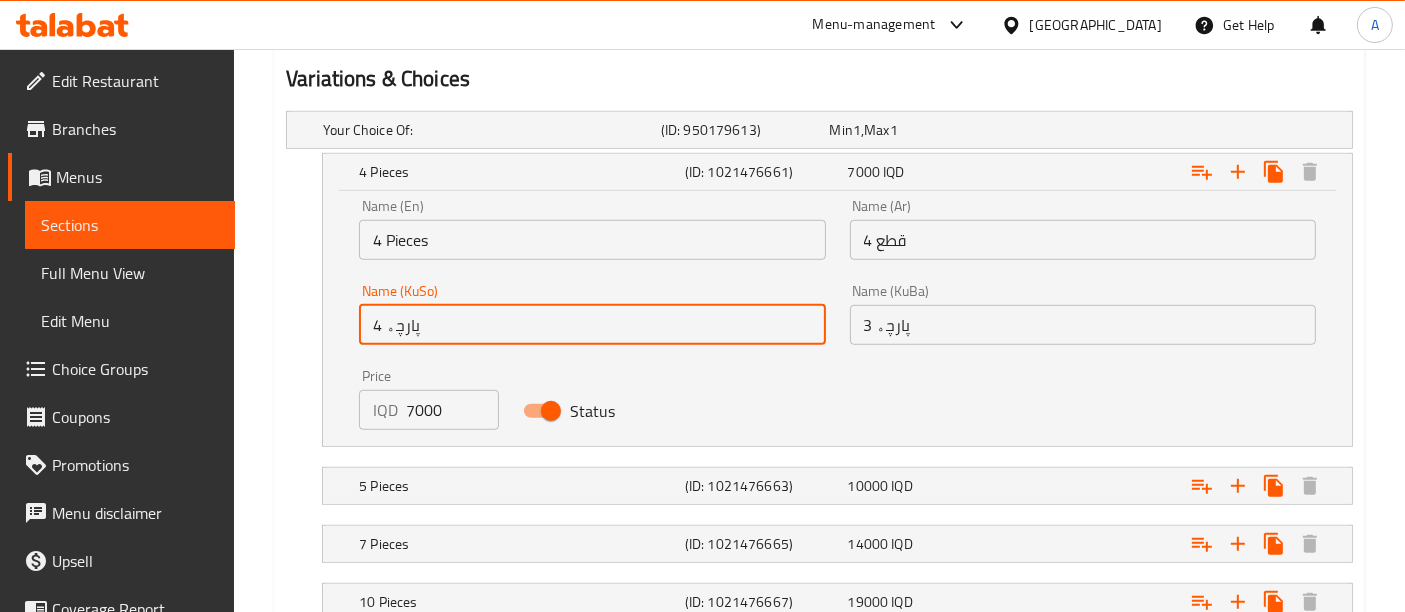 type on "4 پارچە" 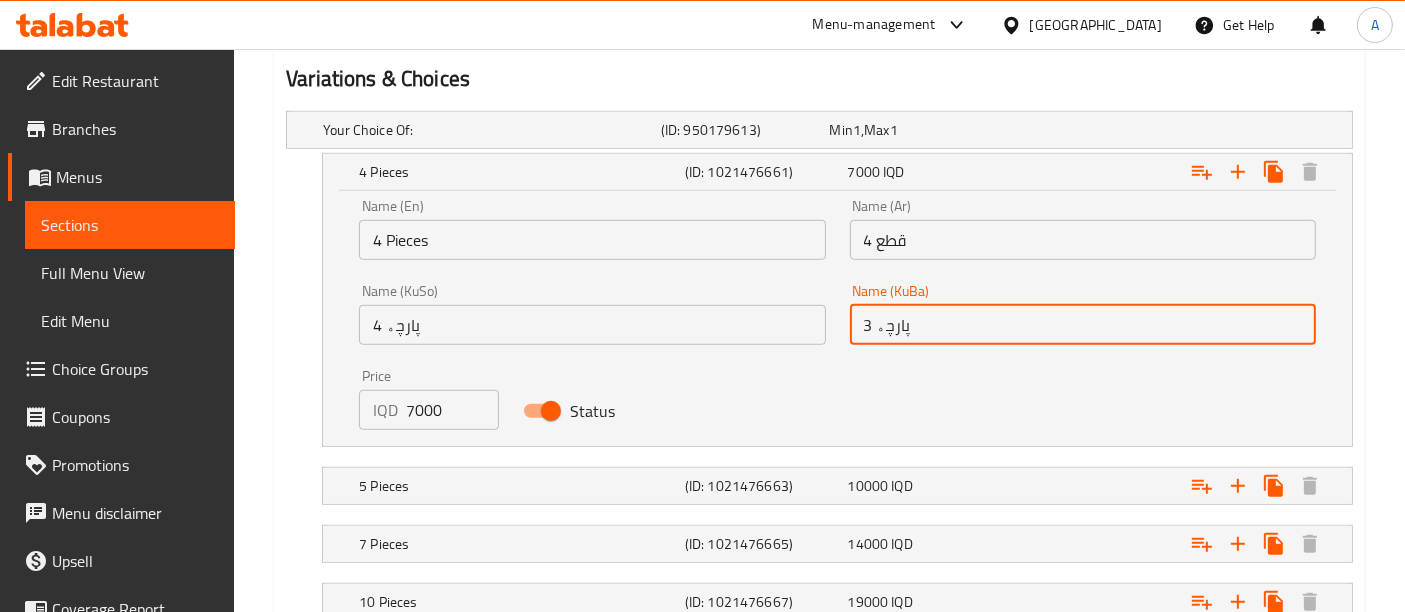 click on "3 پارچە" at bounding box center [1083, 325] 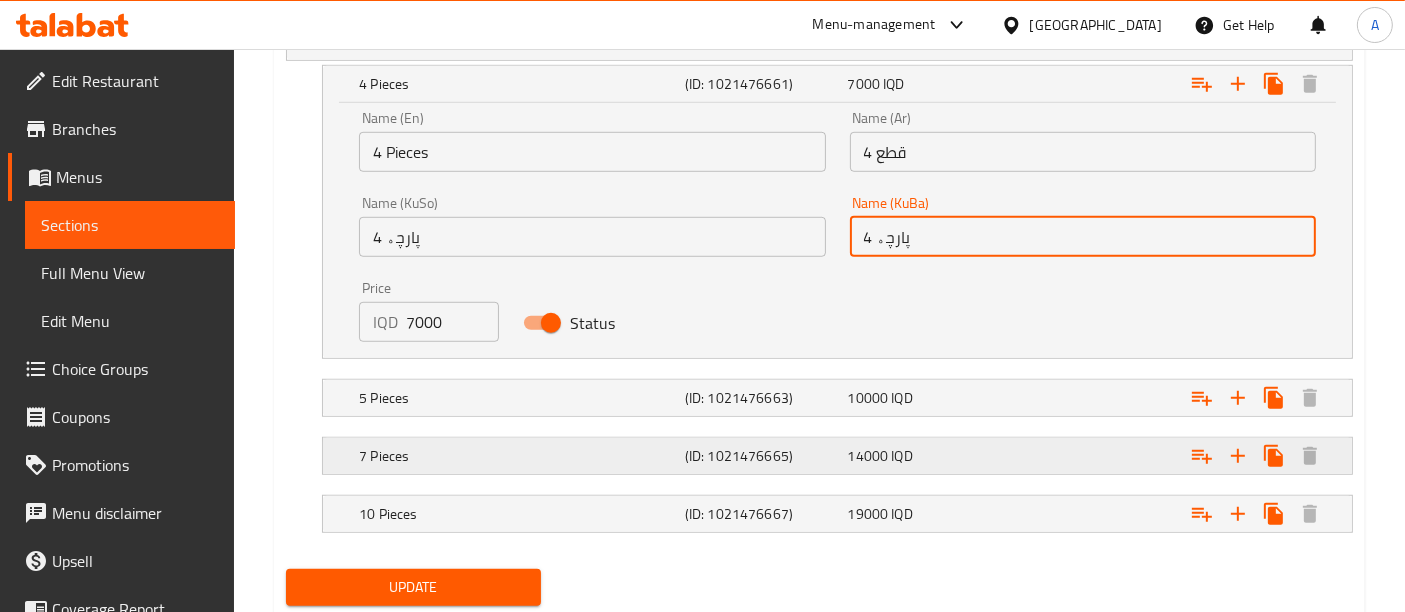 scroll, scrollTop: 1472, scrollLeft: 0, axis: vertical 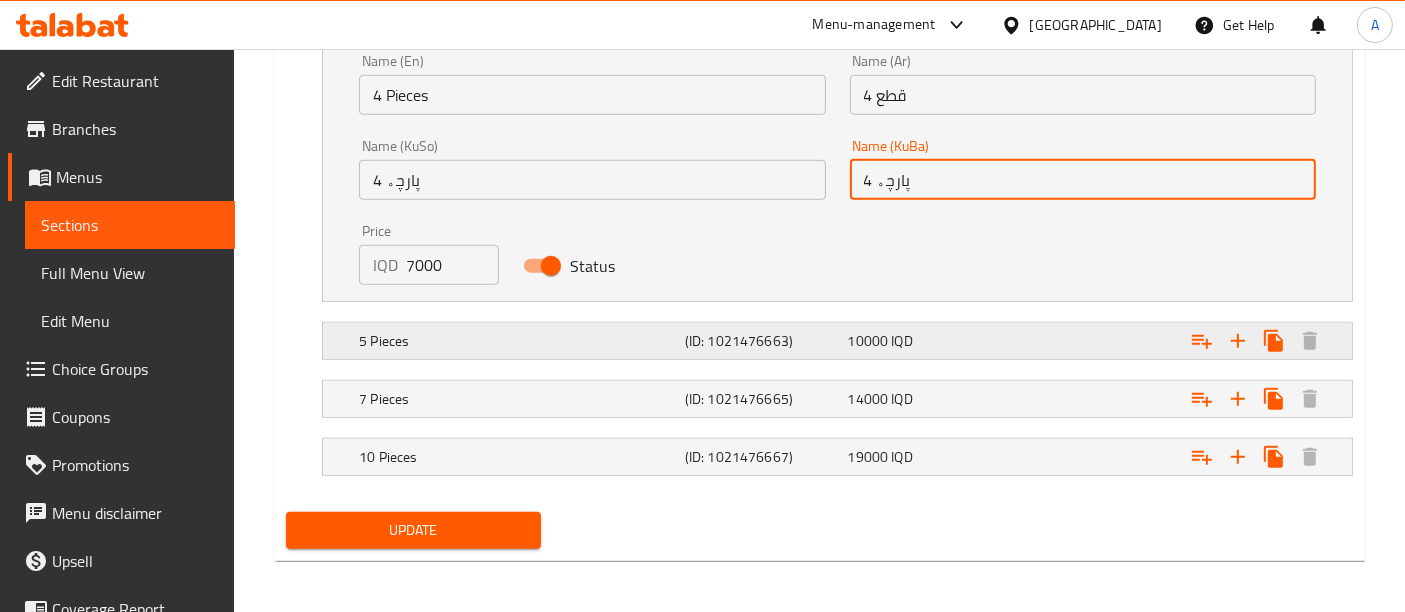 type on "4 پارچە" 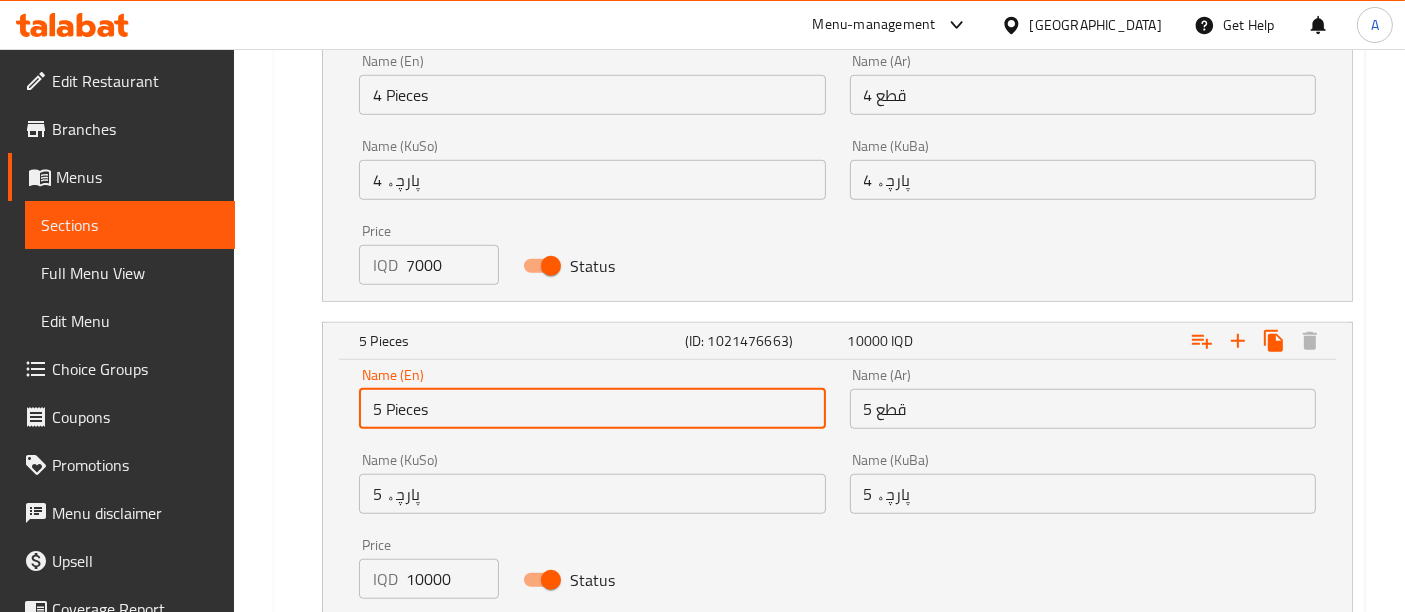 click on "5 Pieces" at bounding box center [592, 409] 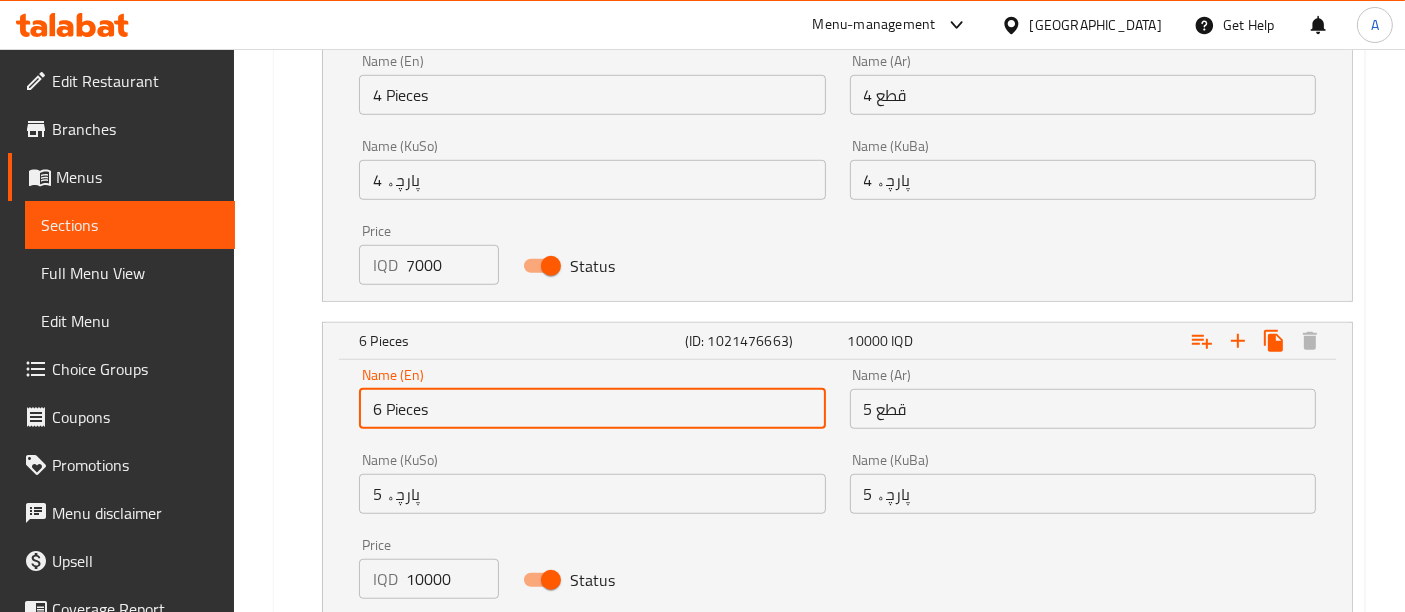 type on "6 Pieces" 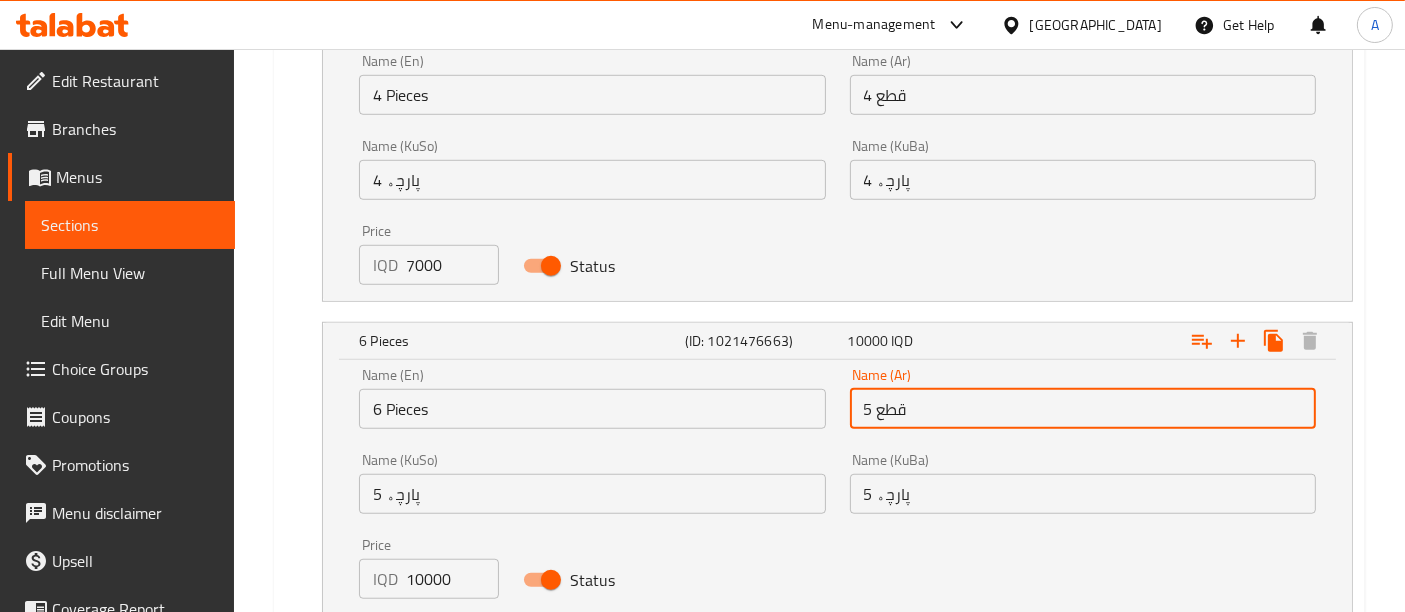 drag, startPoint x: 876, startPoint y: 415, endPoint x: 862, endPoint y: 418, distance: 14.3178215 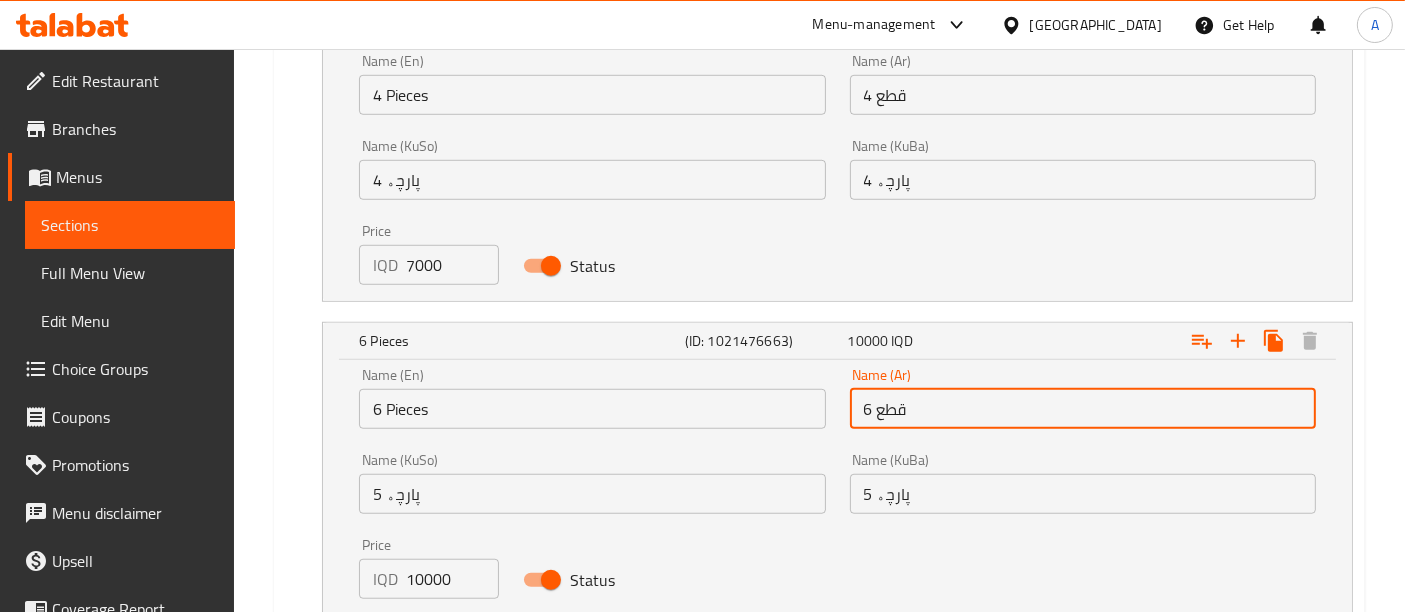 type on "6 قطع" 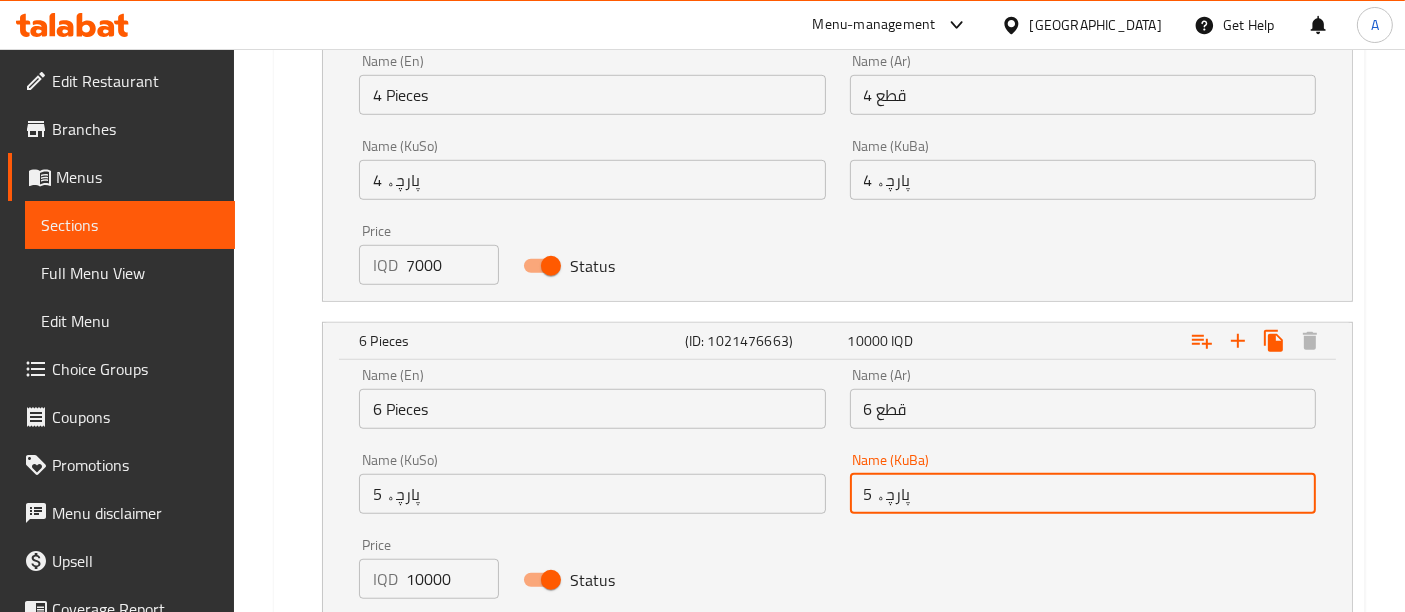 drag, startPoint x: 870, startPoint y: 486, endPoint x: 857, endPoint y: 492, distance: 14.3178215 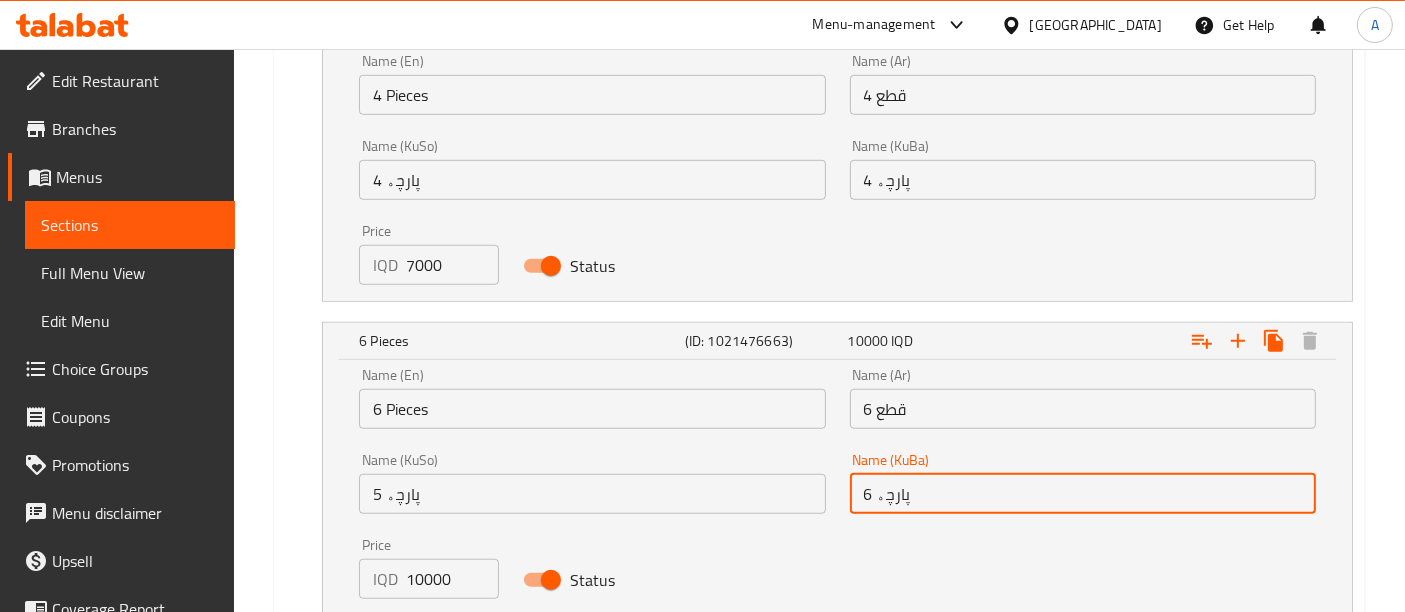 type on "6 پارچە" 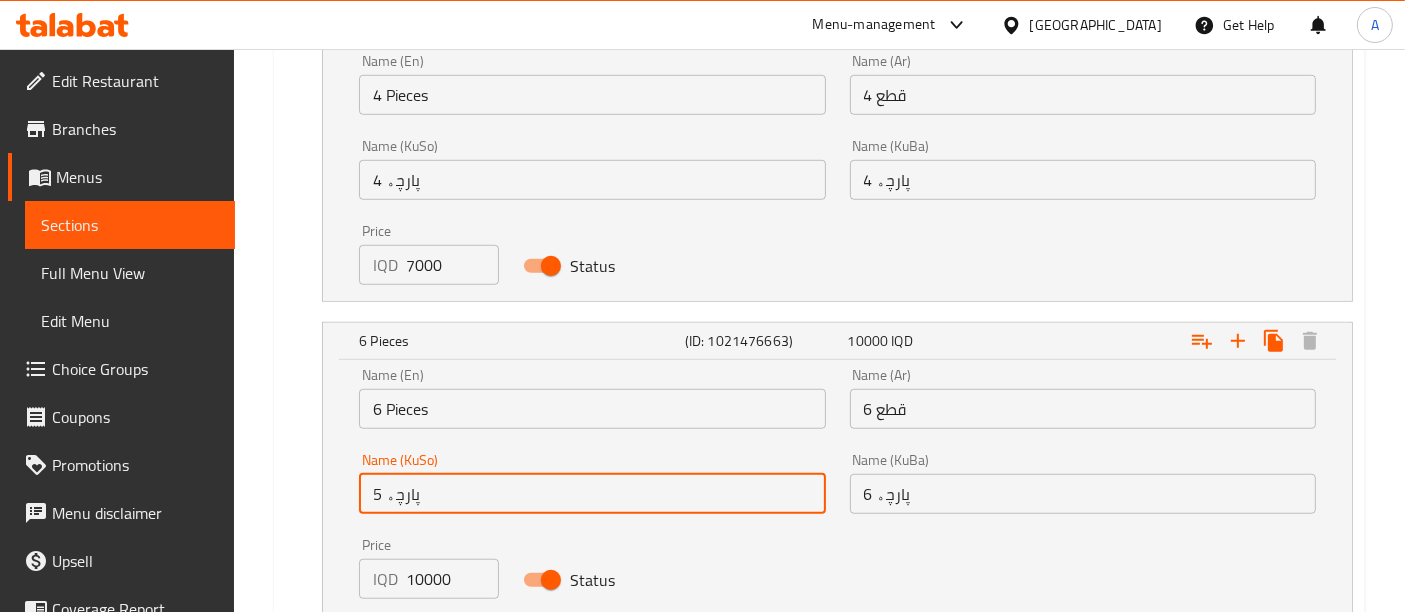 click on "5 پارچە" at bounding box center (592, 494) 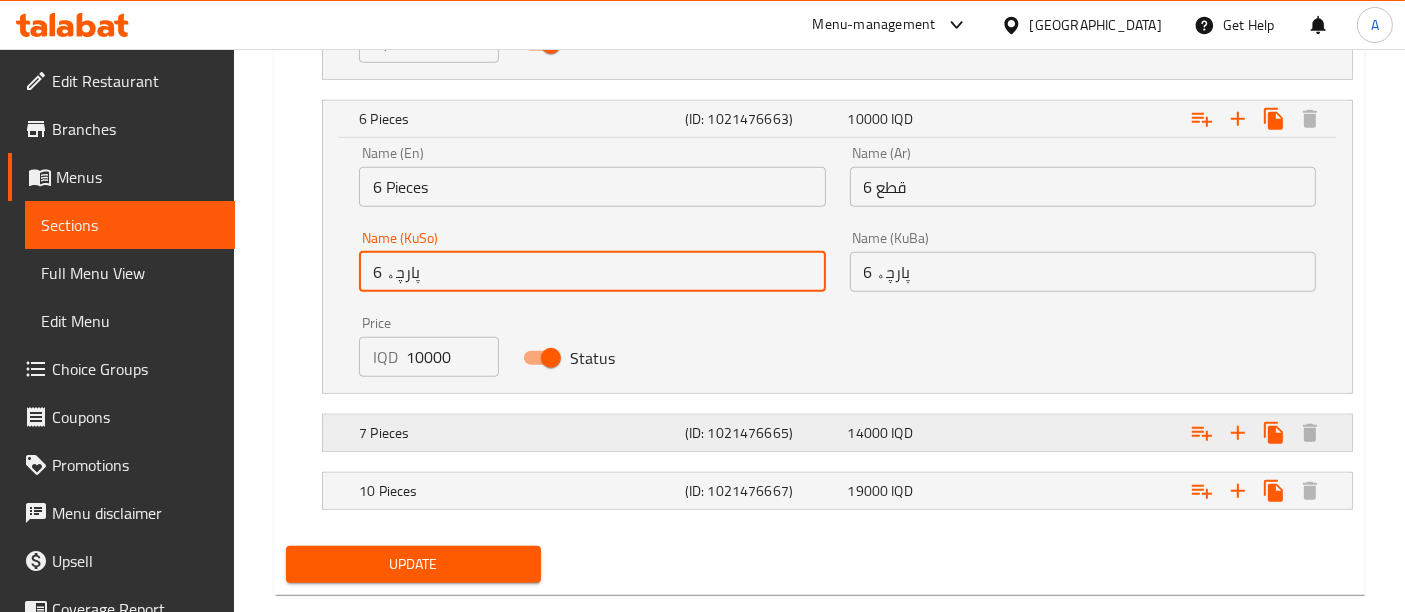 type on "6 پارچە" 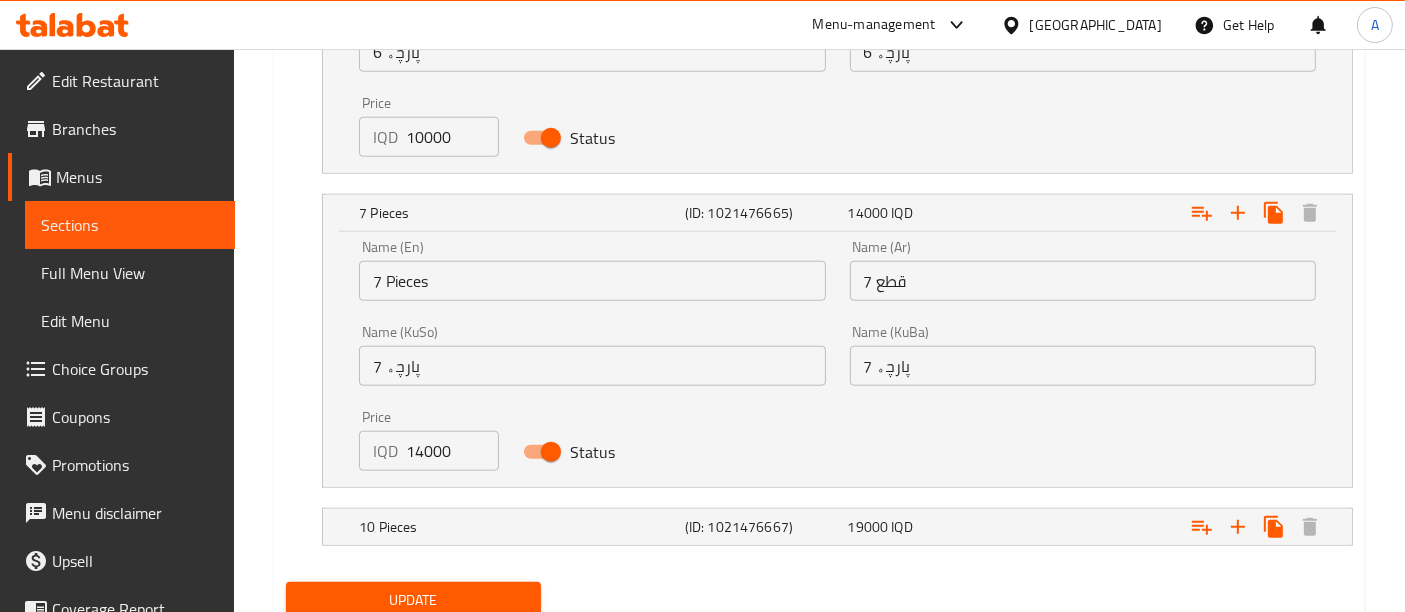 scroll, scrollTop: 1917, scrollLeft: 0, axis: vertical 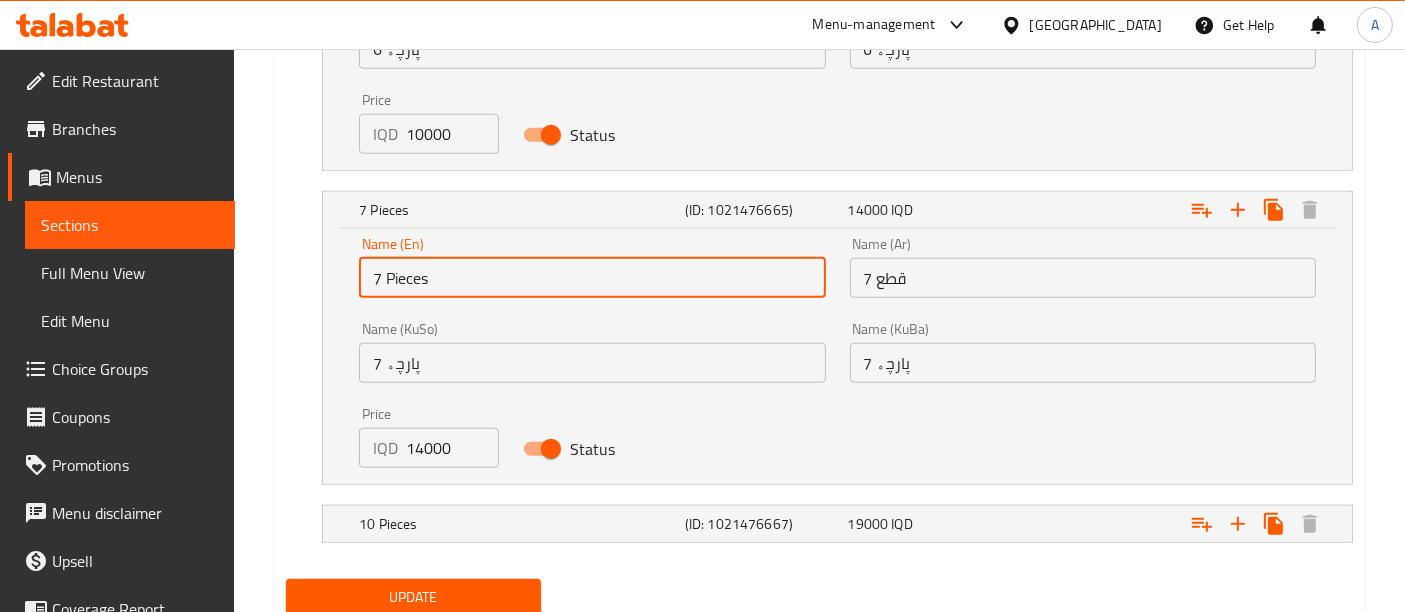 click on "7 Pieces" at bounding box center (592, 278) 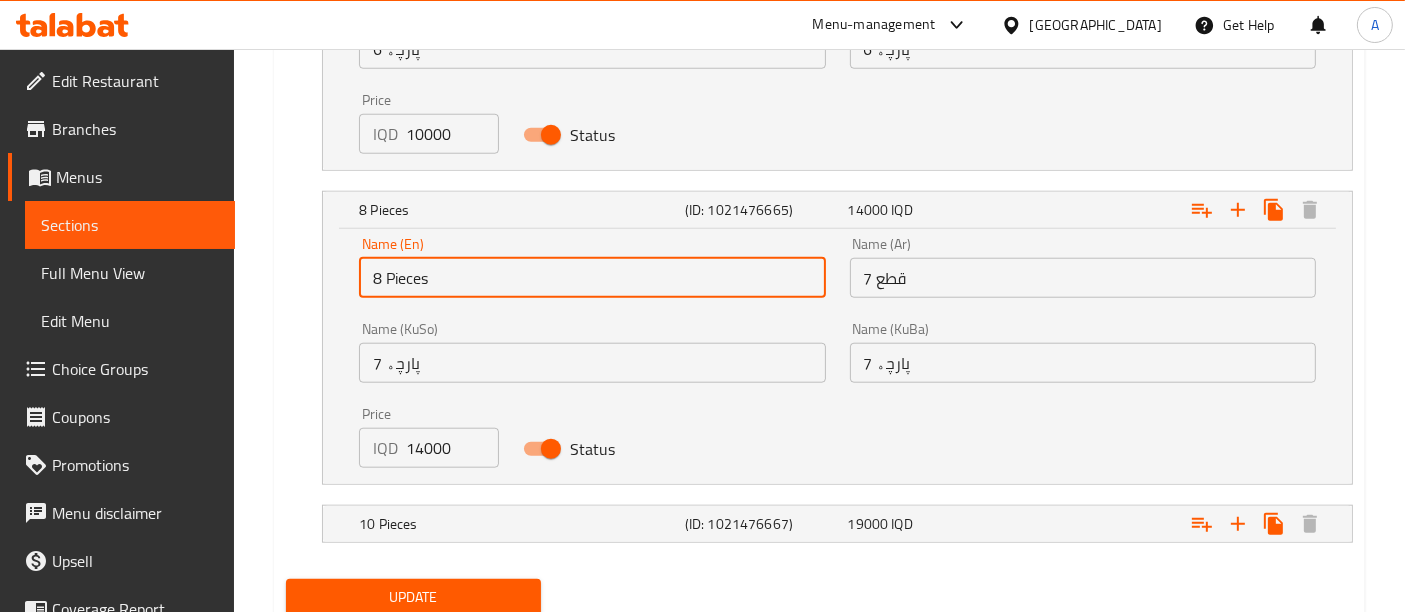 type on "8 Pieces" 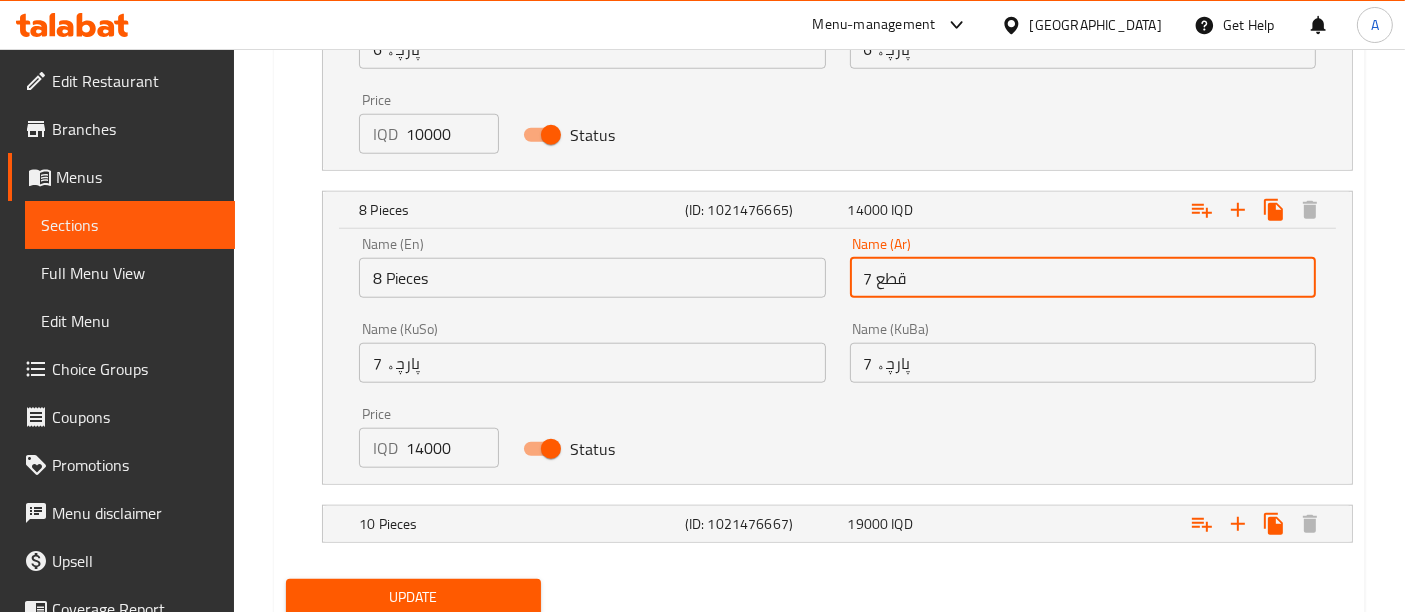 drag, startPoint x: 880, startPoint y: 283, endPoint x: 862, endPoint y: 292, distance: 20.12461 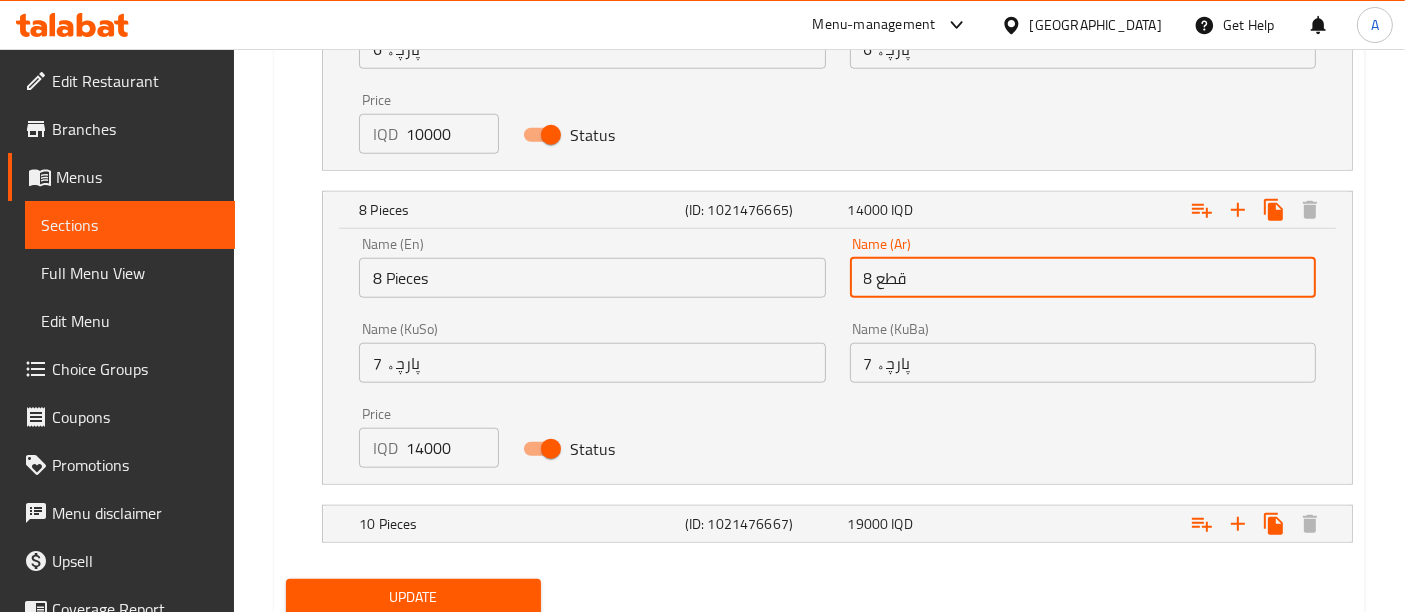 type on "8 قطع" 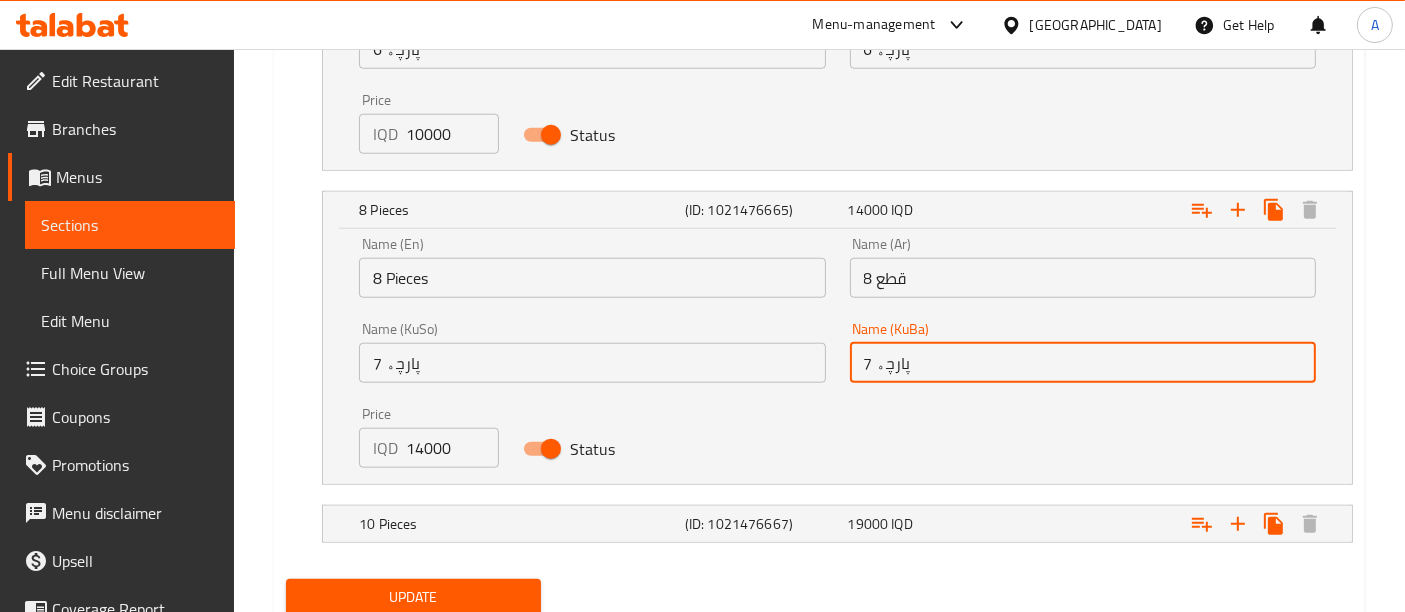 click on "7 پارچە" at bounding box center [1083, 363] 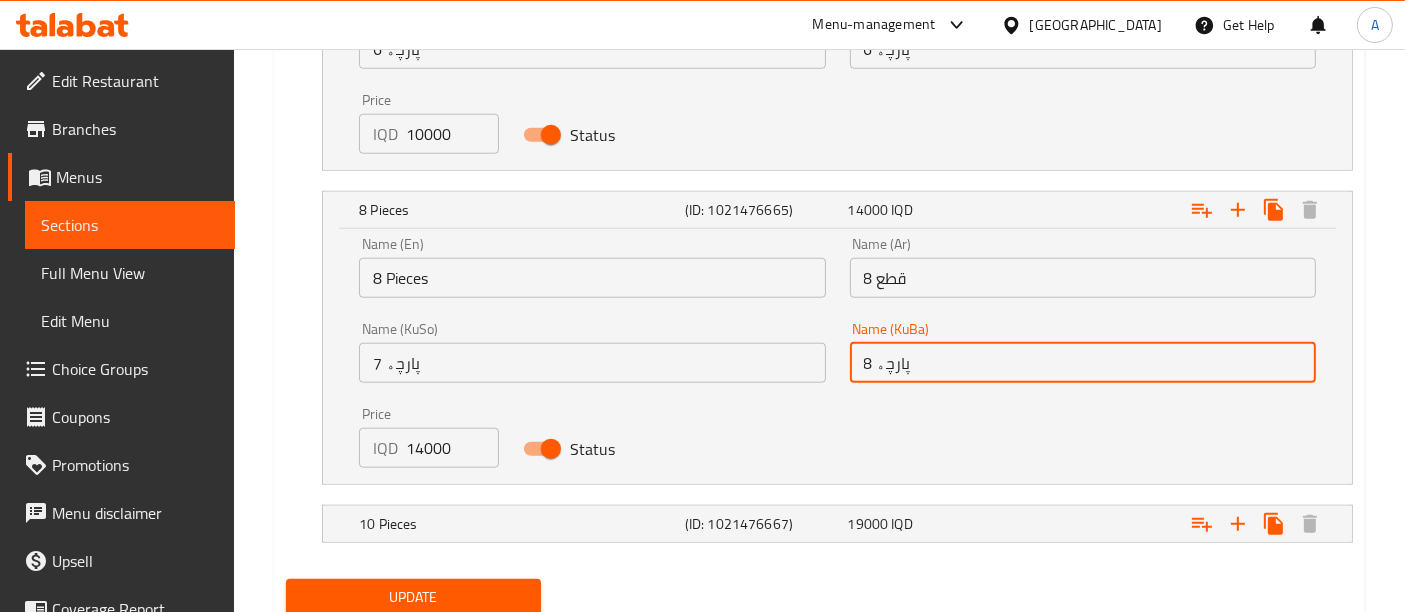 type on "8 پارچە" 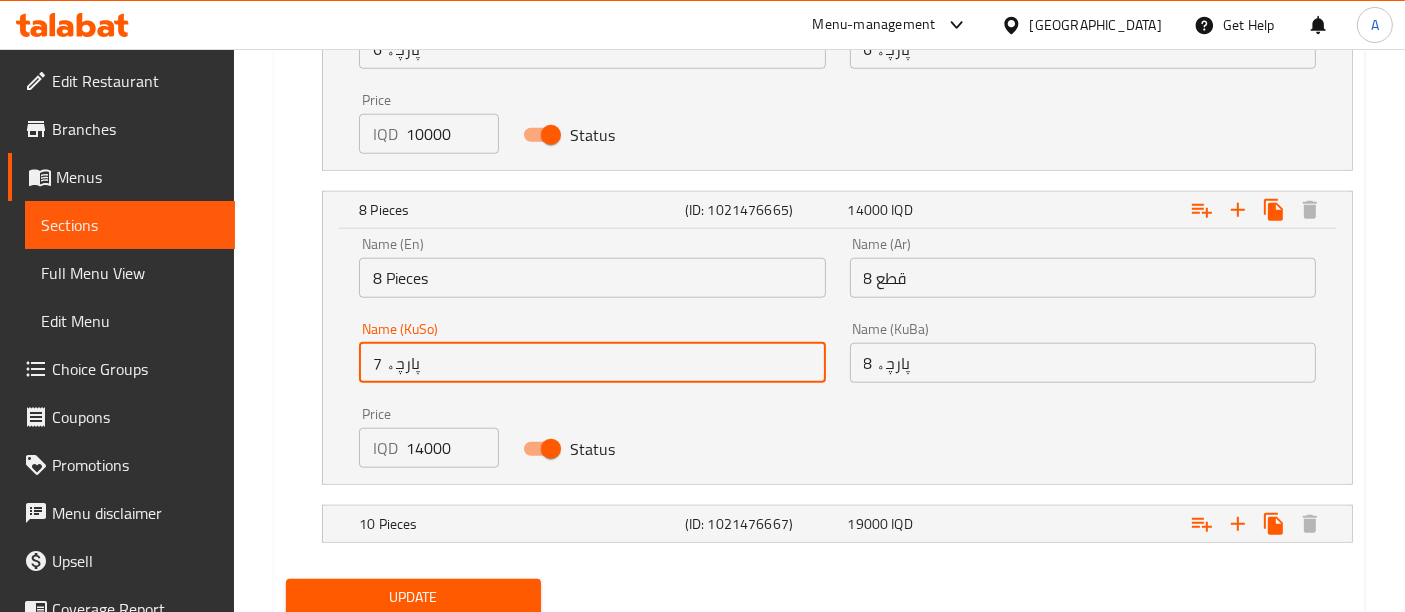 click on "7 پارچە" at bounding box center [592, 363] 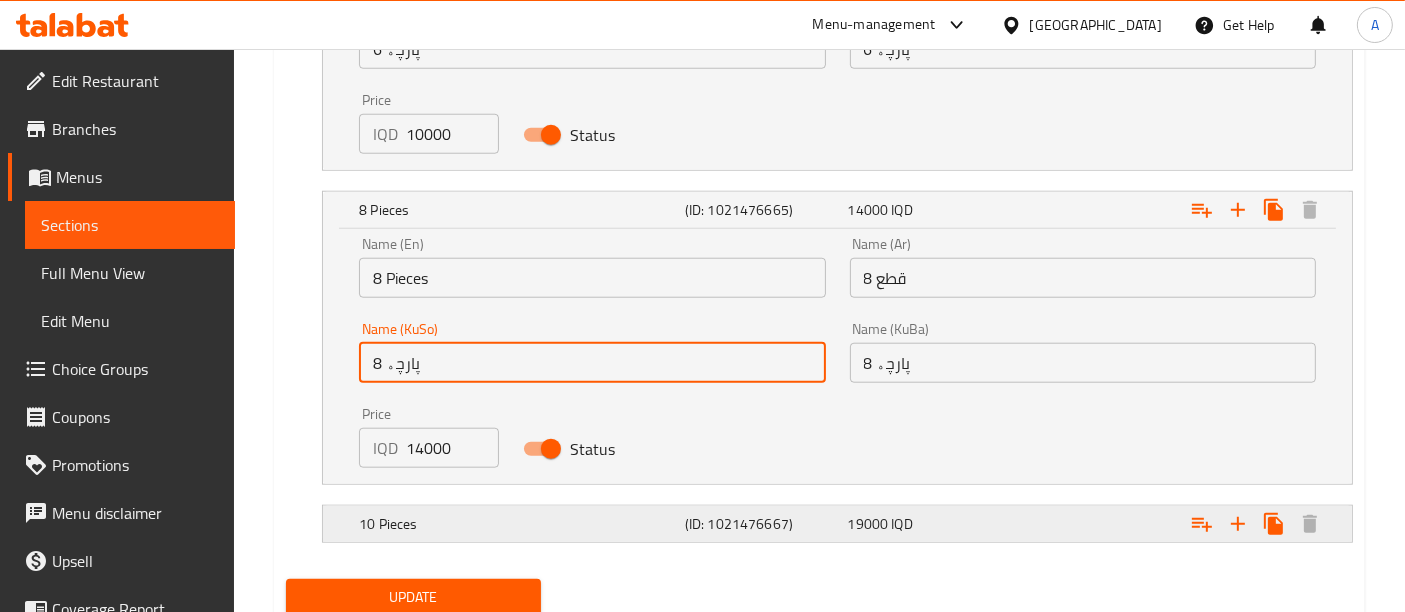 type on "8 پارچە" 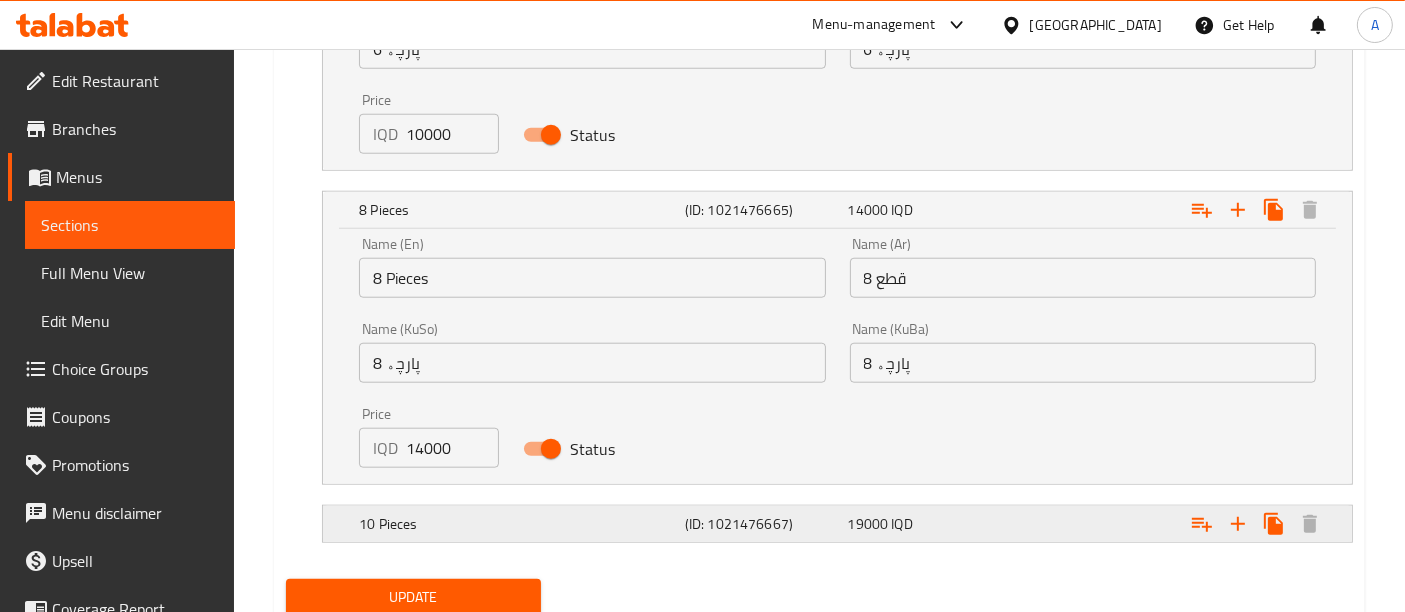 click on "10 Pieces" at bounding box center (488, -460) 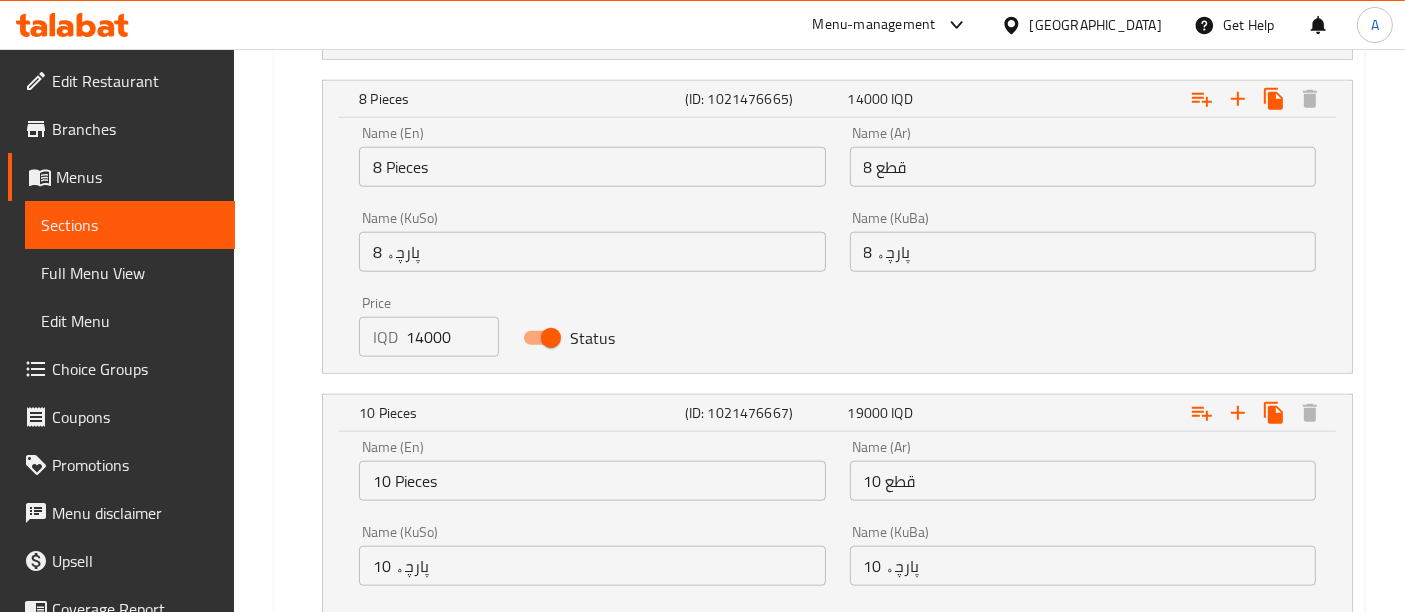 scroll, scrollTop: 2240, scrollLeft: 0, axis: vertical 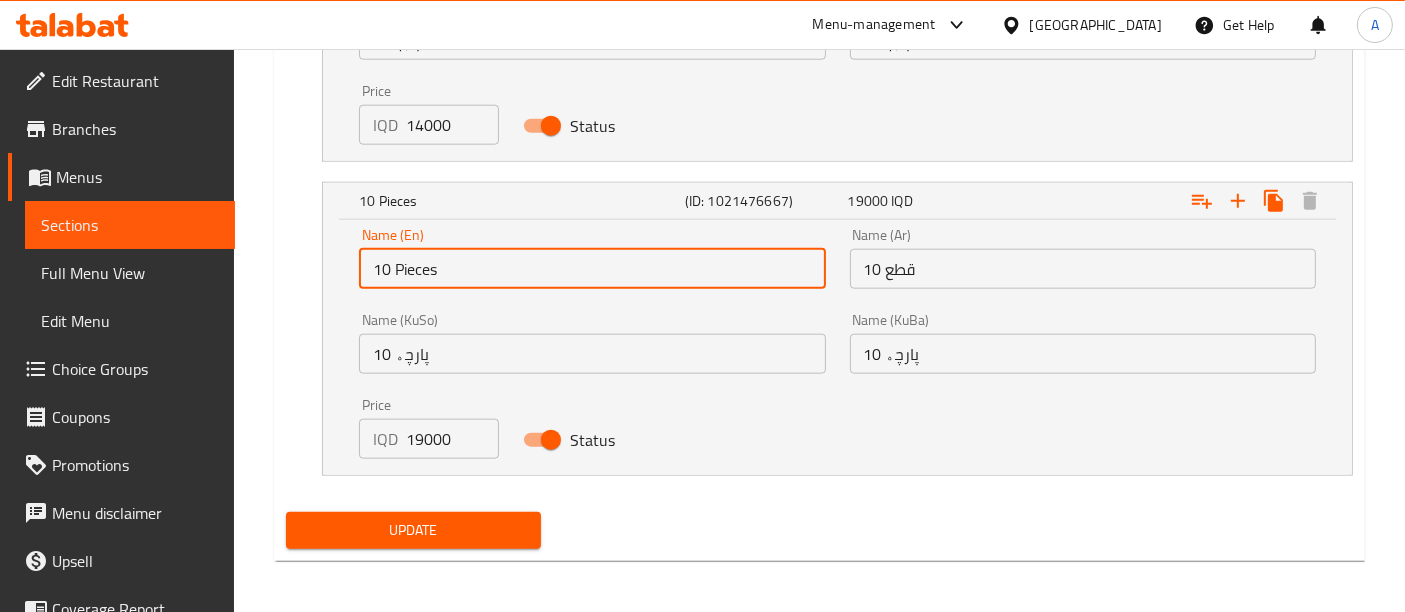 click on "10 Pieces" at bounding box center [592, 269] 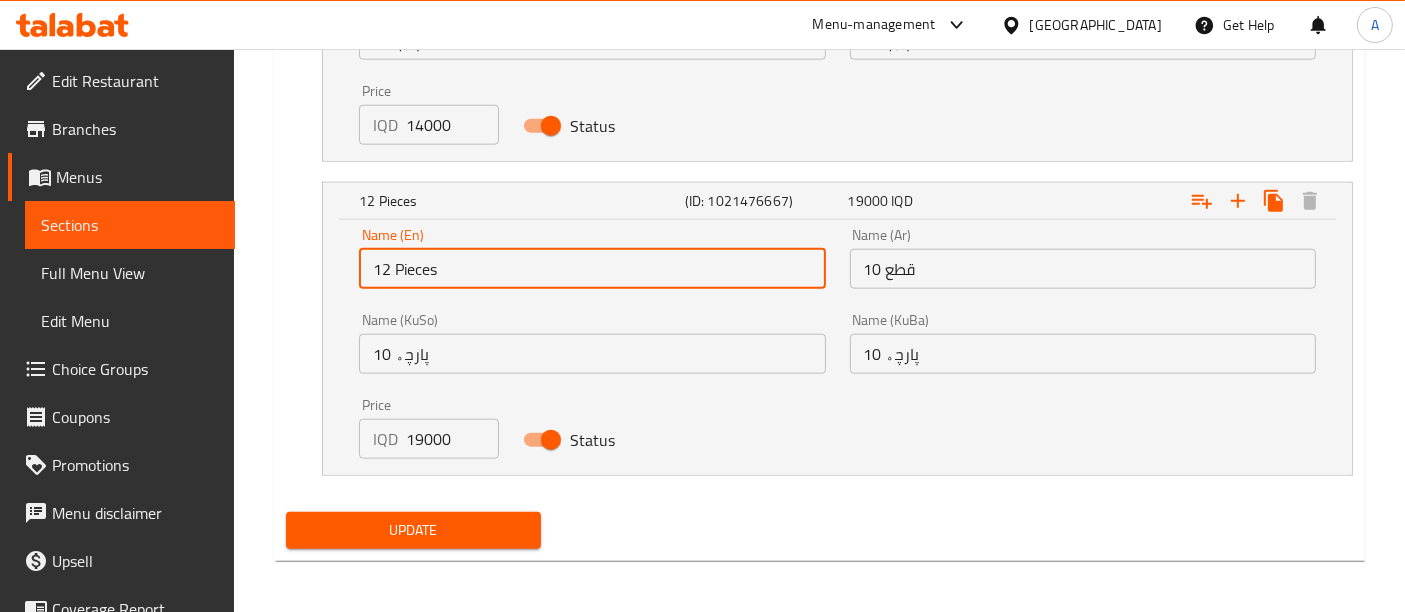 type on "12 Pieces" 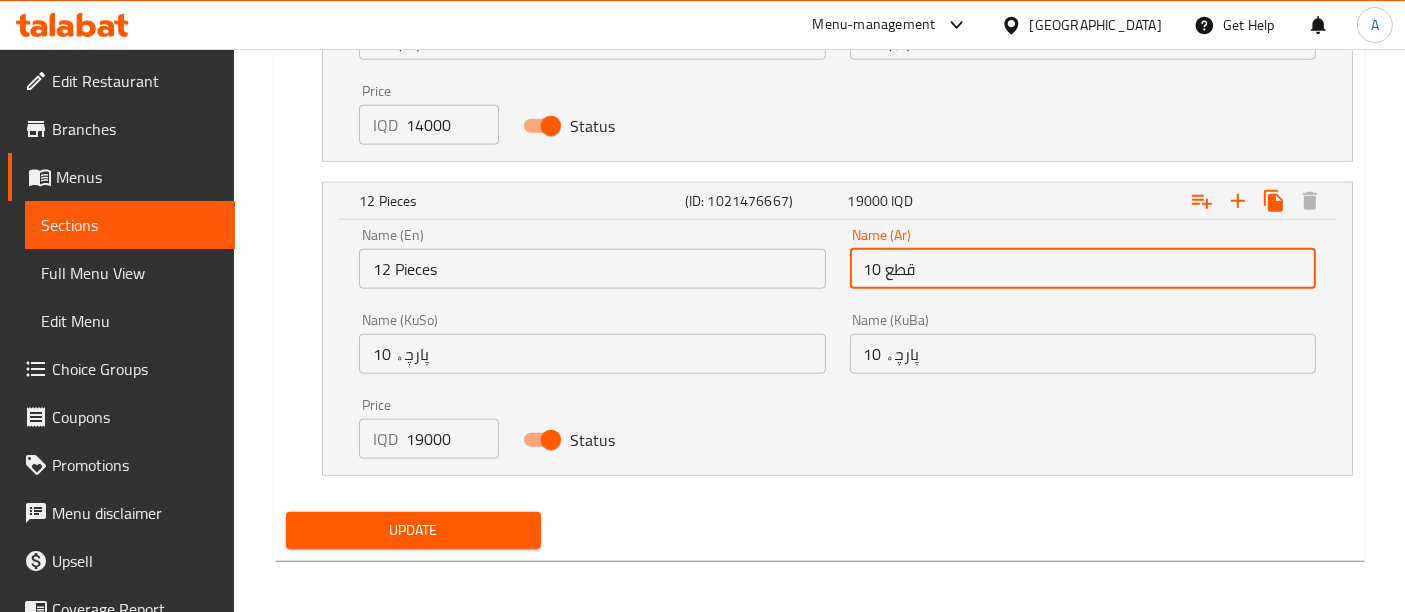 click on "10 قطع" at bounding box center (1083, 269) 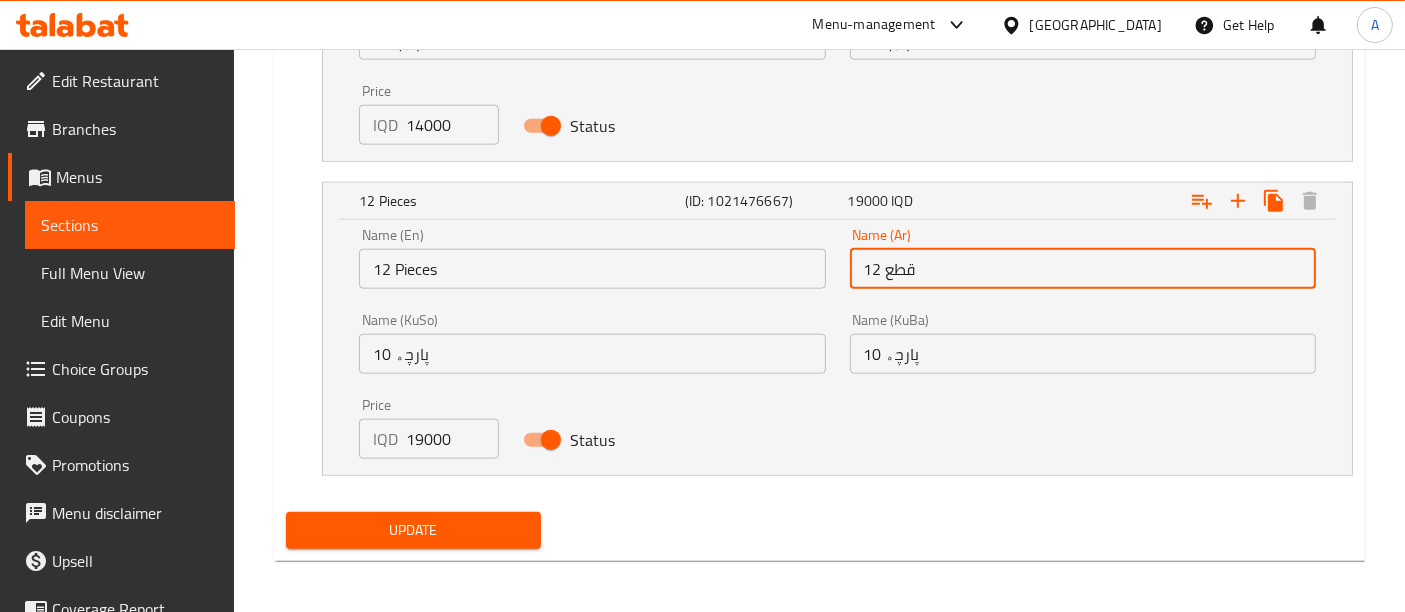 type on "12 قطع" 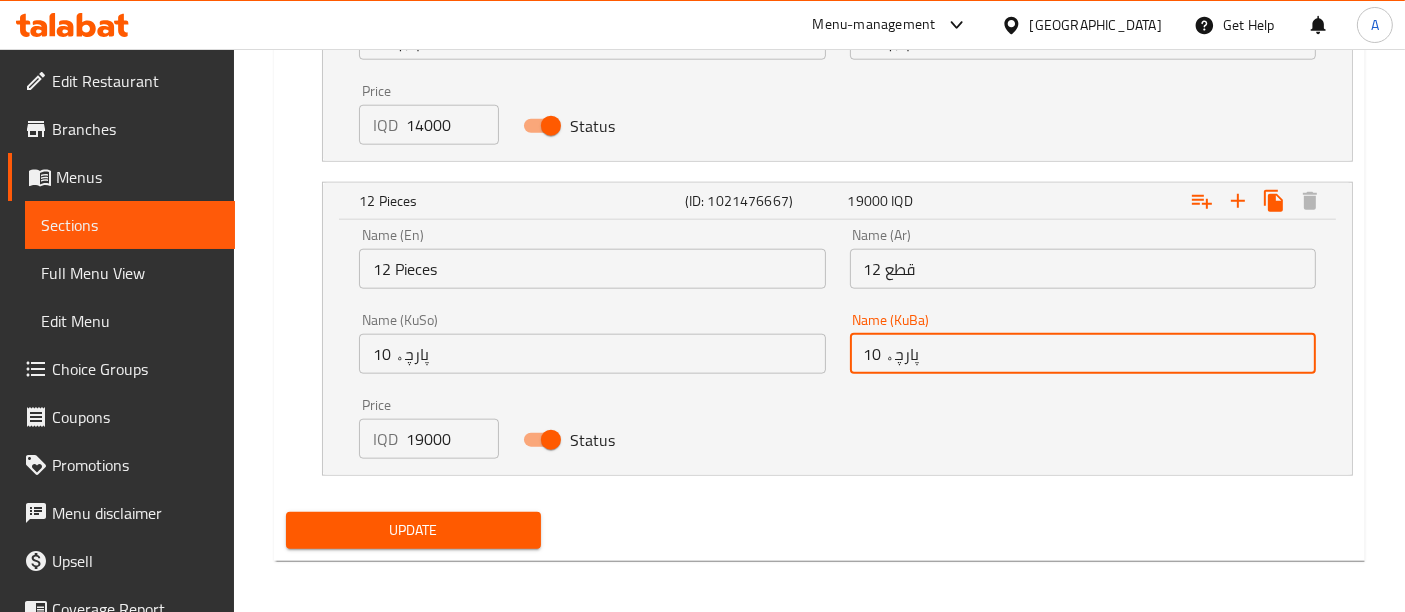 click on "10 پارچە" at bounding box center (1083, 354) 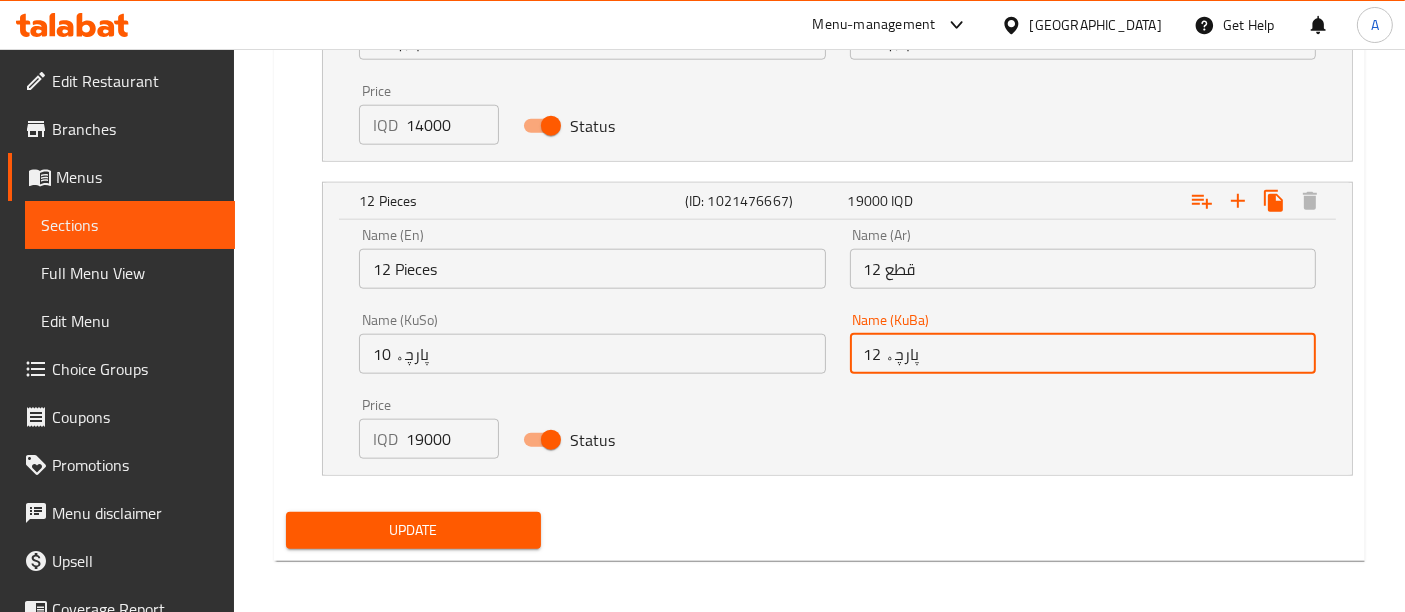 type on "12 پارچە" 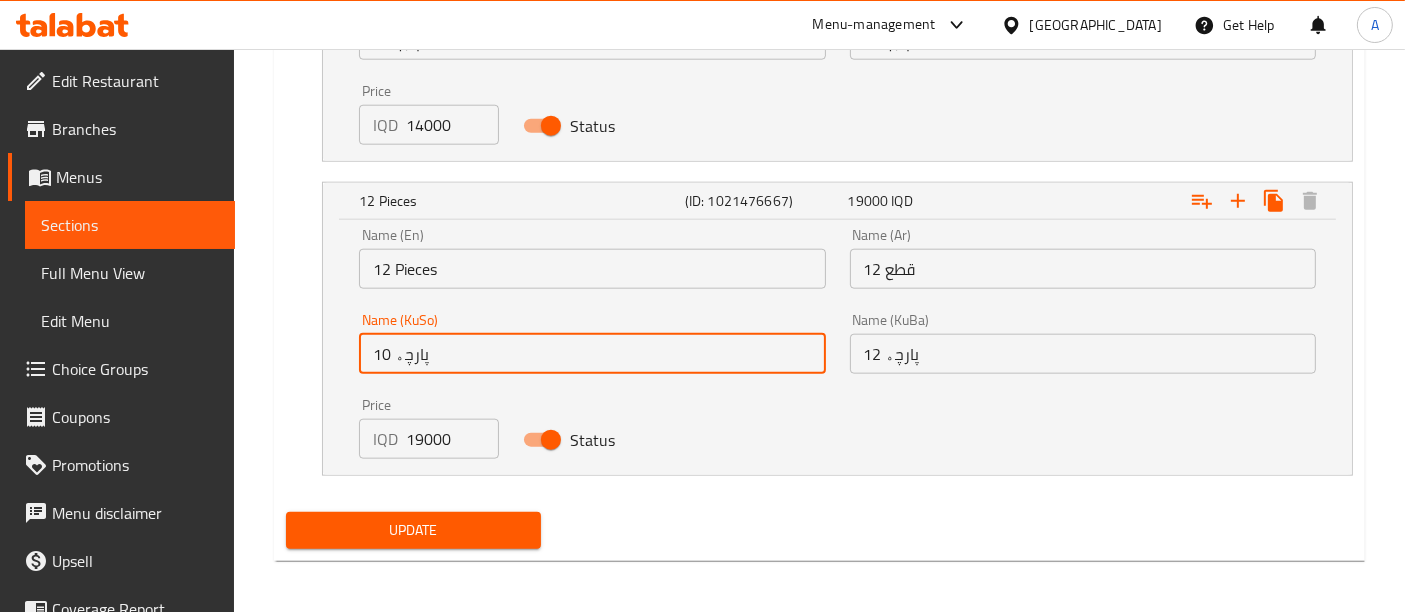 click on "10 پارچە" at bounding box center (592, 354) 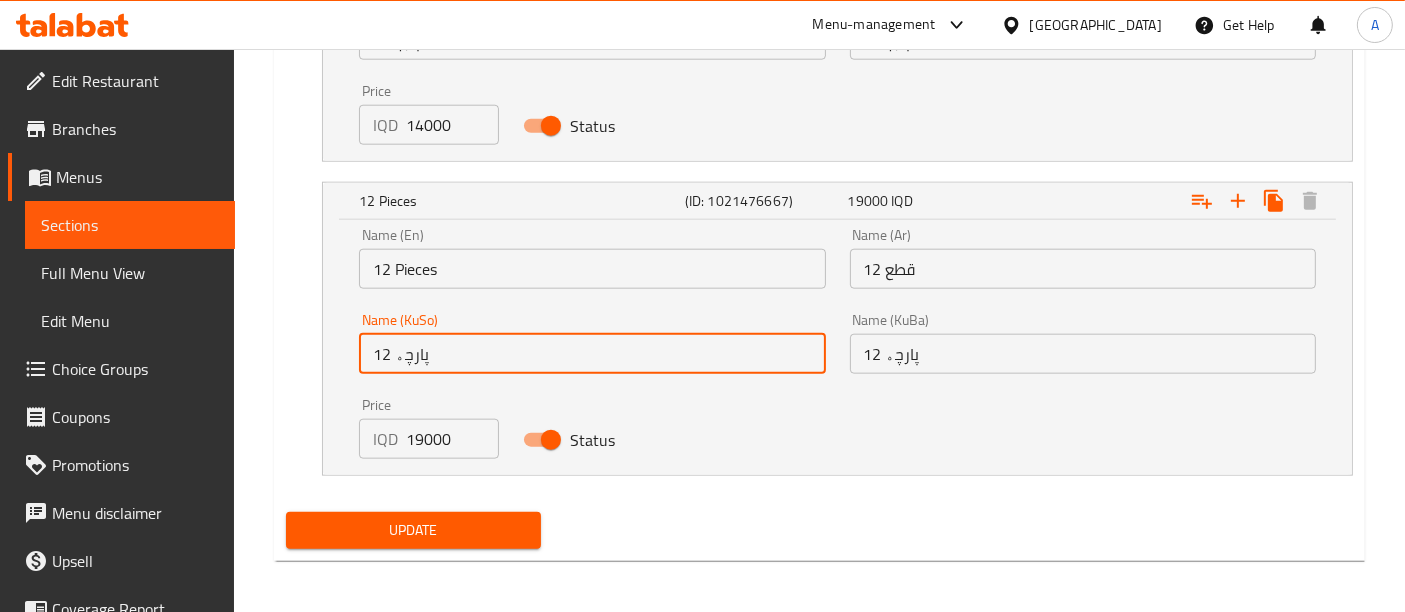 type on "12 پارچە" 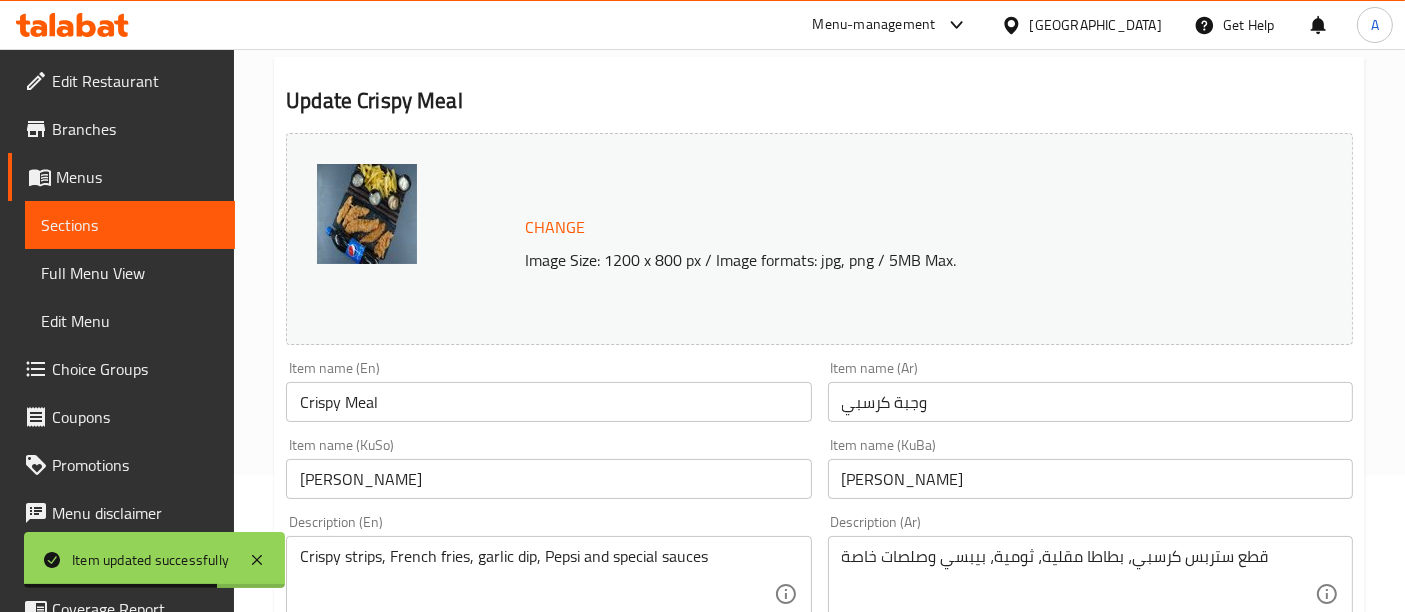 scroll, scrollTop: 17, scrollLeft: 0, axis: vertical 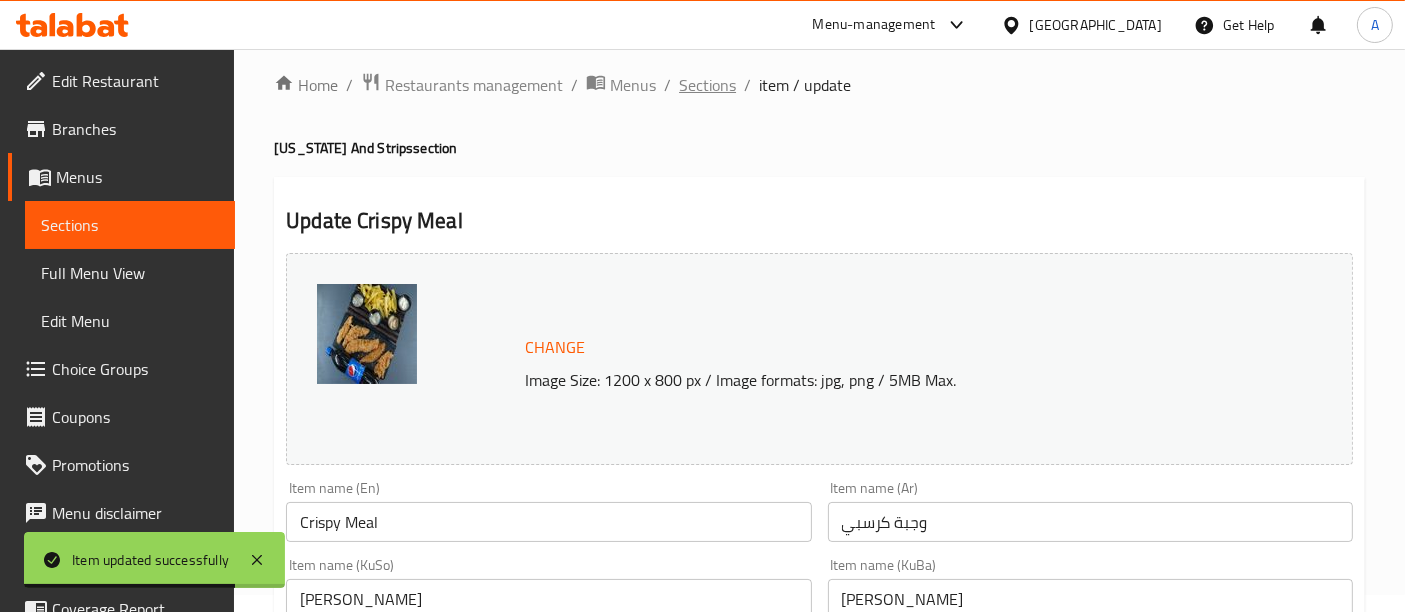 click on "Sections" at bounding box center (707, 85) 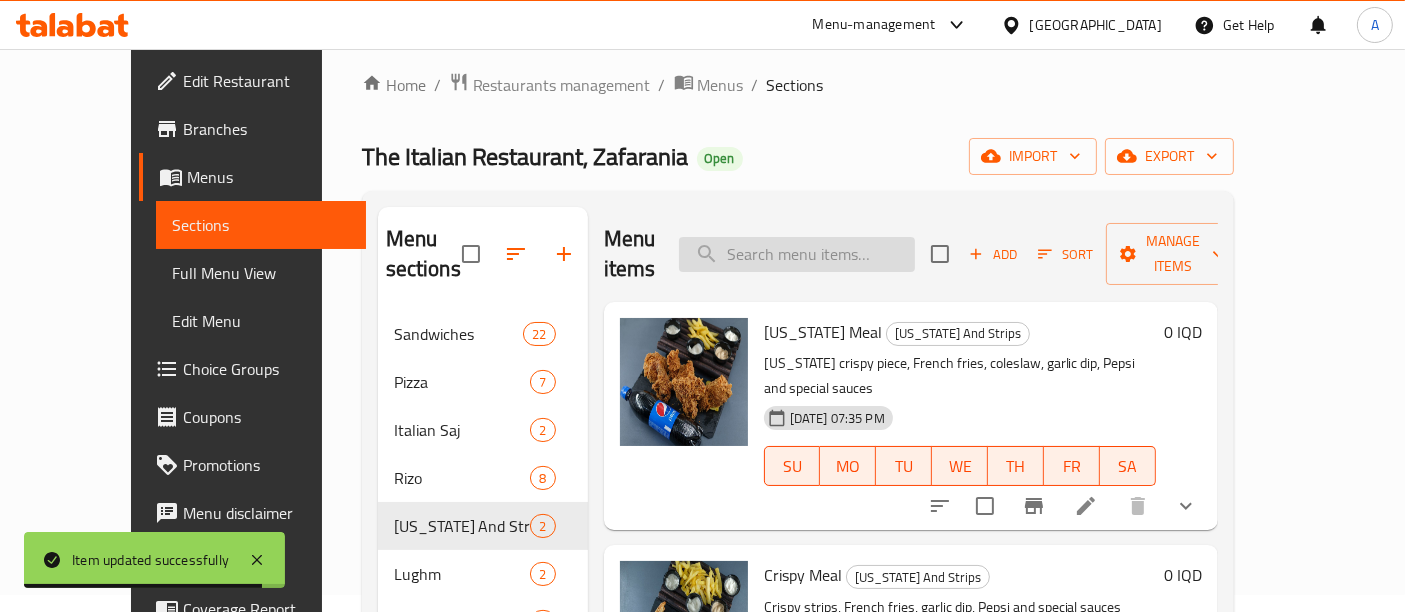 click at bounding box center (797, 254) 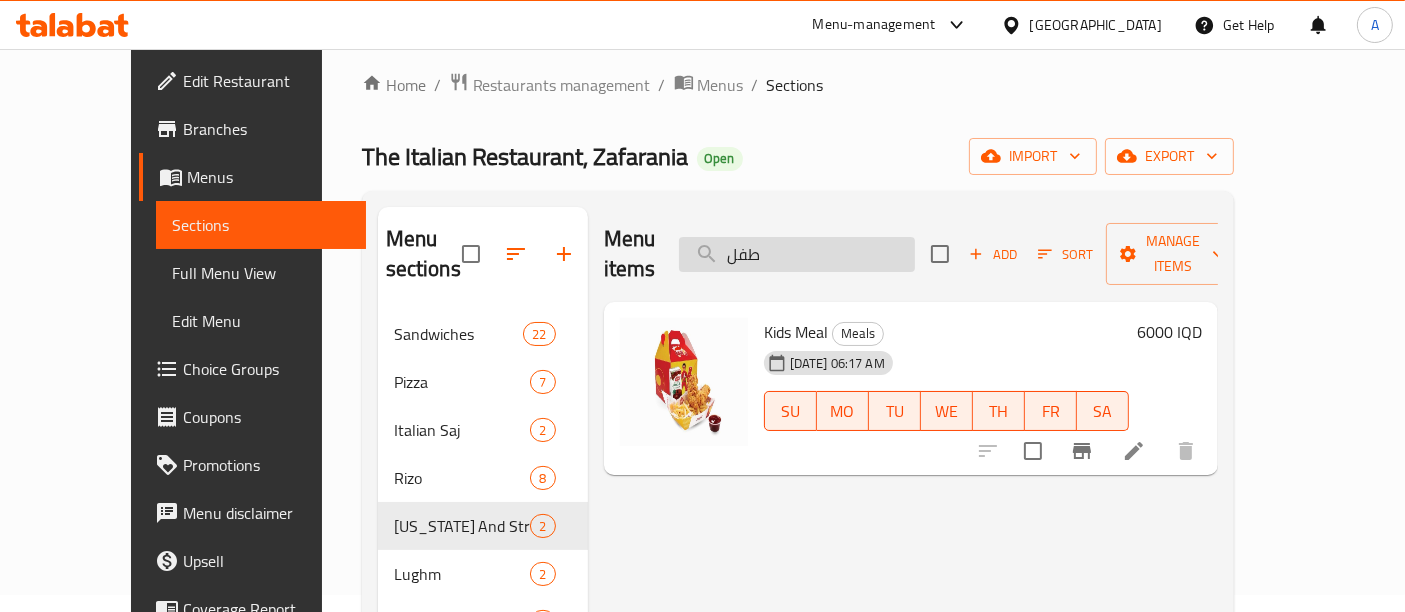 click on "طفل" at bounding box center [797, 254] 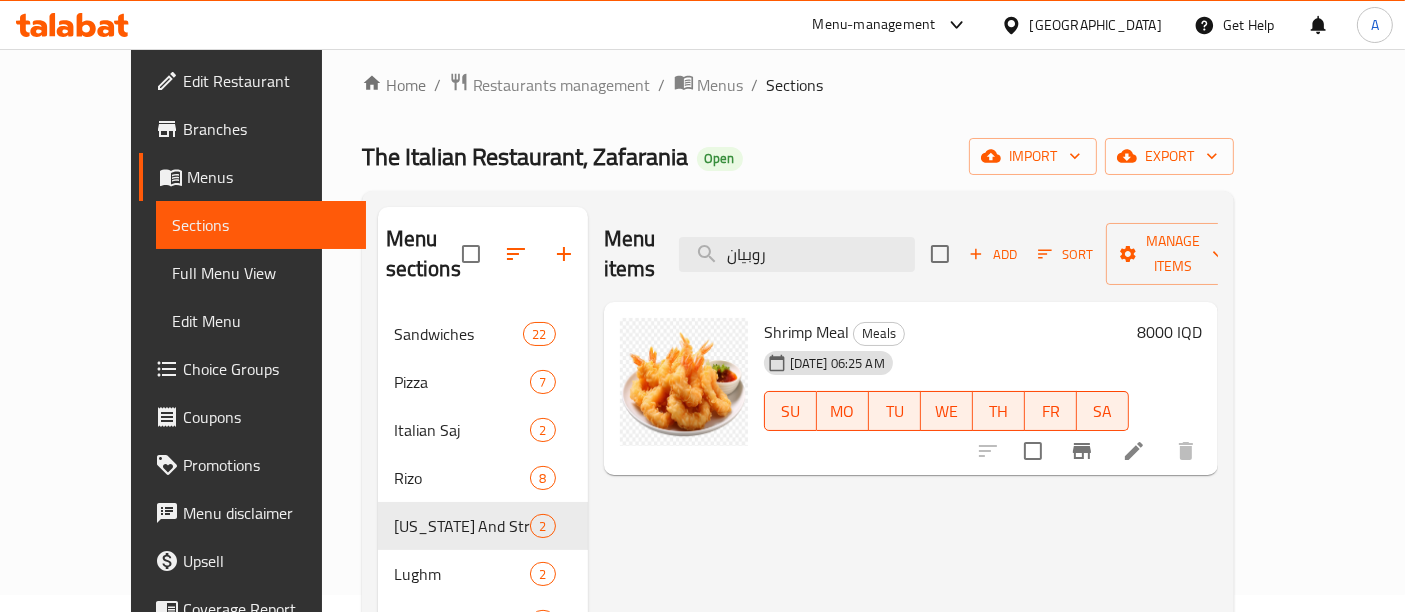type on "روبيان" 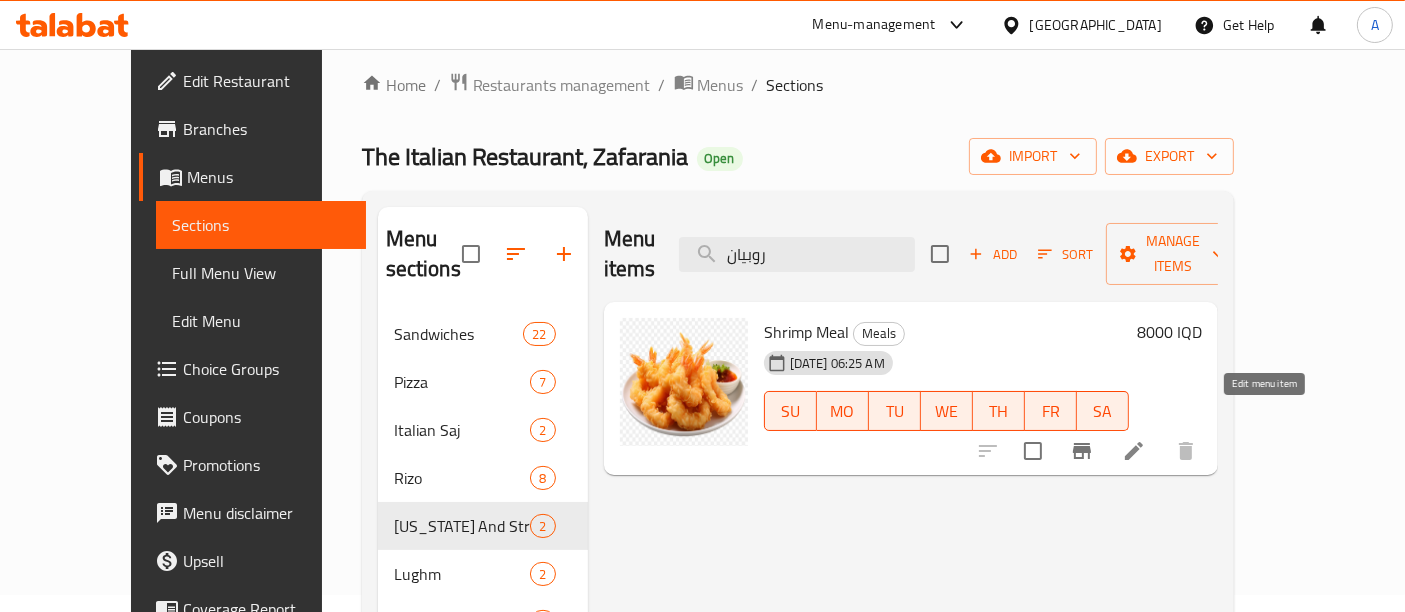 click 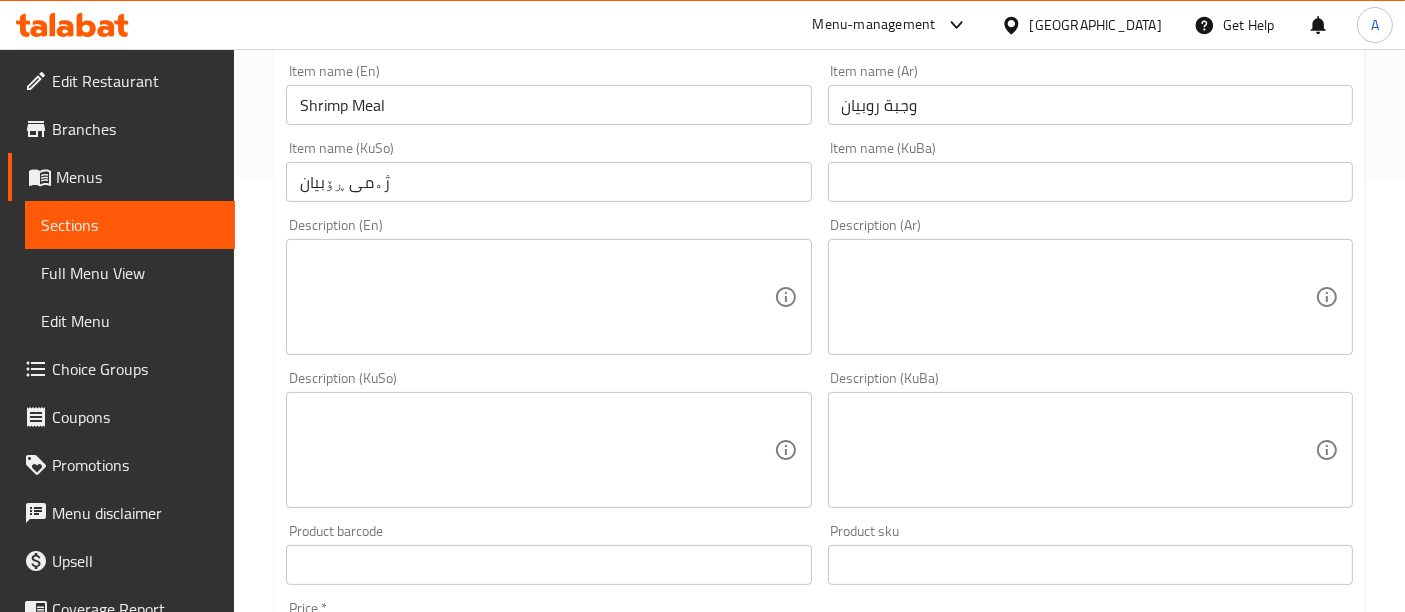 scroll, scrollTop: 444, scrollLeft: 0, axis: vertical 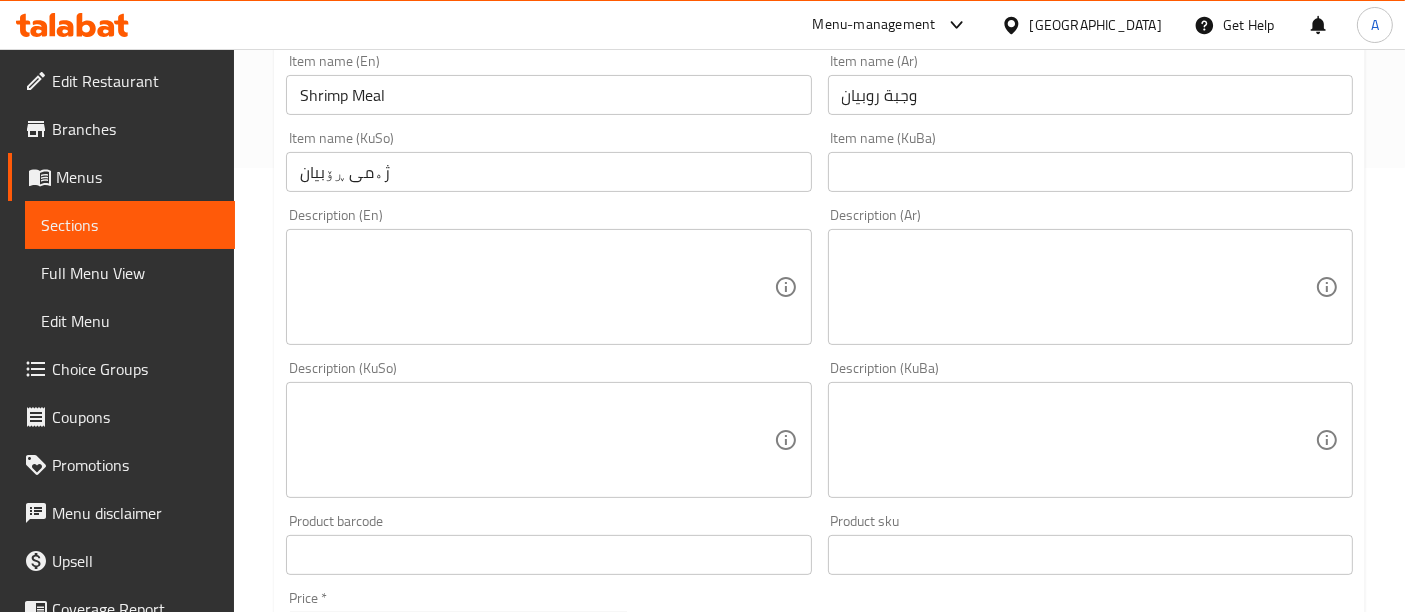 click on "Description (Ar)" at bounding box center (1090, 287) 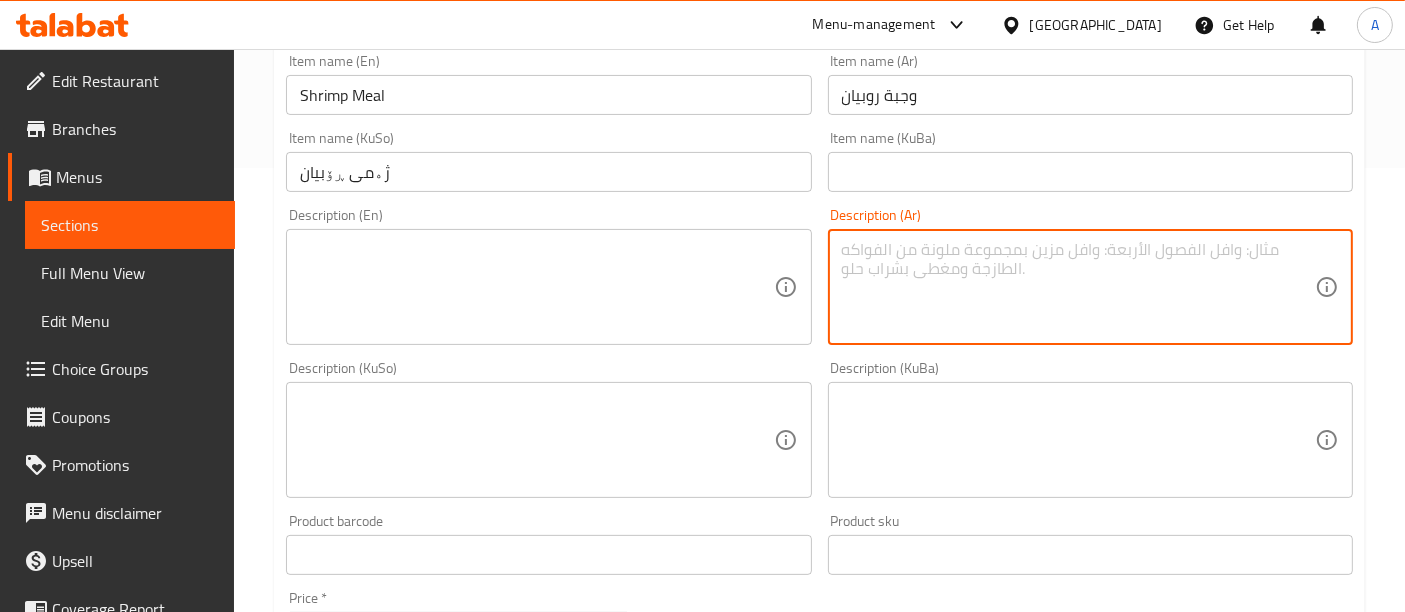 paste on "قطع روبيان مقرمش فنكر صلصات صمون" 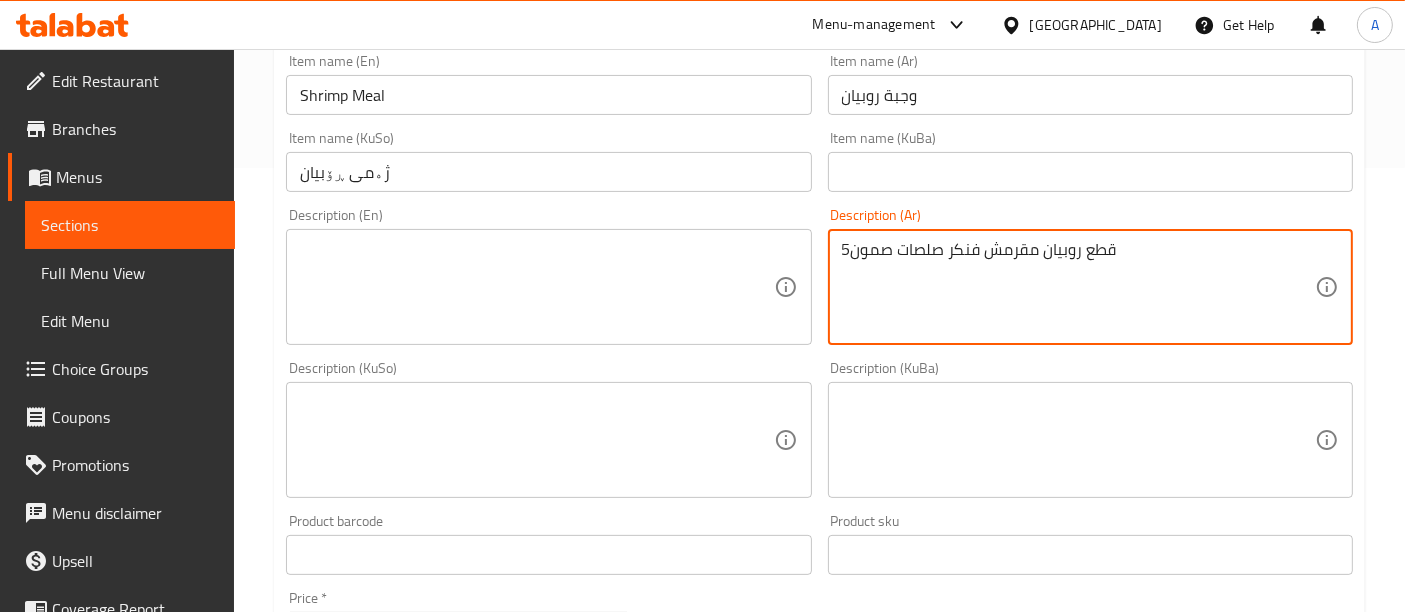 click on "قطع روبيان مقرمش فنكر صلصات صمون5" at bounding box center (1078, 287) 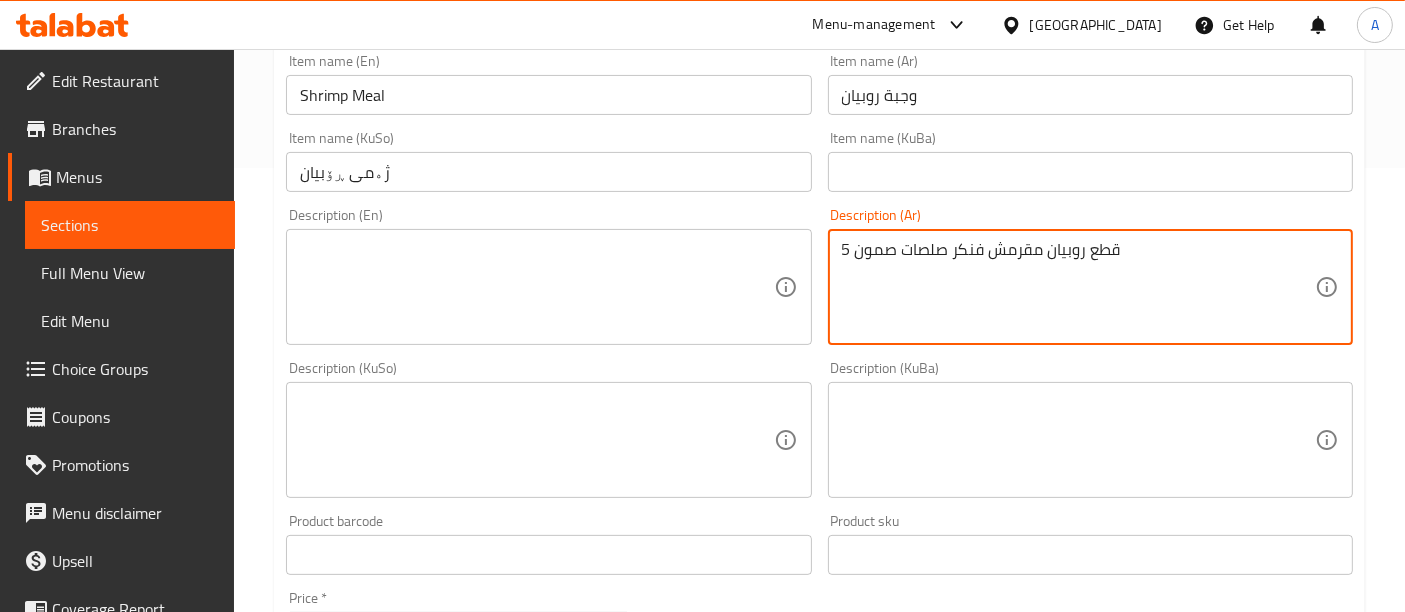 type on "قطع روبيان مقرمش فنكر صلصات صمون 5" 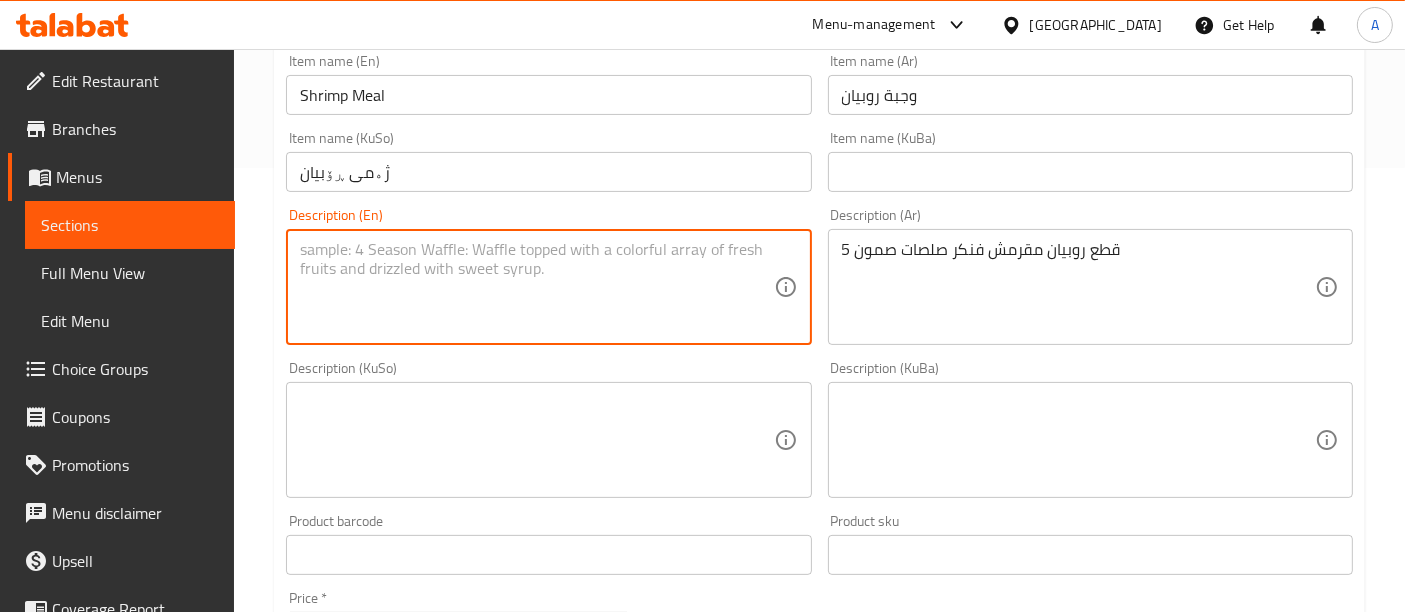 click at bounding box center (536, 287) 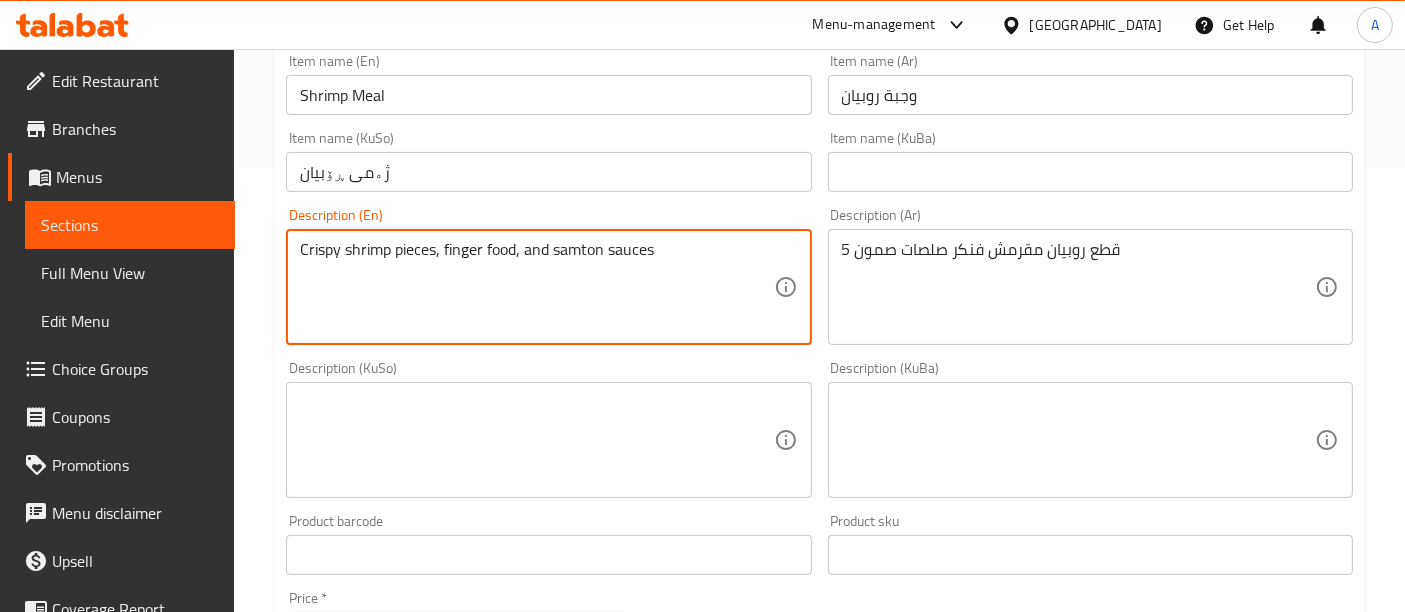 click on "Crispy shrimp pieces, finger food, and samton sauces" at bounding box center (536, 287) 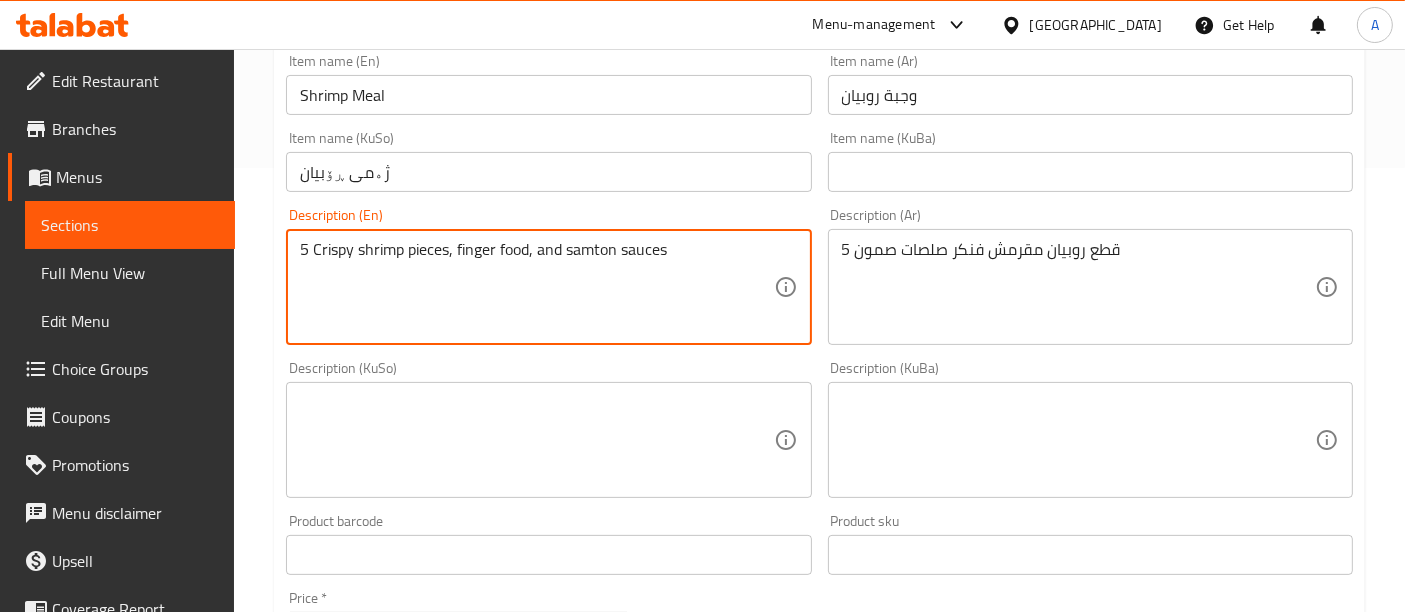 type on "5 Crispy shrimp pieces, finger food, and samton sauces" 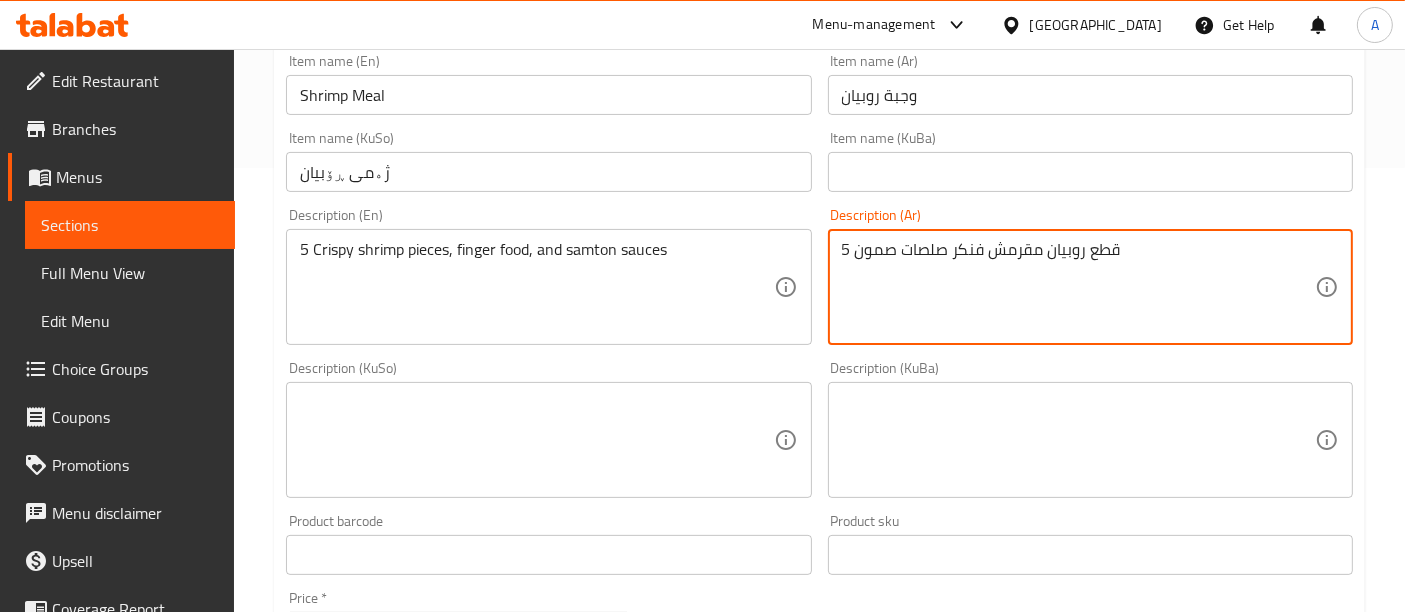 paste on "ة، وأطعمة خفيفة، وصلصة سامتون" 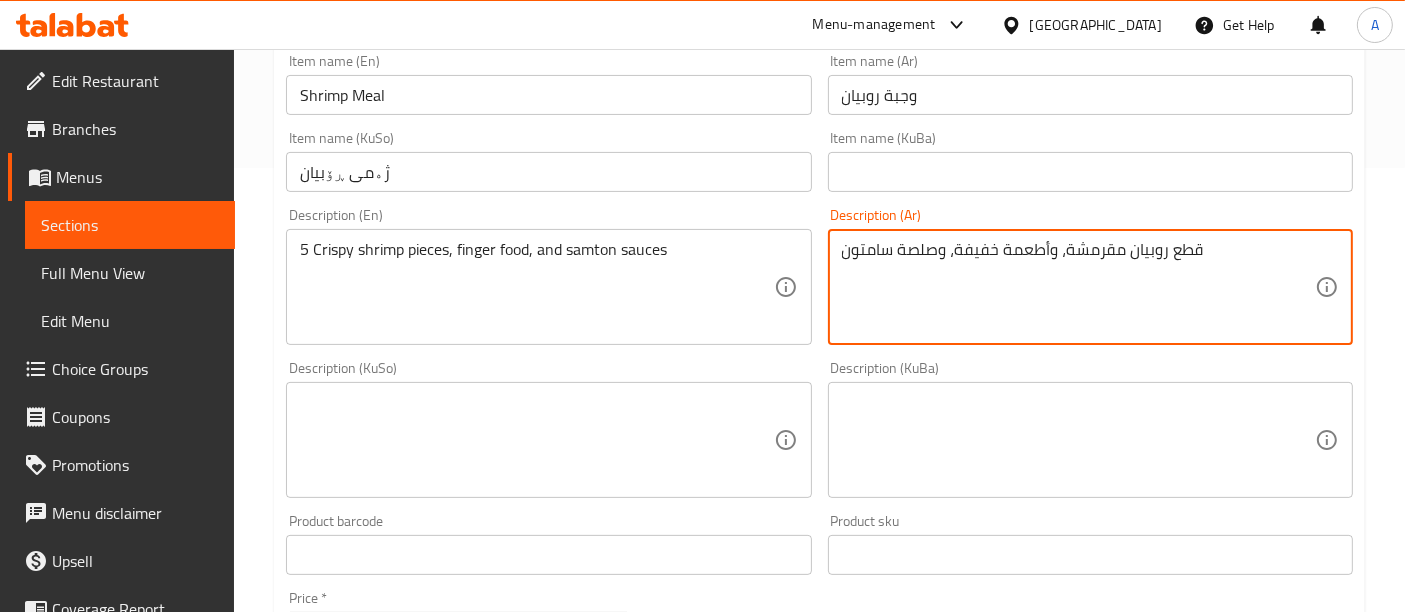 drag, startPoint x: 1198, startPoint y: 250, endPoint x: 1189, endPoint y: 258, distance: 12.0415945 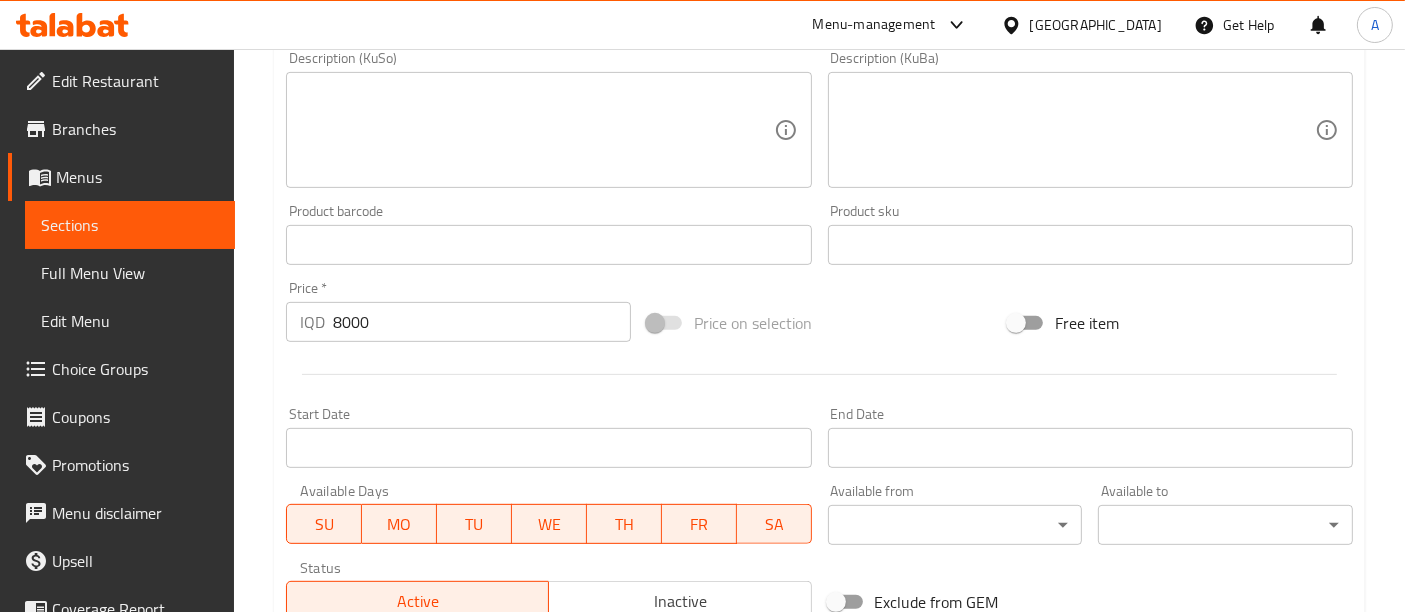 scroll, scrollTop: 1057, scrollLeft: 0, axis: vertical 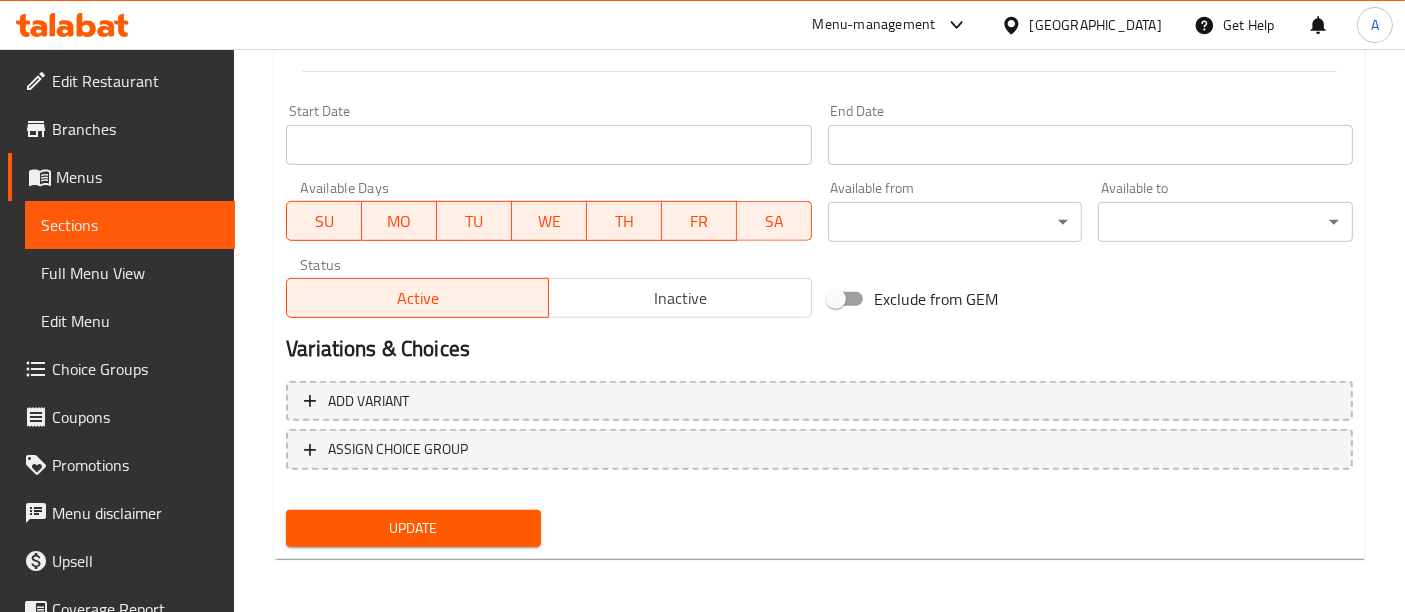 type on "5 قطع روبيان مقرمشة، وأطعمة خفيفة، وصلصة سامتون" 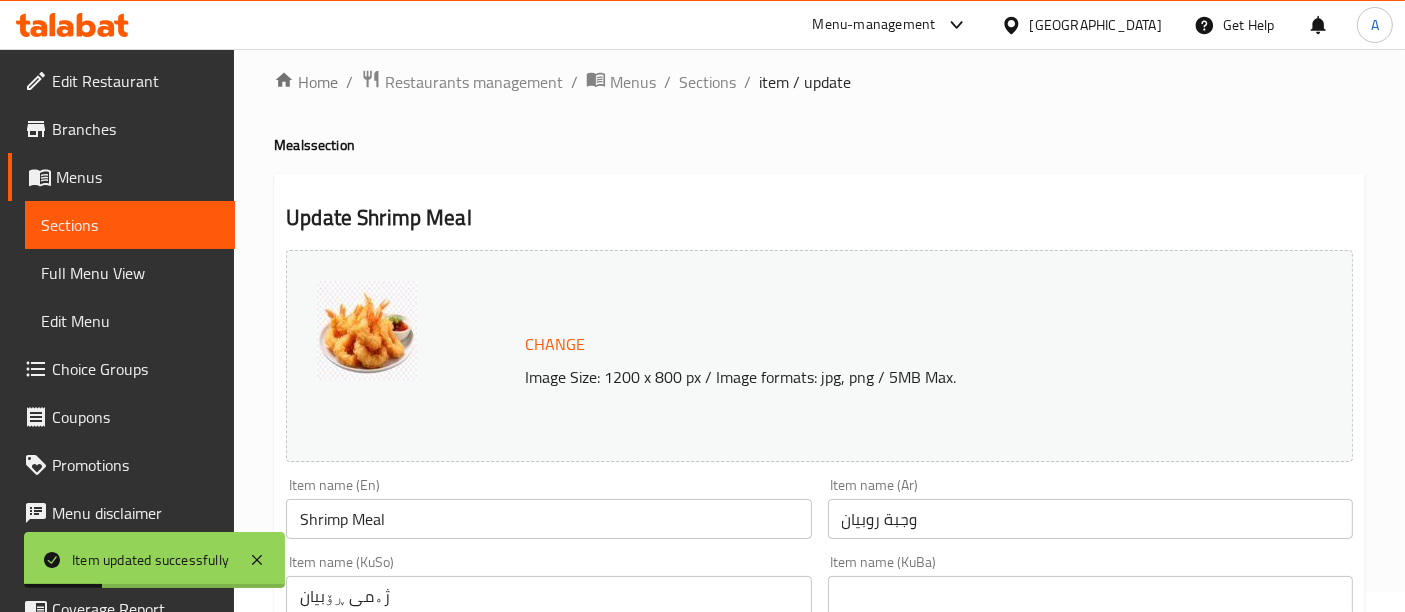 scroll, scrollTop: 0, scrollLeft: 0, axis: both 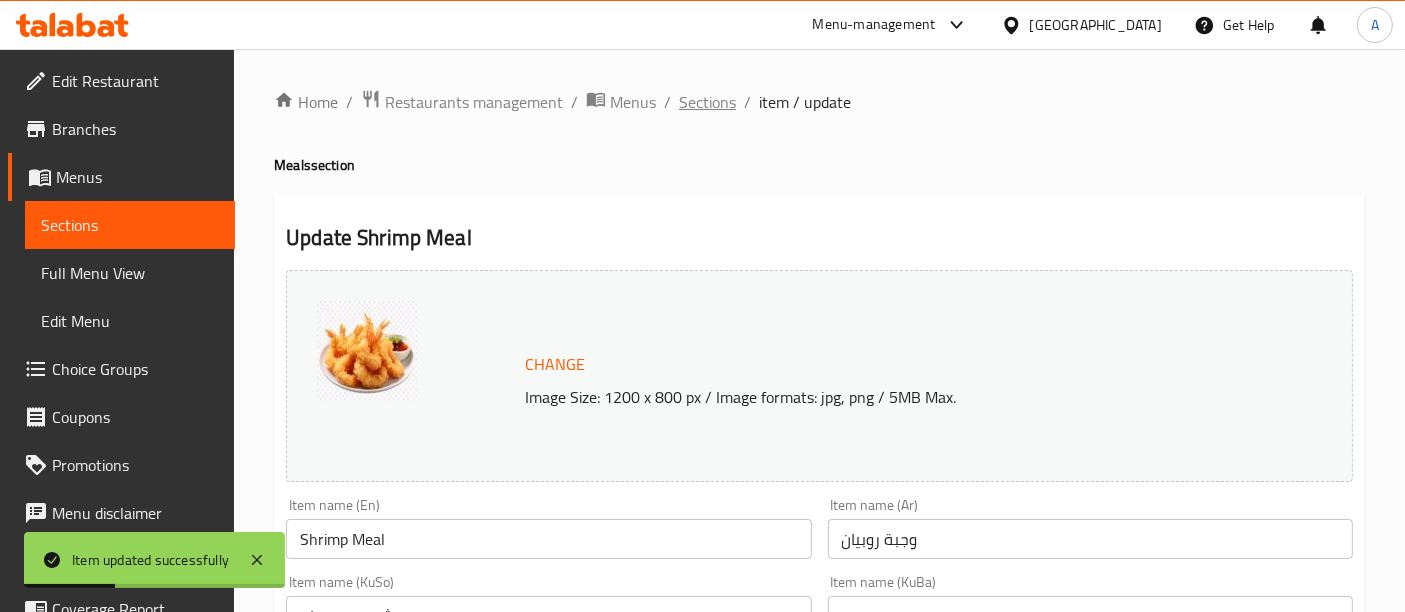 click on "Sections" at bounding box center (707, 102) 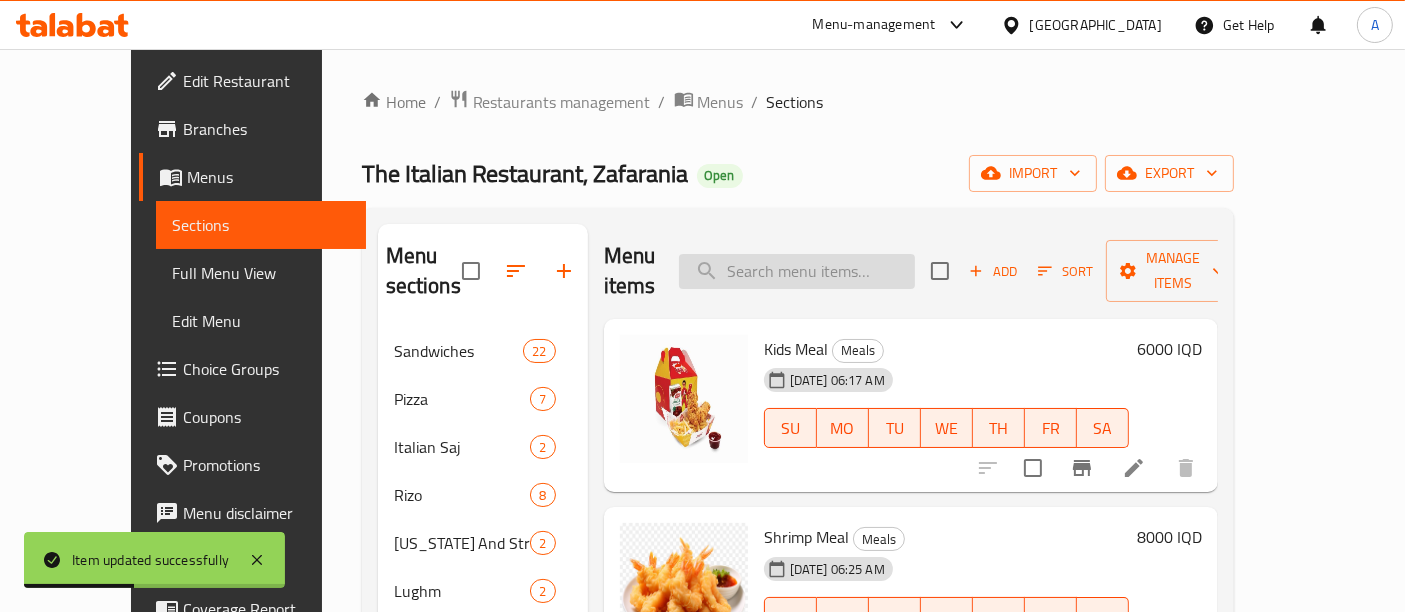 click at bounding box center [797, 271] 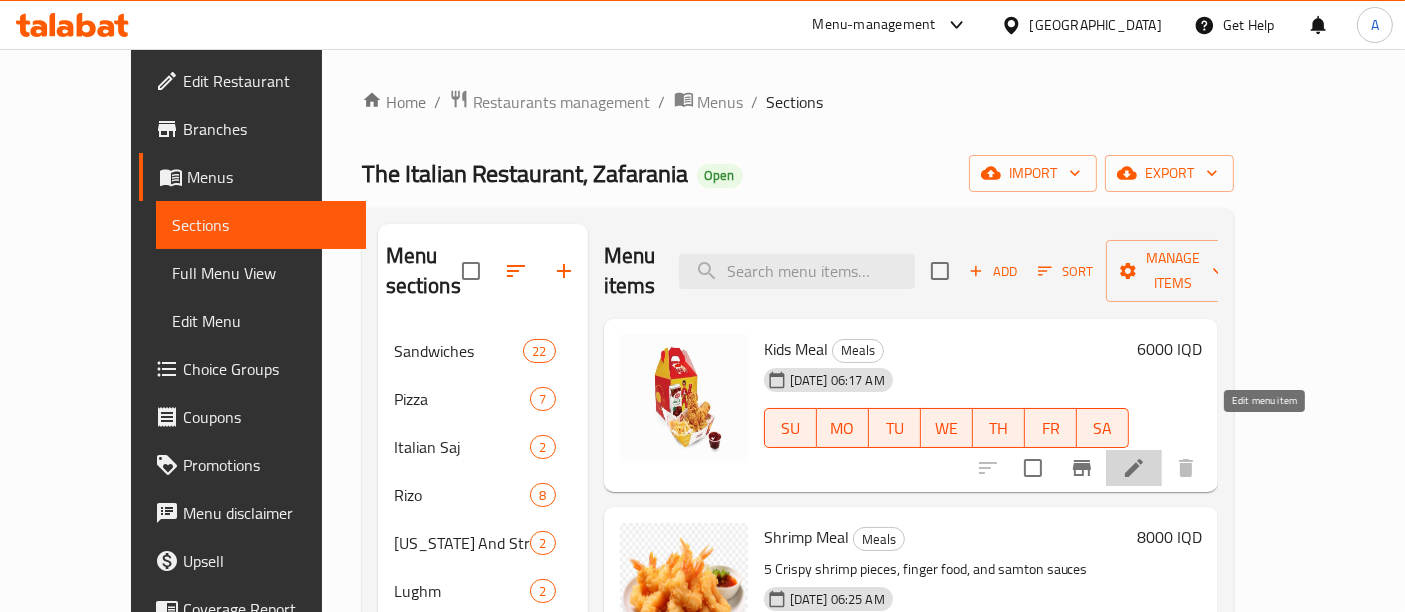 click 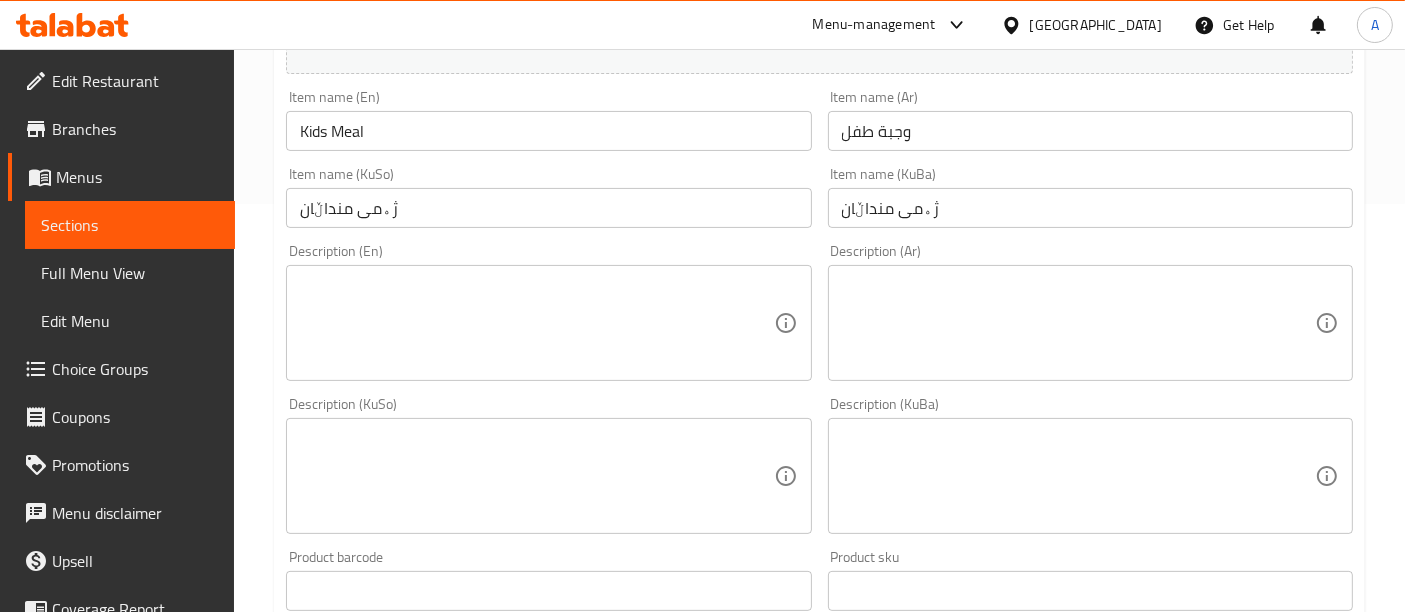 scroll, scrollTop: 444, scrollLeft: 0, axis: vertical 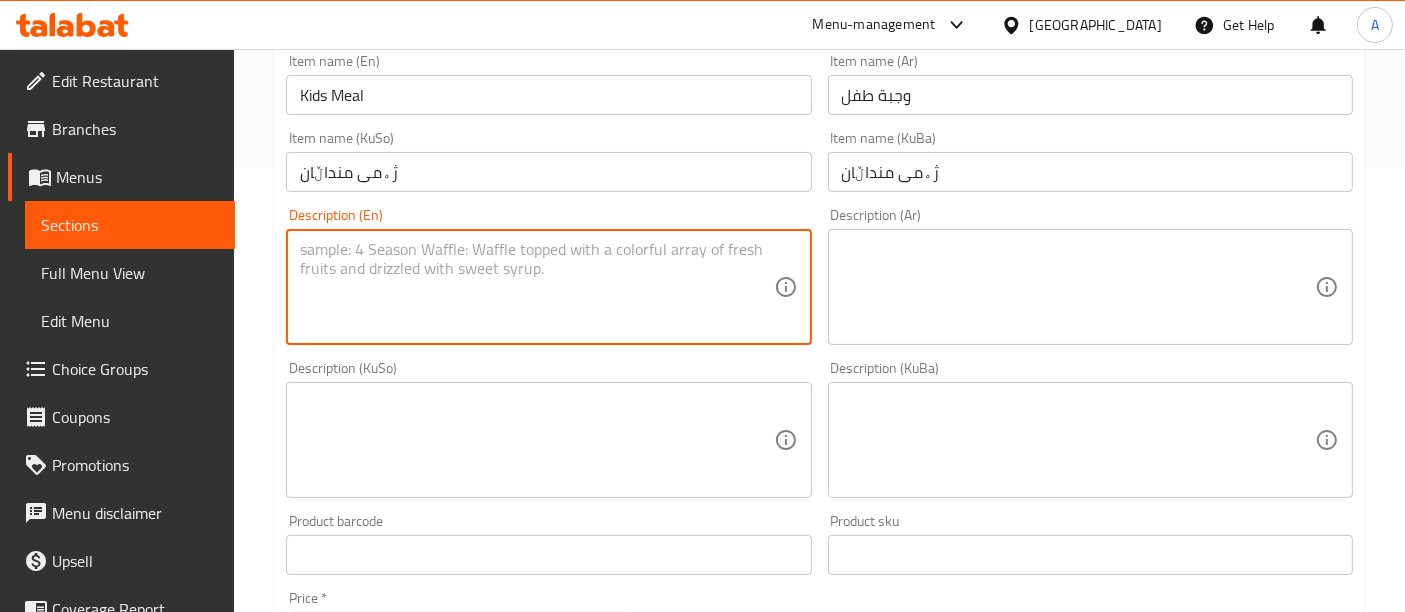 click at bounding box center (536, 287) 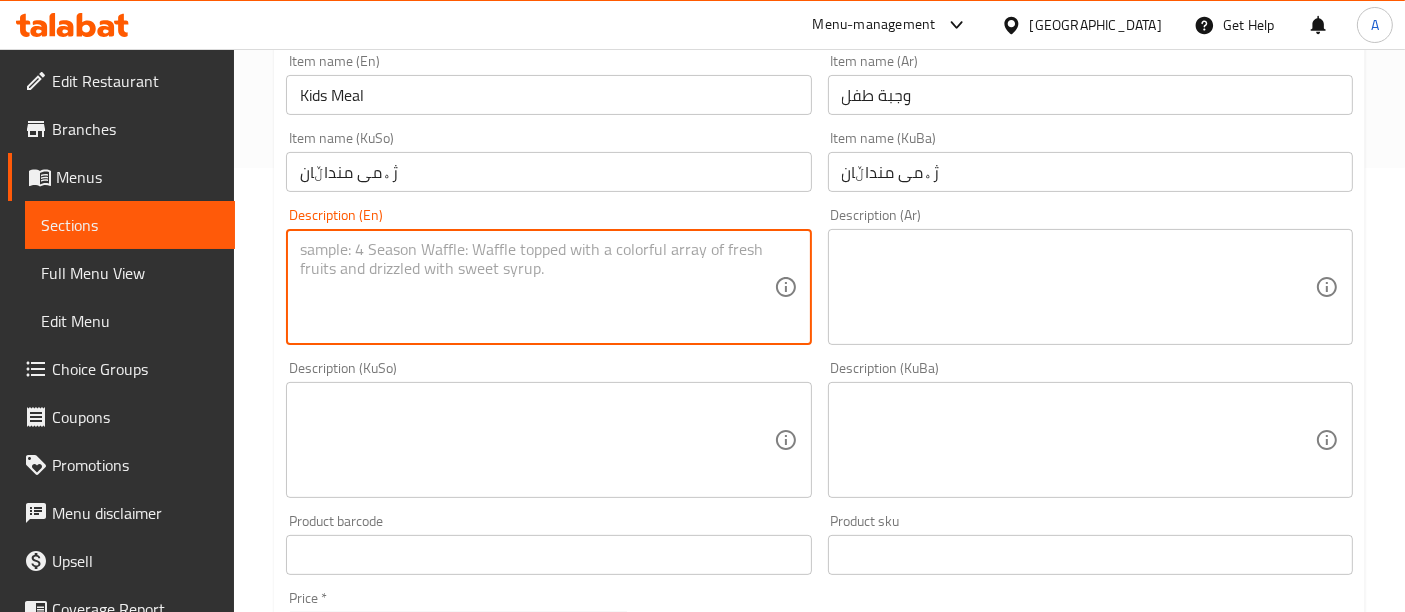 paste on "One piece of crispy Kentucky, two pieces of crispy finger sandwiches, sauces, bread, and juice." 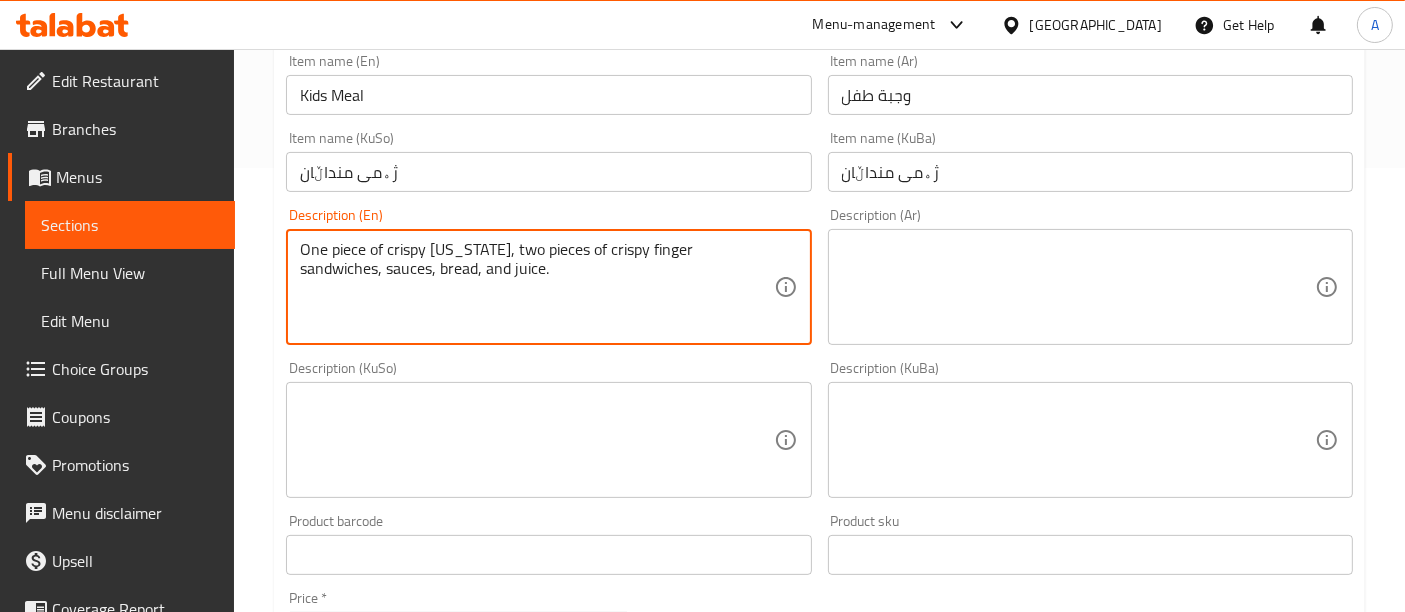 type on "One piece of crispy Kentucky, two pieces of crispy finger sandwiches, sauces, bread, and juice." 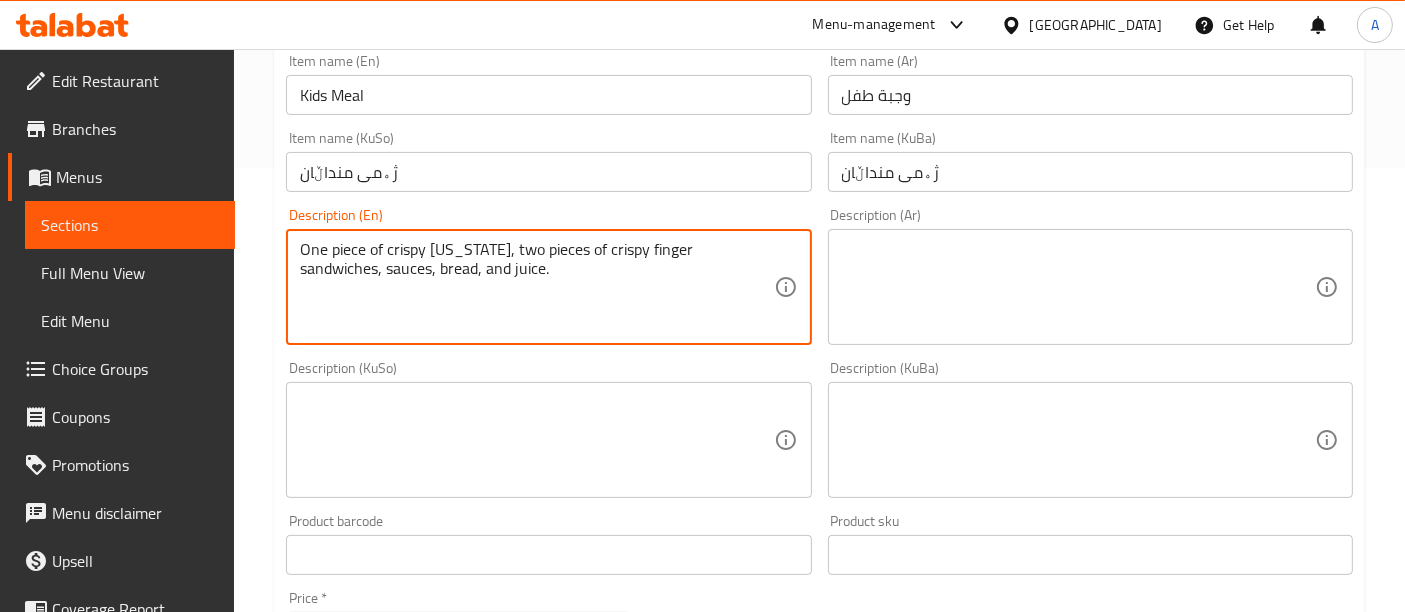 click at bounding box center [1078, 287] 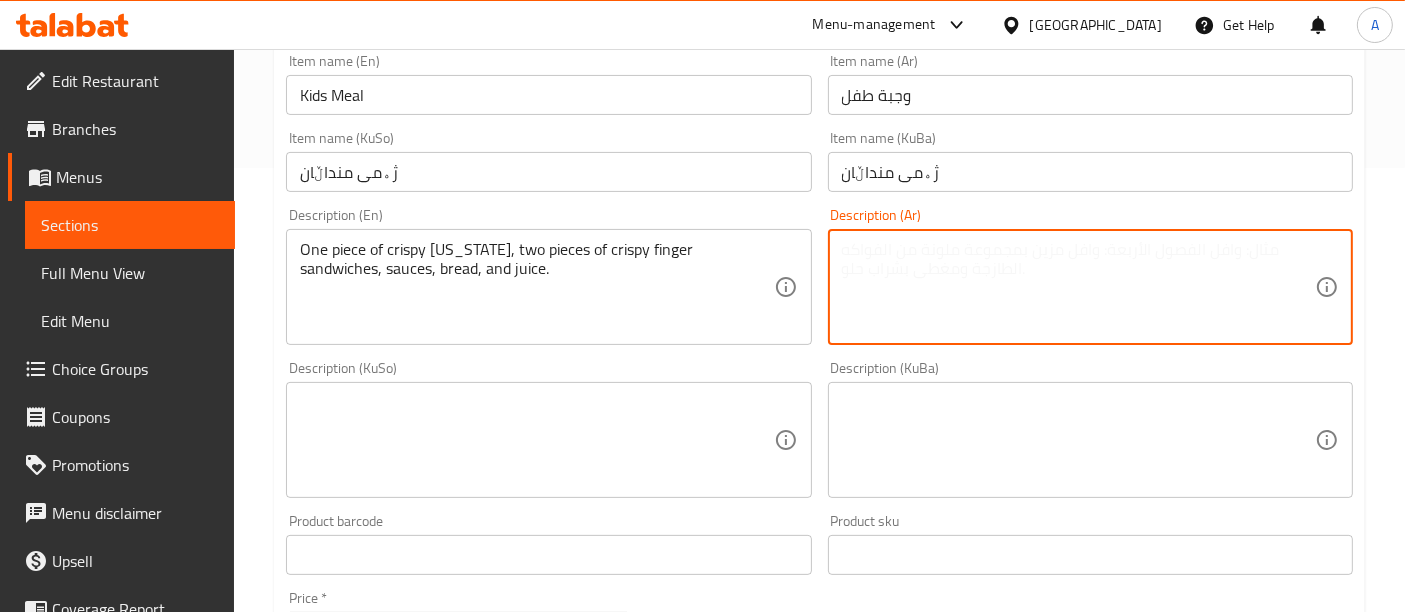 paste on "قطعة واحدة من كنتاكي المقرمش، وقطعتين من السندويشات المقرمشة، والصلصات، والخبز، والعصير." 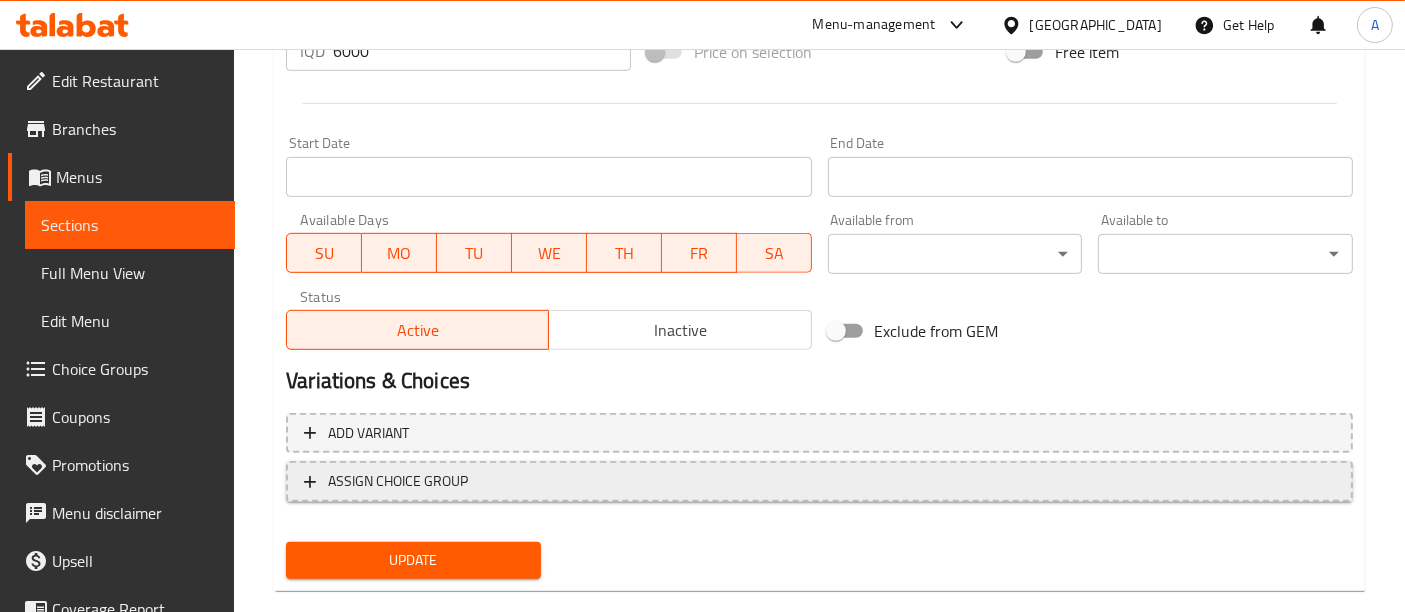 scroll, scrollTop: 1057, scrollLeft: 0, axis: vertical 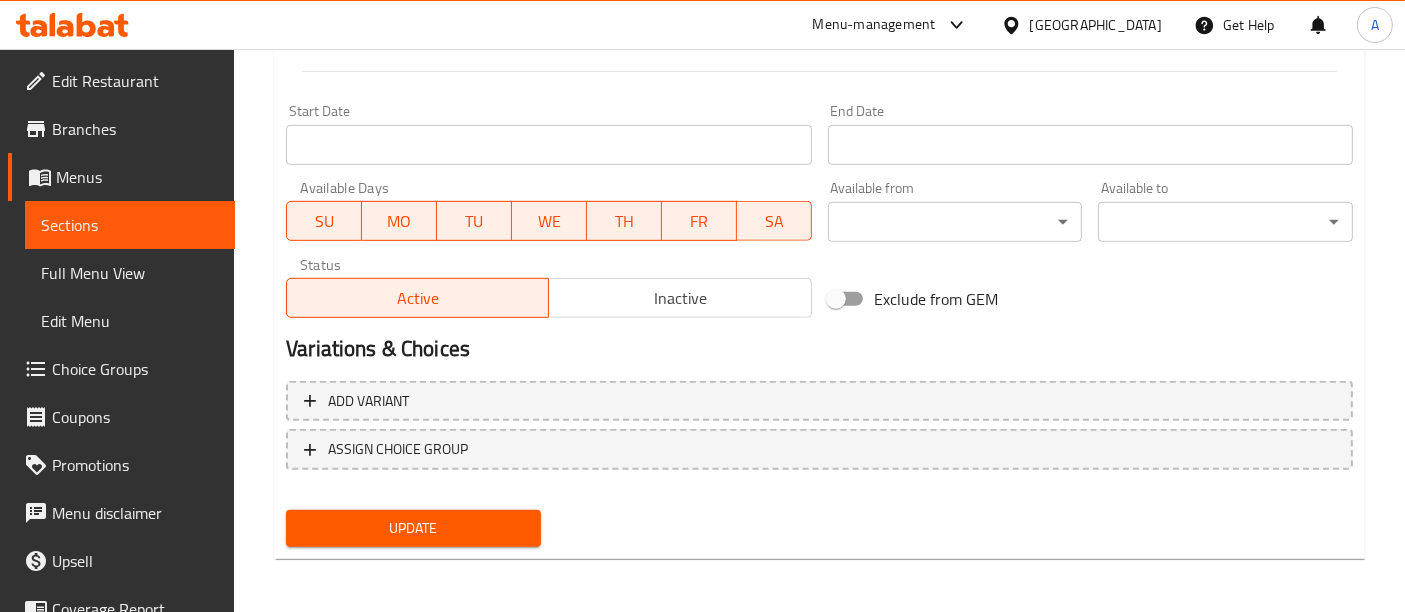 type on "قطعة واحدة من كنتاكي المقرمش، وقطعتين من السندويشات المقرمشة، والصلصات، والخبز، والعصير." 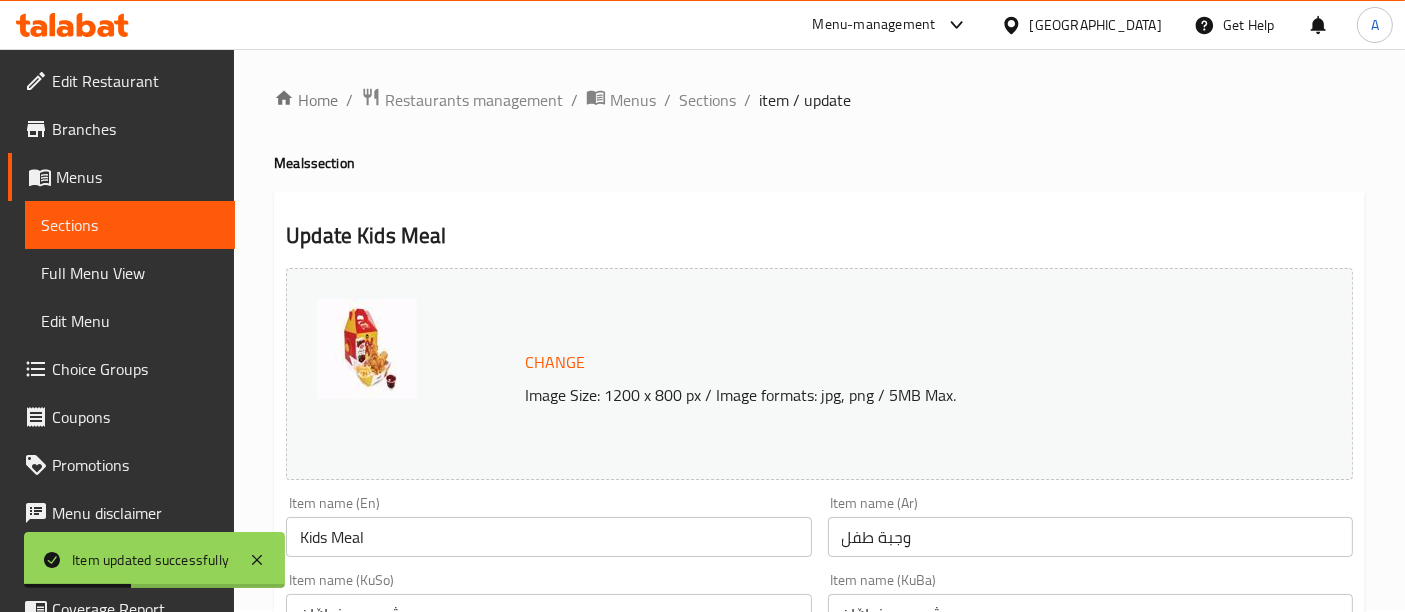 scroll, scrollTop: 0, scrollLeft: 0, axis: both 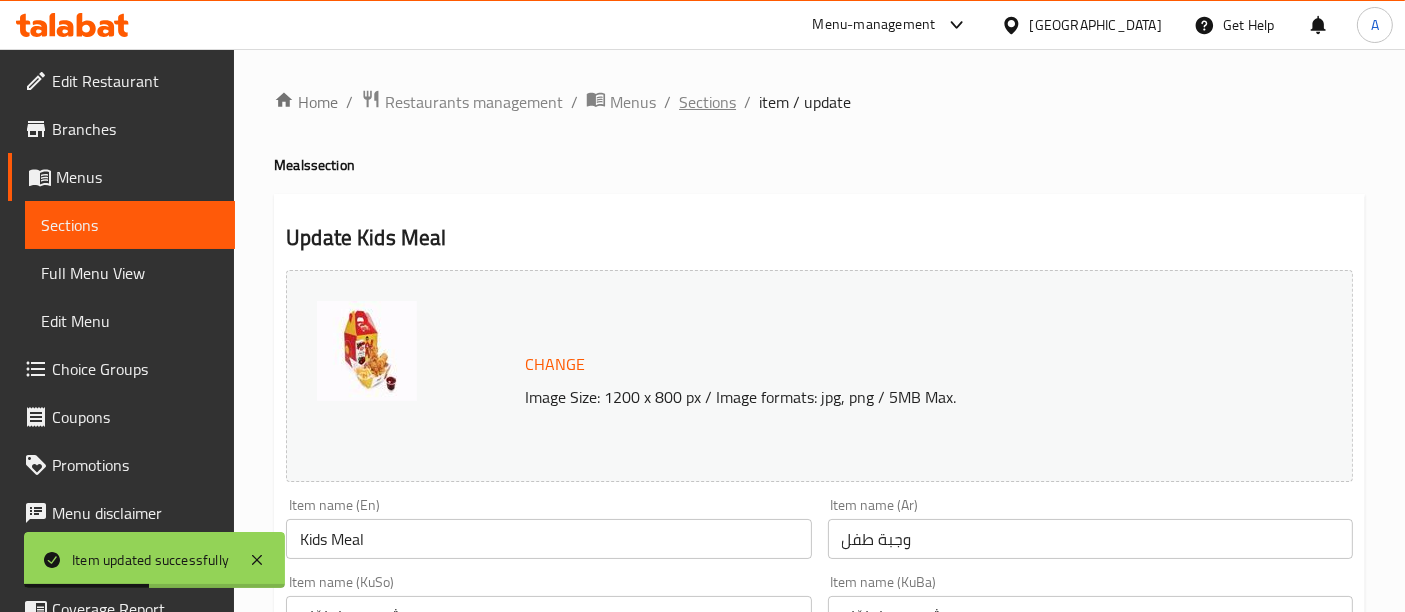 click on "Sections" at bounding box center (707, 102) 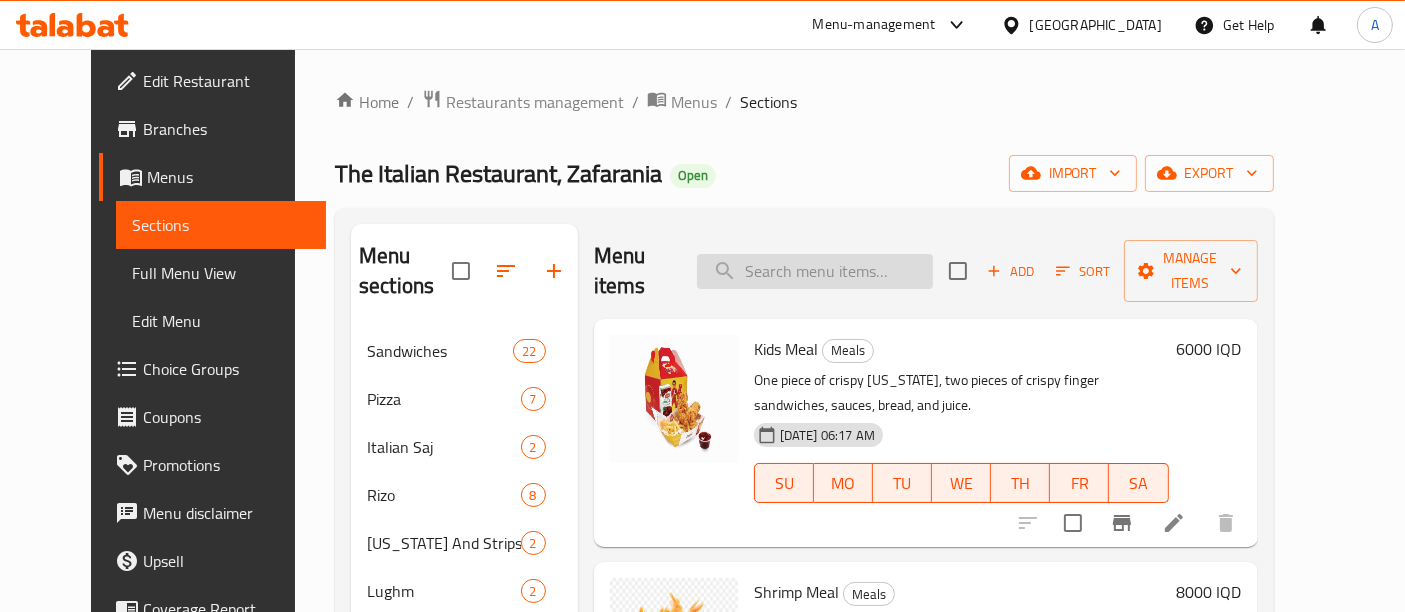 click at bounding box center (815, 271) 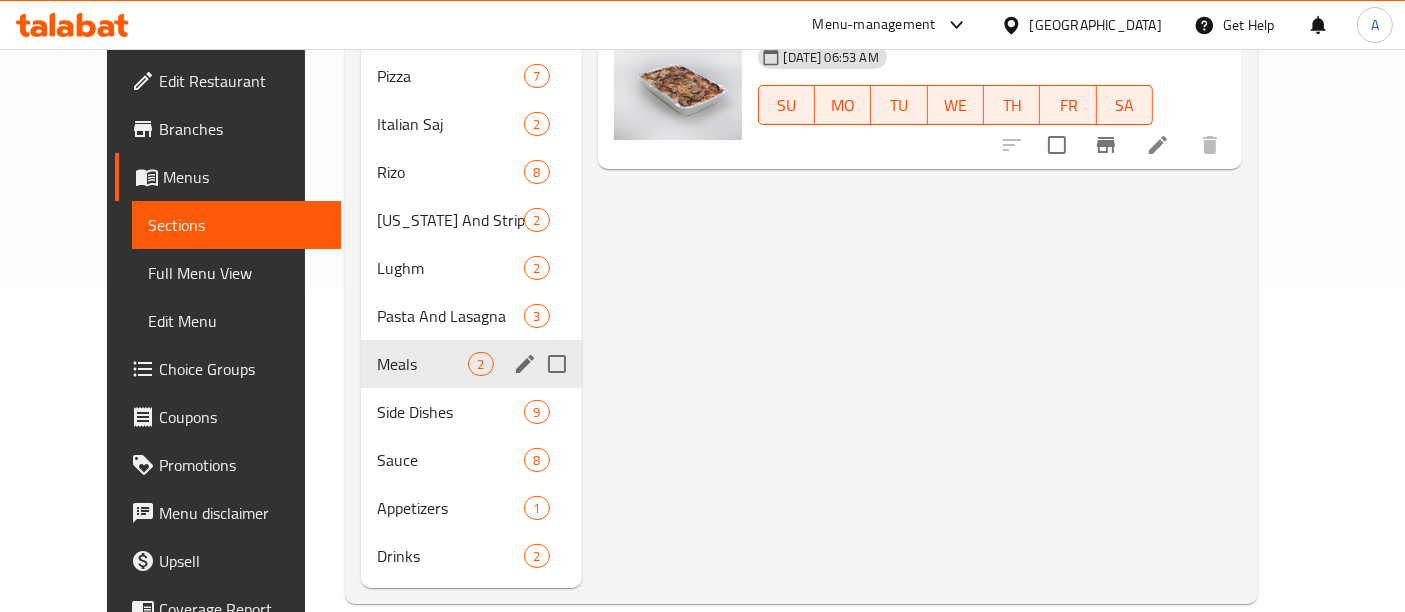 scroll, scrollTop: 323, scrollLeft: 0, axis: vertical 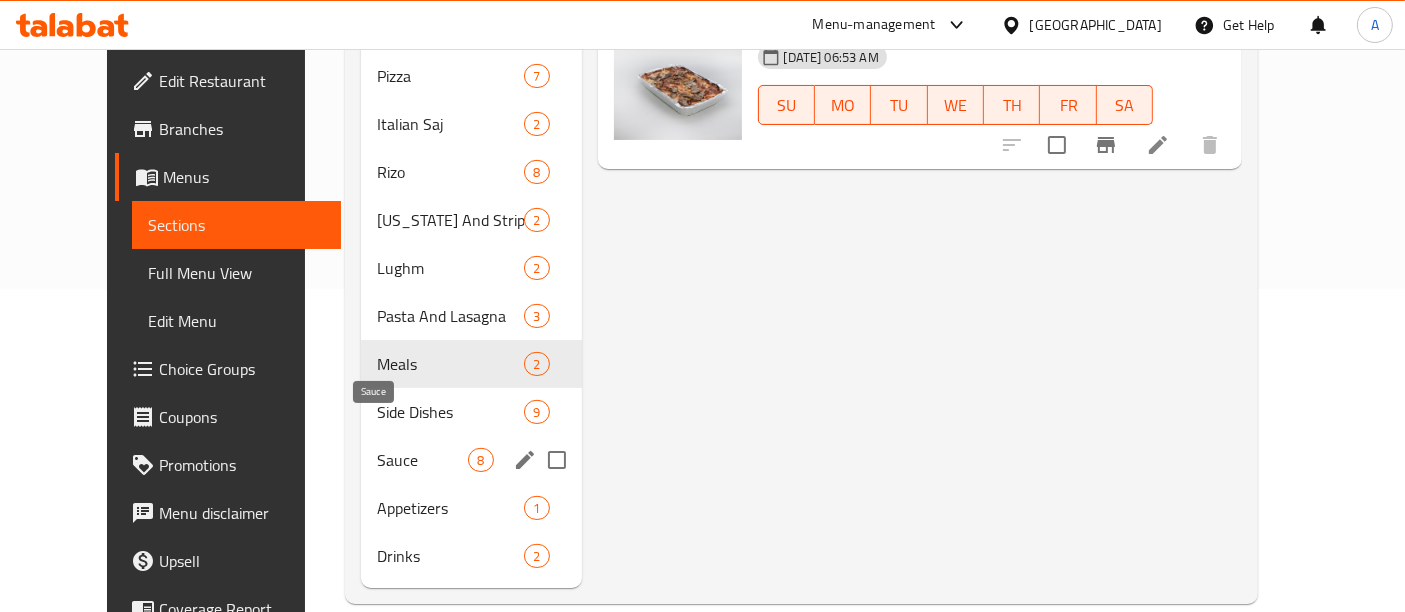 click on "Sauce" at bounding box center (422, 460) 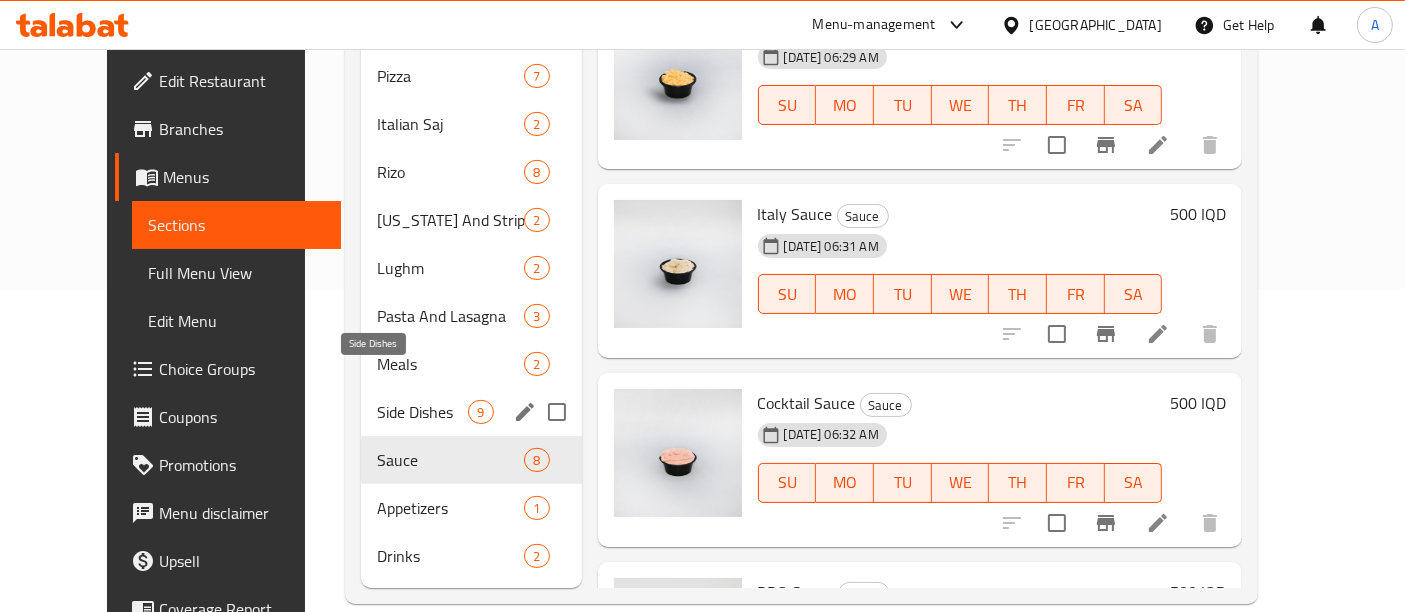 click on "Side Dishes" at bounding box center (422, 412) 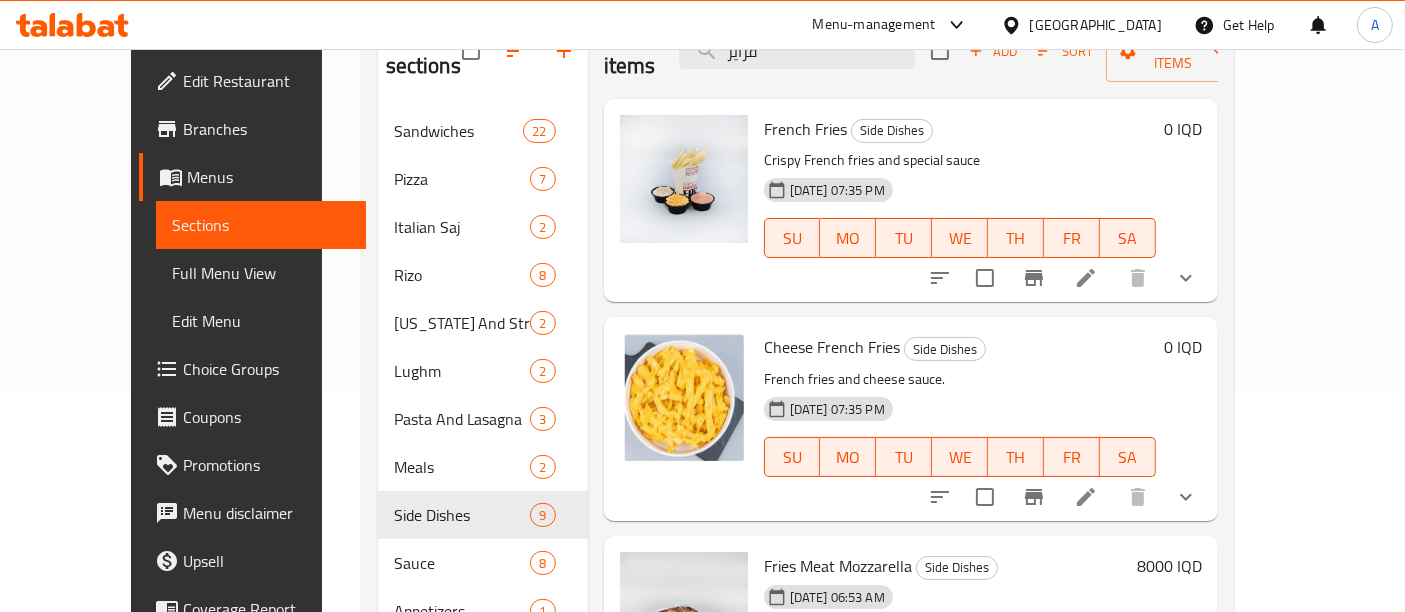 scroll, scrollTop: 323, scrollLeft: 0, axis: vertical 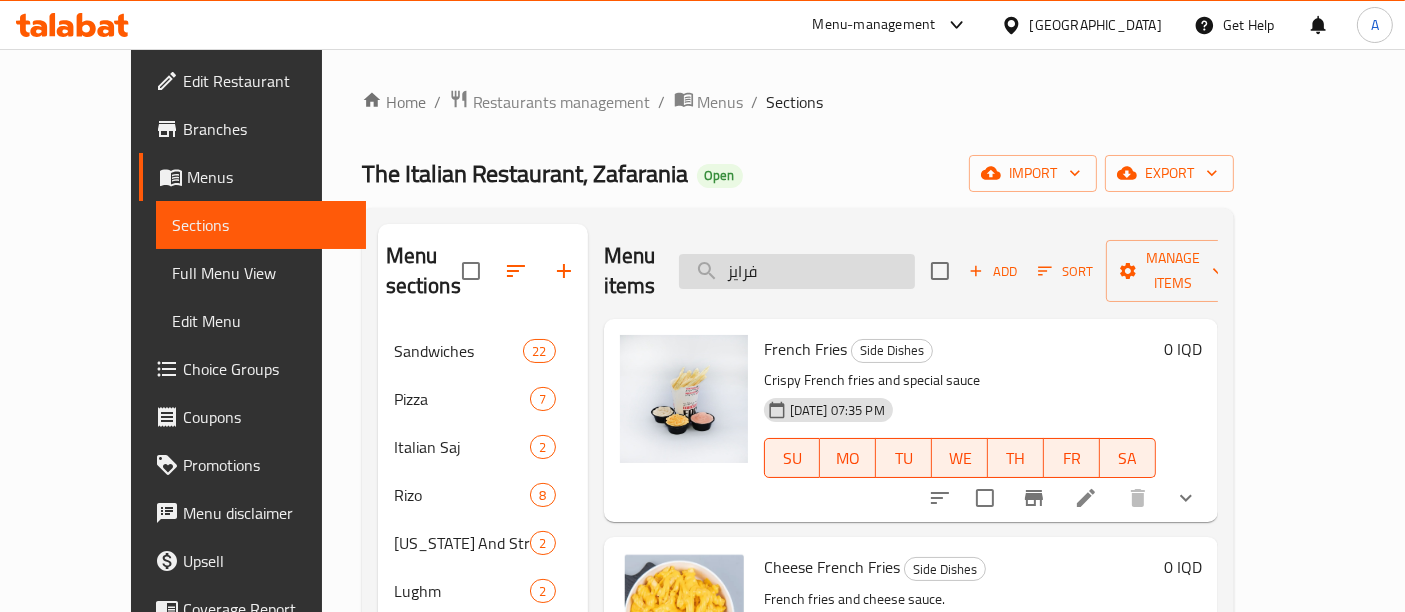 click on "فرايز" at bounding box center (797, 271) 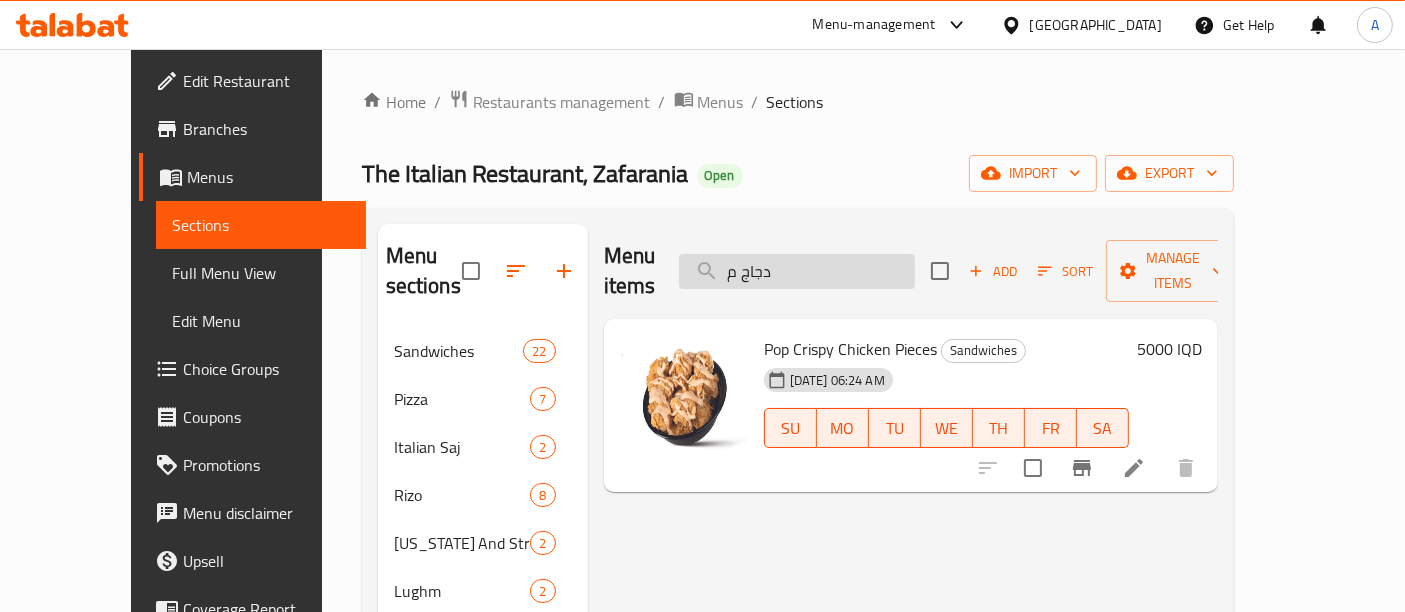 click on "دجاج م" at bounding box center [797, 271] 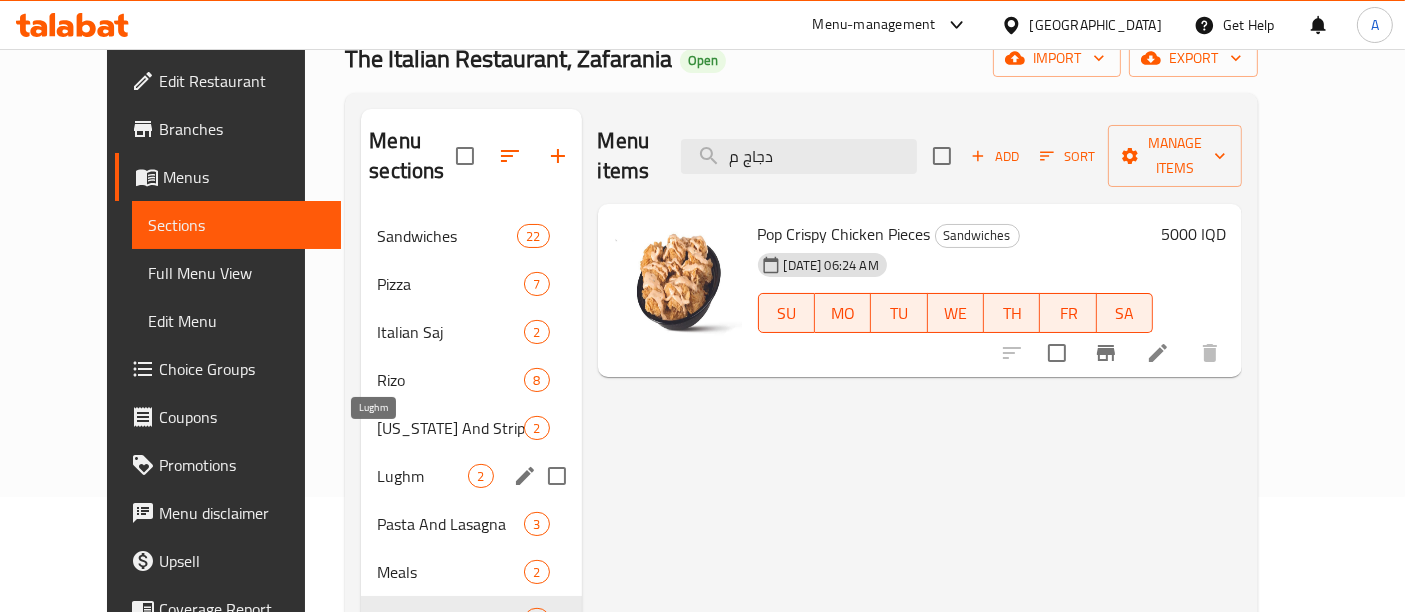 scroll, scrollTop: 222, scrollLeft: 0, axis: vertical 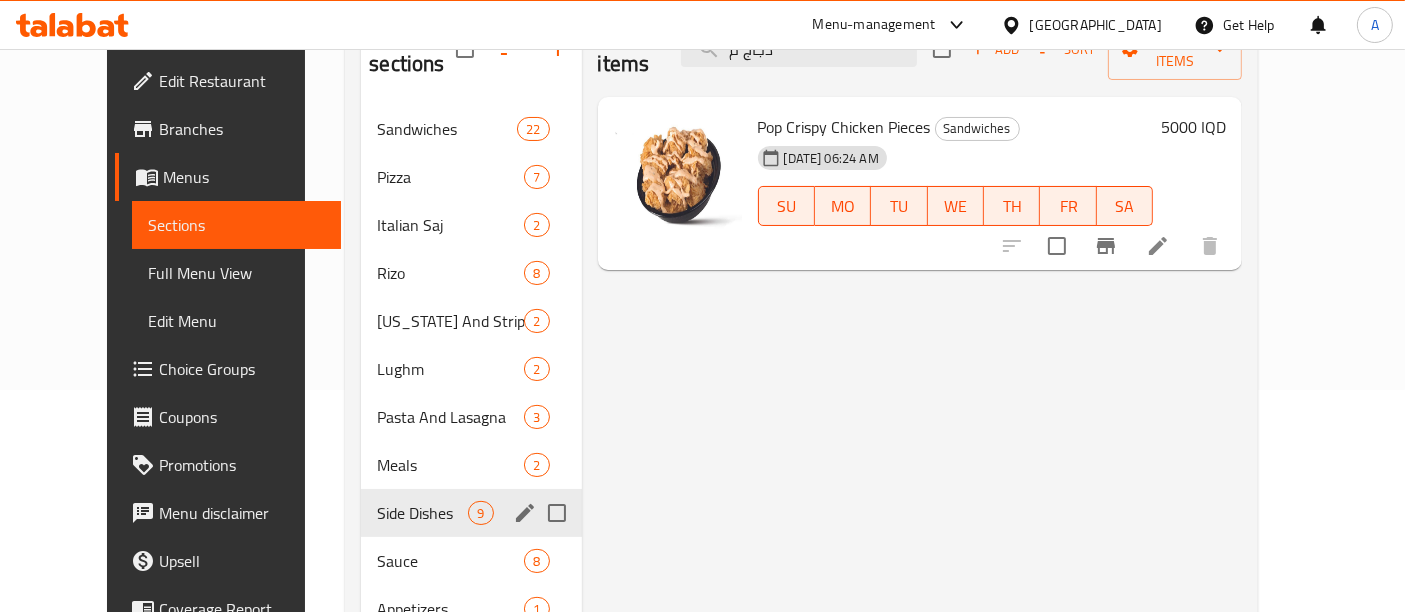 type on "دجاج م" 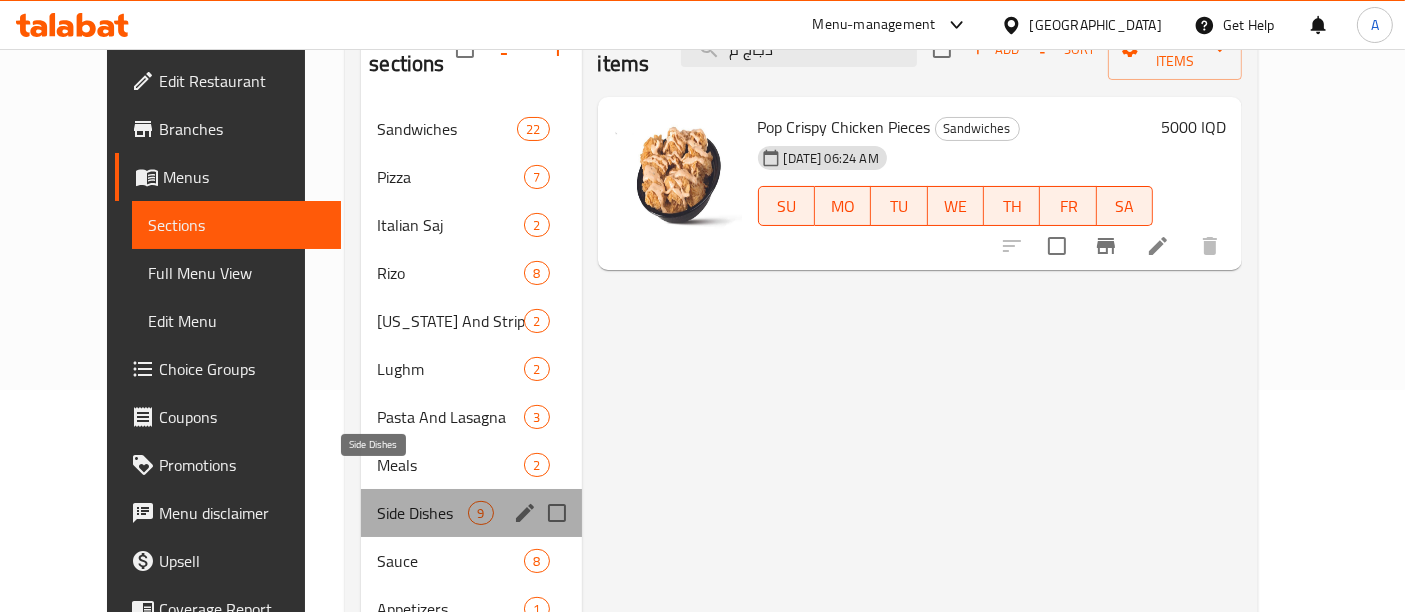 click on "Side Dishes" at bounding box center [422, 513] 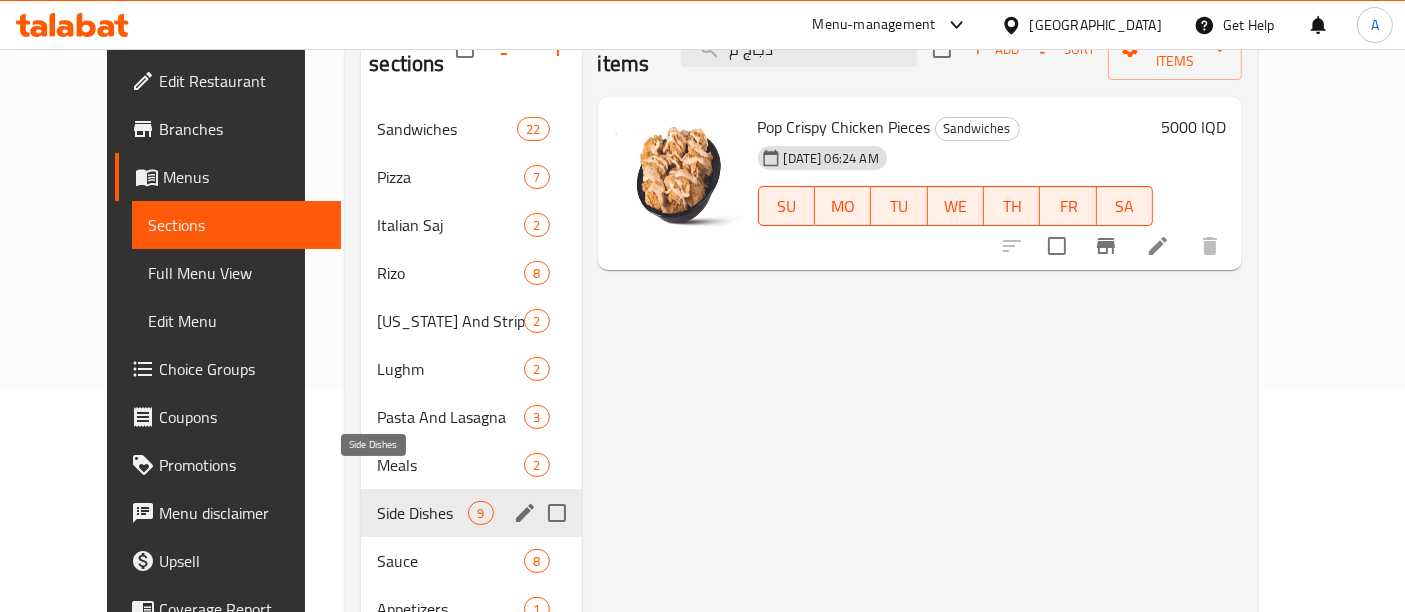 click on "Side Dishes" at bounding box center [422, 513] 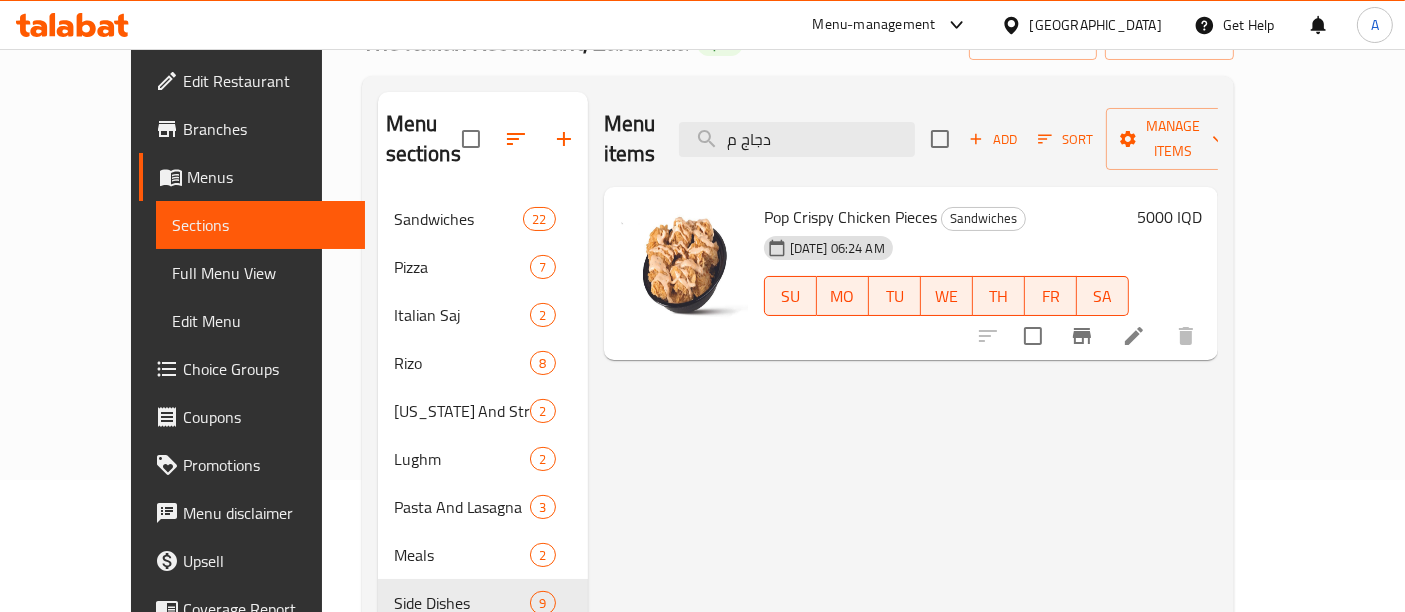 scroll, scrollTop: 0, scrollLeft: 0, axis: both 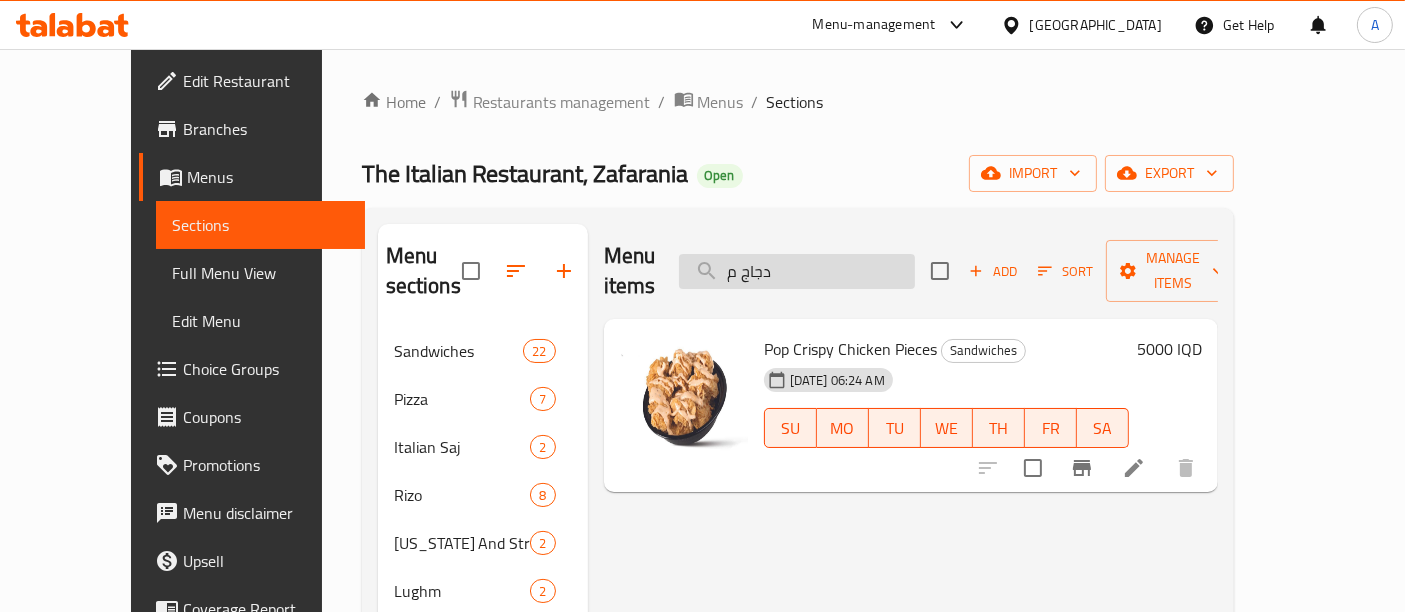 click on "دجاج م" at bounding box center [797, 271] 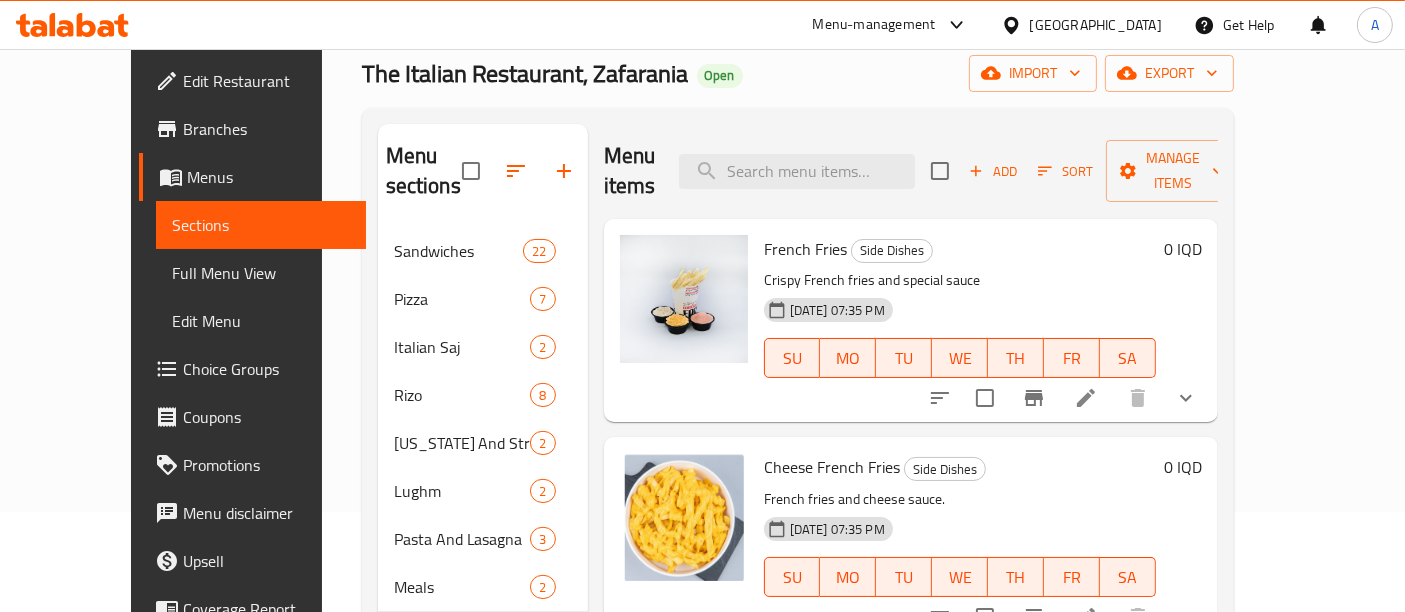 scroll, scrollTop: 111, scrollLeft: 0, axis: vertical 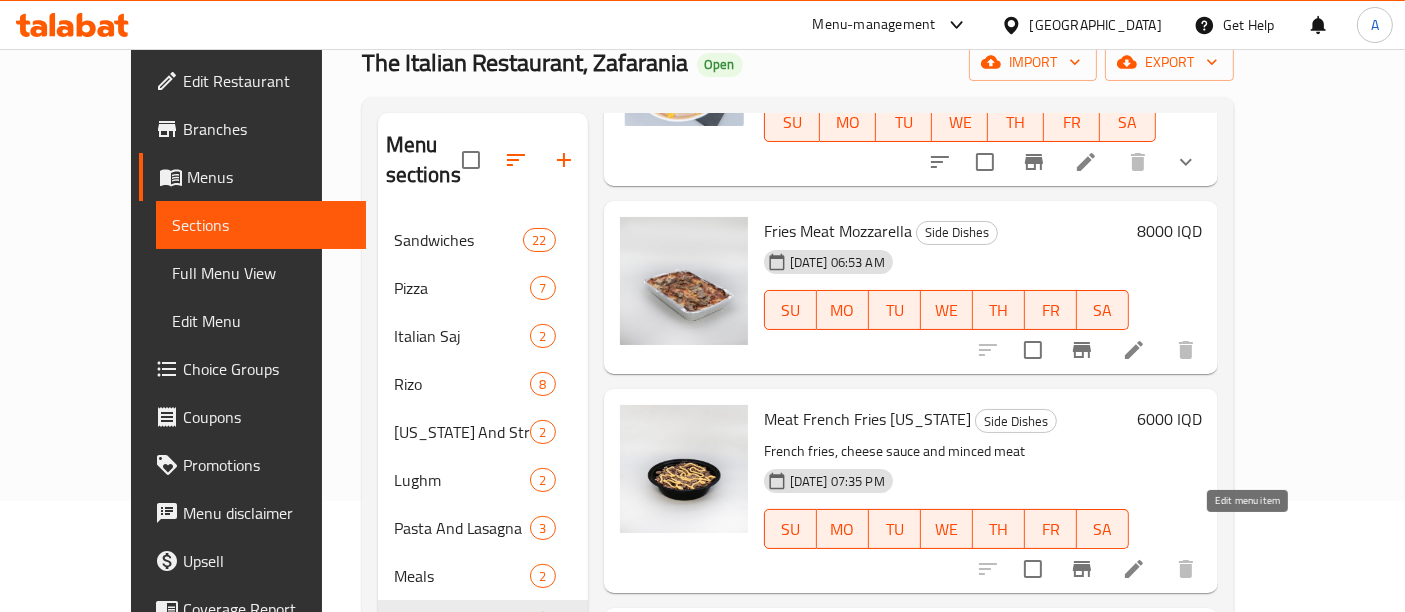 type 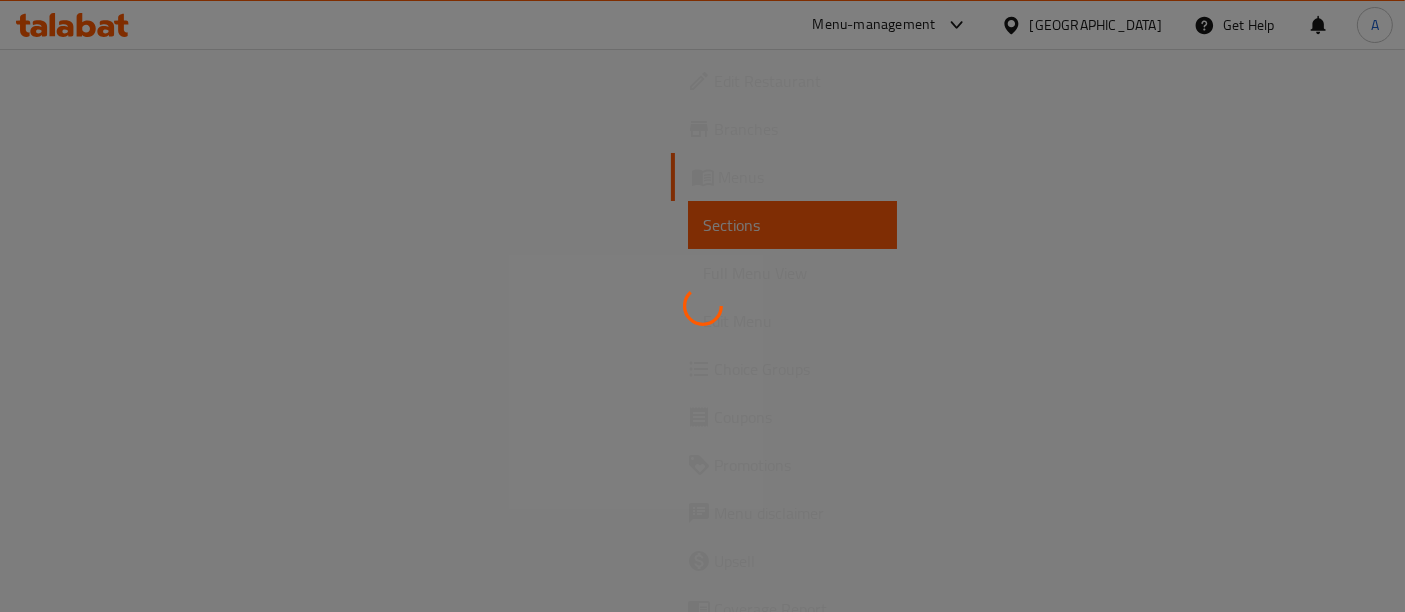 scroll, scrollTop: 0, scrollLeft: 0, axis: both 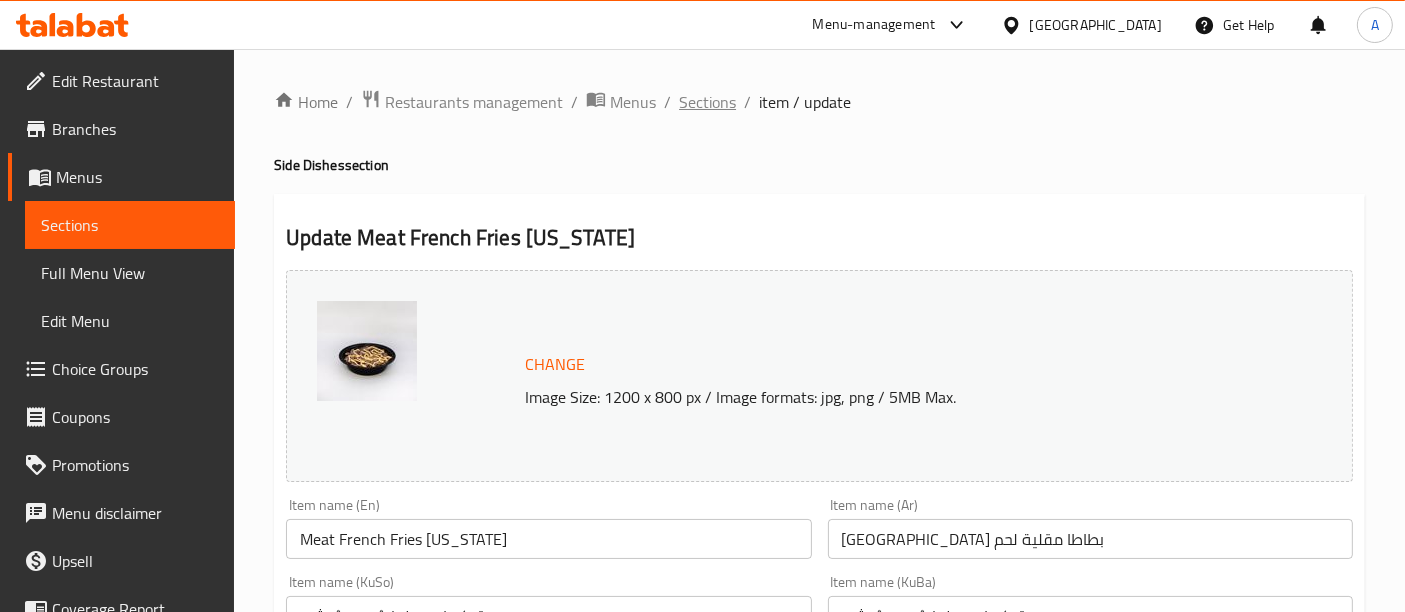 click on "Sections" at bounding box center (707, 102) 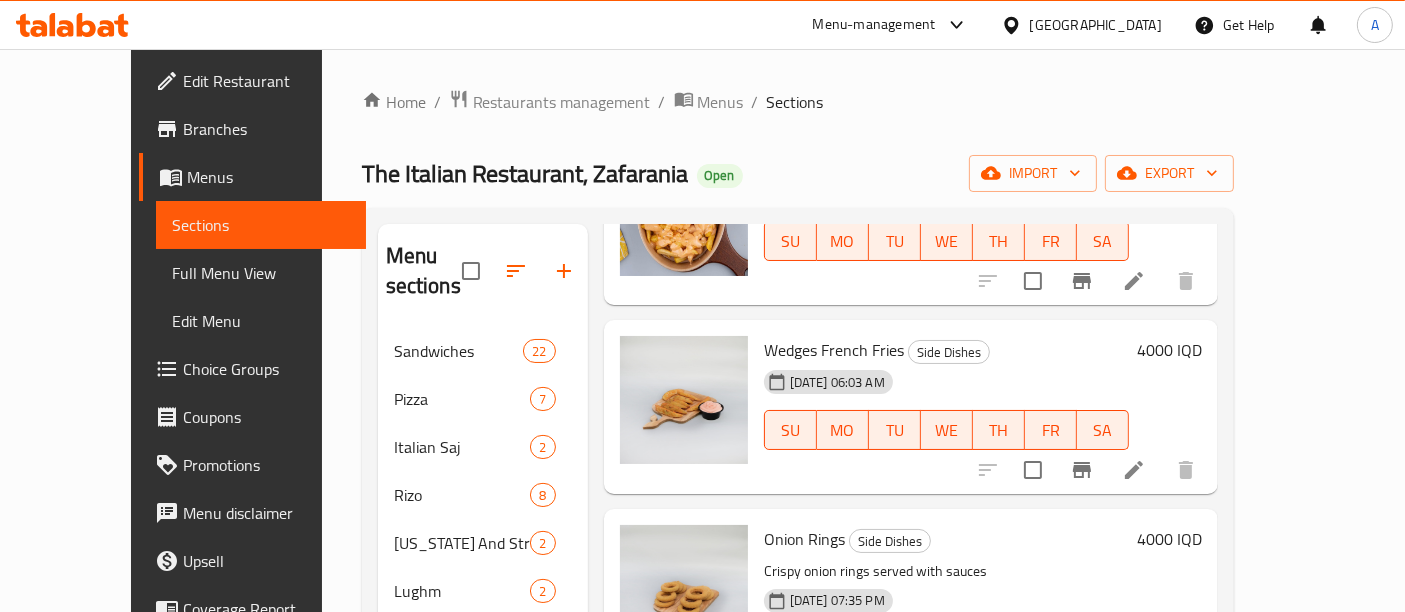scroll, scrollTop: 1209, scrollLeft: 0, axis: vertical 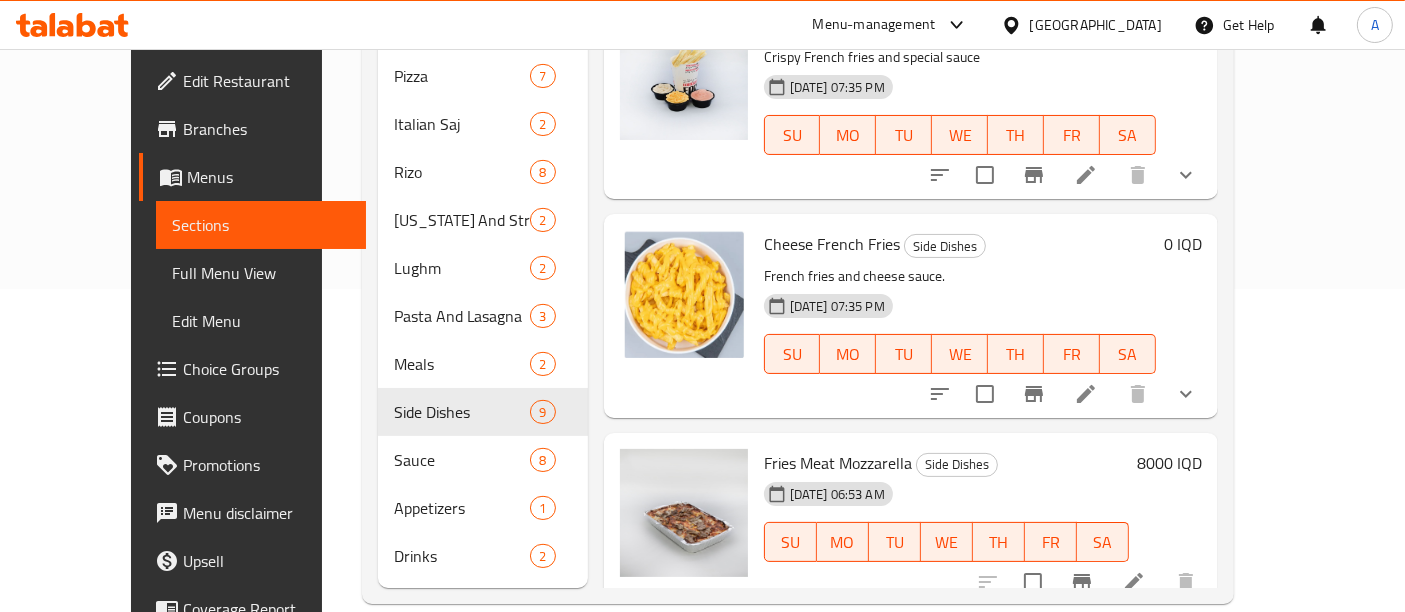 click on "Fries Meat Mozzarella   Side Dishes 18-06-2025 06:53 AM SU MO TU WE TH FR SA 8000   IQD" at bounding box center [911, 520] 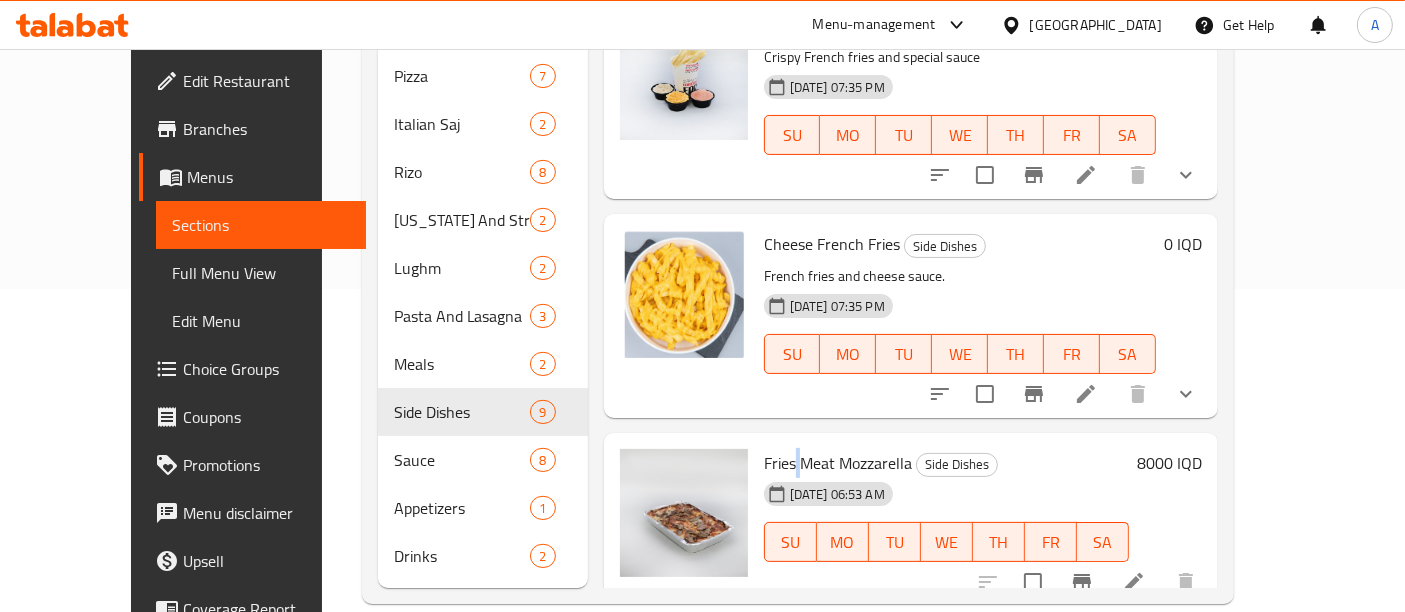 click on "Fries Meat Mozzarella" at bounding box center (838, 463) 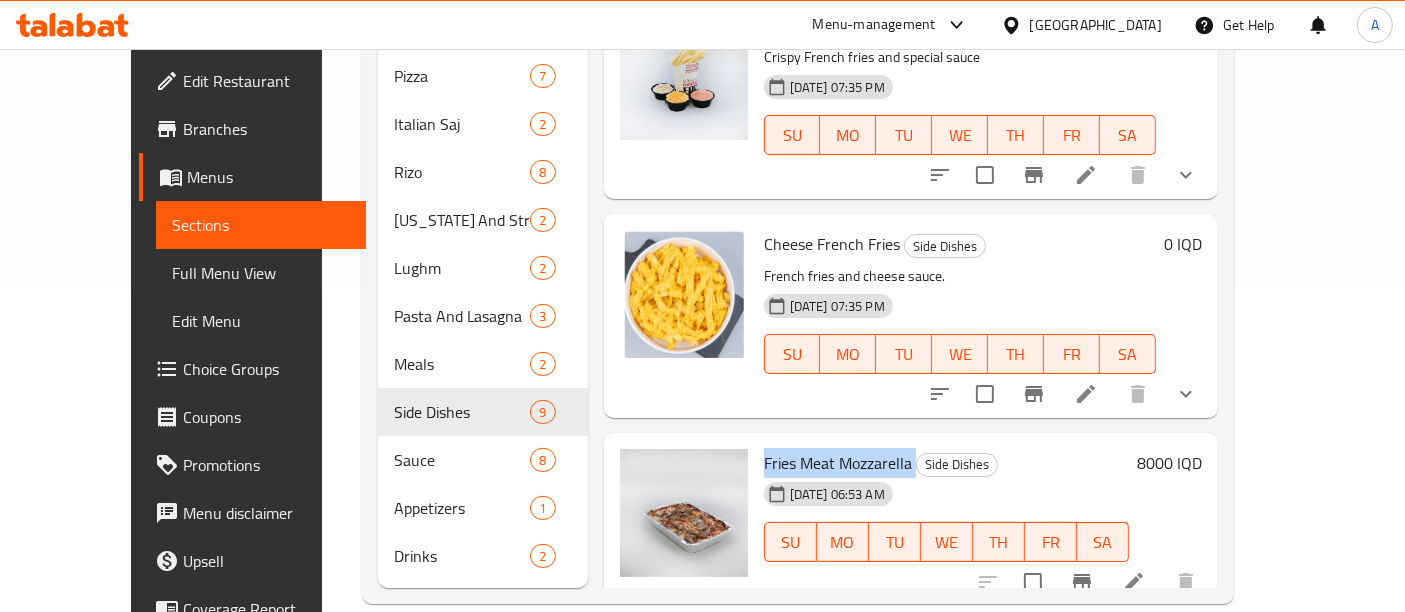 click on "Fries Meat Mozzarella" at bounding box center (838, 463) 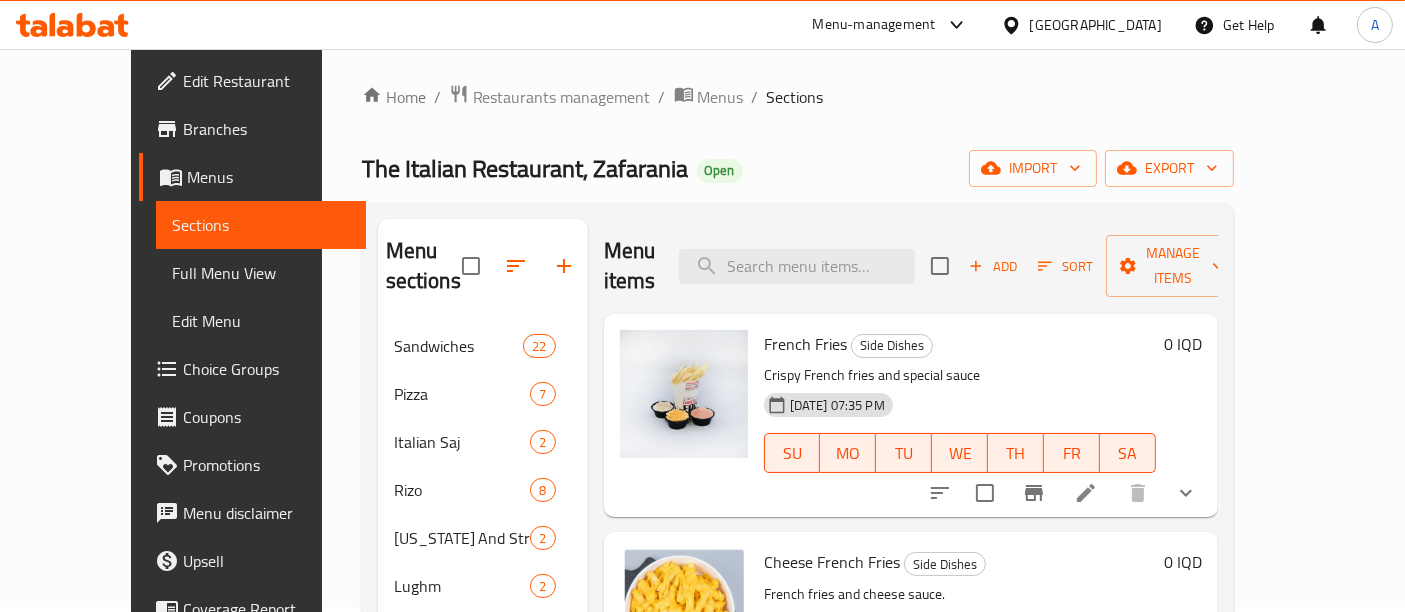 scroll, scrollTop: 0, scrollLeft: 0, axis: both 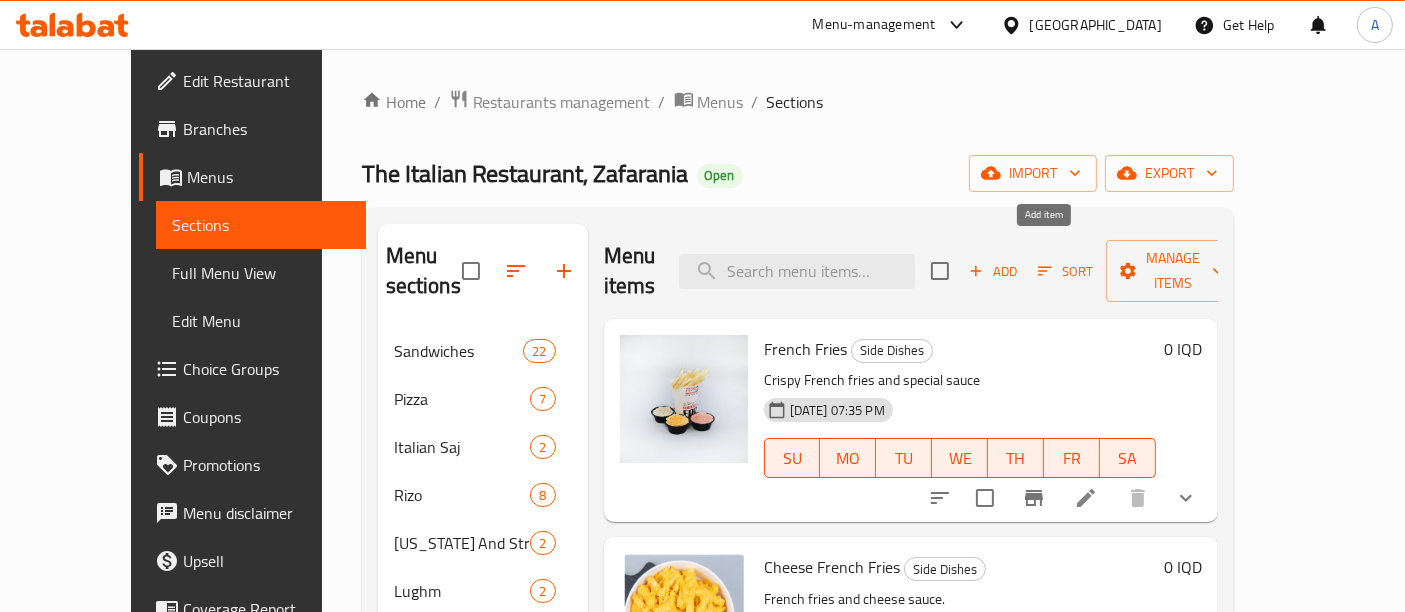 click on "Add" at bounding box center (993, 271) 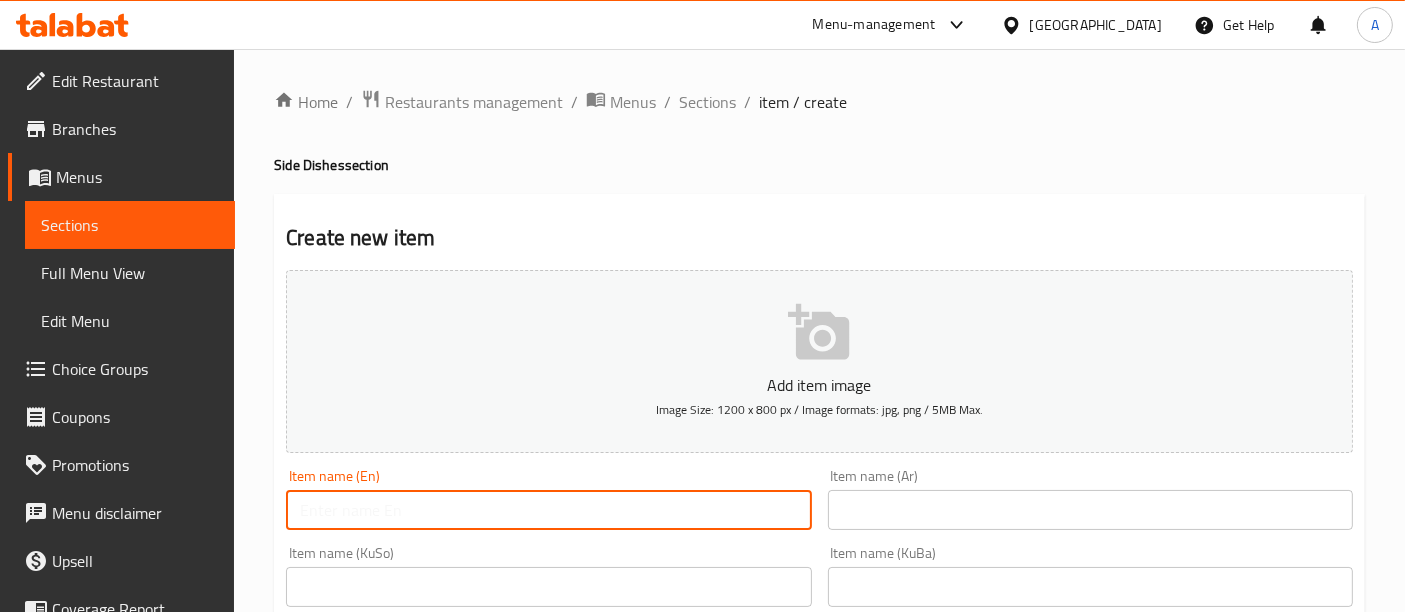 click at bounding box center (548, 510) 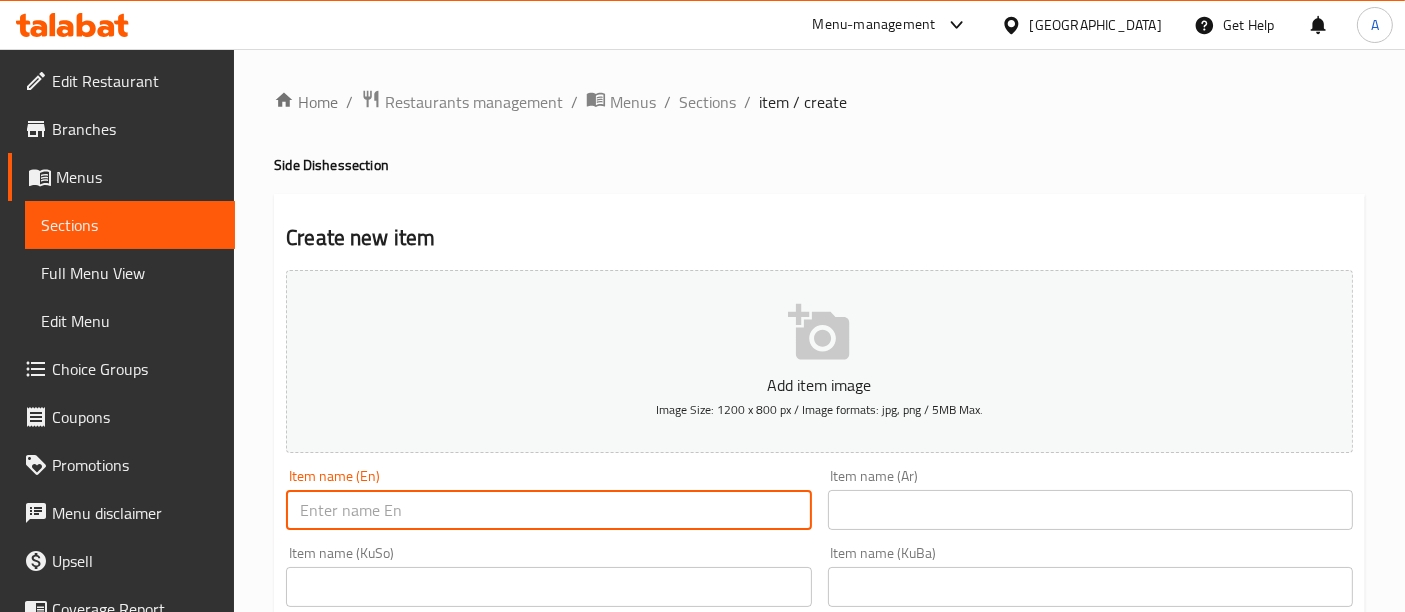 paste on "Fries Meat Mozzarella" 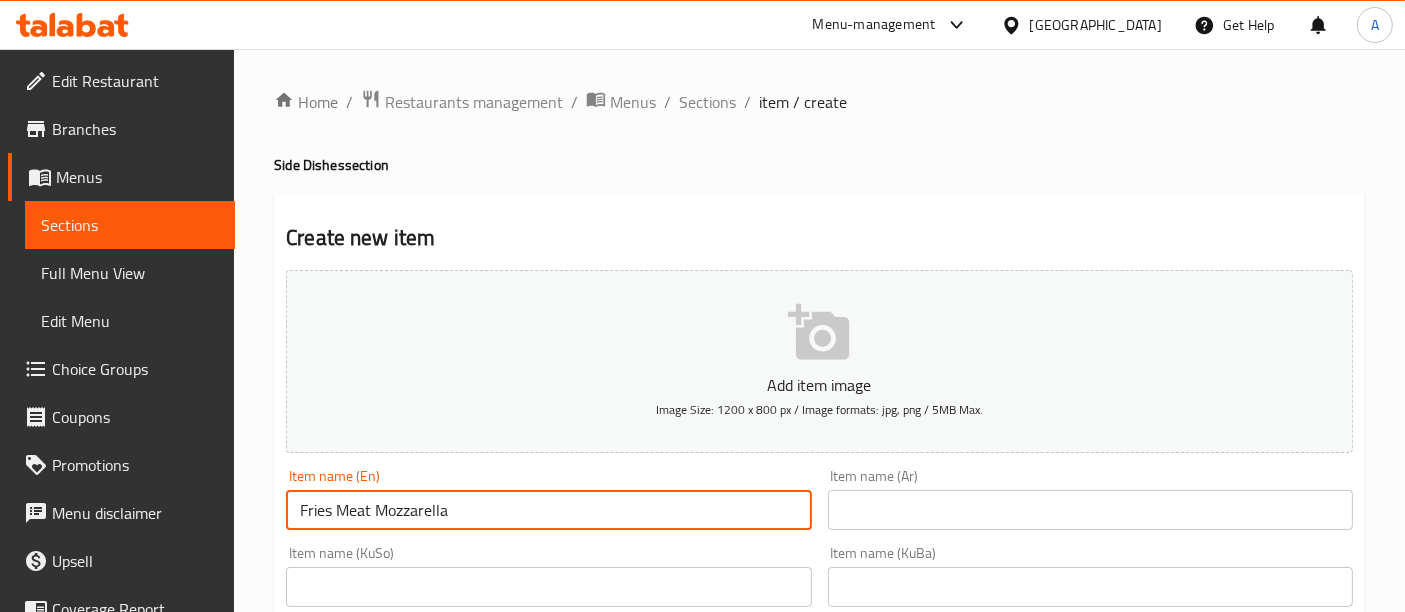 click on "Fries Meat Mozzarella" at bounding box center [548, 510] 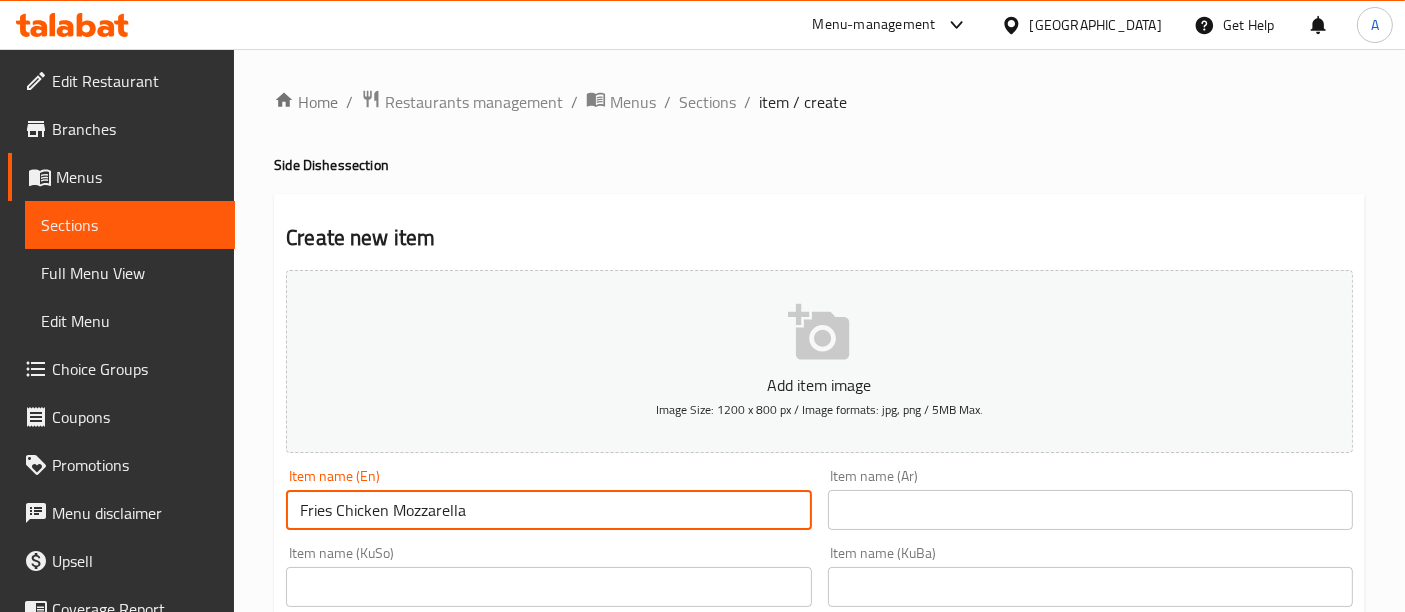 type on "Fries Chicken Mozzarella" 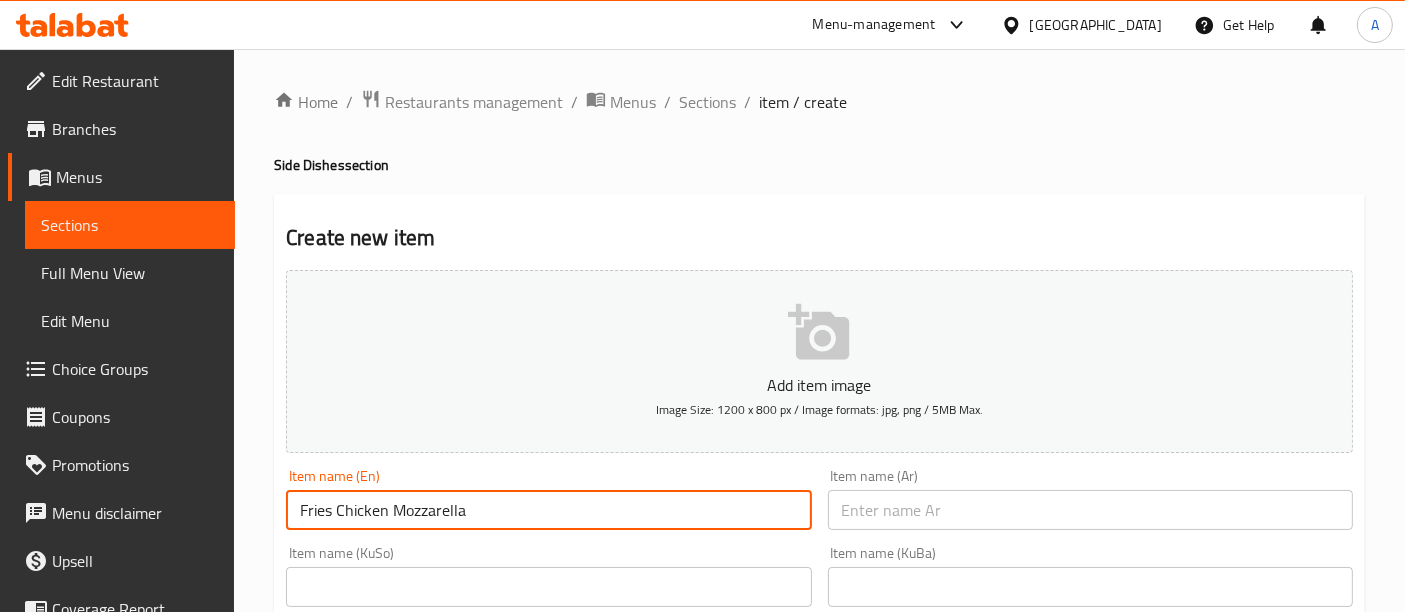 click on "Fries Chicken Mozzarella" at bounding box center (548, 510) 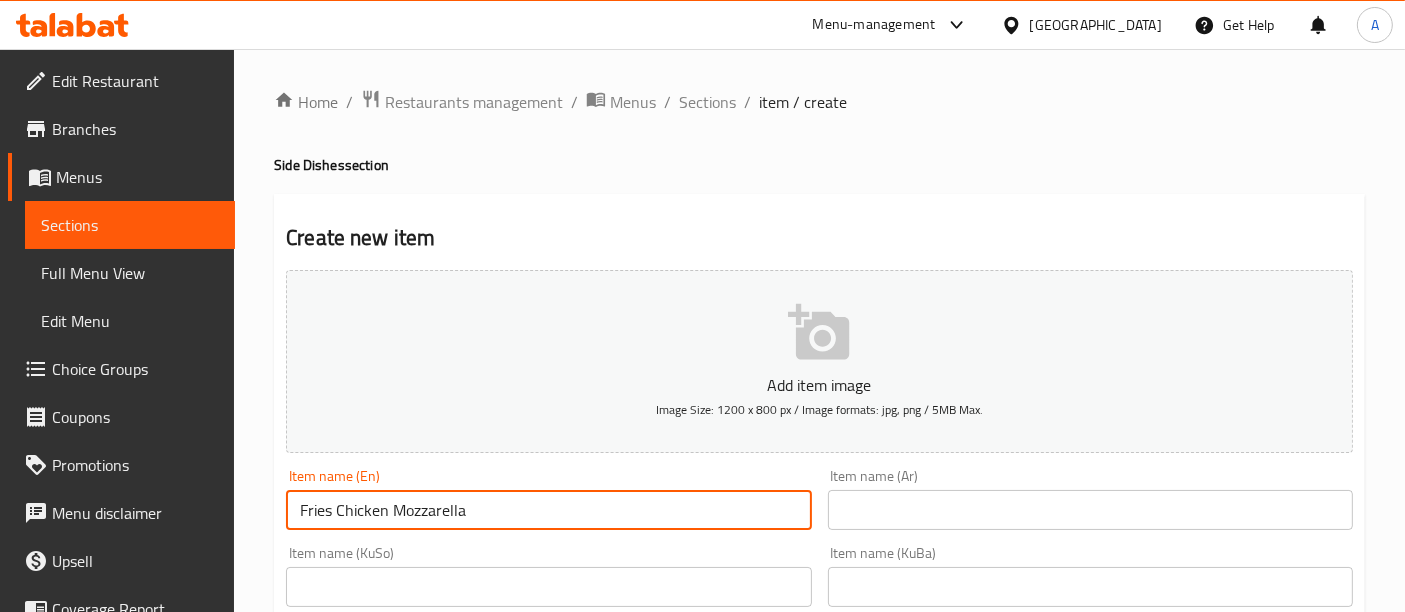 click on "Fries Chicken Mozzarella" at bounding box center [548, 510] 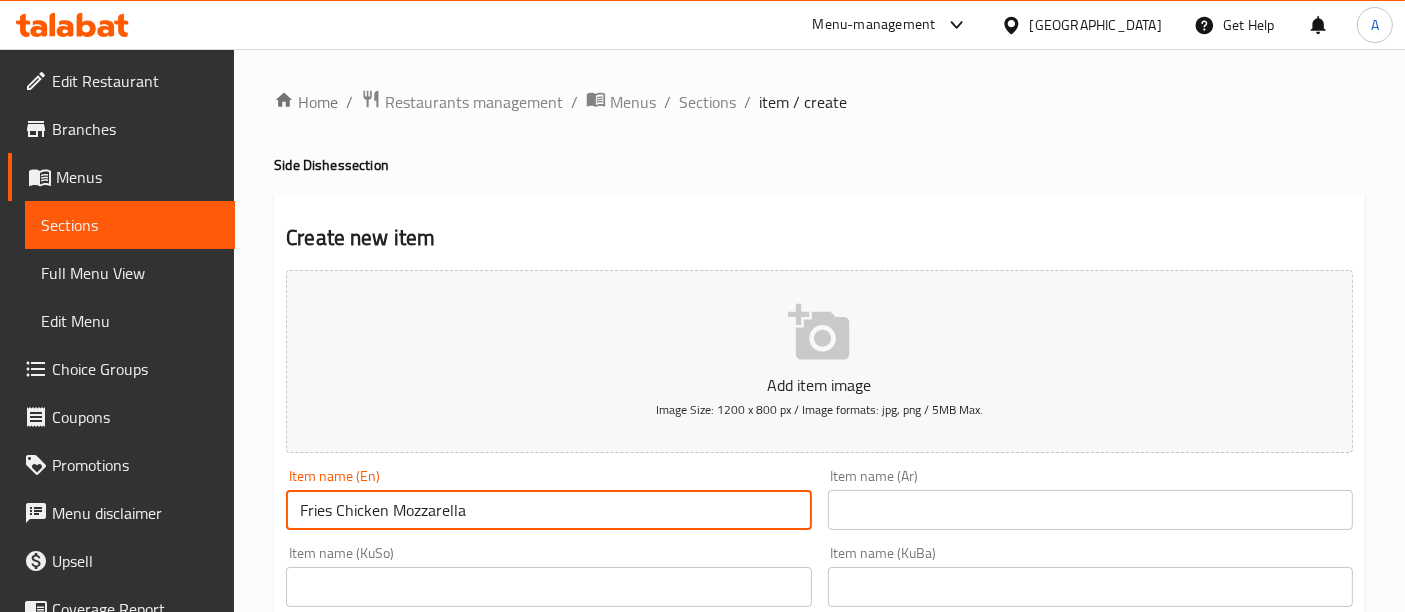 click at bounding box center (1090, 510) 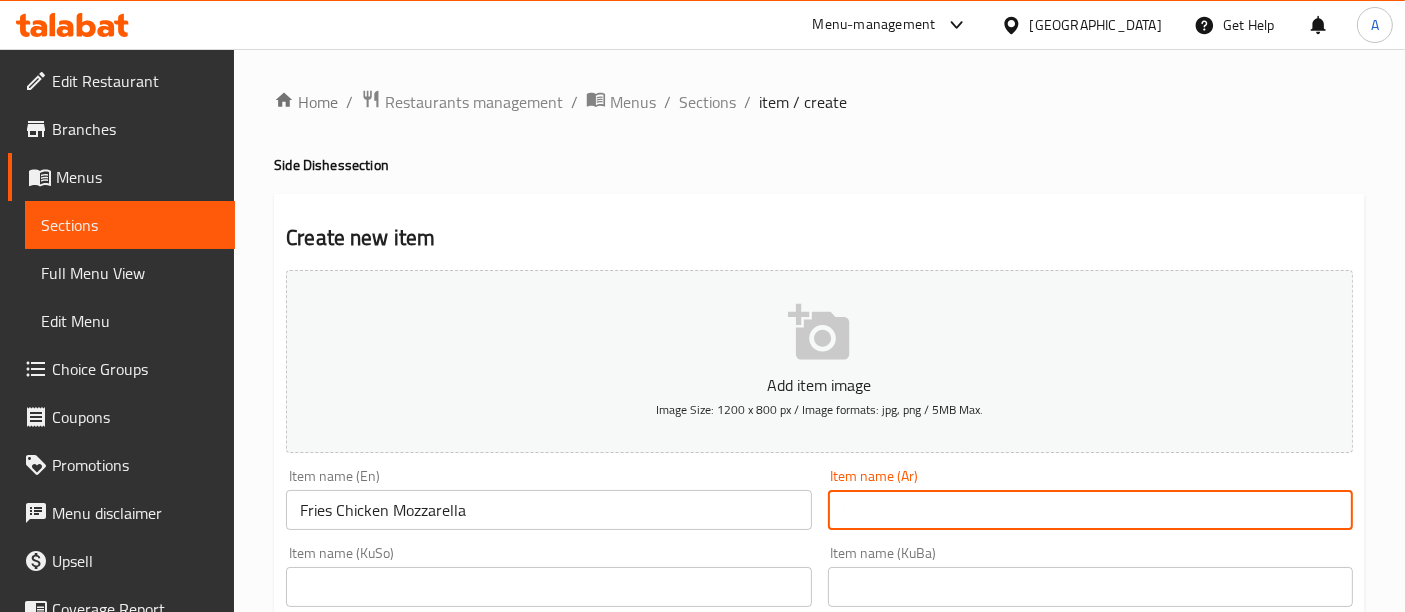 paste on "بطاطس مقلية دجاج موزاريلا" 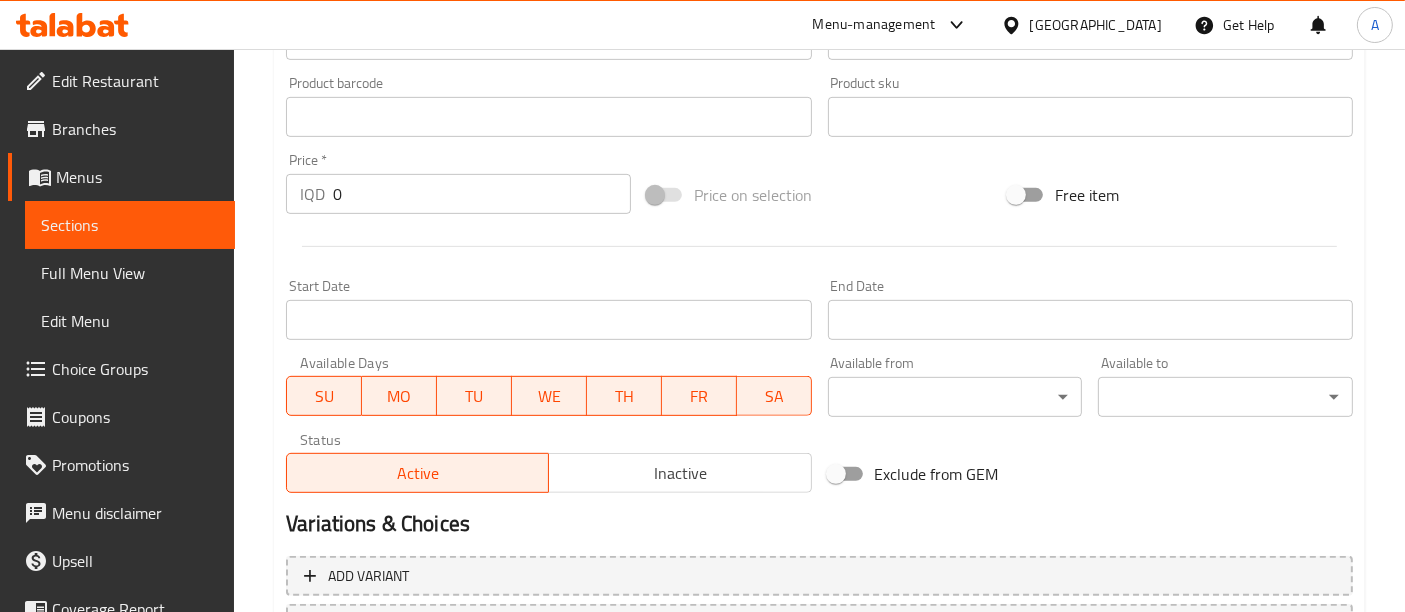scroll, scrollTop: 888, scrollLeft: 0, axis: vertical 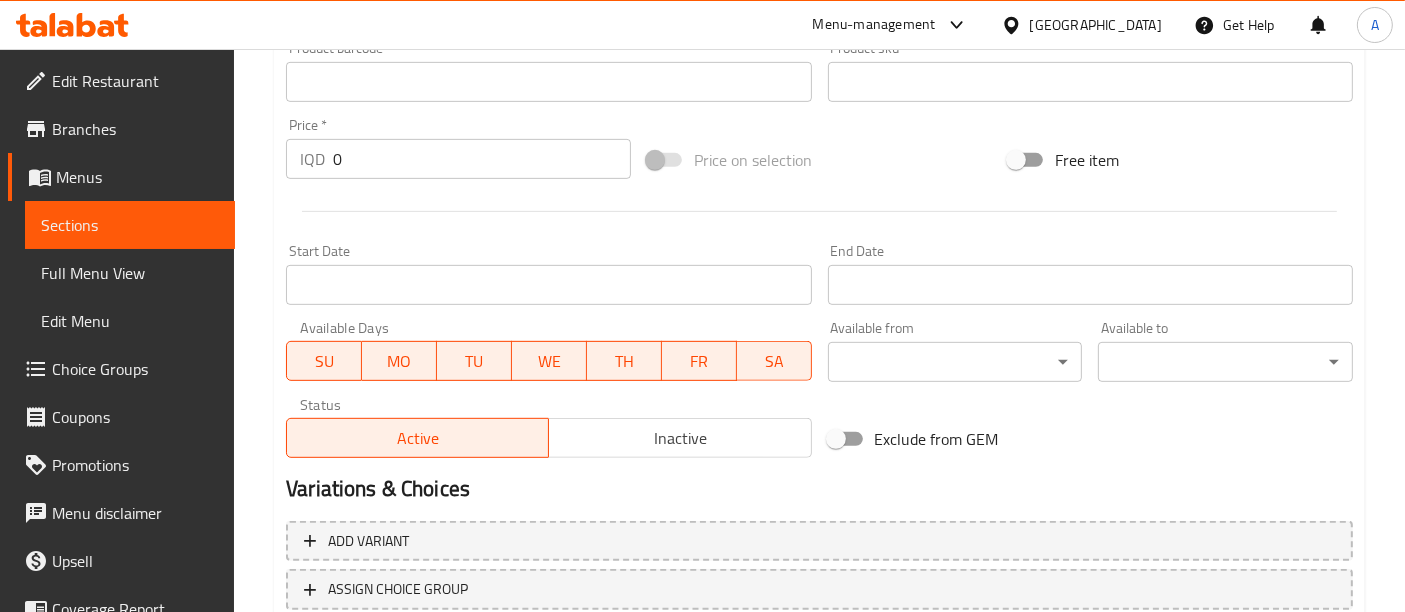 type on "بطاطس مقلية دجاج موزاريلا" 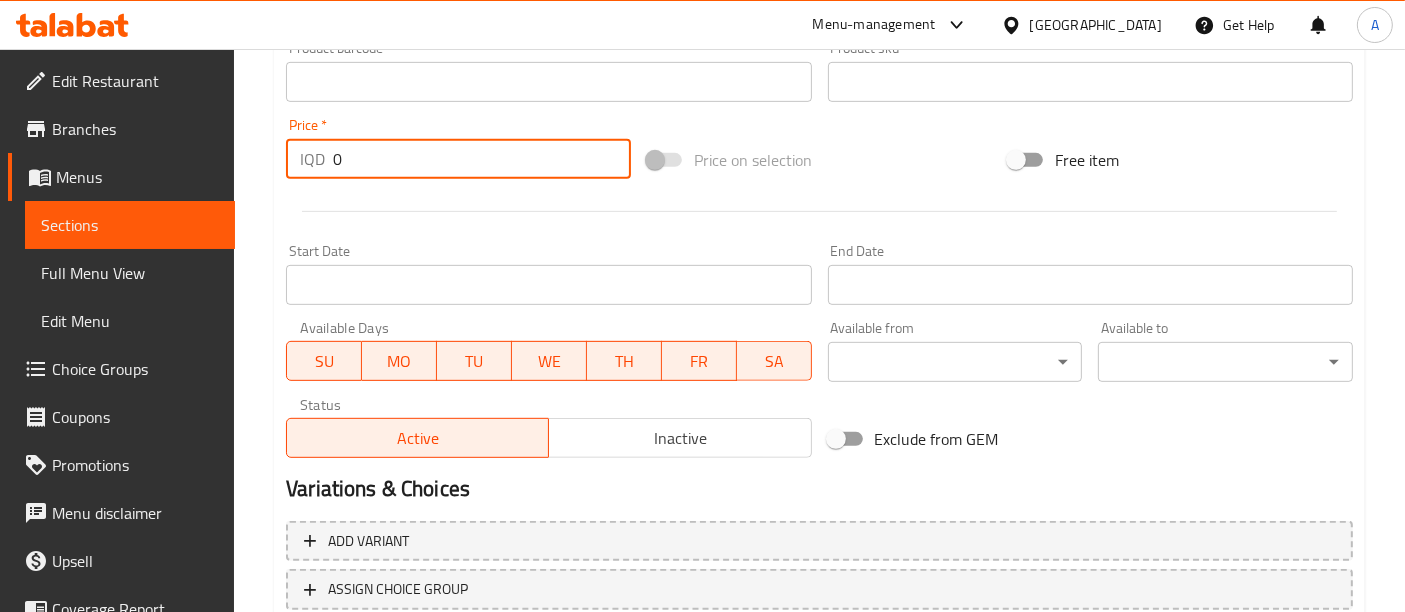 click on "0" at bounding box center (482, 159) 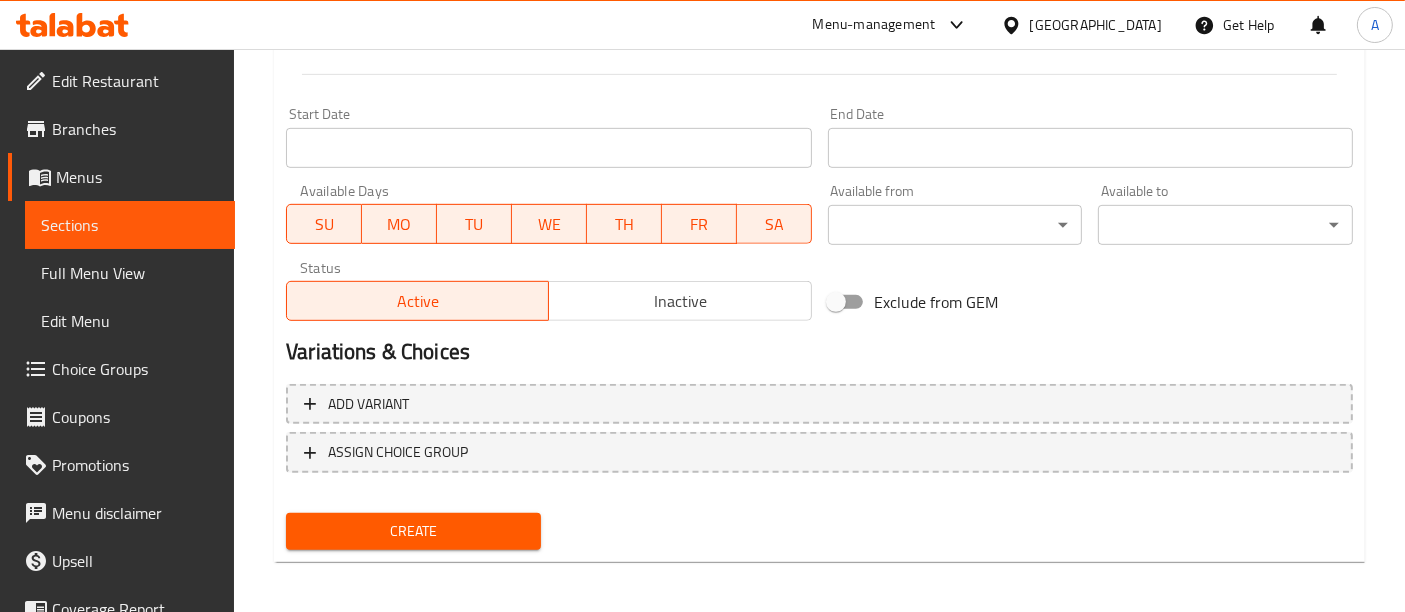 scroll, scrollTop: 1026, scrollLeft: 0, axis: vertical 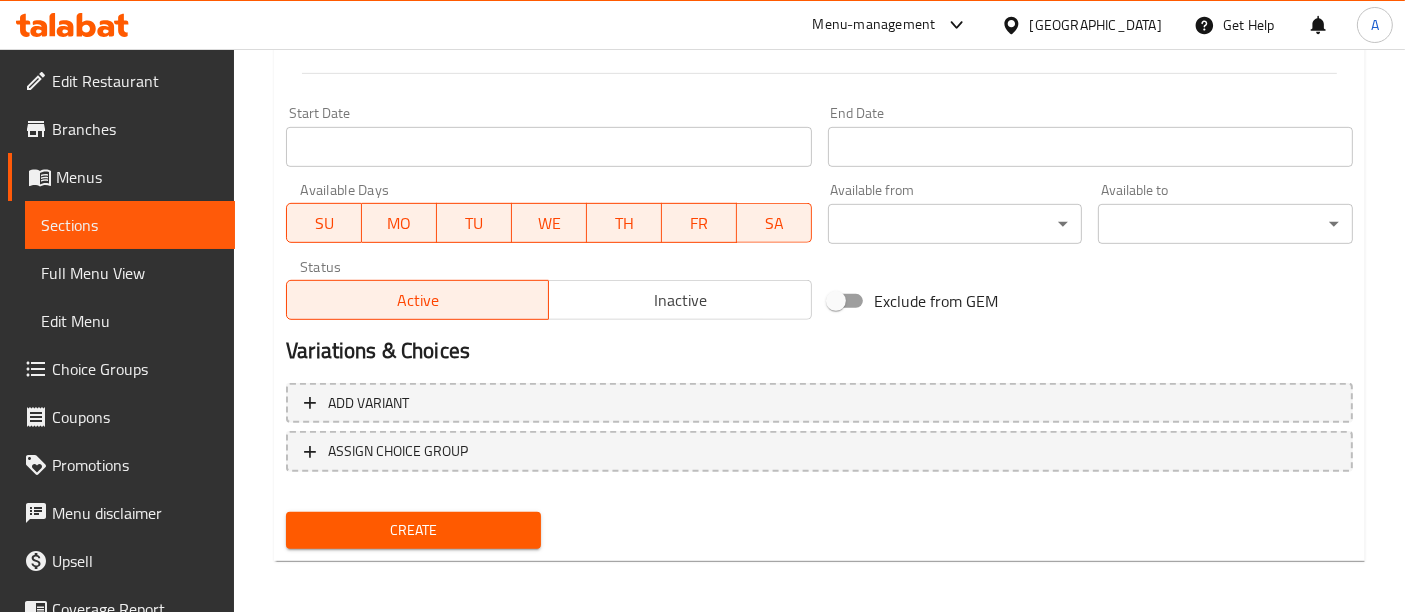 type on "7000" 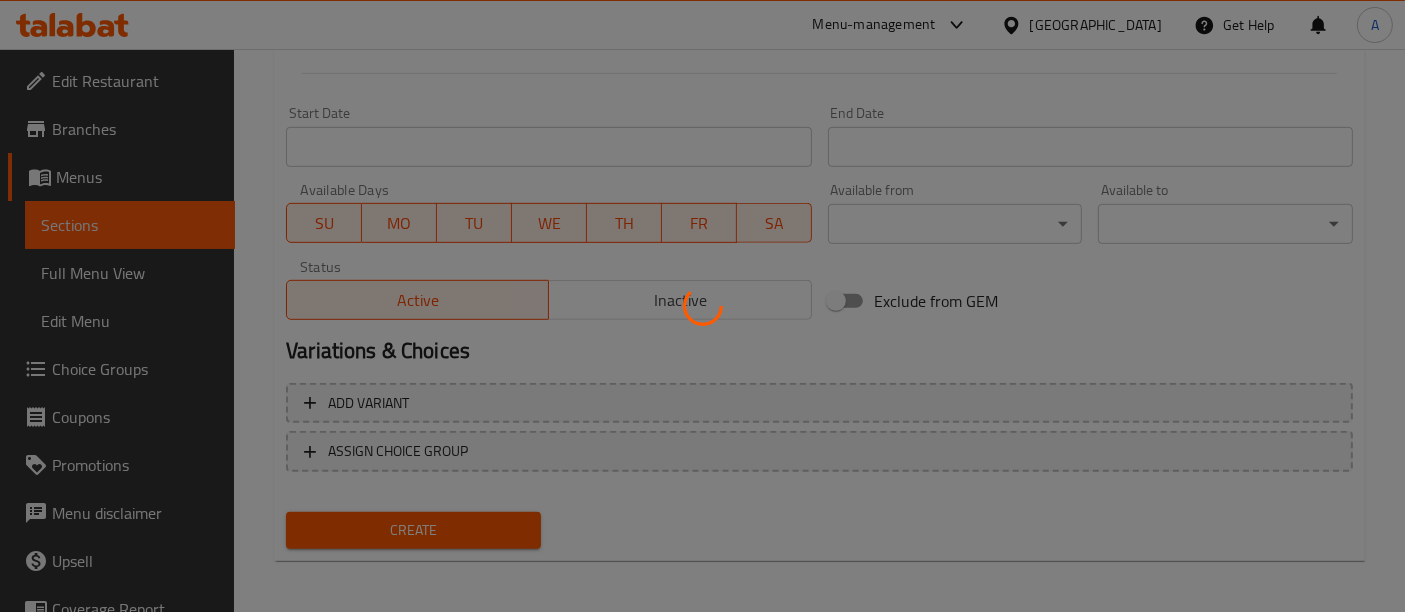 type 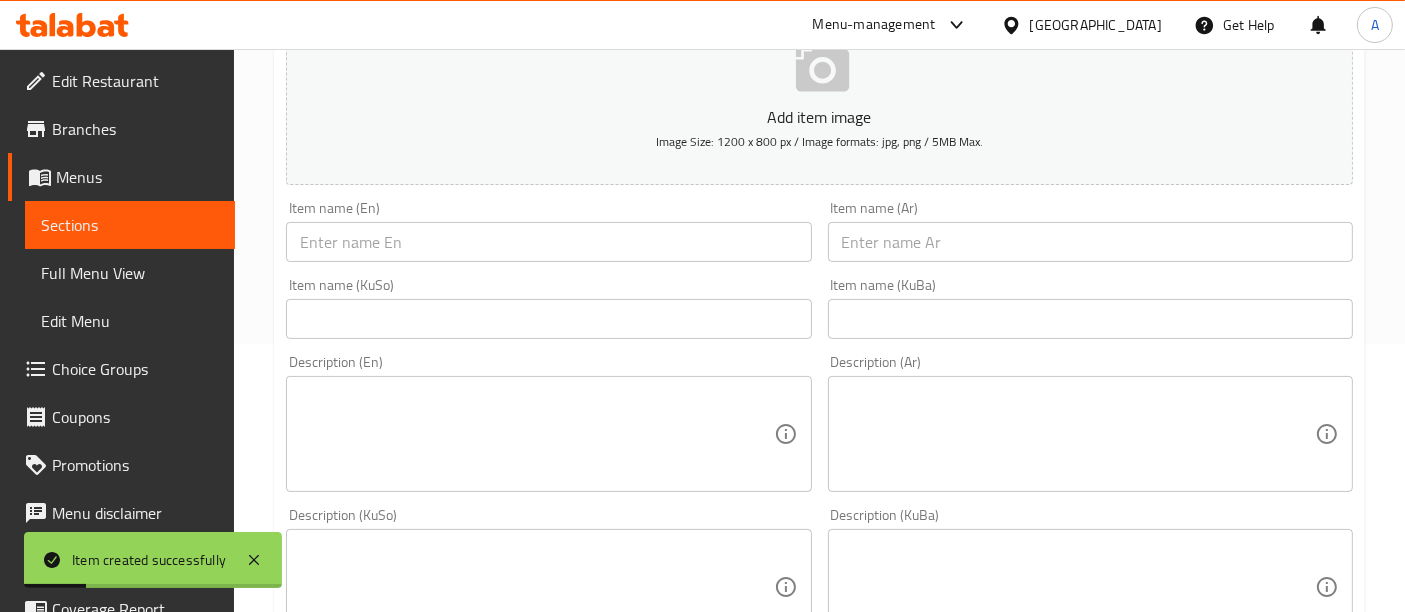 scroll, scrollTop: 0, scrollLeft: 0, axis: both 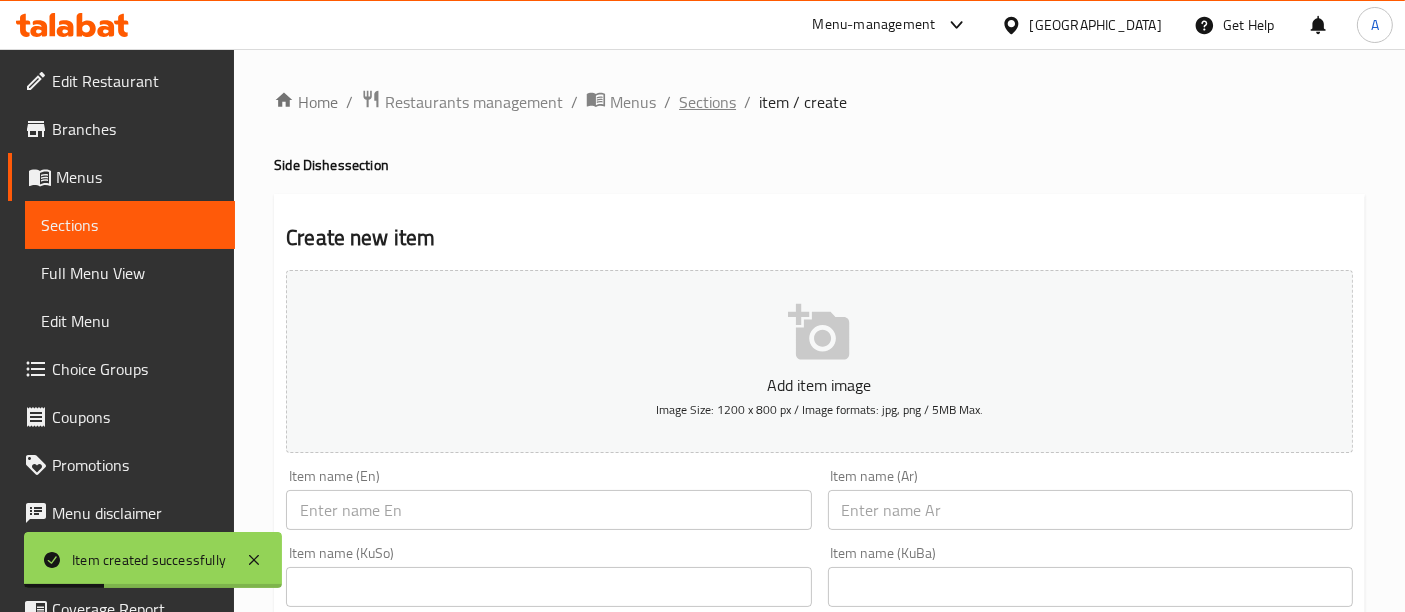 click on "Sections" at bounding box center (707, 102) 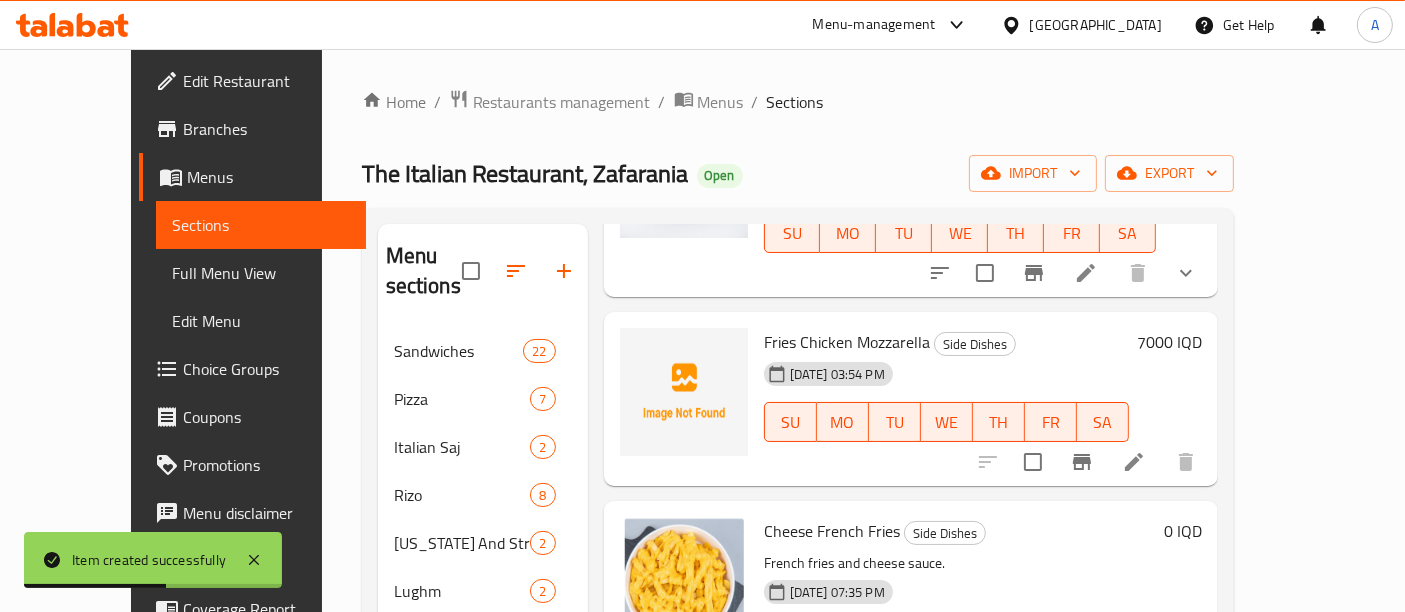 scroll, scrollTop: 222, scrollLeft: 0, axis: vertical 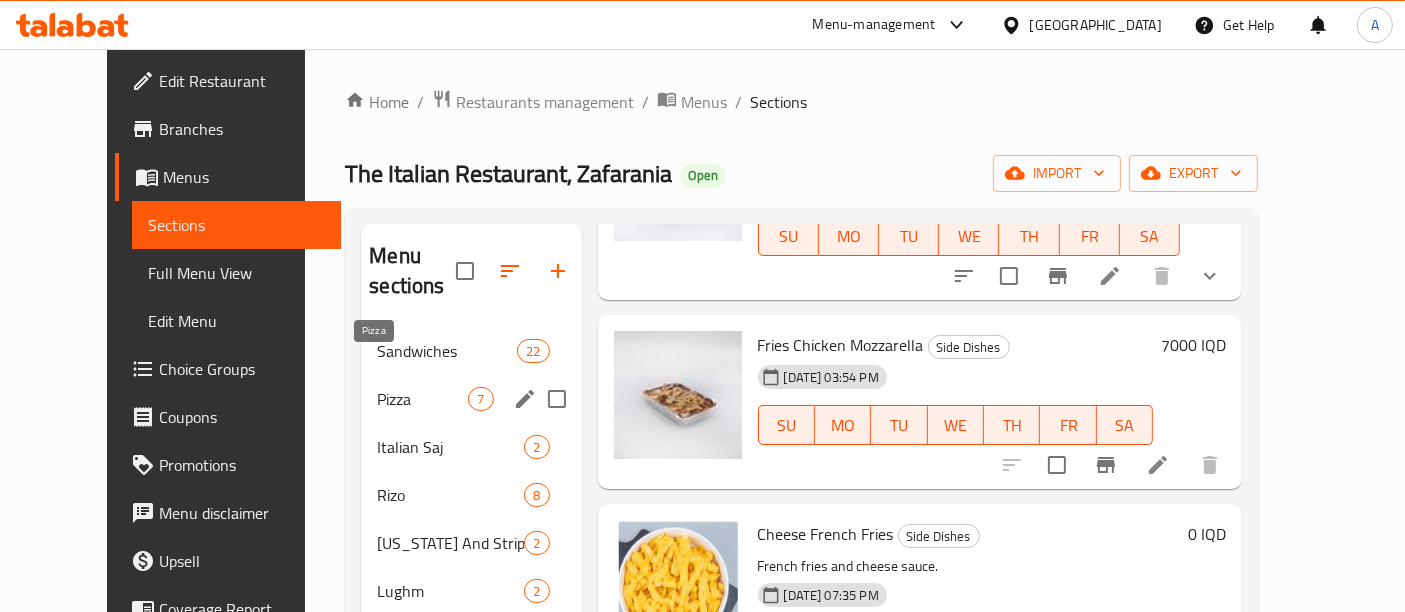 click on "Pizza" at bounding box center [422, 399] 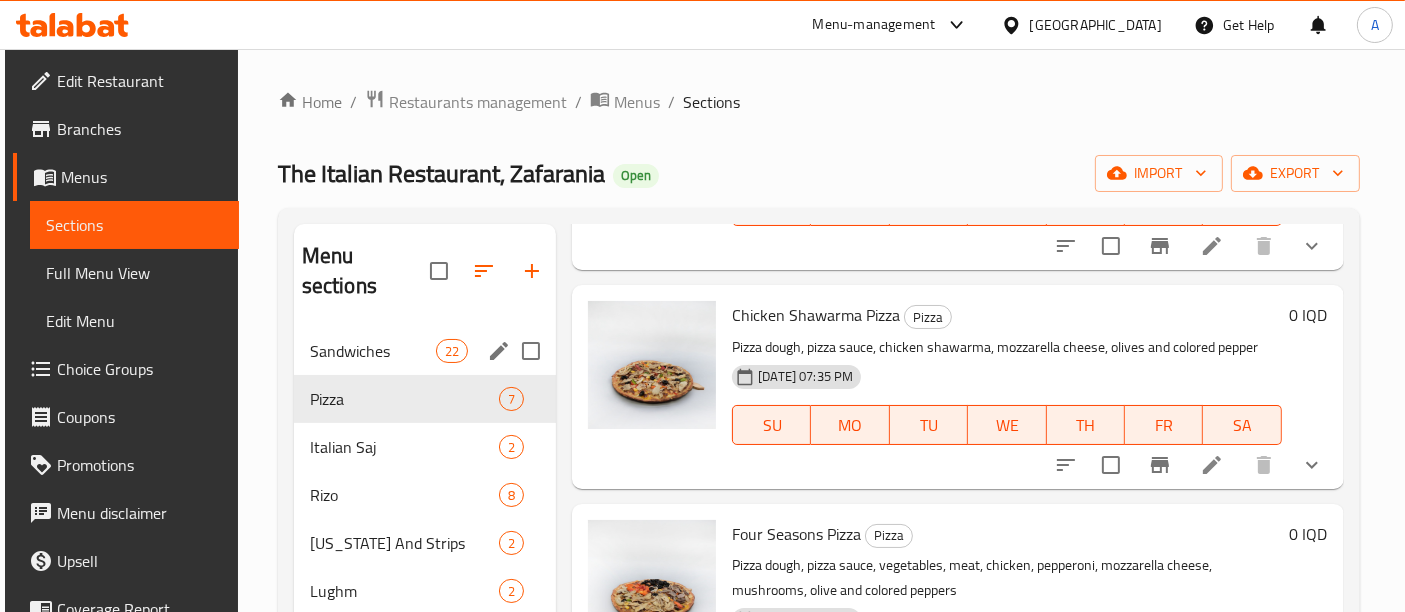 click on "Sandwiches 22" at bounding box center (425, 351) 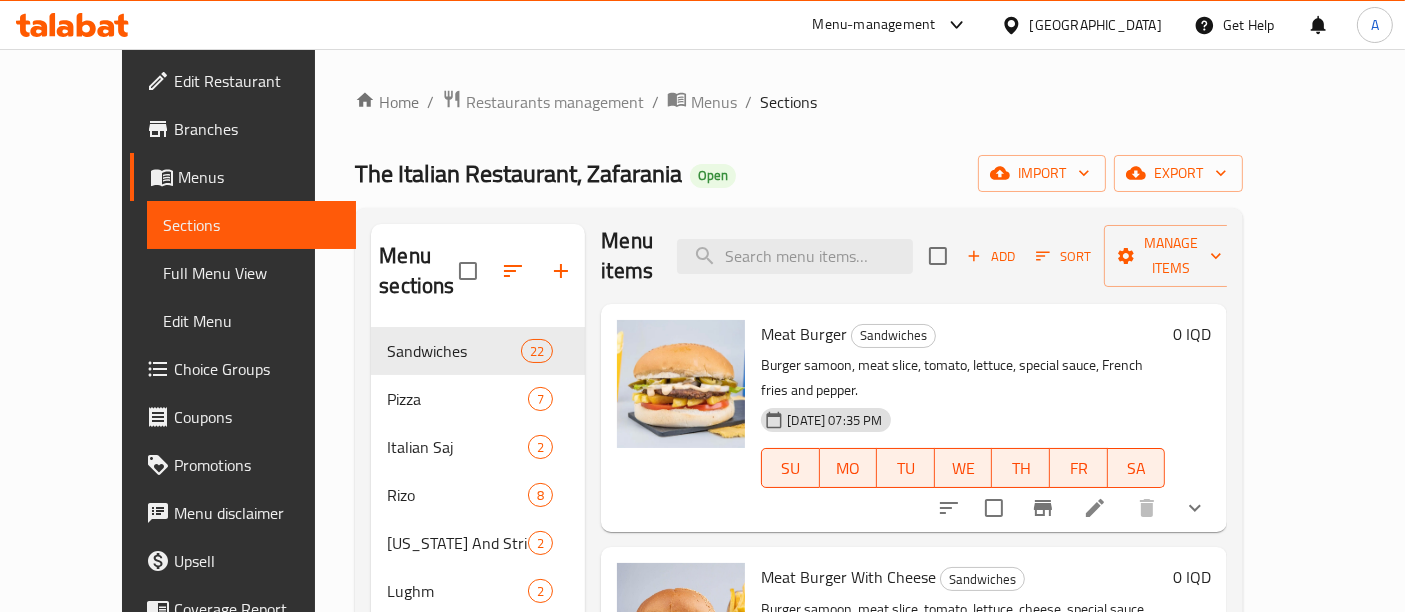 scroll, scrollTop: 0, scrollLeft: 0, axis: both 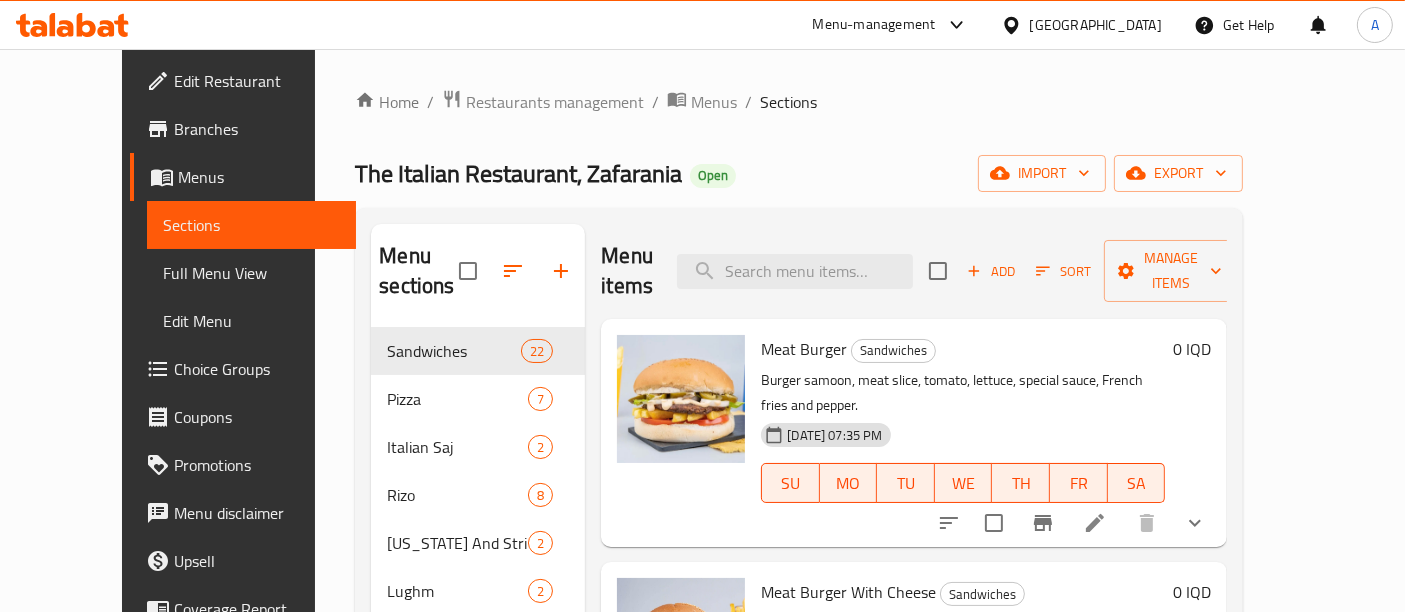 click 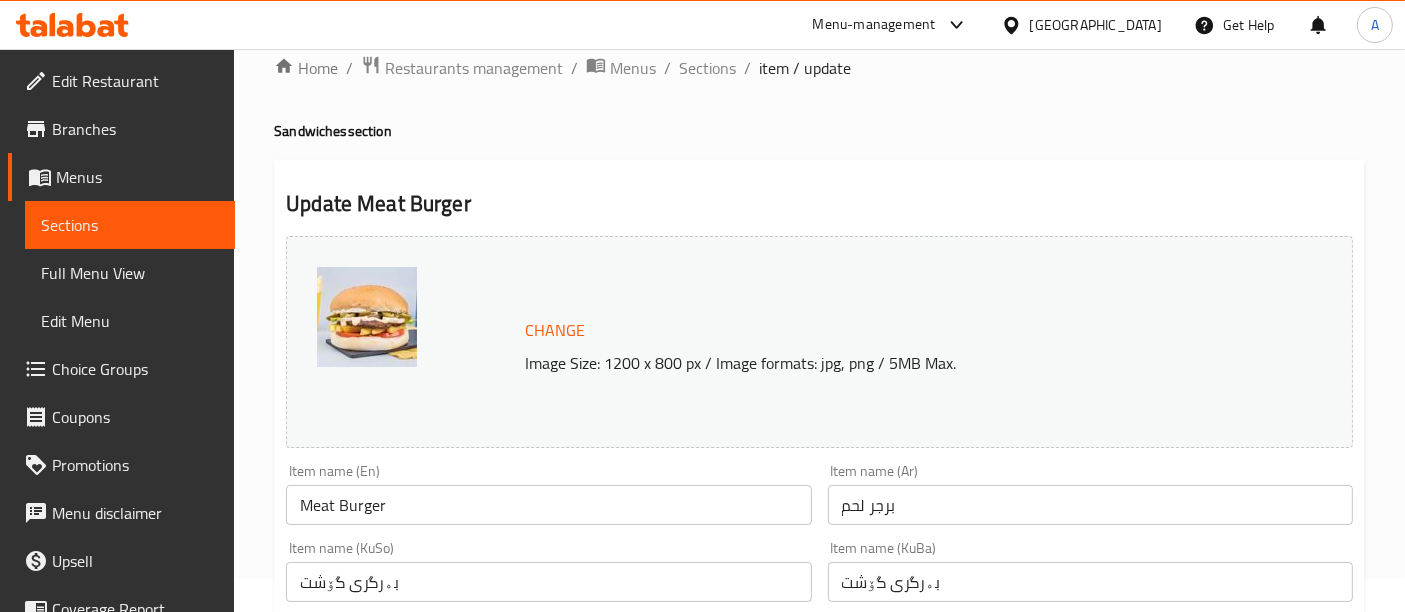 scroll, scrollTop: 0, scrollLeft: 0, axis: both 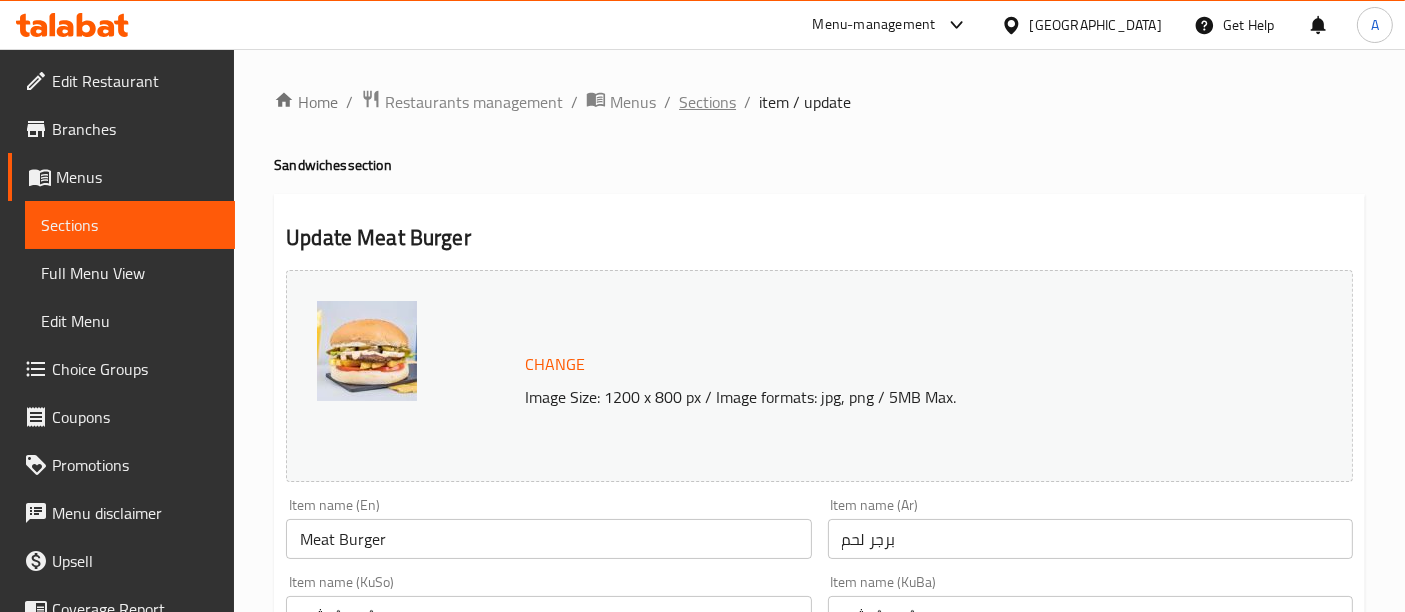 click on "Sections" at bounding box center (707, 102) 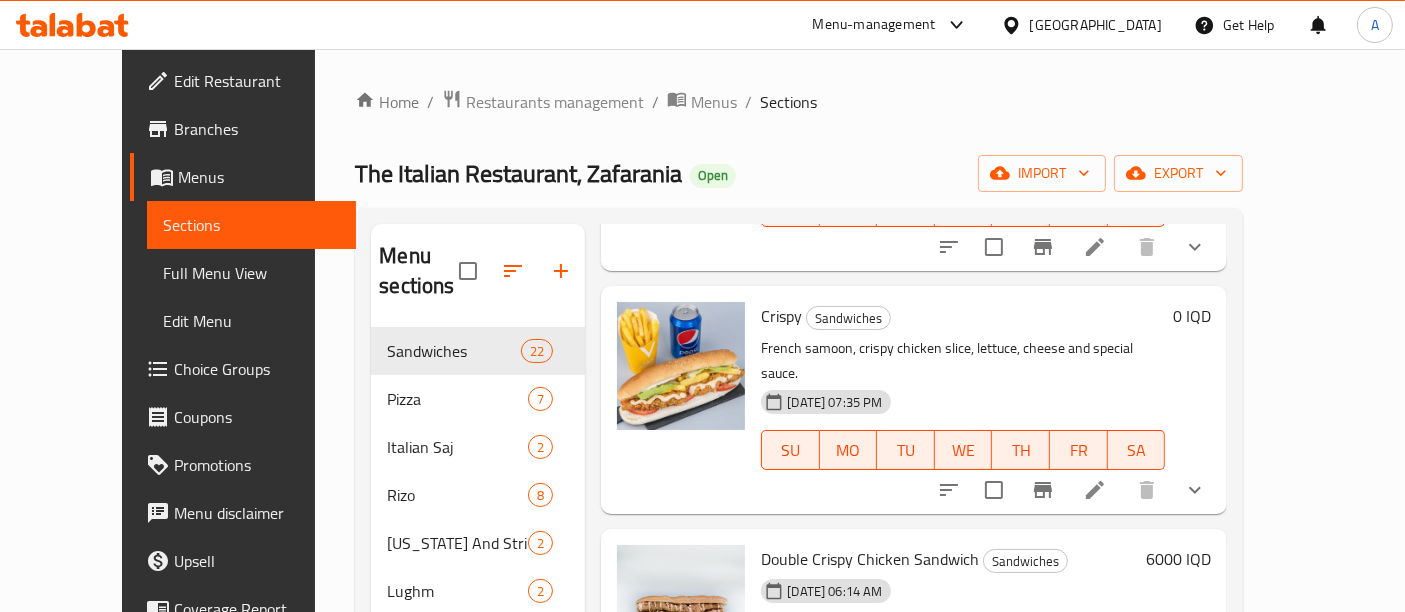 scroll, scrollTop: 2666, scrollLeft: 0, axis: vertical 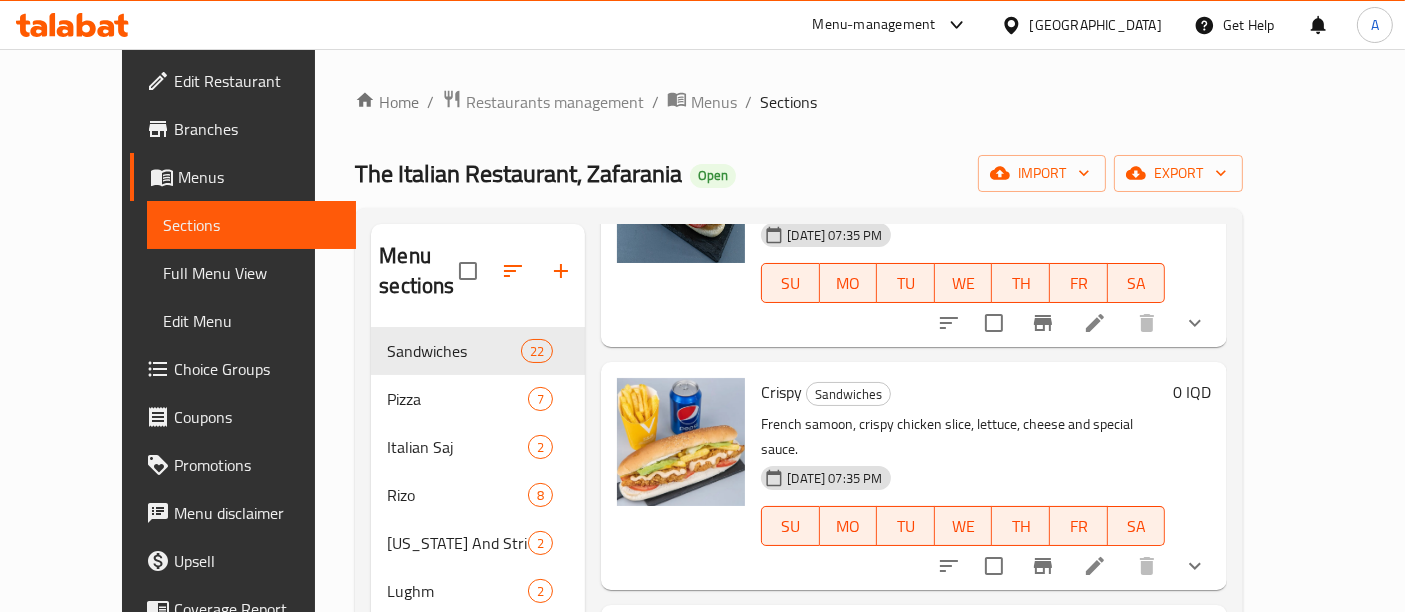 click on "Home / Restaurants management / Menus / Sections The Italian Restaurant, Zafarania Open import export Menu sections Sandwiches 22 Pizza 7 Italian Saj 2 Rizo 8 Kentucky And Strips 2 Lughm 2 Pasta And Lasagna 3 Meals 2 Side Dishes 10 Sauce 8 Appetizers 1 Drinks 2 Menu items Add Sort Manage items Meat Burger   Sandwiches Burger samoon, meat slice, tomato, lettuce, special sauce, French fries and pepper. 13-01-2025 07:35 PM SU MO TU WE TH FR SA 0   IQD Meat Burger With Cheese   Sandwiches Burger samoon, meat slice, tomato, lettuce, cheese, special sauce and French fries. 13-01-2025 07:35 PM SU MO TU WE TH FR SA 0   IQD Double Meat Burger   Sandwiches Burger samoon, 2 meat piece, tomato, lettuce, special sauce and French fries. 13-01-2025 07:35 PM SU MO TU WE TH FR SA 0   IQD Chicken Burger   Sandwiches Burger samoon, chicken piece, tomato, lettuce, special sauce and jalapeno. 13-01-2025 07:35 PM SU MO TU WE TH FR SA 0   IQD Double Chicken Burger   Sandwiches 13-01-2025 07:35 PM SU MO TU WE TH FR SA 0   IQD   SU 0" at bounding box center [799, 508] 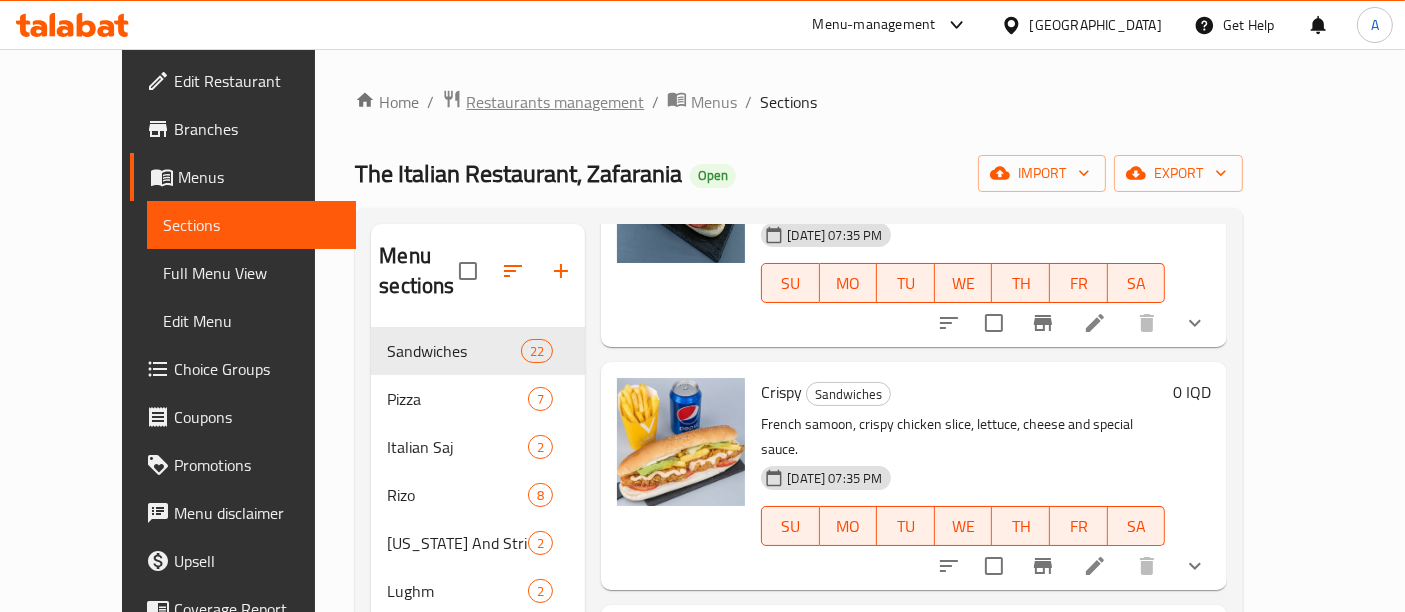 click on "Restaurants management" at bounding box center (555, 102) 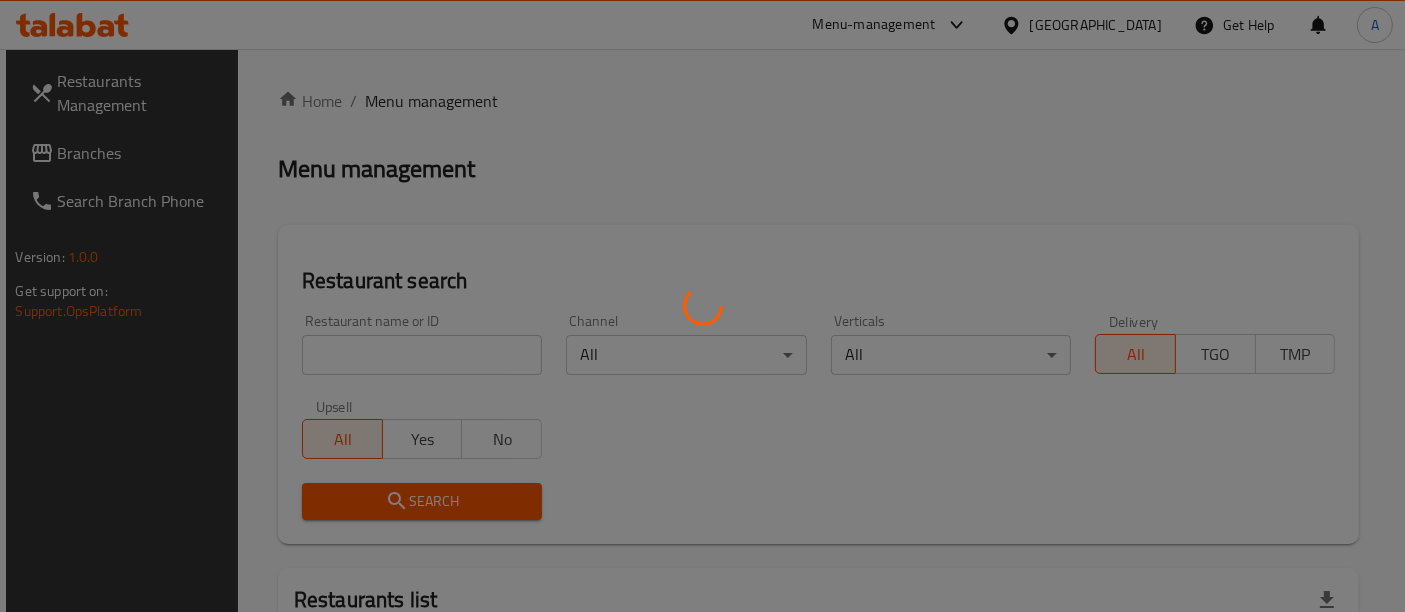 click at bounding box center (702, 306) 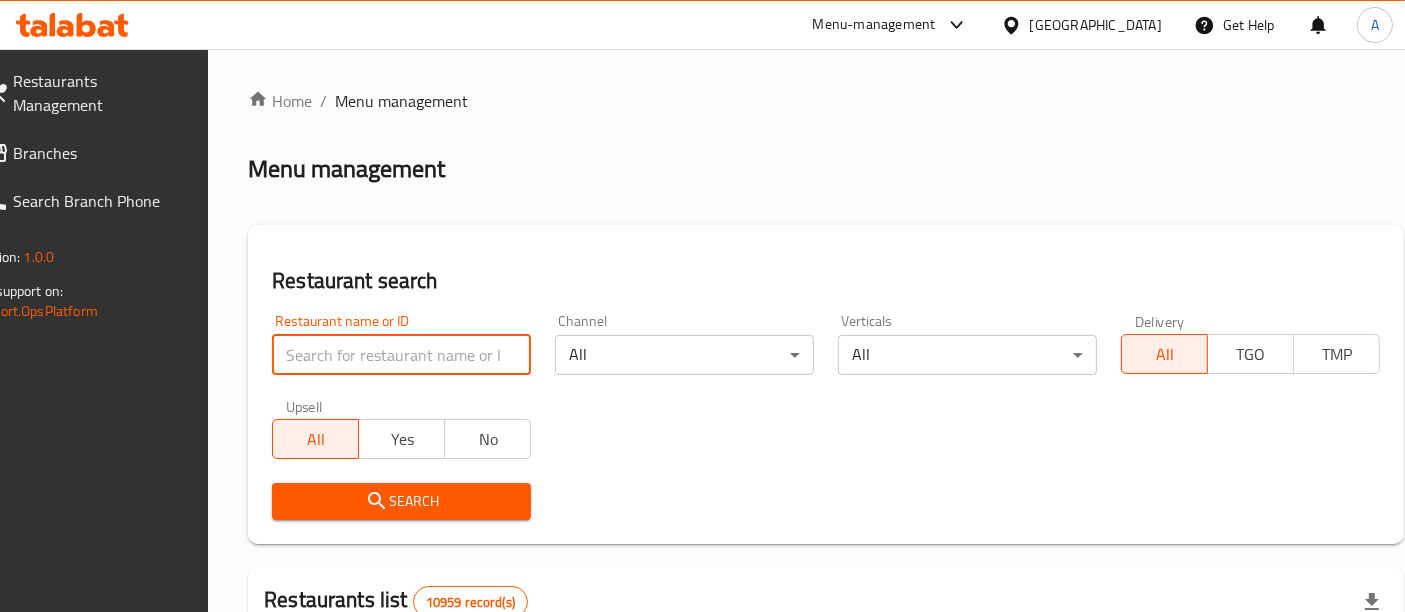 click at bounding box center [401, 355] 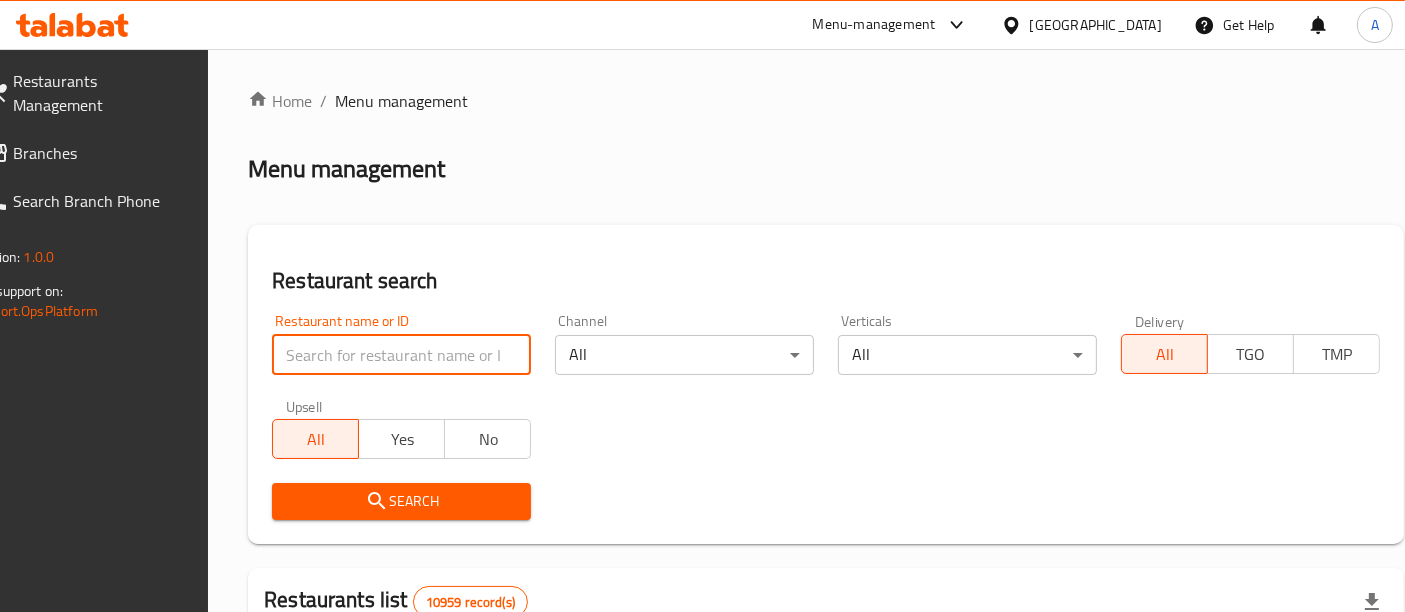 paste on "648266" 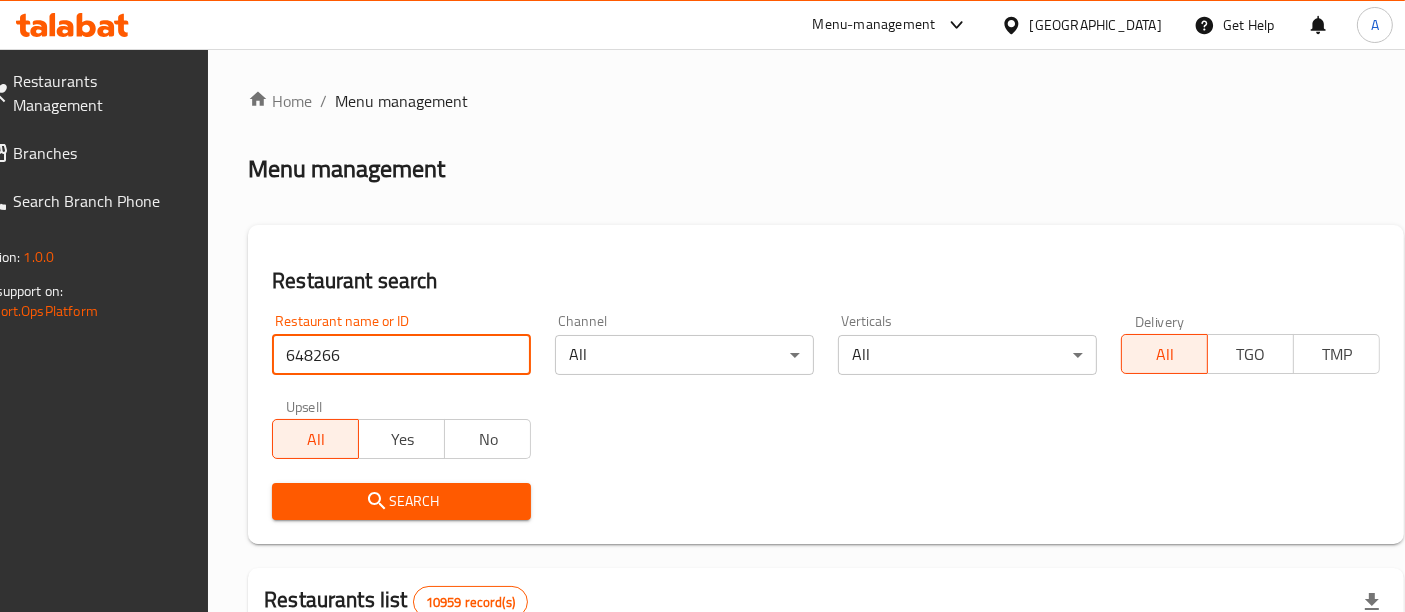 type on "648266" 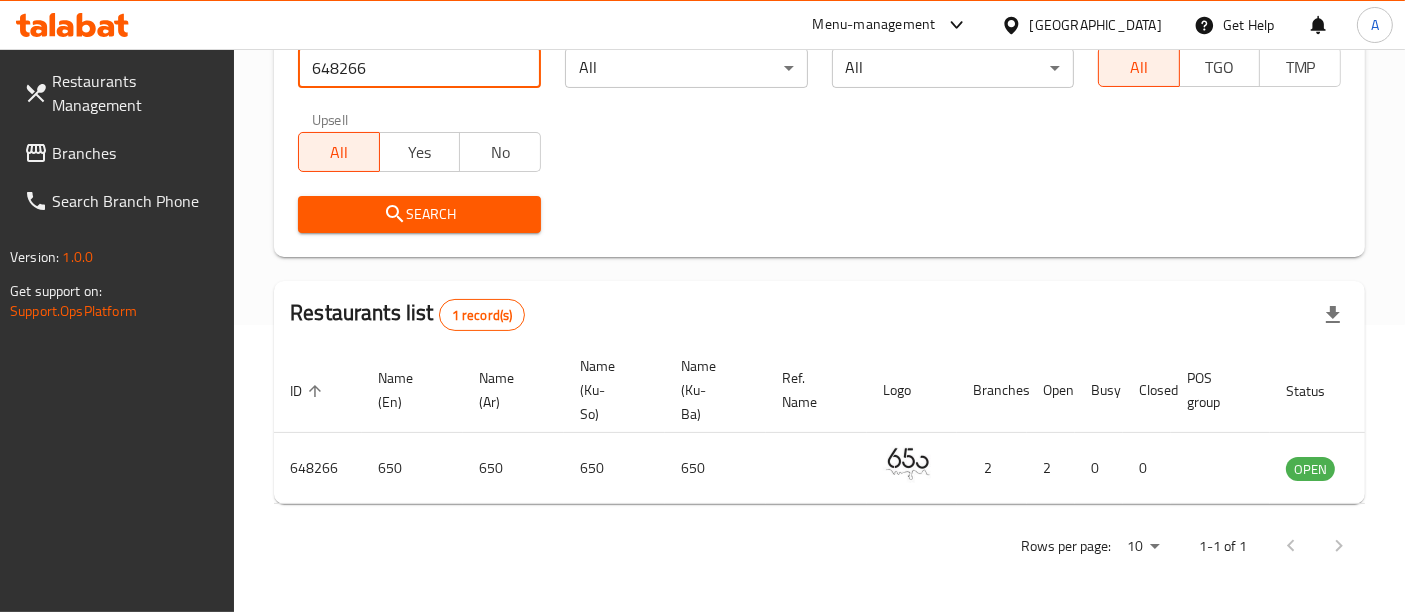 scroll, scrollTop: 303, scrollLeft: 0, axis: vertical 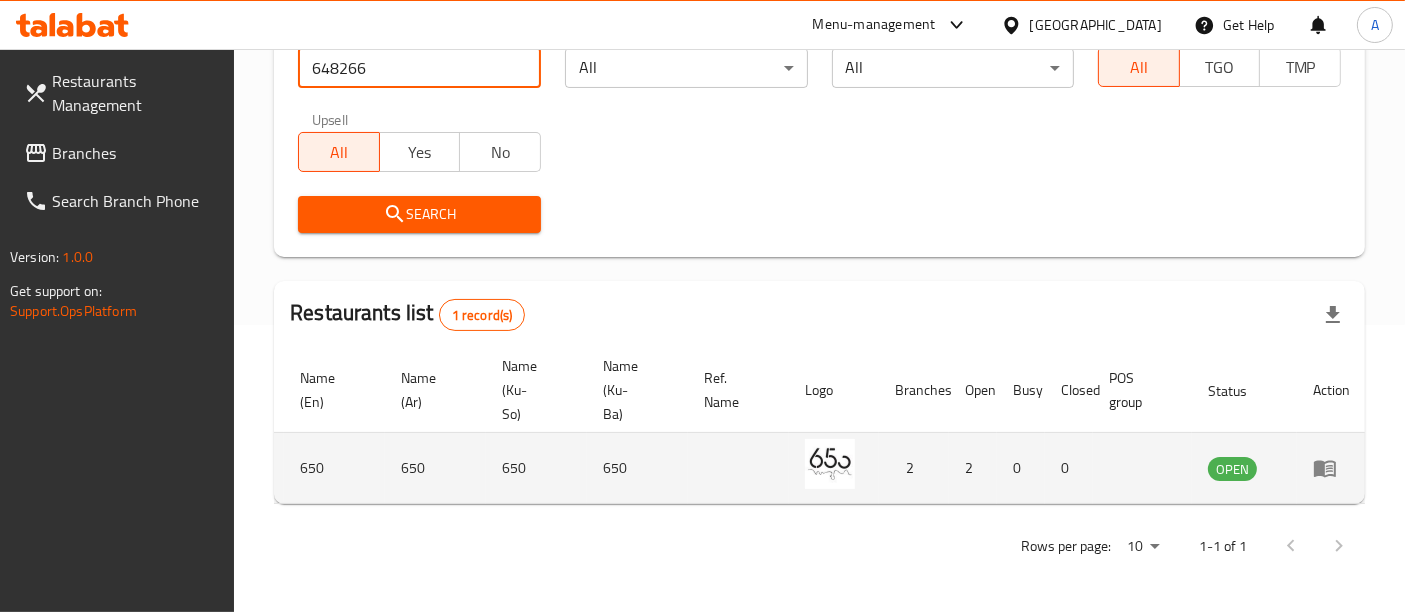 click 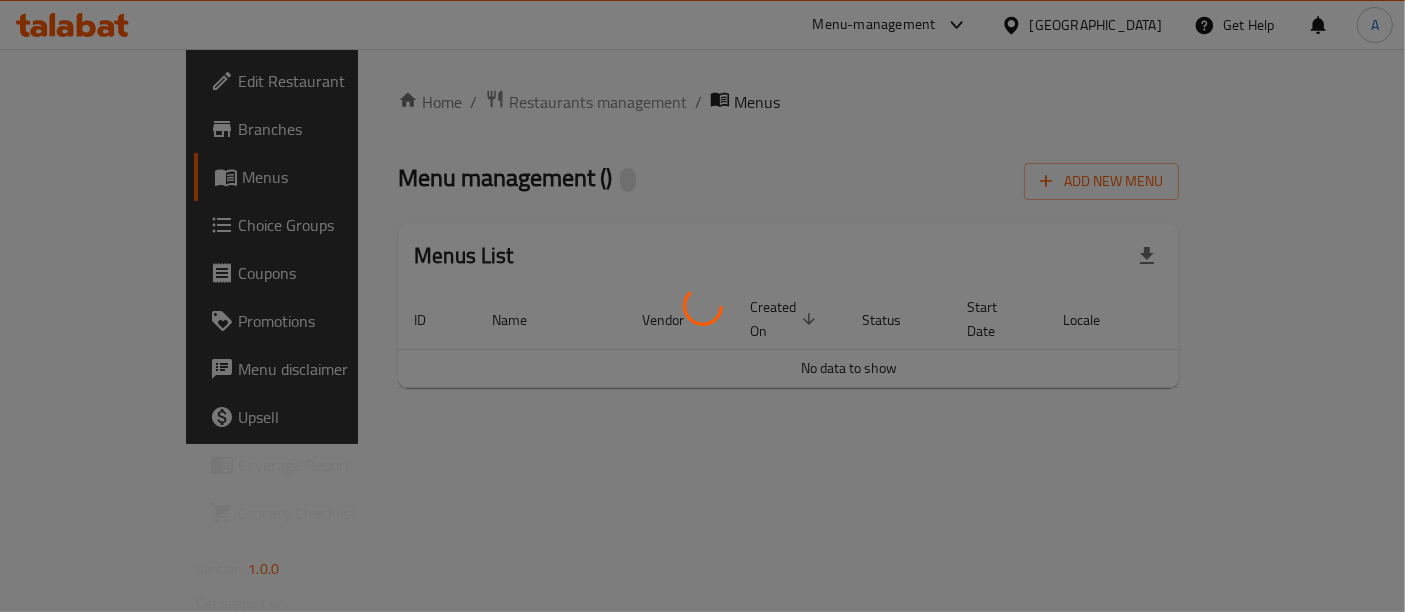 scroll, scrollTop: 0, scrollLeft: 0, axis: both 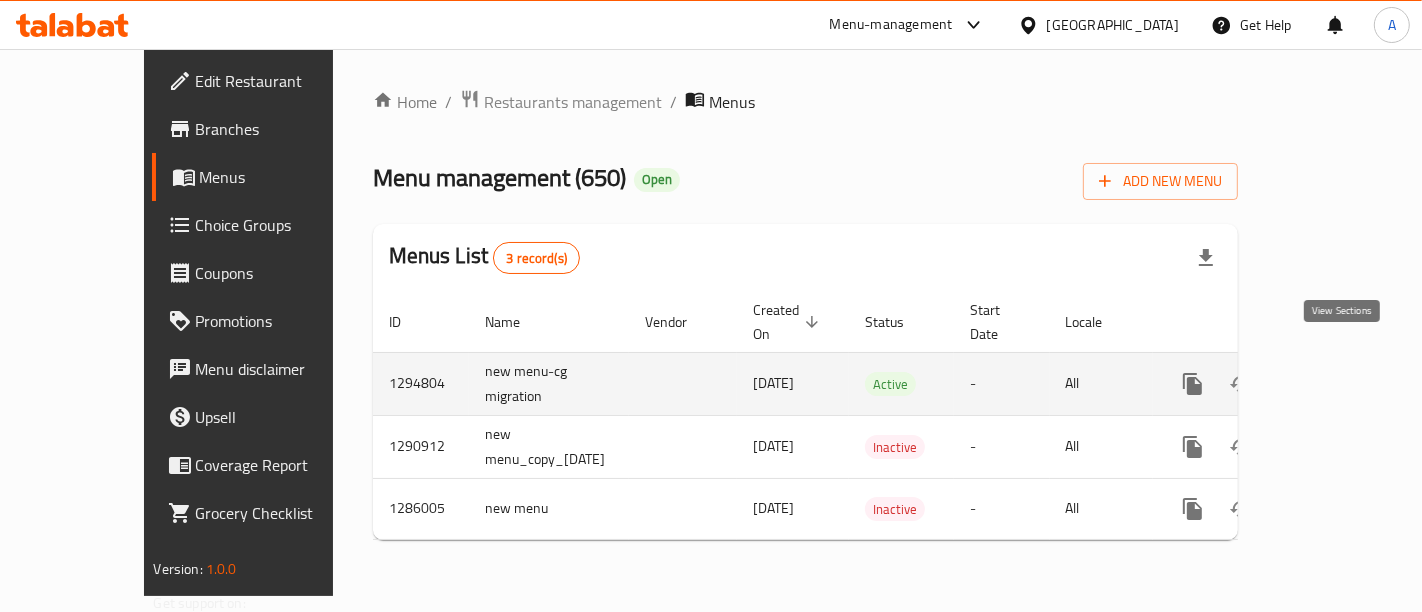 click 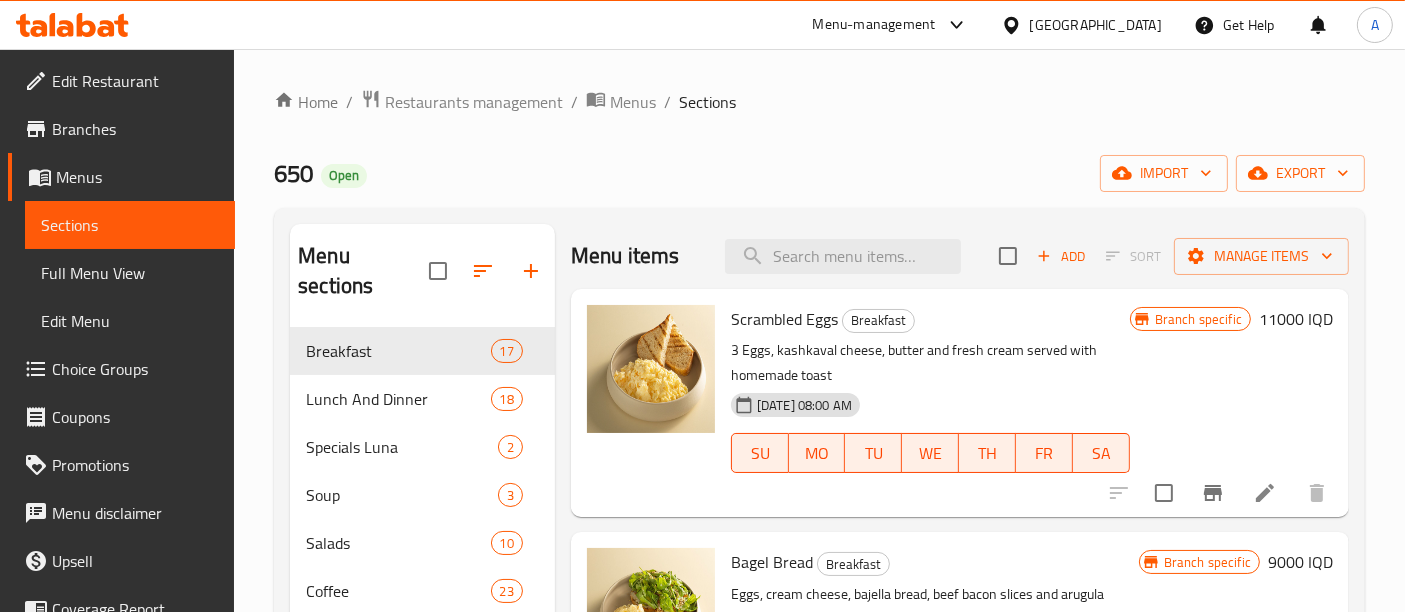 click on "650 Open import export" at bounding box center (819, 173) 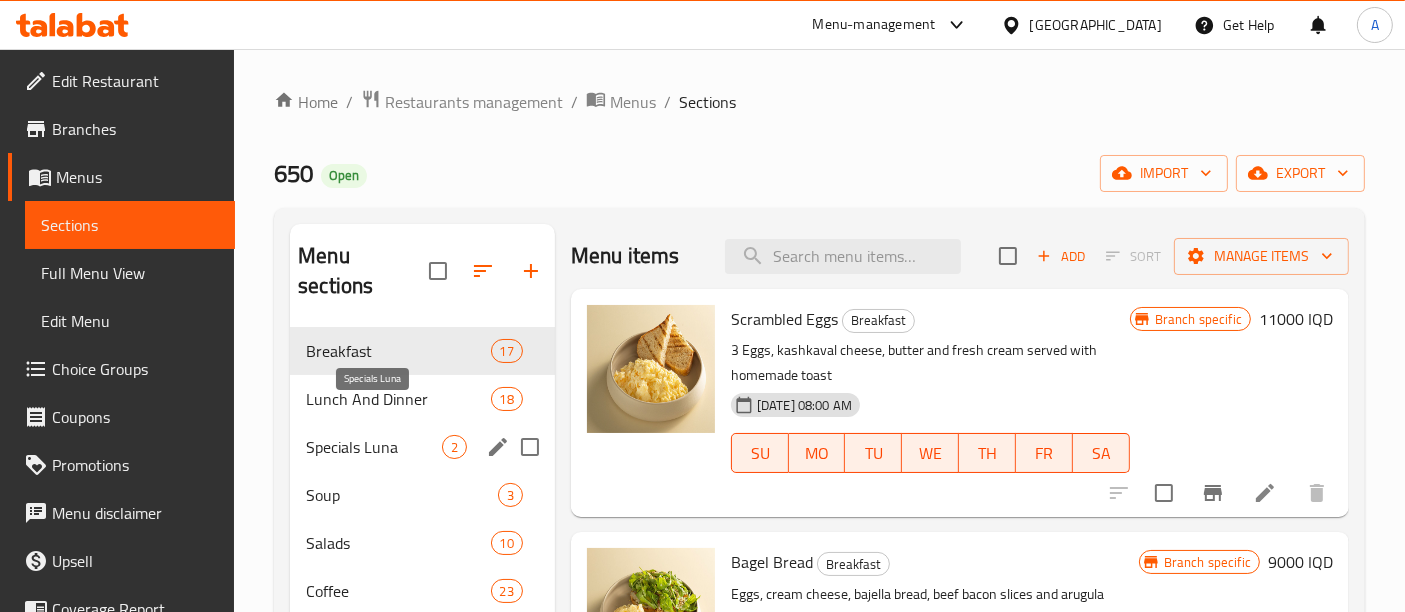 scroll, scrollTop: 0, scrollLeft: 0, axis: both 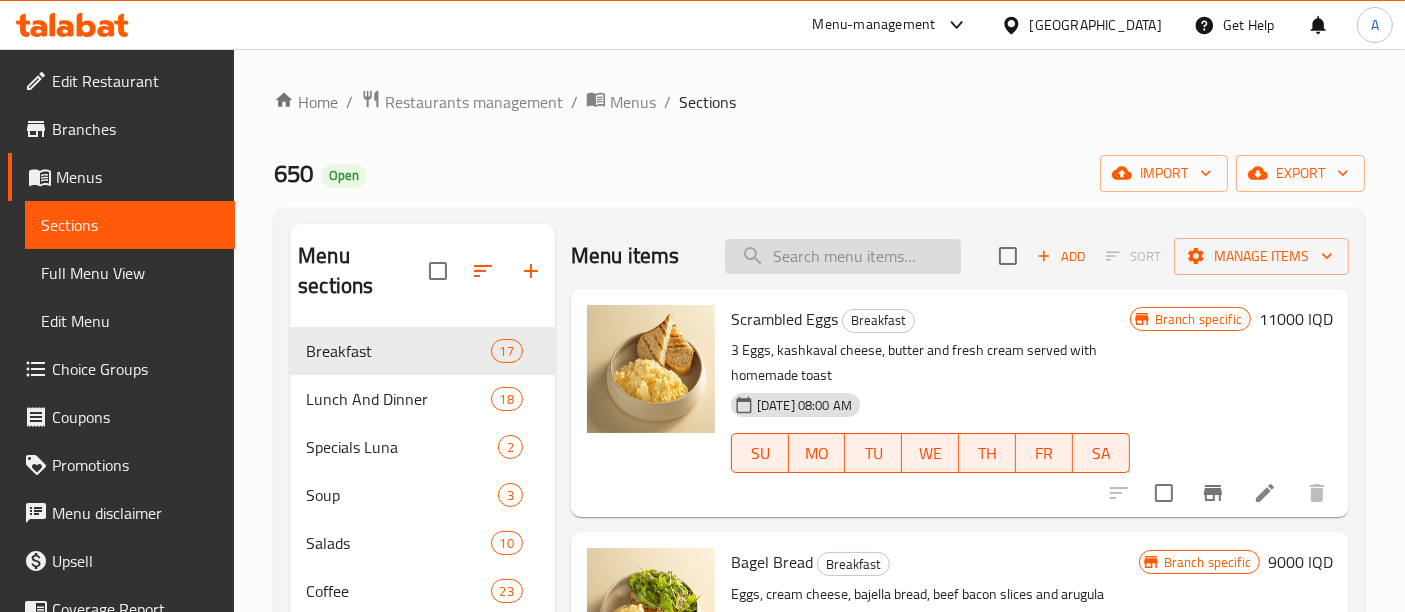 click at bounding box center (843, 256) 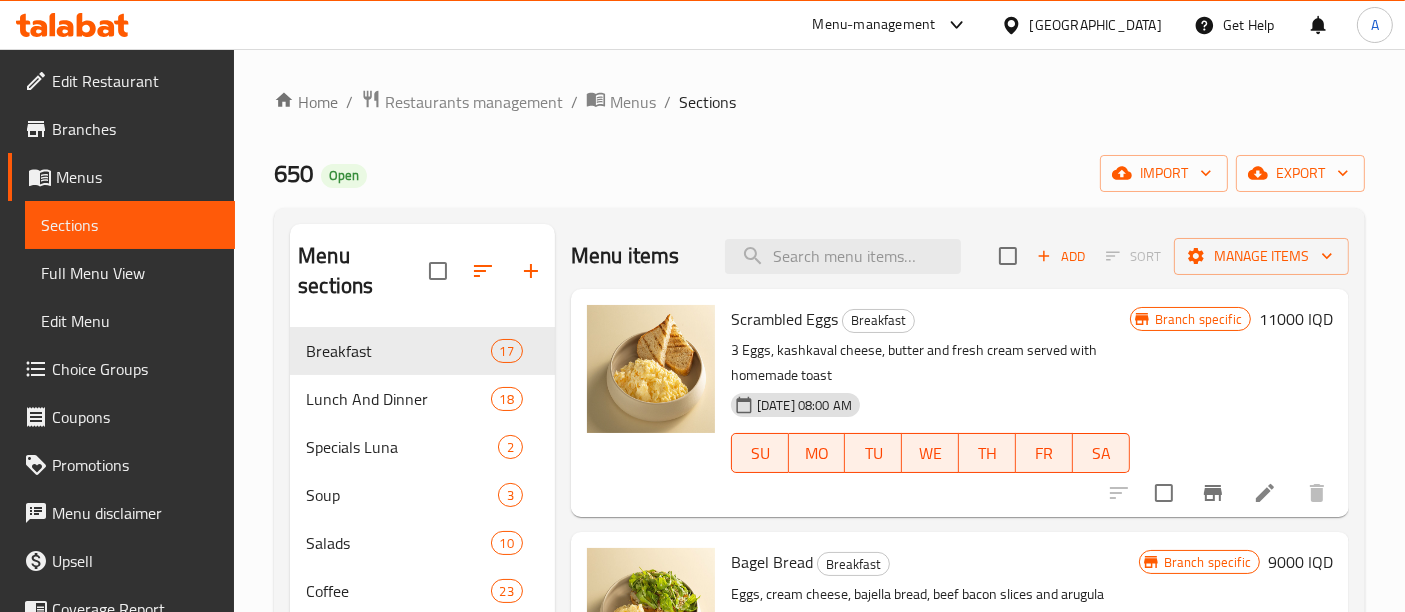 click on "650 Open import export" at bounding box center (819, 173) 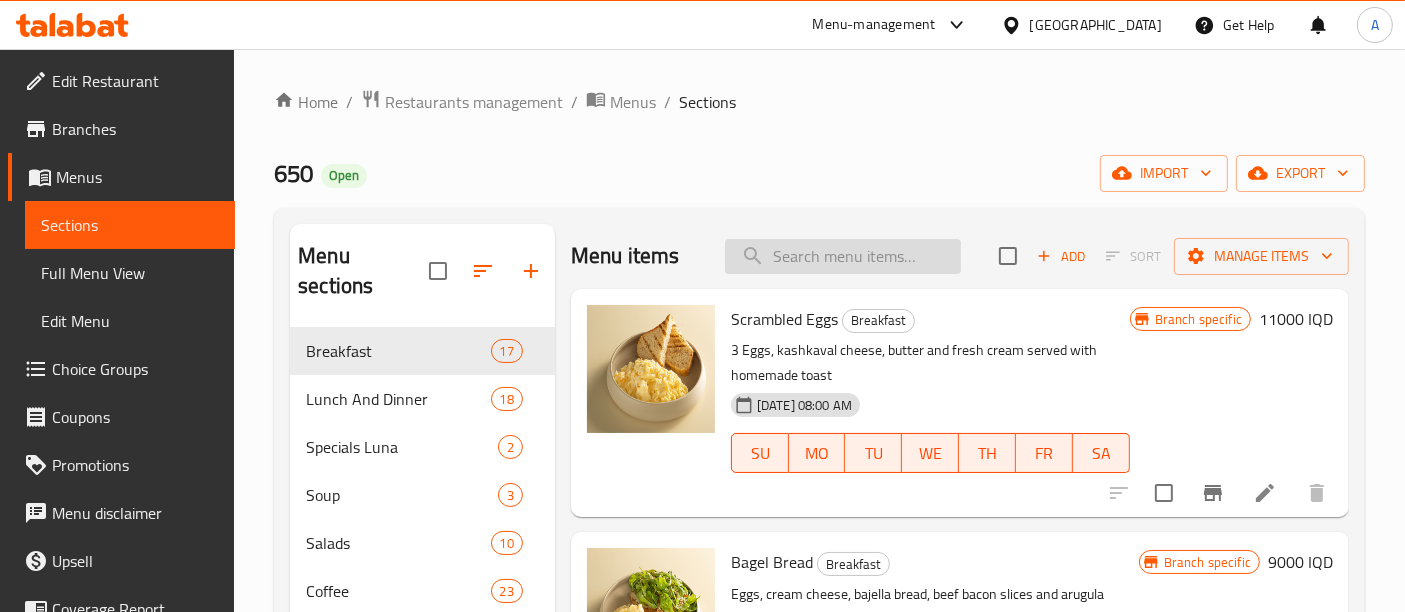 click at bounding box center (843, 256) 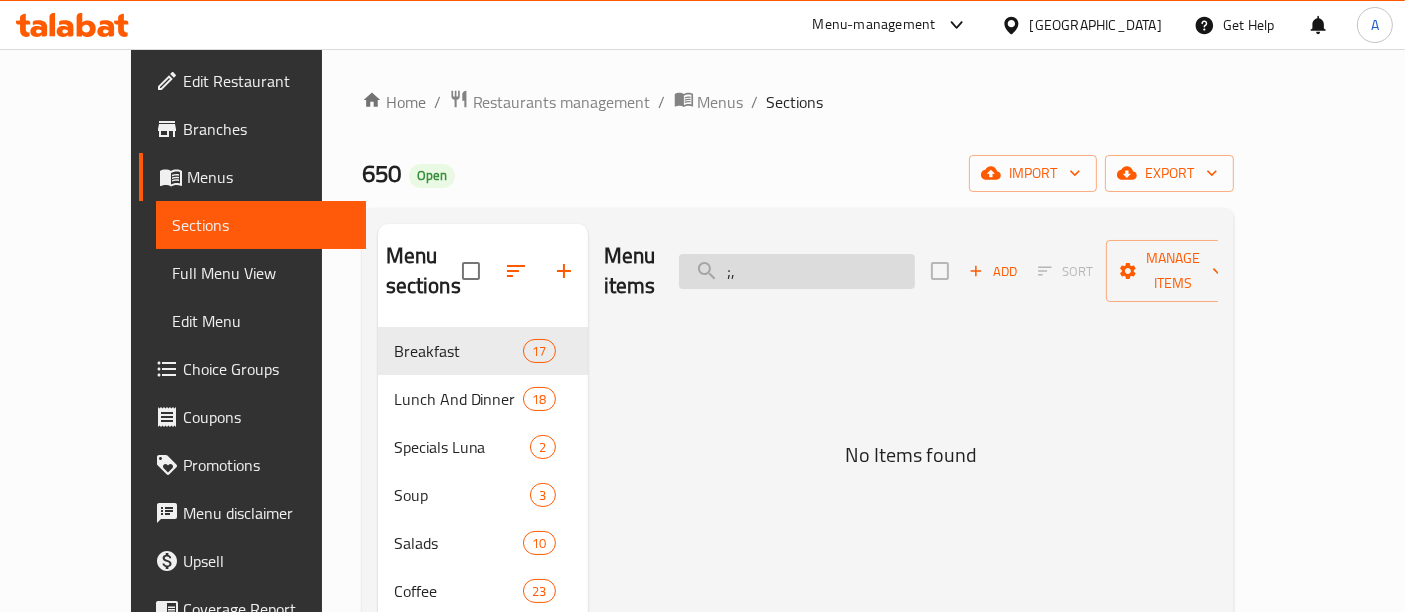 type on ";" 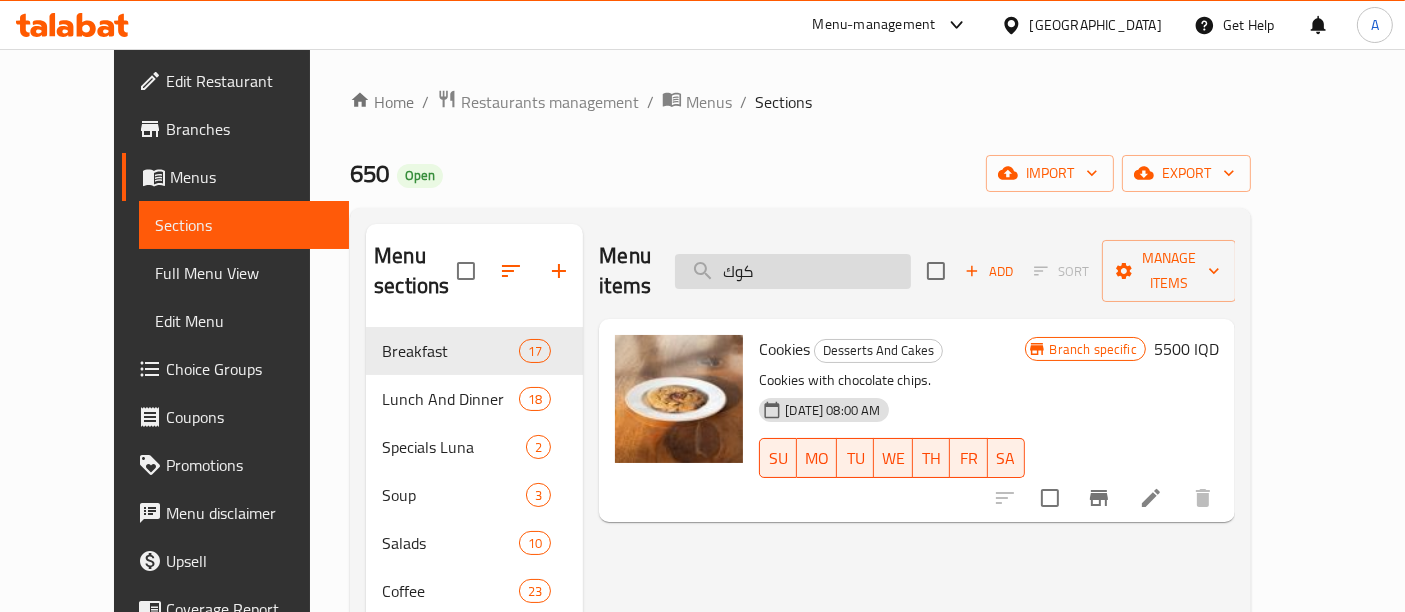 click on "كوك" at bounding box center (793, 271) 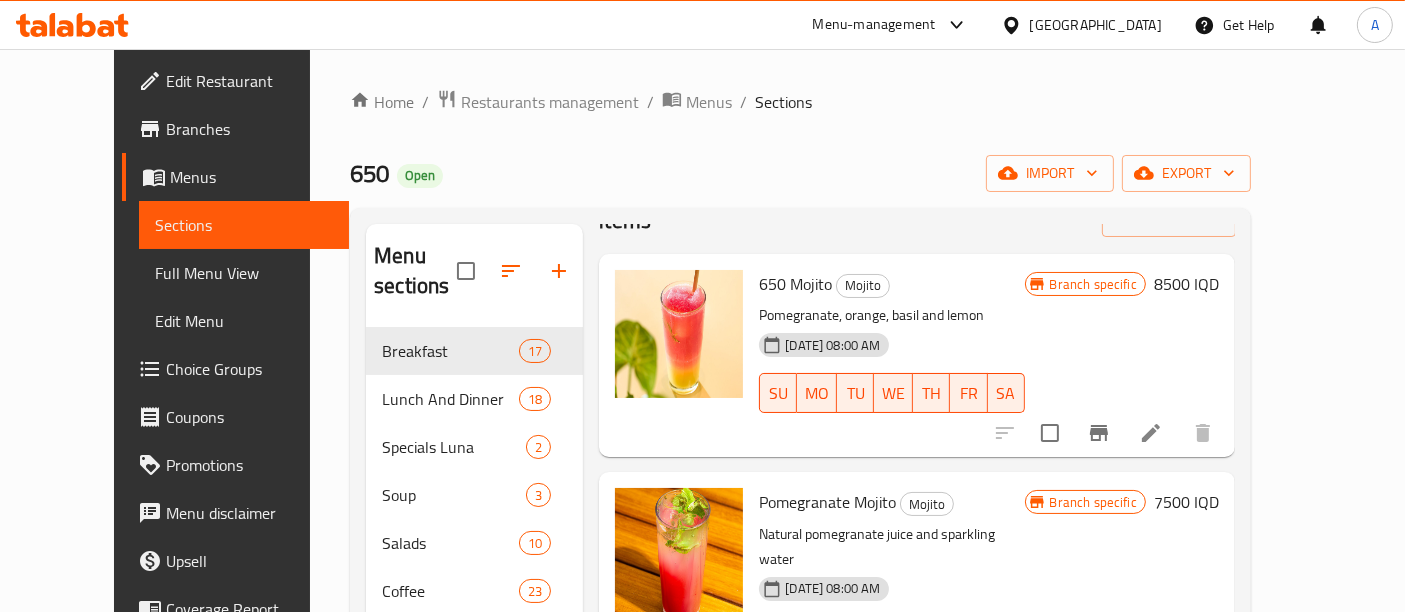 scroll, scrollTop: 92, scrollLeft: 0, axis: vertical 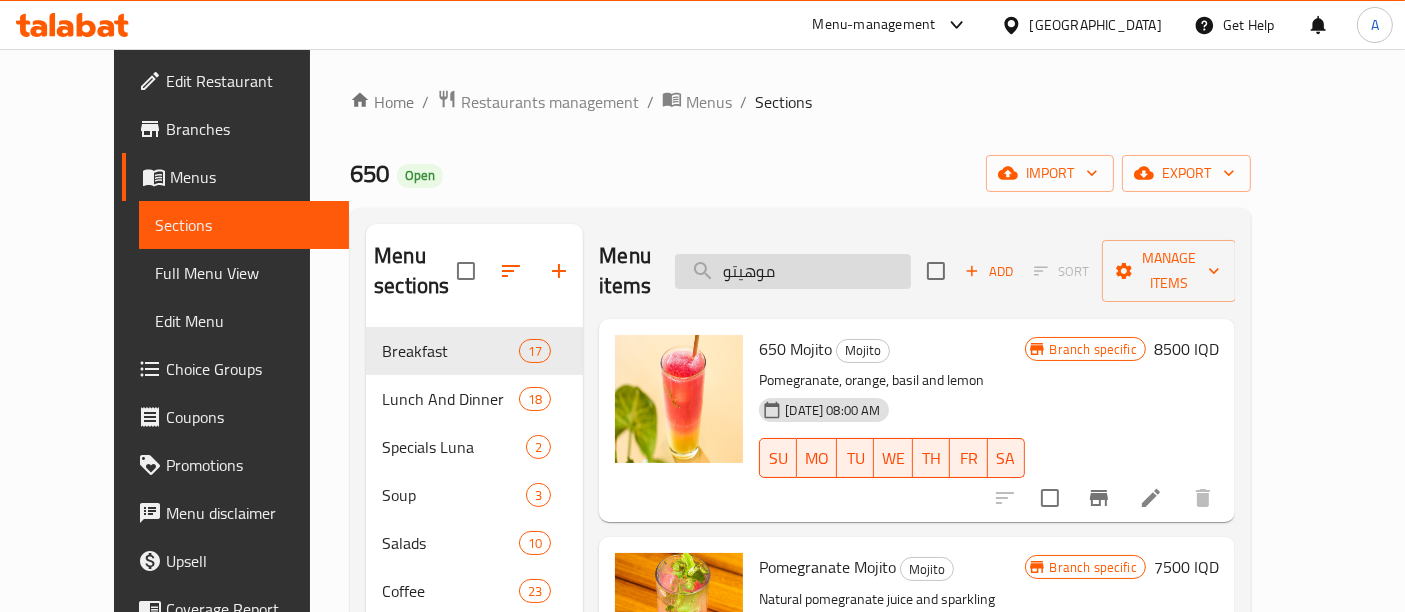 click on "موهيتو" at bounding box center (793, 271) 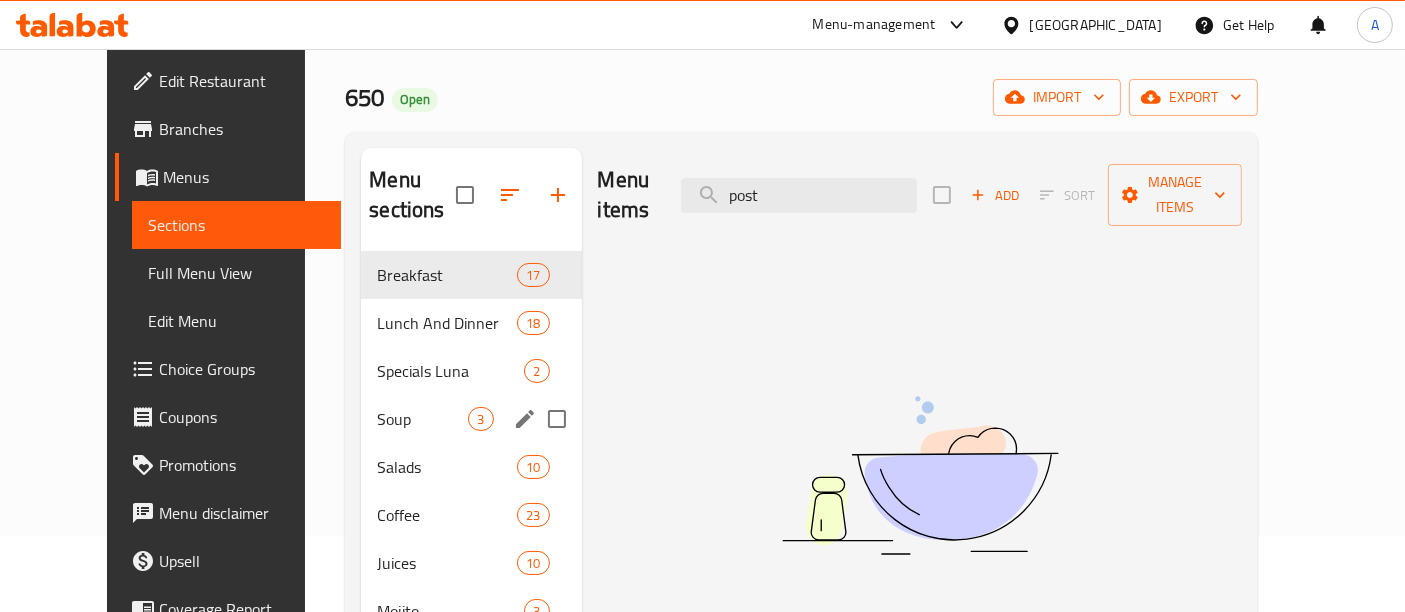 scroll, scrollTop: 111, scrollLeft: 0, axis: vertical 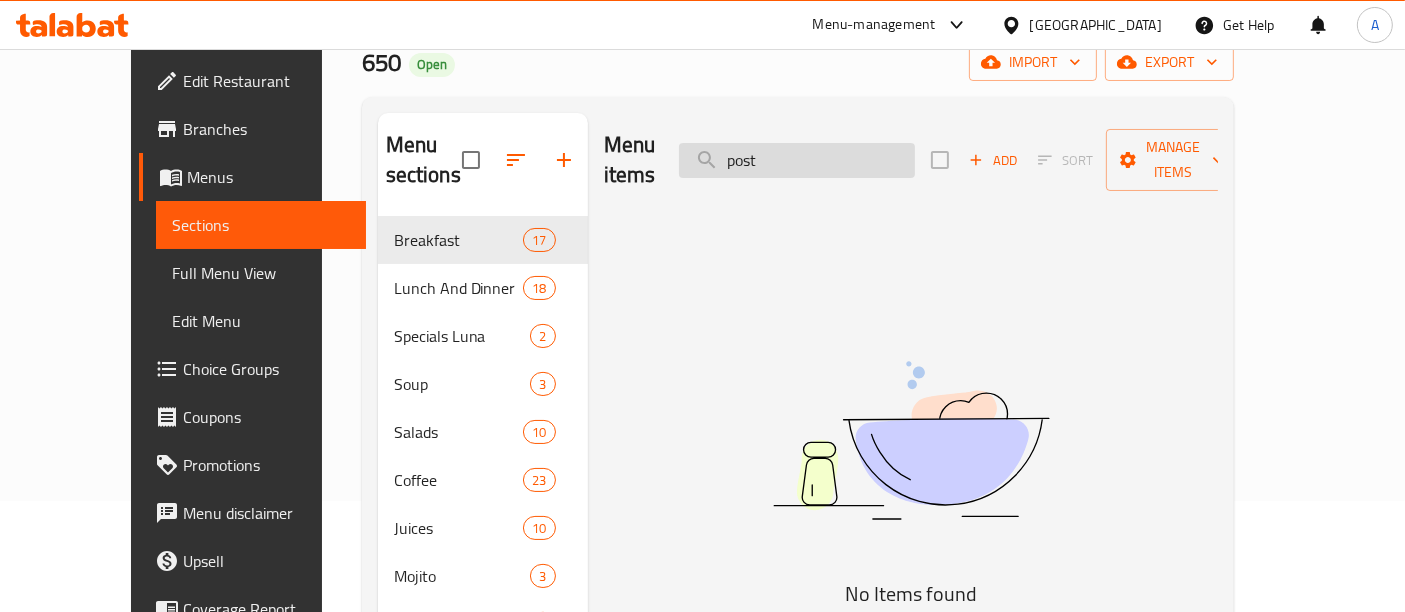click on "post" at bounding box center [797, 160] 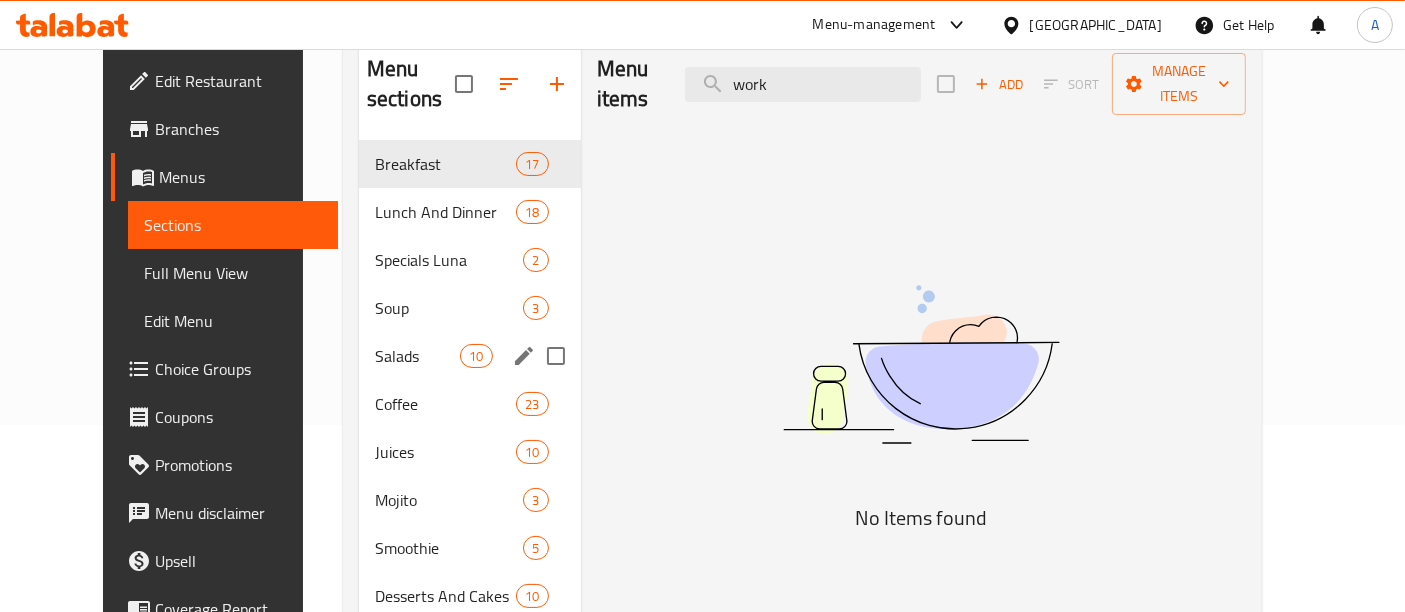 scroll, scrollTop: 222, scrollLeft: 0, axis: vertical 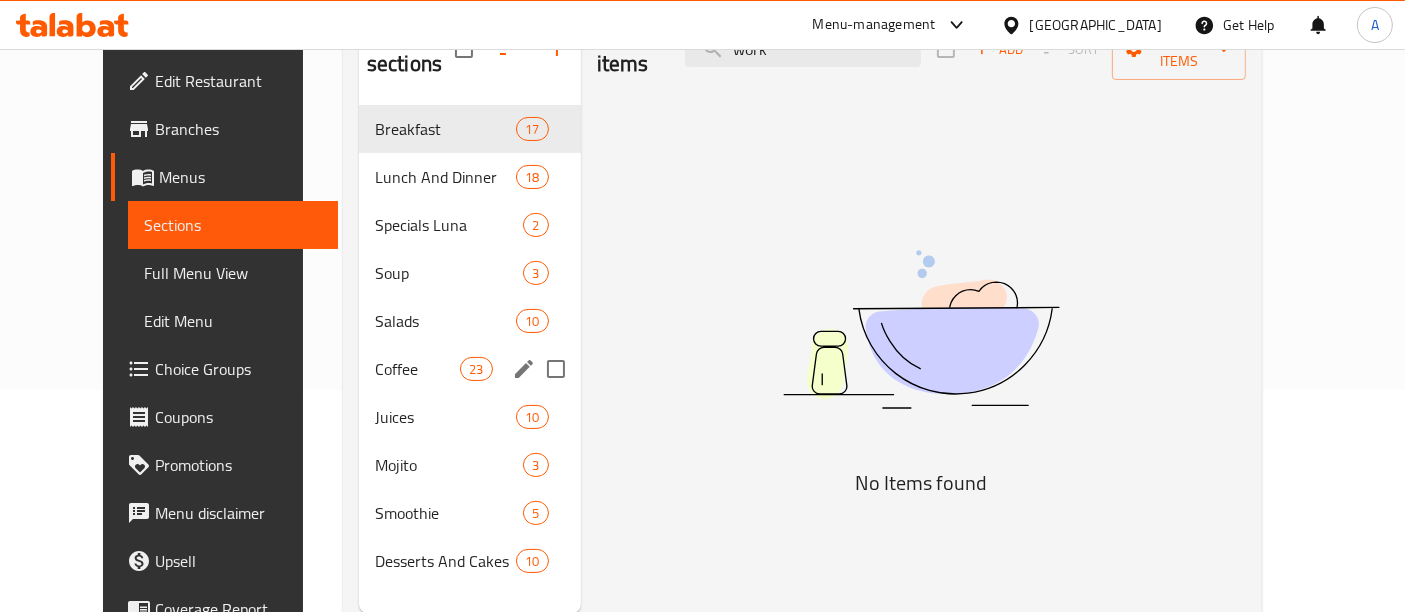 type on "work" 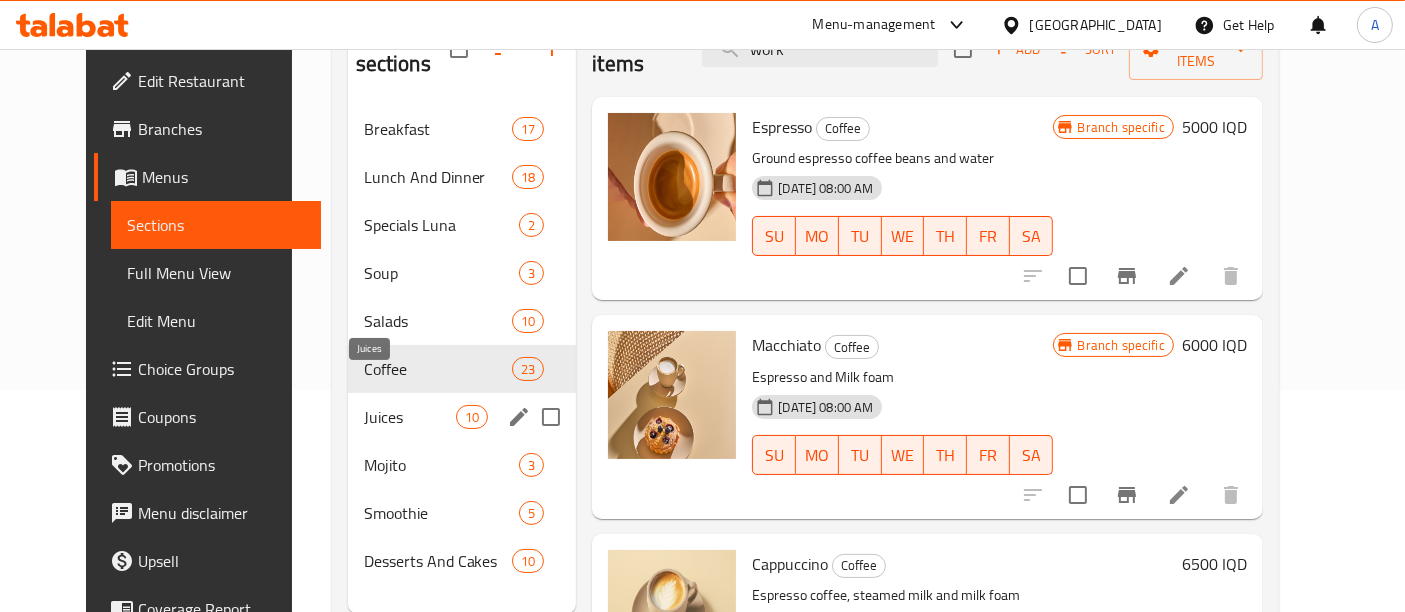 click on "Juices" at bounding box center [410, 417] 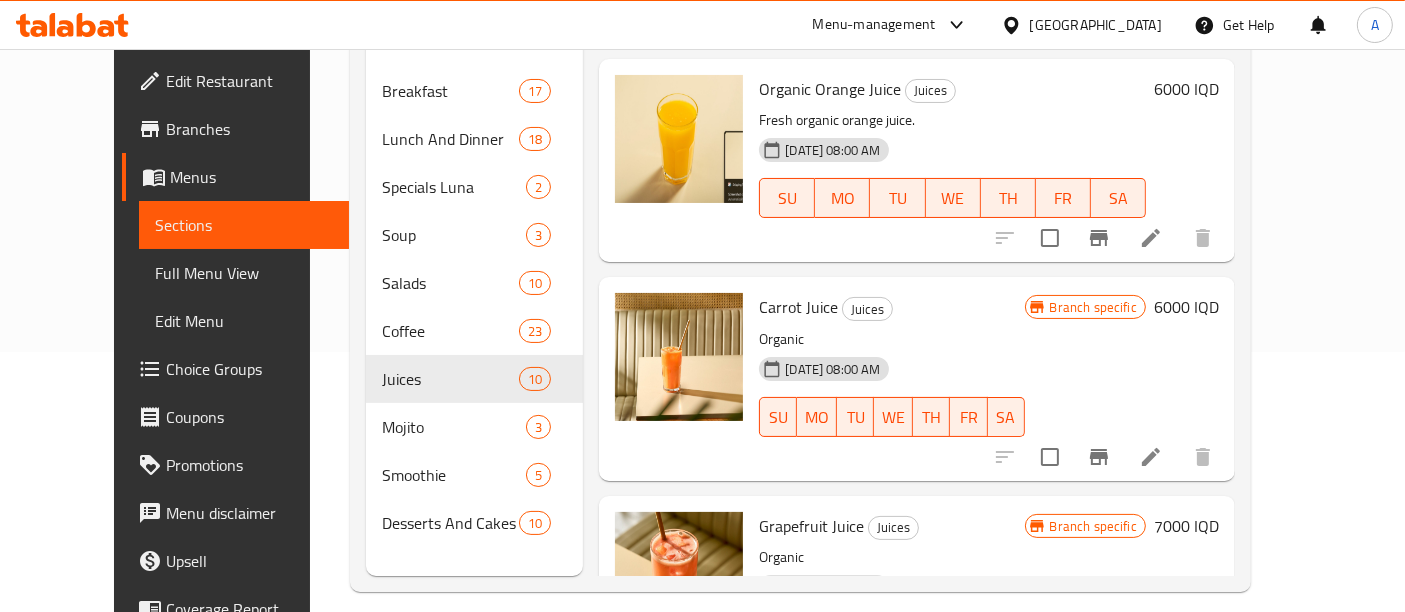 scroll, scrollTop: 279, scrollLeft: 0, axis: vertical 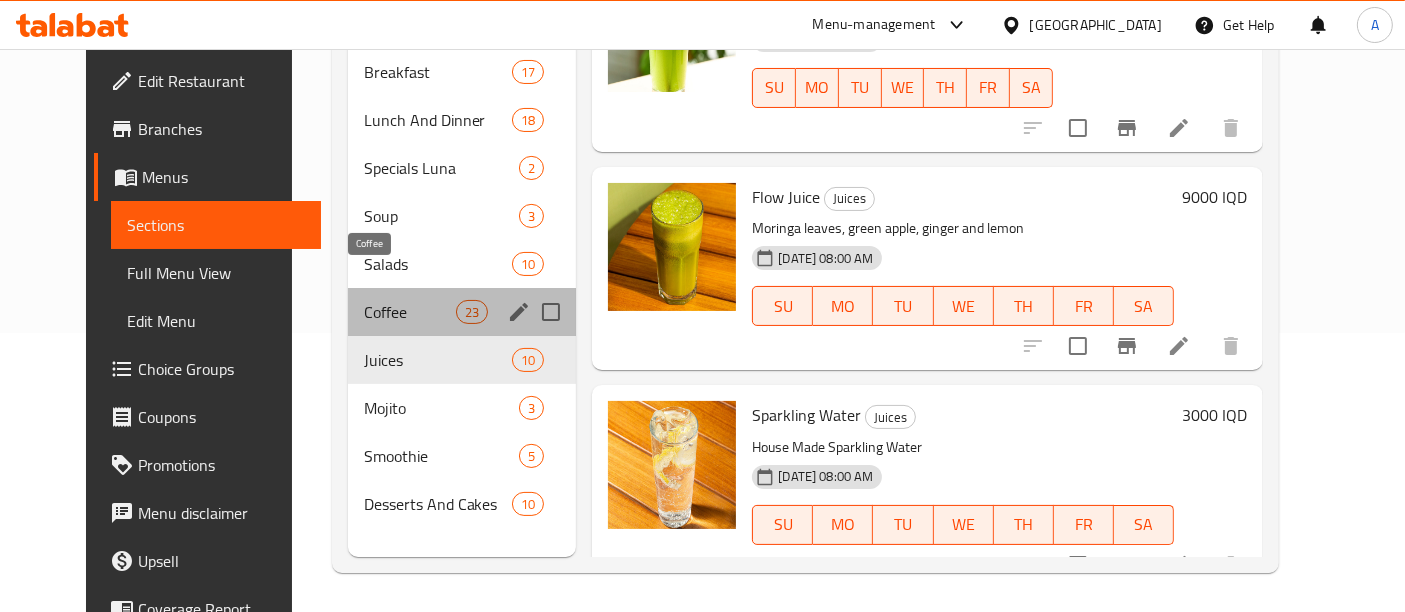 click on "Coffee" at bounding box center [410, 312] 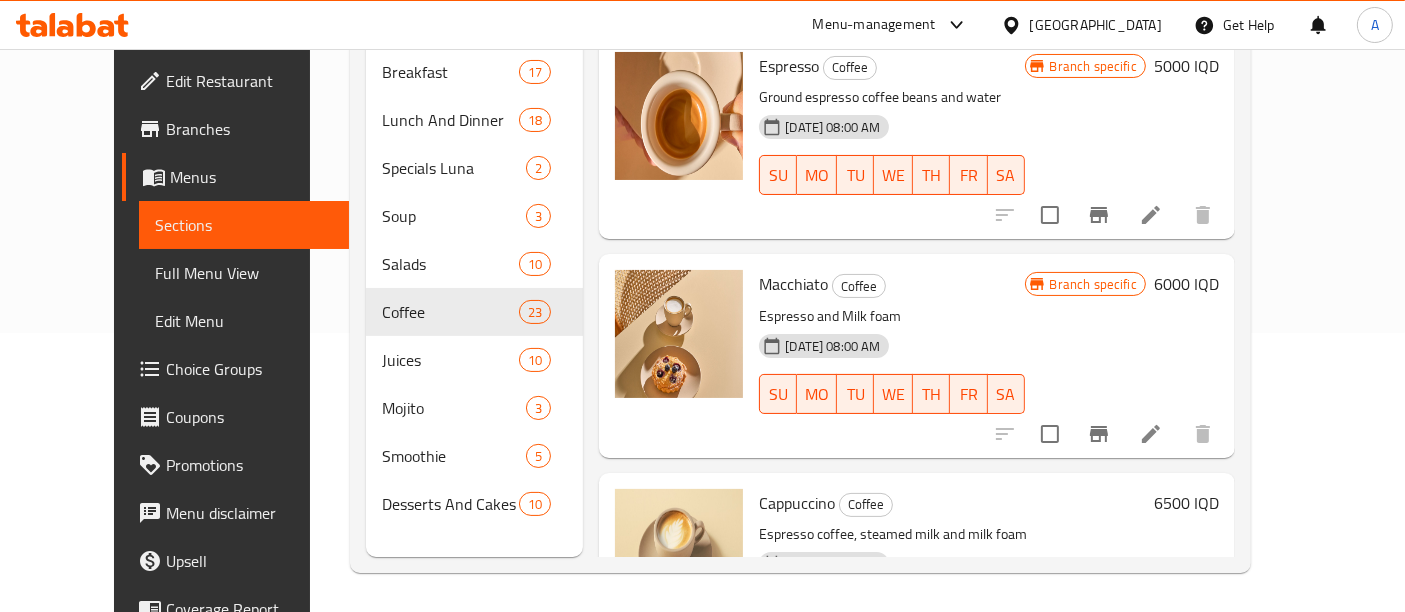scroll, scrollTop: 0, scrollLeft: 0, axis: both 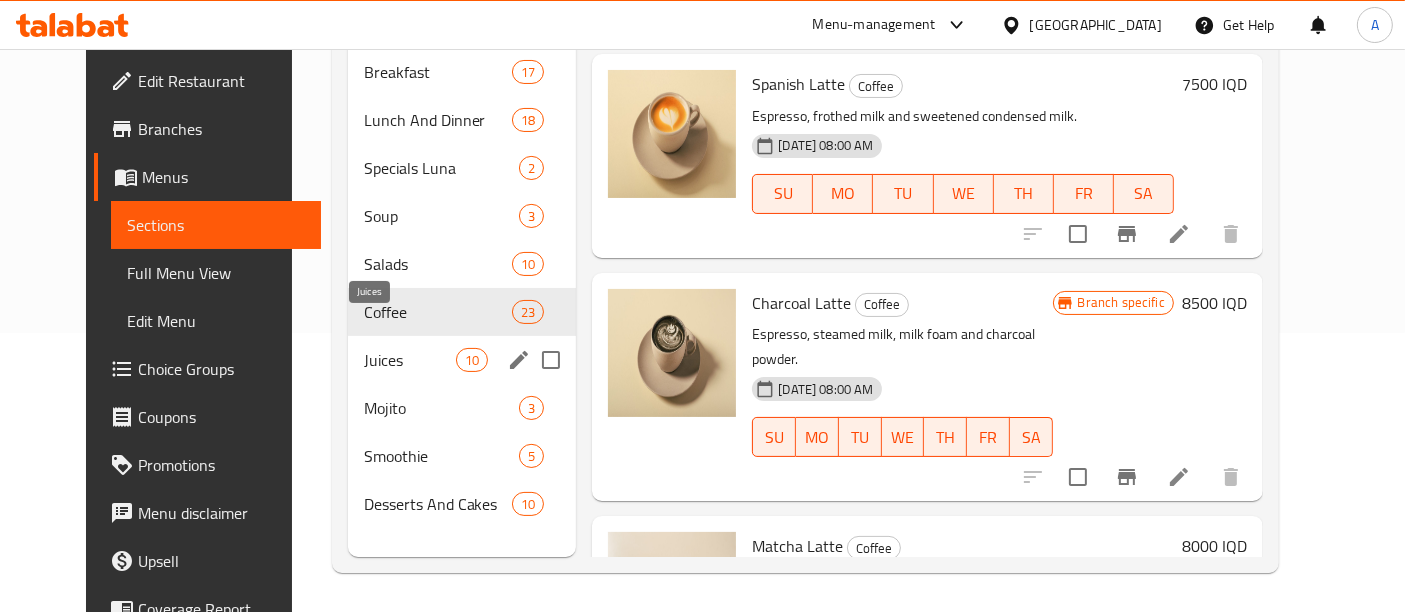 click on "Juices" at bounding box center (410, 360) 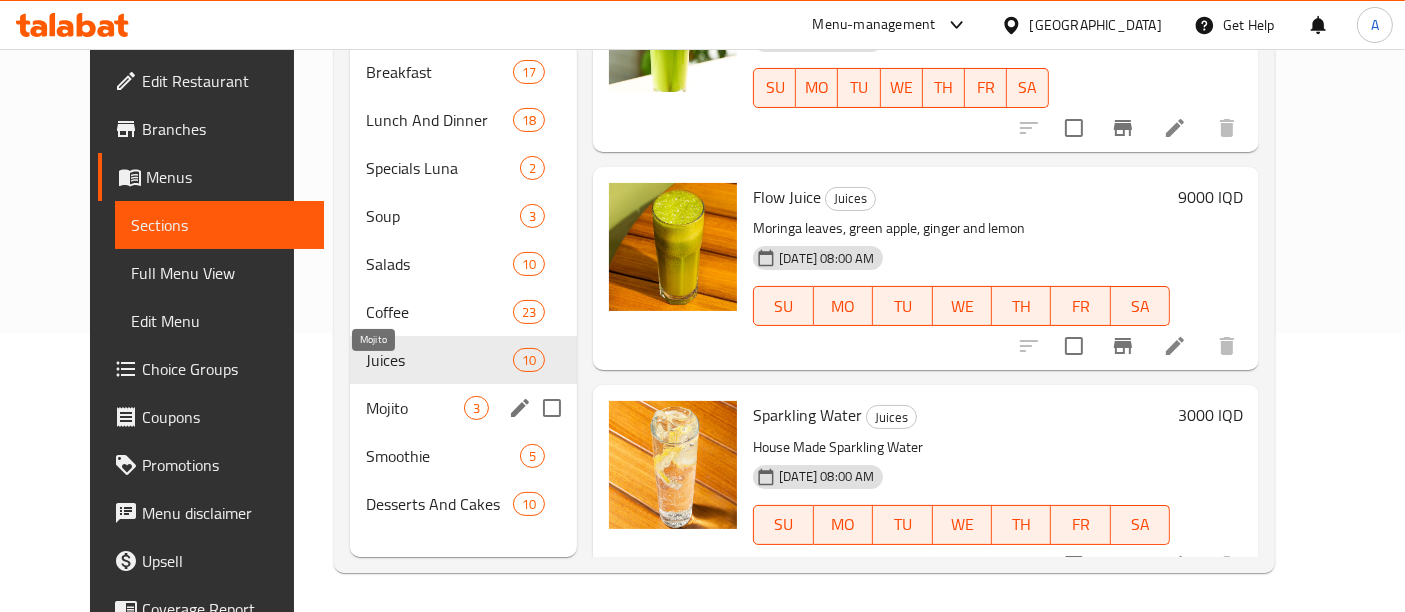 click on "Mojito" at bounding box center [415, 408] 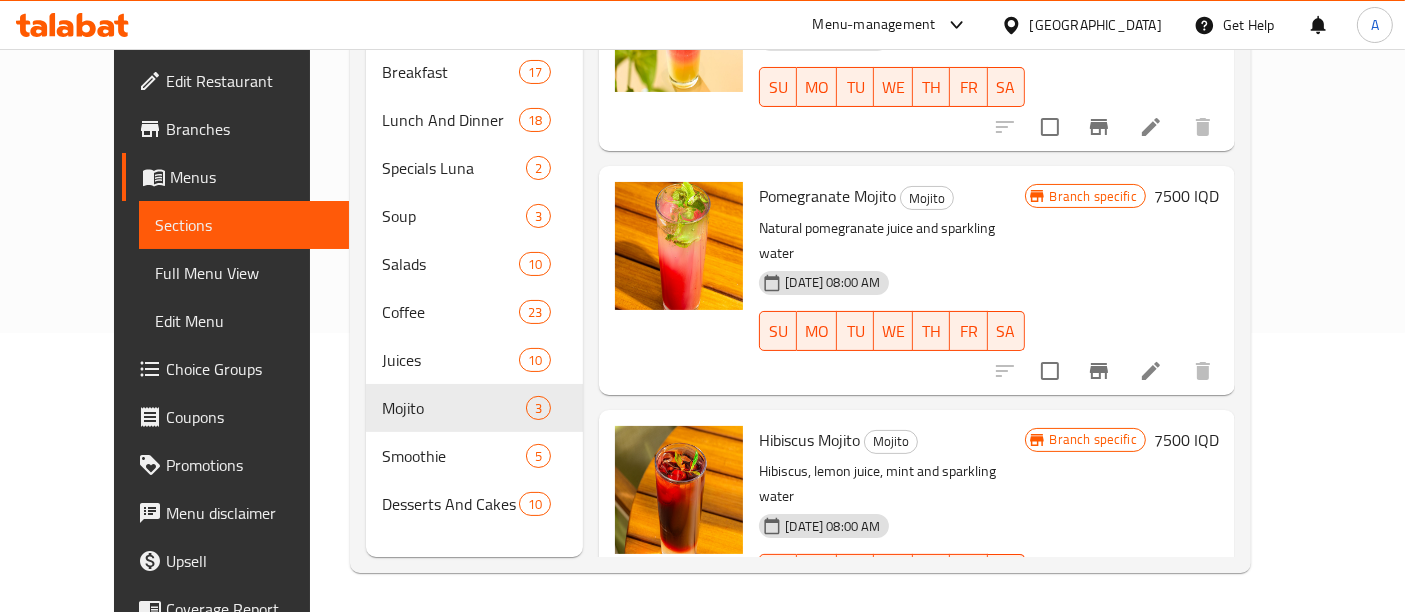 scroll, scrollTop: 0, scrollLeft: 0, axis: both 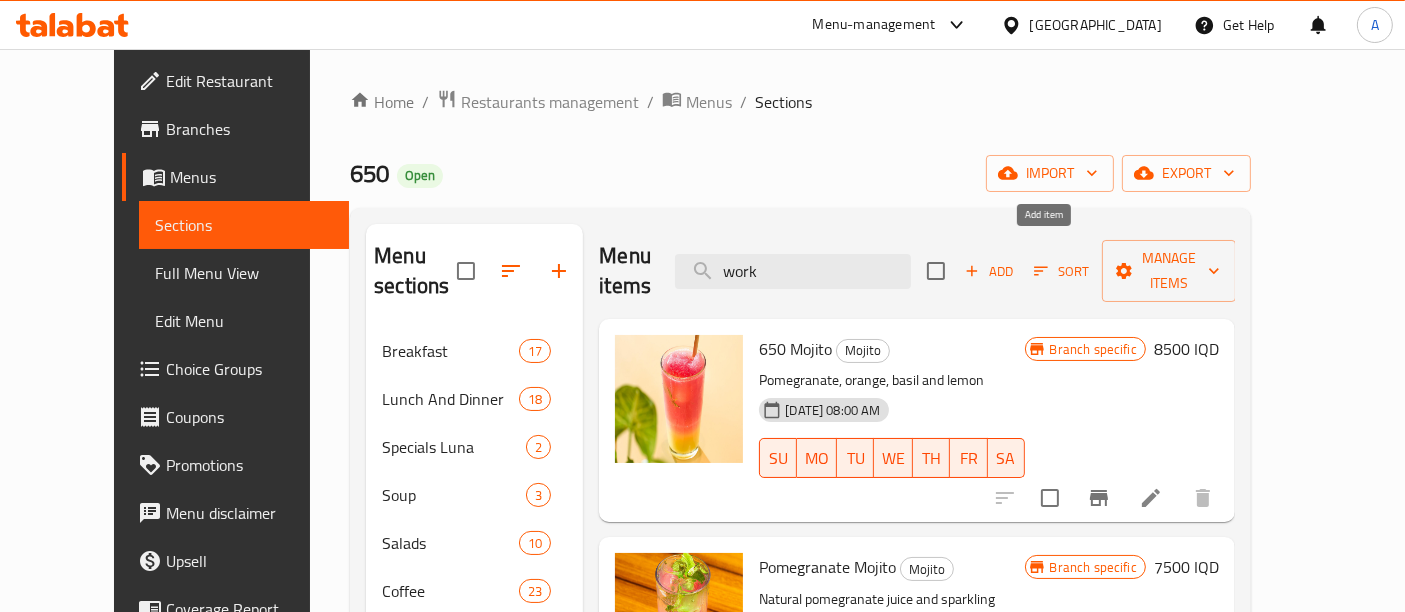 click on "Add" at bounding box center (989, 271) 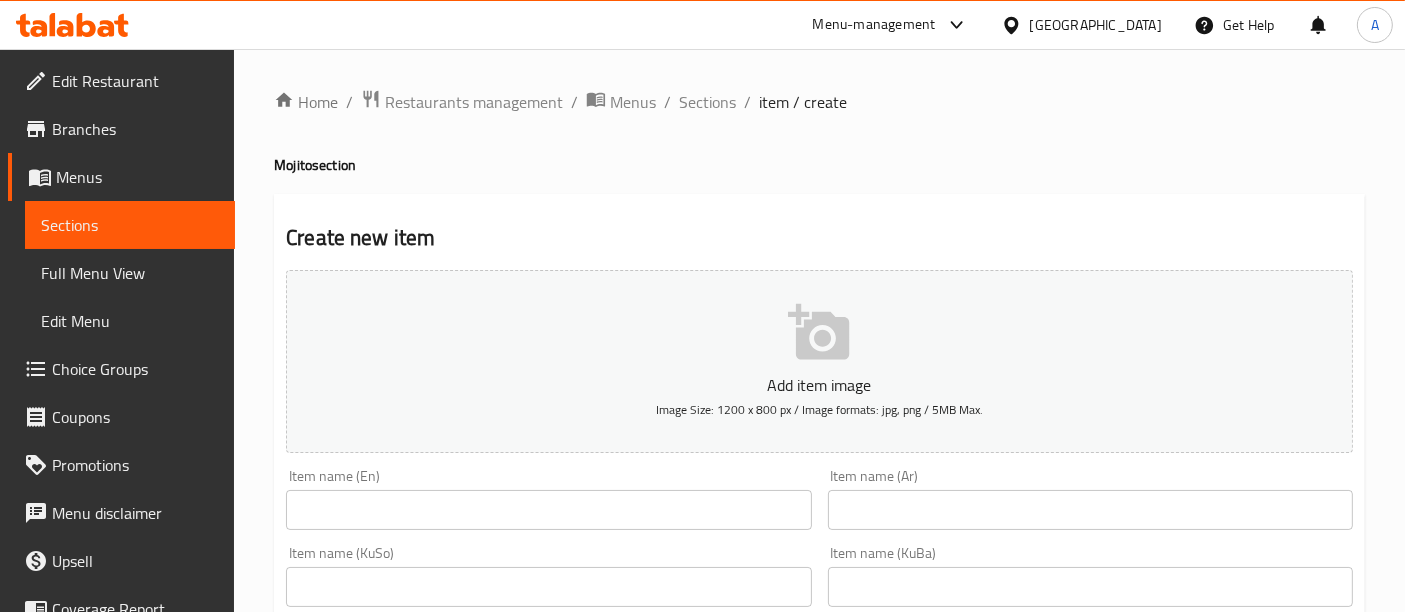 click on "Home / Restaurants management / Menus / Sections / item / create Mojito   section Create new item Add item image Image Size: 1200 x 800 px / Image formats: jpg, png / 5MB Max. Item name (En) Item name (En) Item name (Ar) Item name (Ar) Item name (KuSo) Item name (KuSo) Item name (KuBa) Item name (KuBa) Description (En) Description (En) Description (Ar) Description (Ar) Description (KuSo) Description (KuSo) Description (KuBa) Description (KuBa) Product barcode Product barcode Product sku Product sku Price   * IQD 0 Price  * Price on selection Free item Start Date Start Date End Date End Date Available Days SU MO TU WE TH FR SA Available from ​ ​ Available to ​ ​ Status Active Inactive Exclude from GEM Variations & Choices Add variant ASSIGN CHOICE GROUP Create" at bounding box center [819, 846] 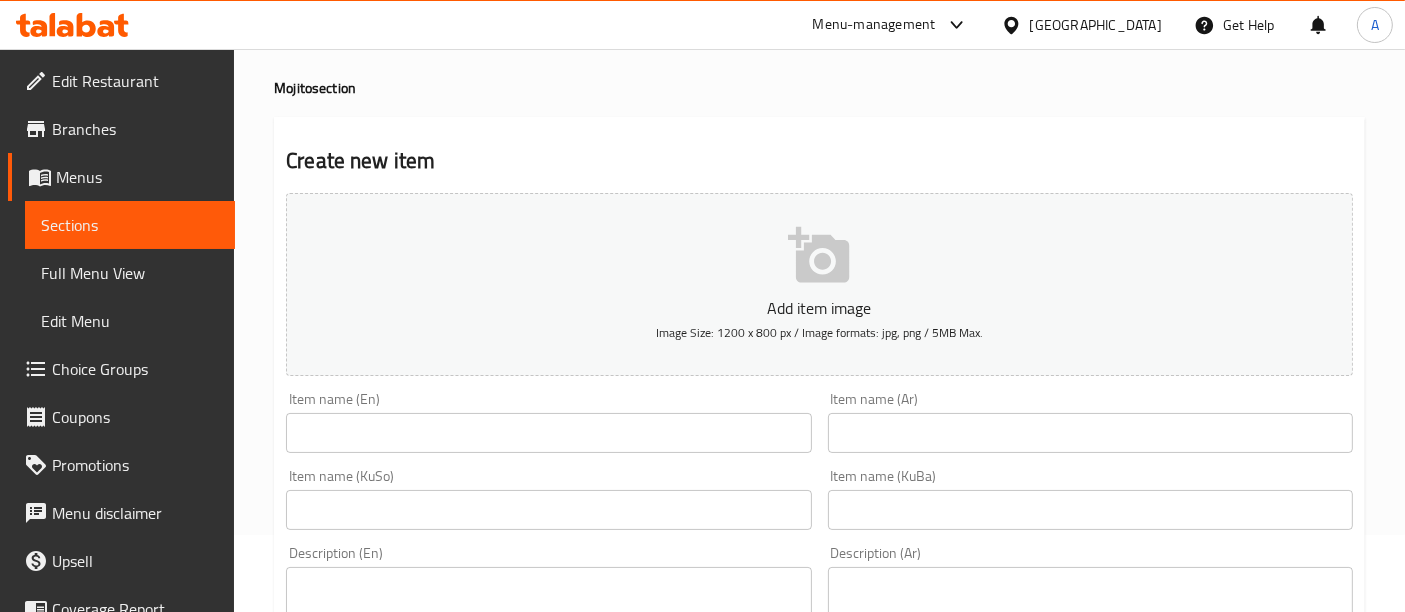 scroll, scrollTop: 111, scrollLeft: 0, axis: vertical 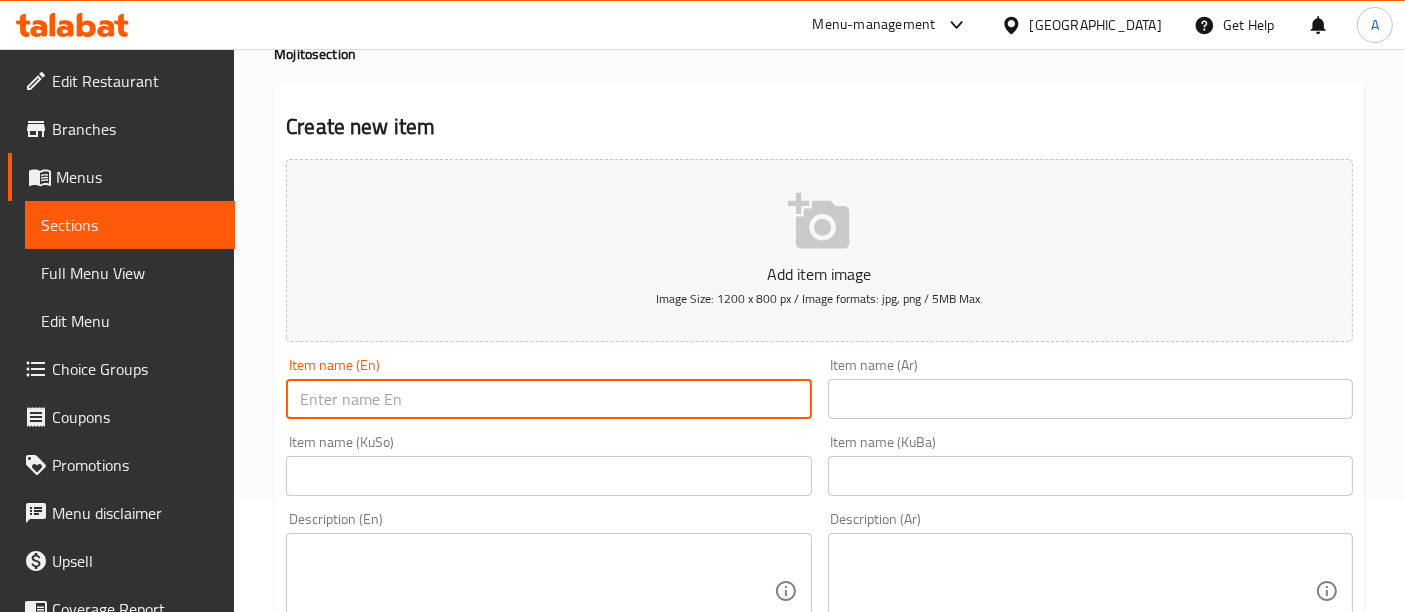 click at bounding box center (548, 399) 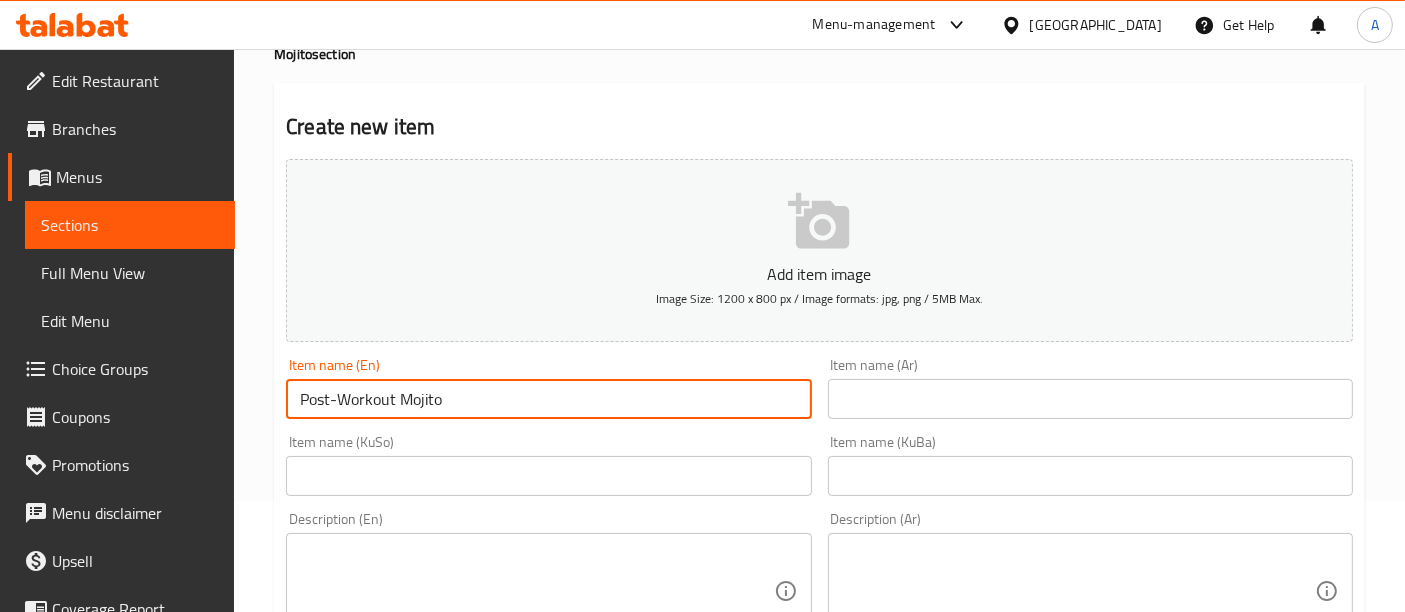 type on "Post-Workout Mojito" 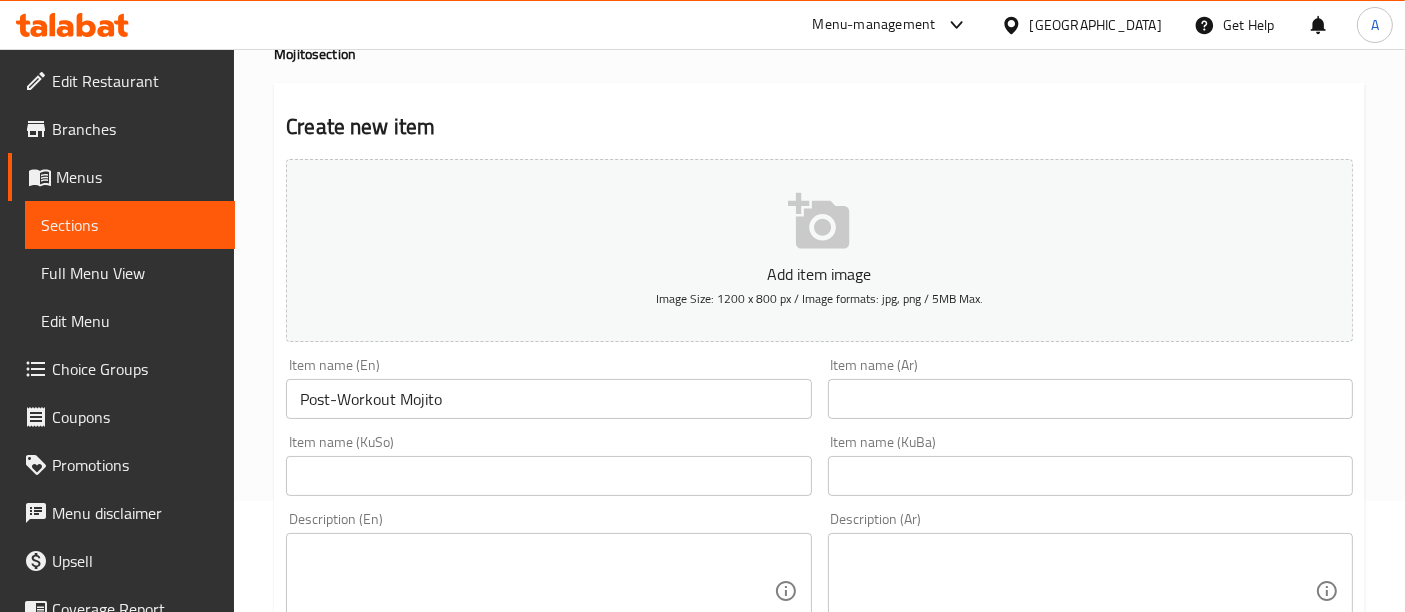 click on "Item name (En) Post-Workout Mojito Item name (En)" at bounding box center (548, 388) 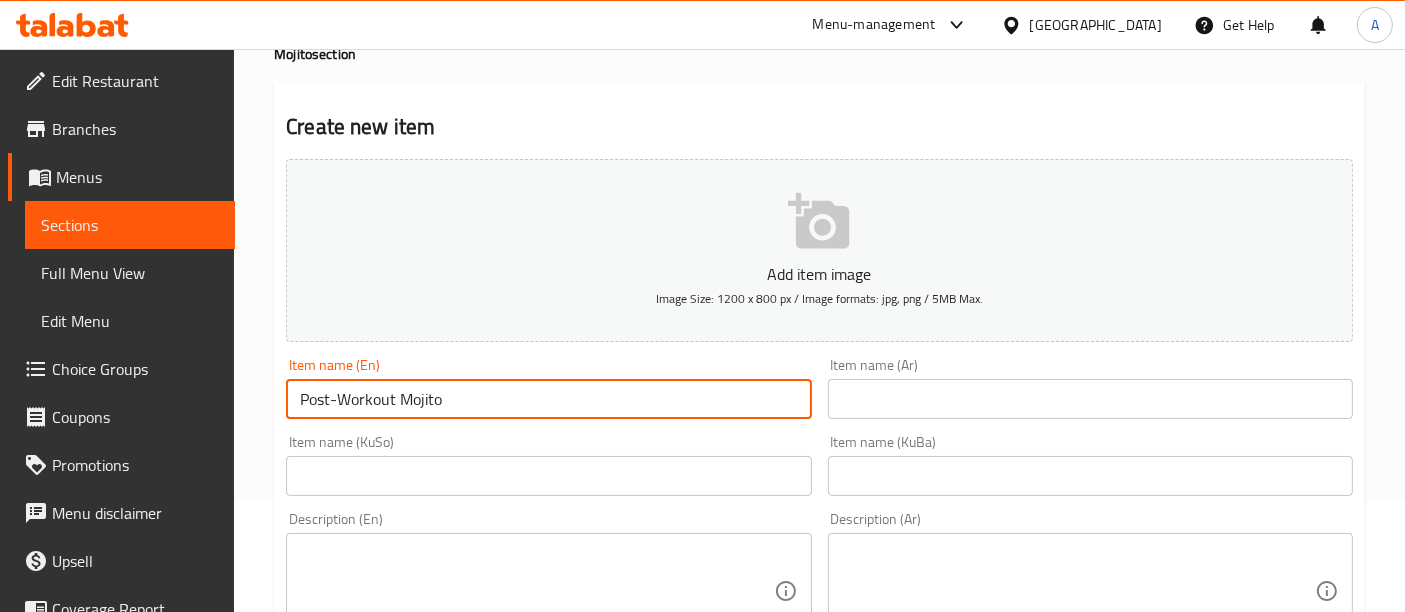 click on "Post-Workout Mojito" at bounding box center (548, 399) 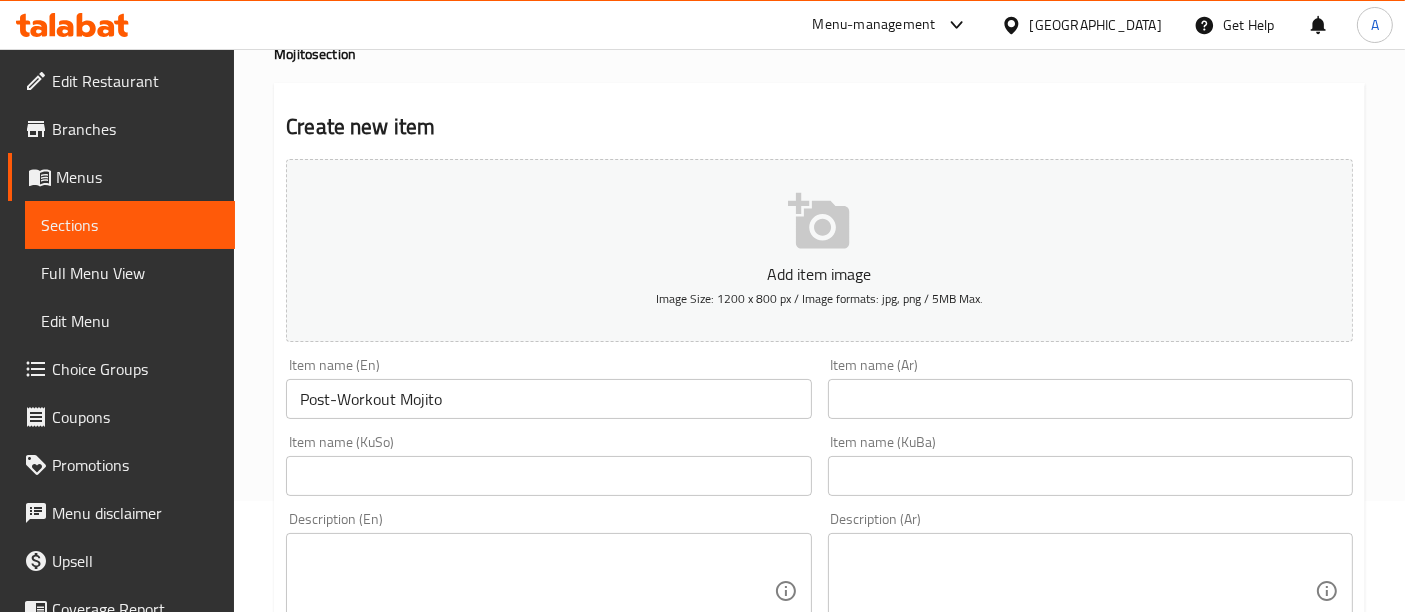 drag, startPoint x: 882, startPoint y: 427, endPoint x: 877, endPoint y: 410, distance: 17.720045 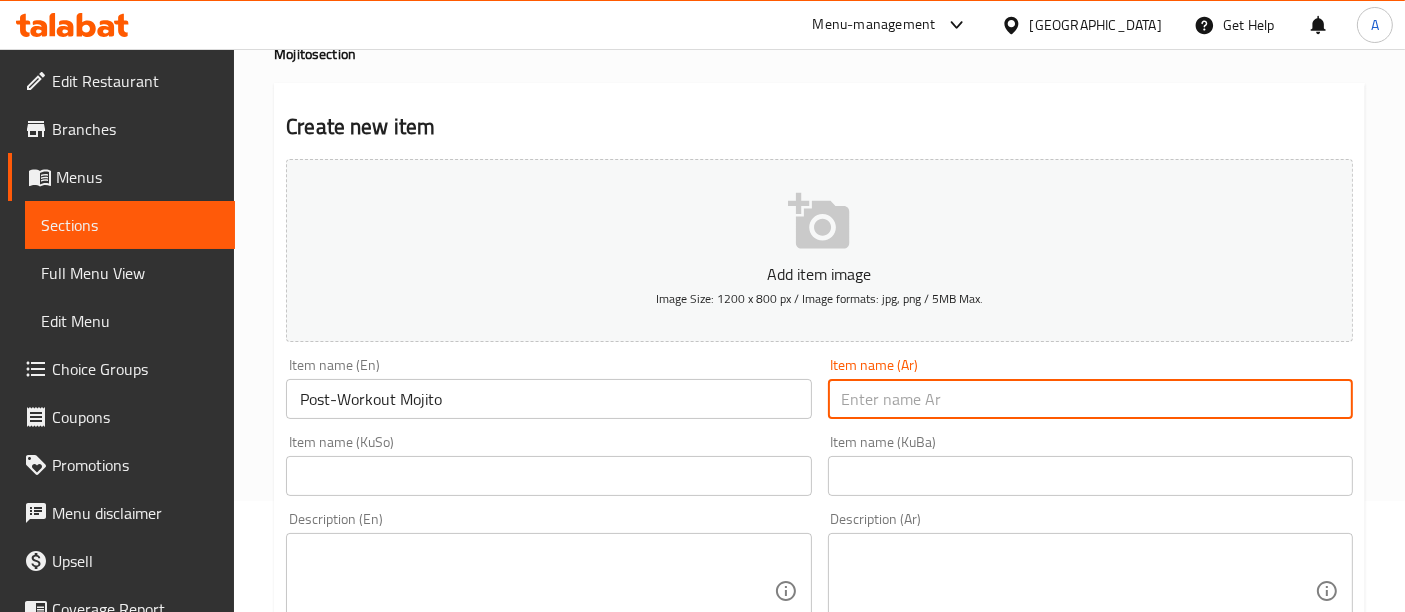 click at bounding box center [1090, 399] 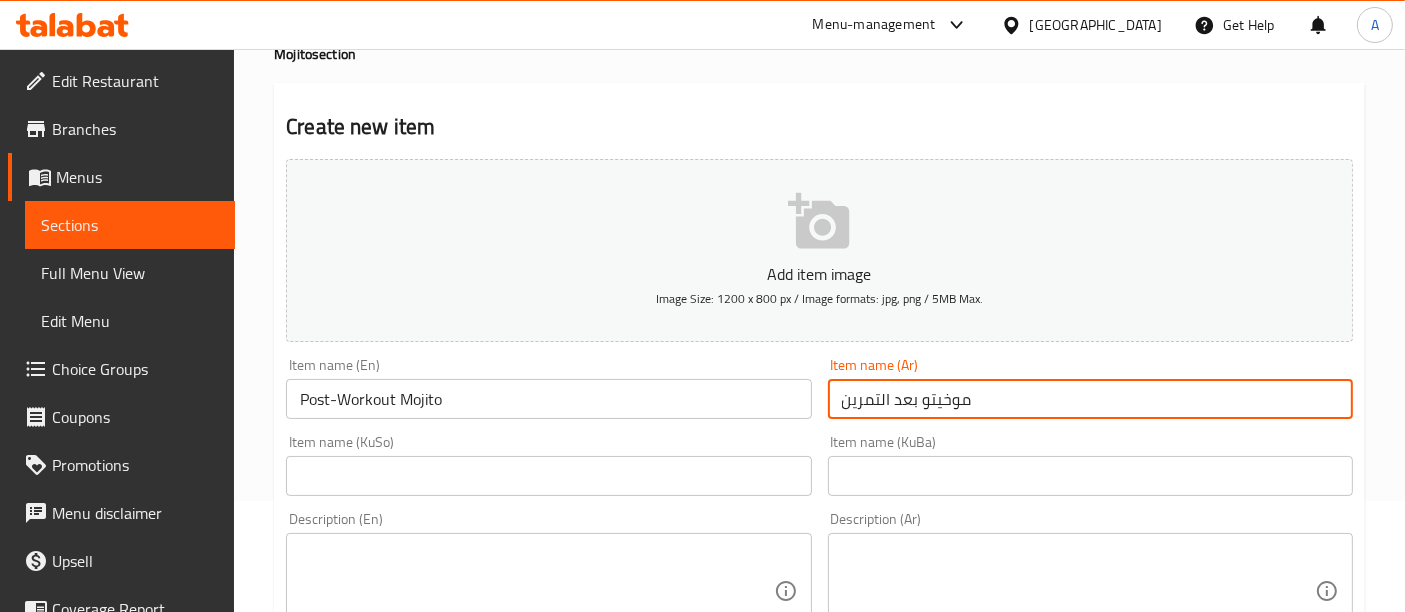 click on "موخيتو بعد التمرين" at bounding box center [1090, 399] 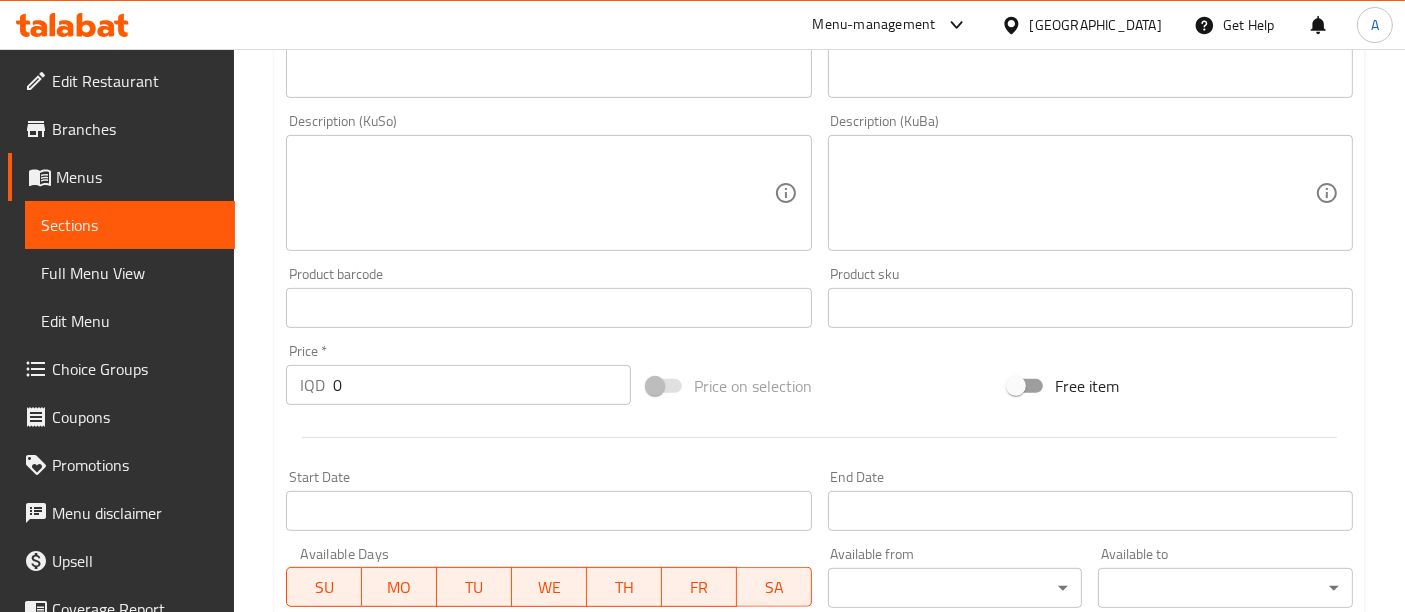 scroll, scrollTop: 777, scrollLeft: 0, axis: vertical 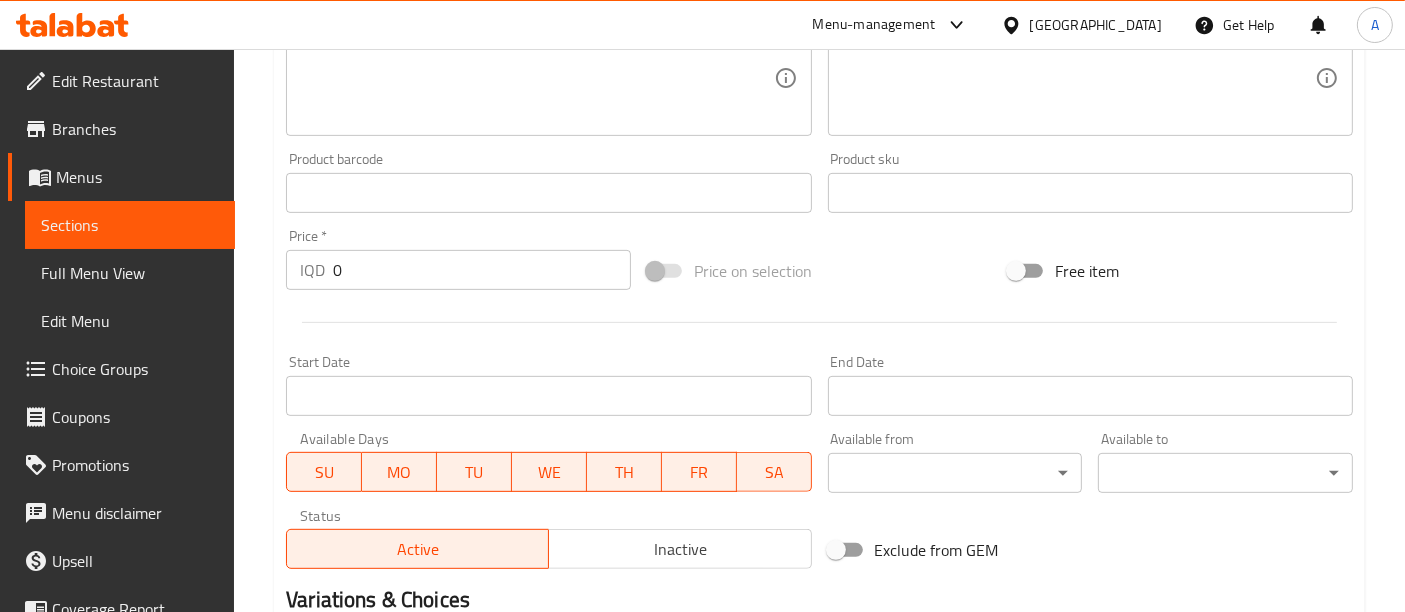 type on "موهيتو بعد التمرين" 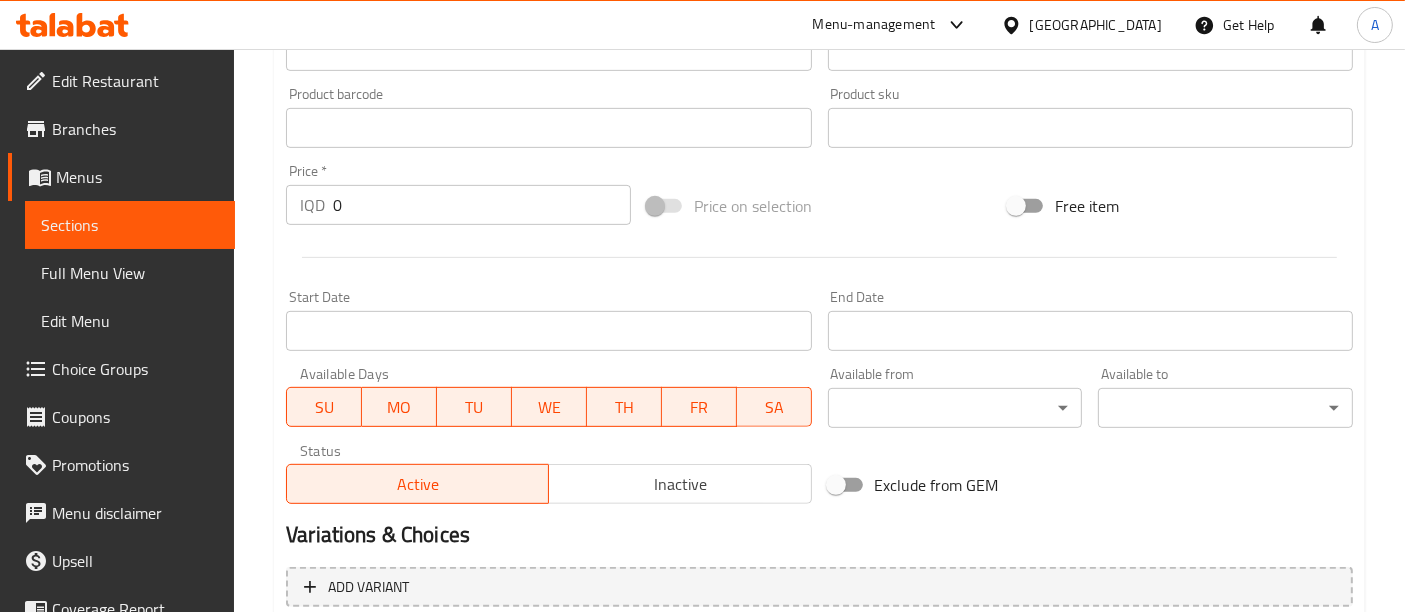scroll, scrollTop: 888, scrollLeft: 0, axis: vertical 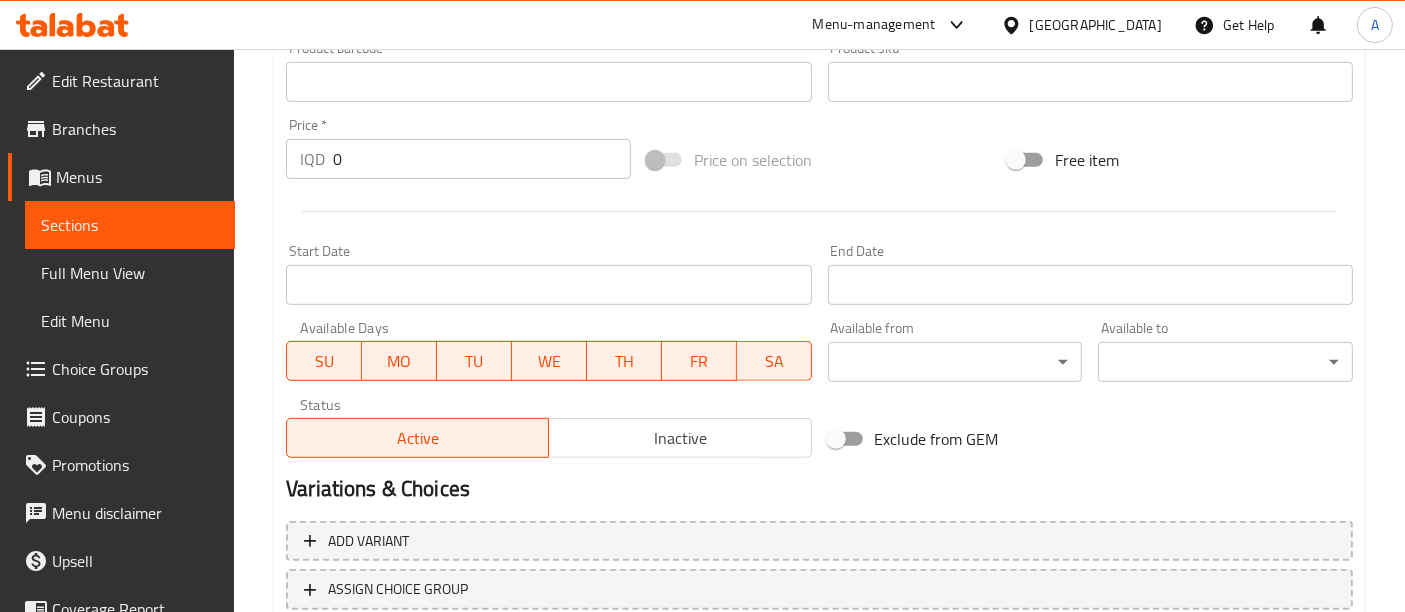 click on "0" at bounding box center [482, 159] 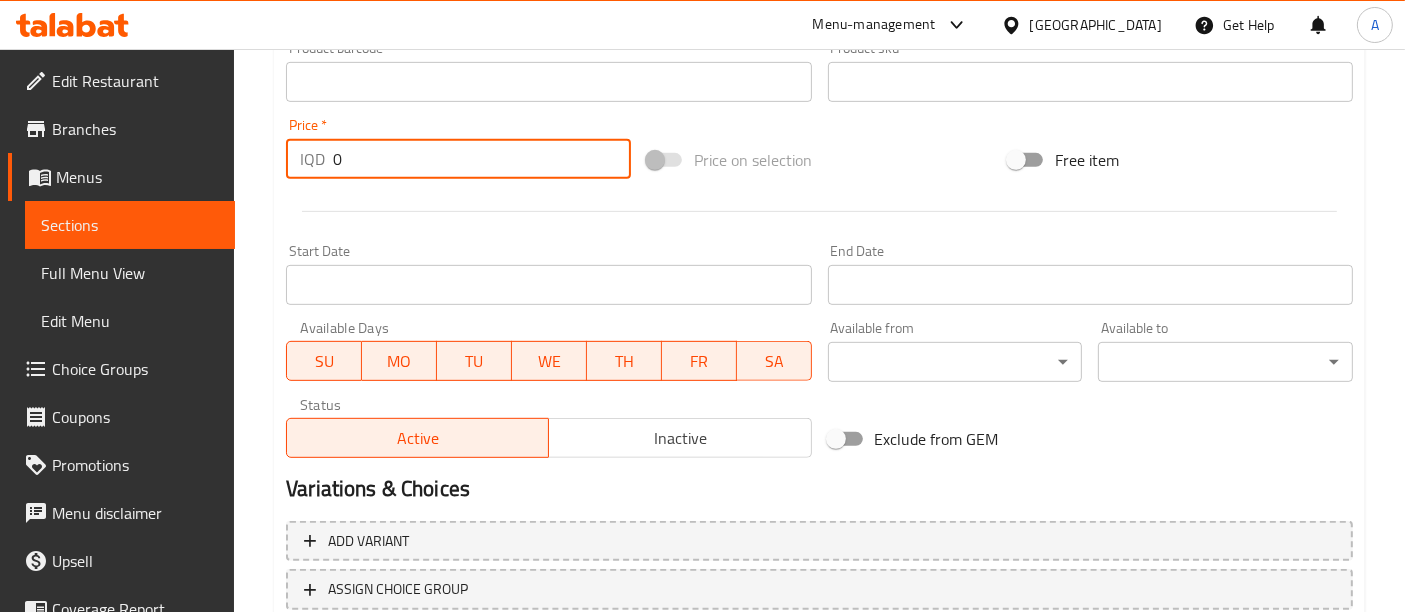 click on "0" at bounding box center [482, 159] 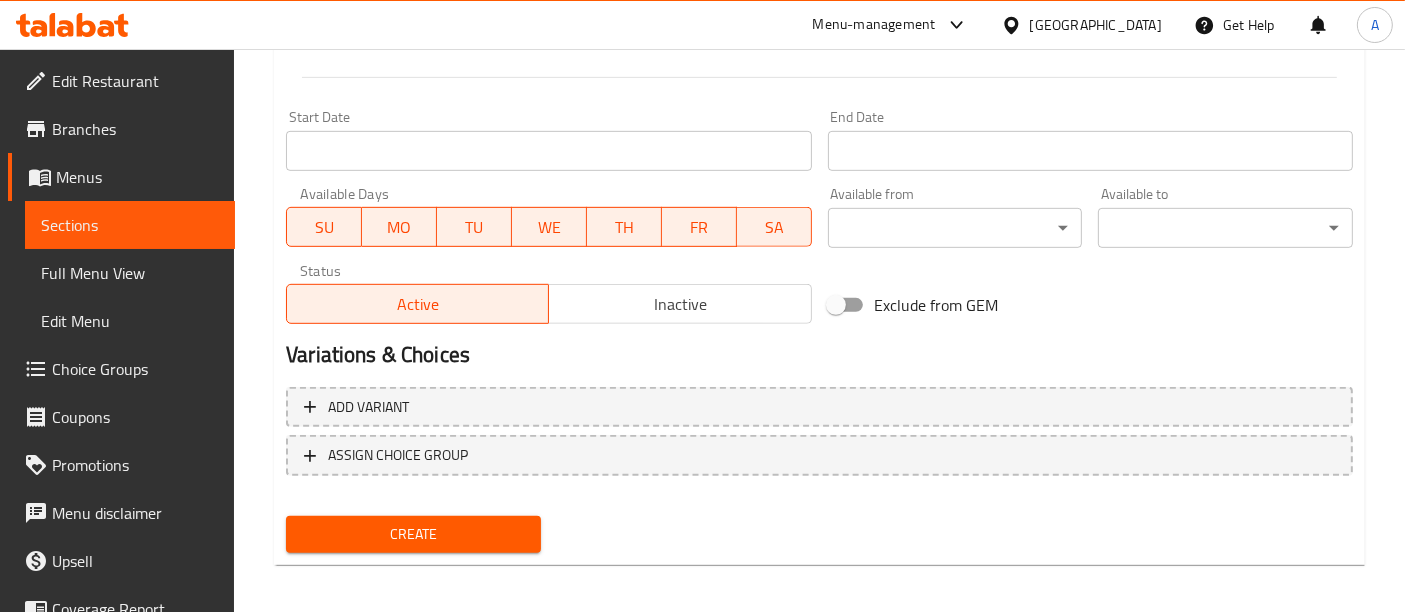 scroll, scrollTop: 1026, scrollLeft: 0, axis: vertical 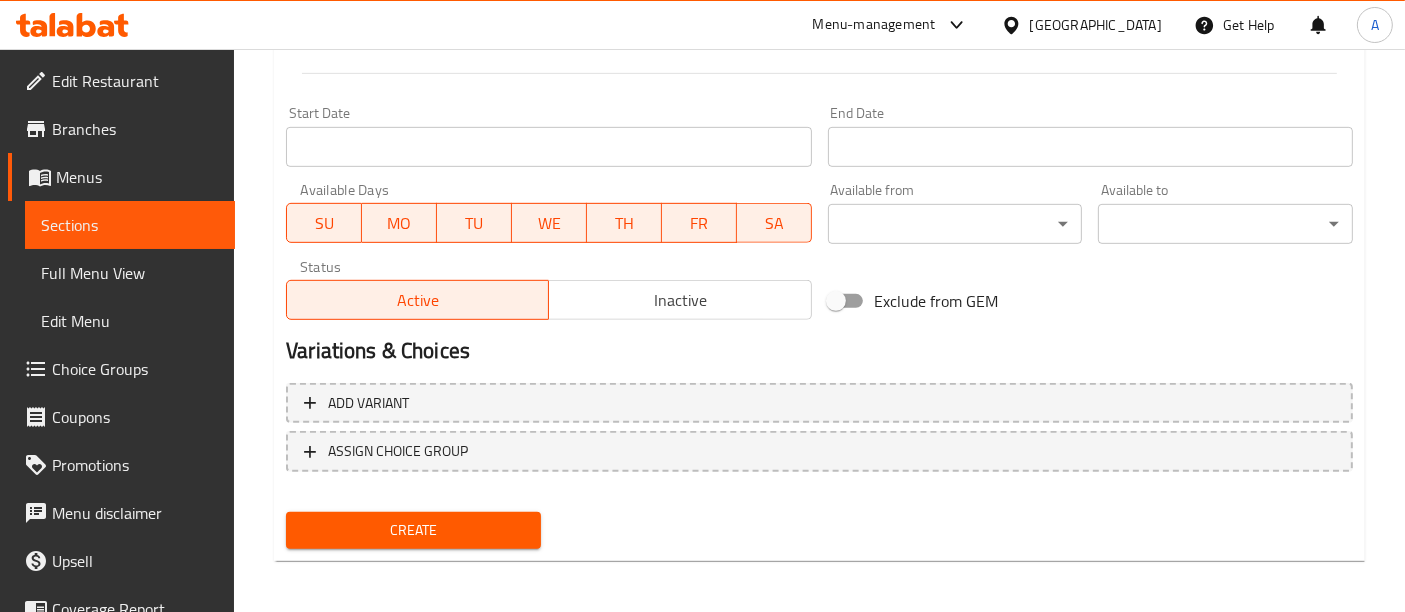 type on "6000" 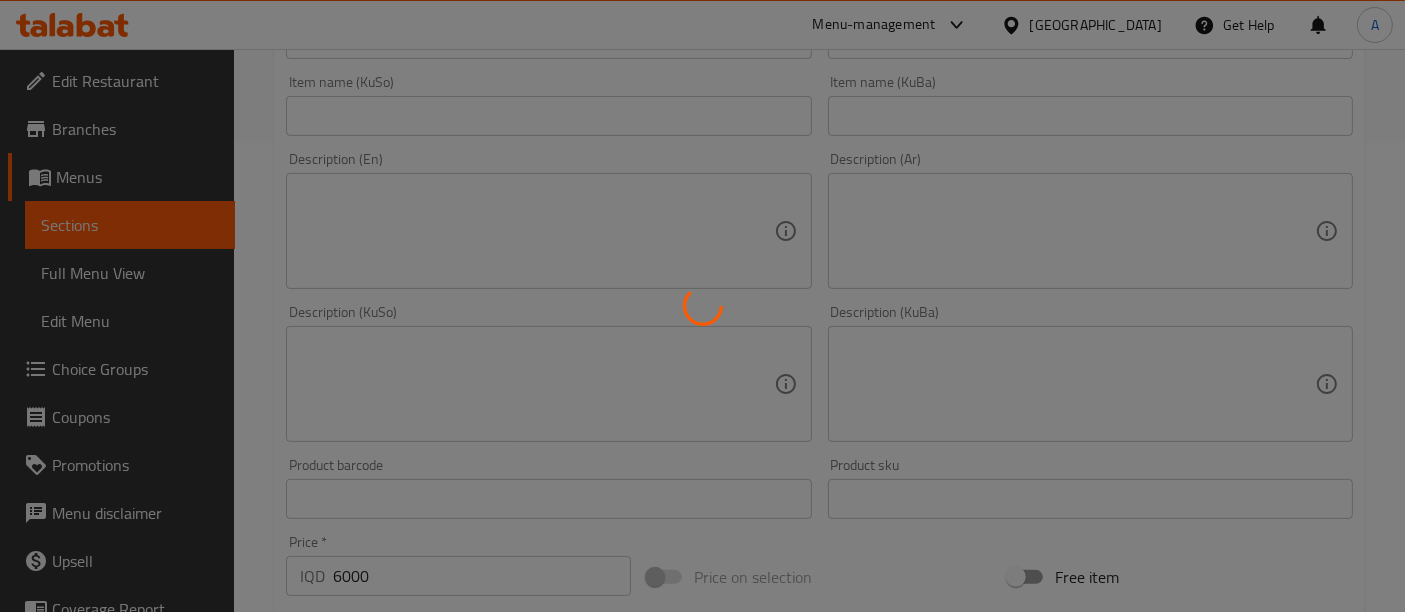 type 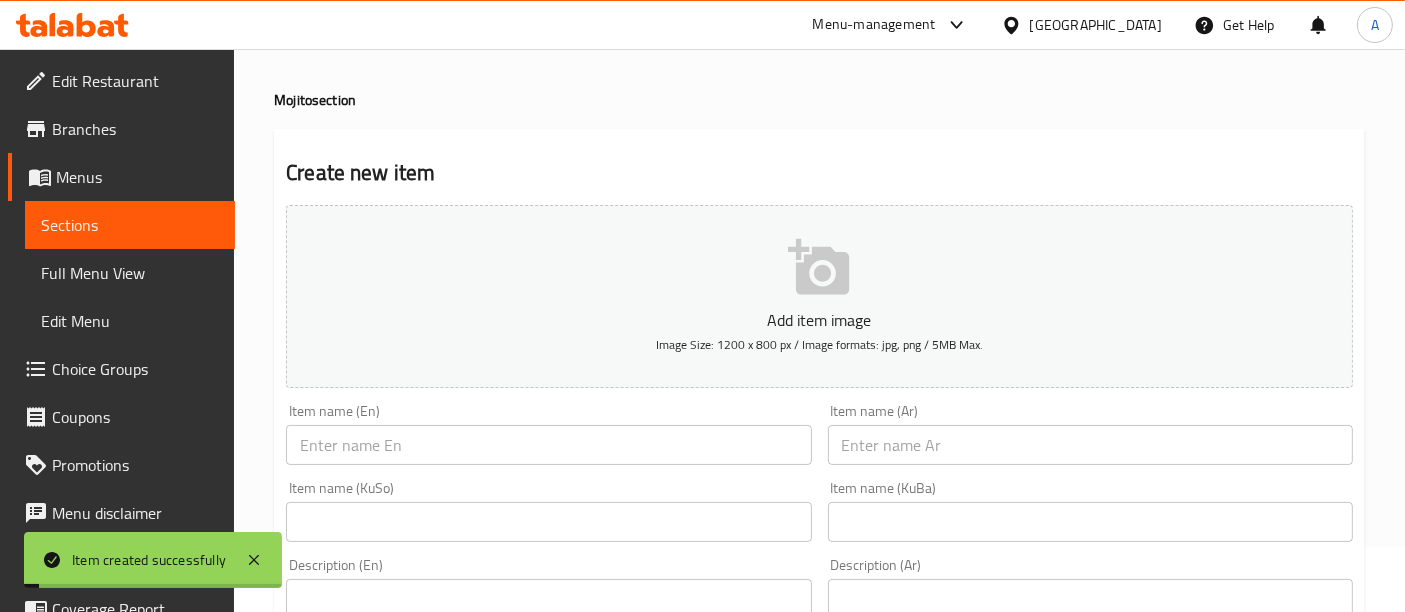 scroll, scrollTop: 0, scrollLeft: 0, axis: both 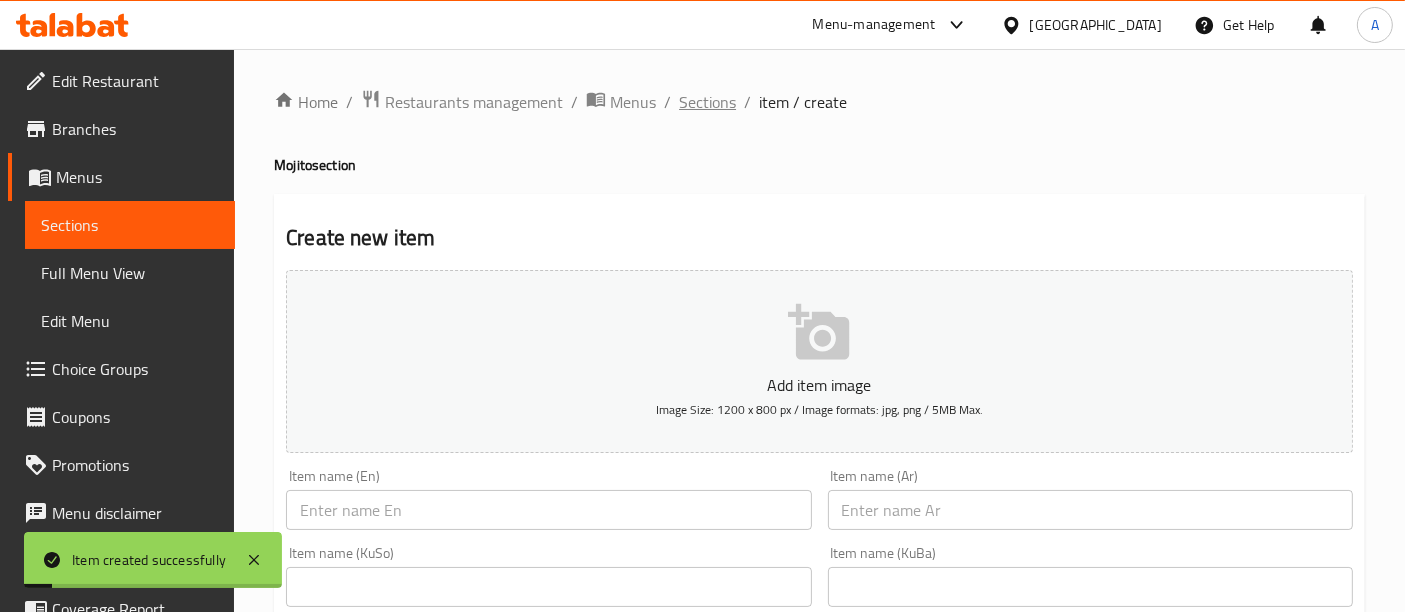 click on "Sections" at bounding box center (707, 102) 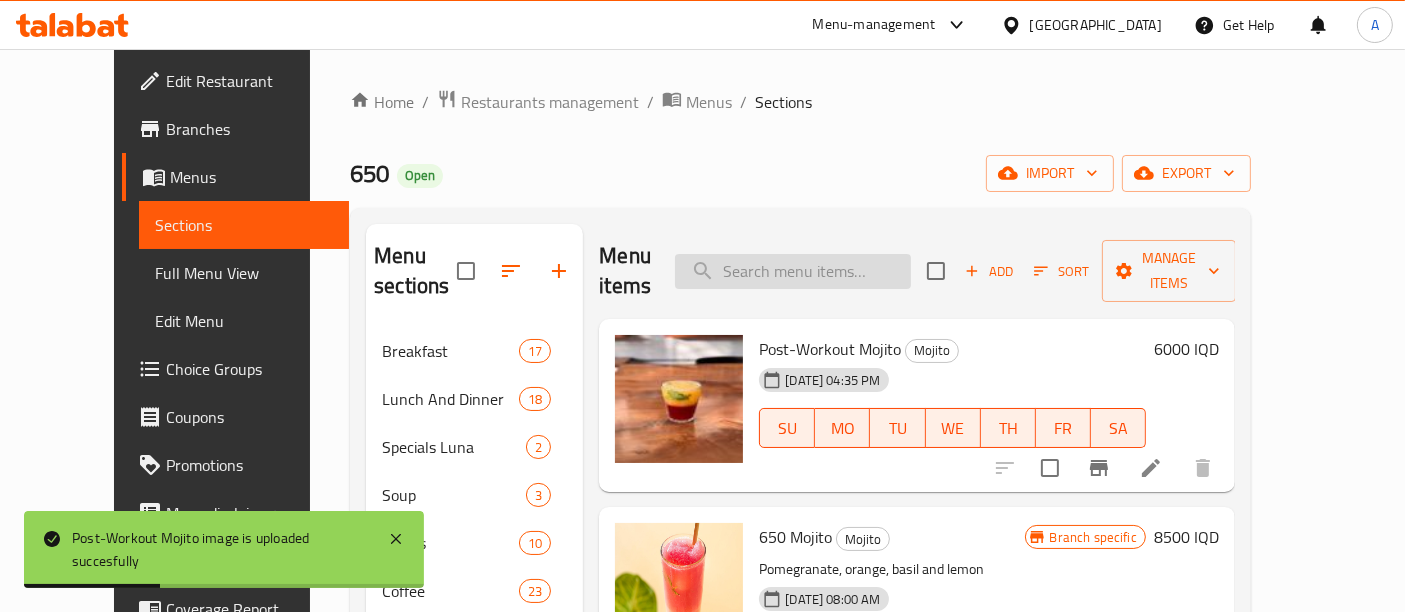 click at bounding box center [793, 271] 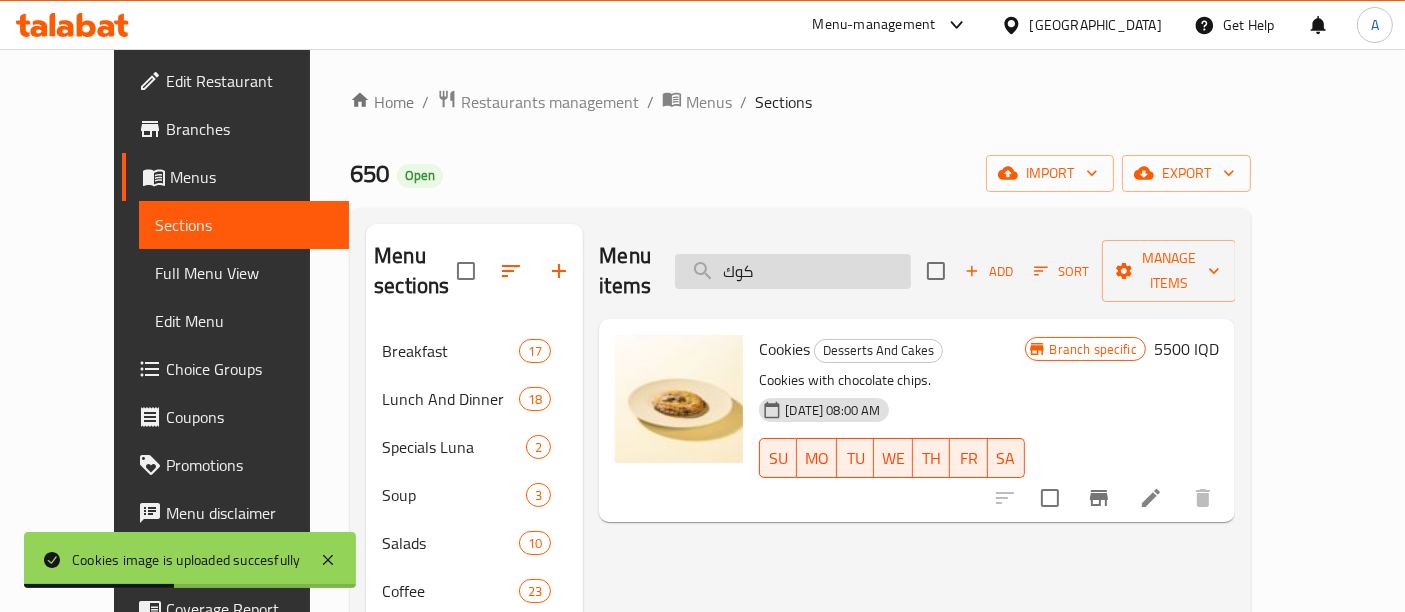 click on "كوك" at bounding box center (793, 271) 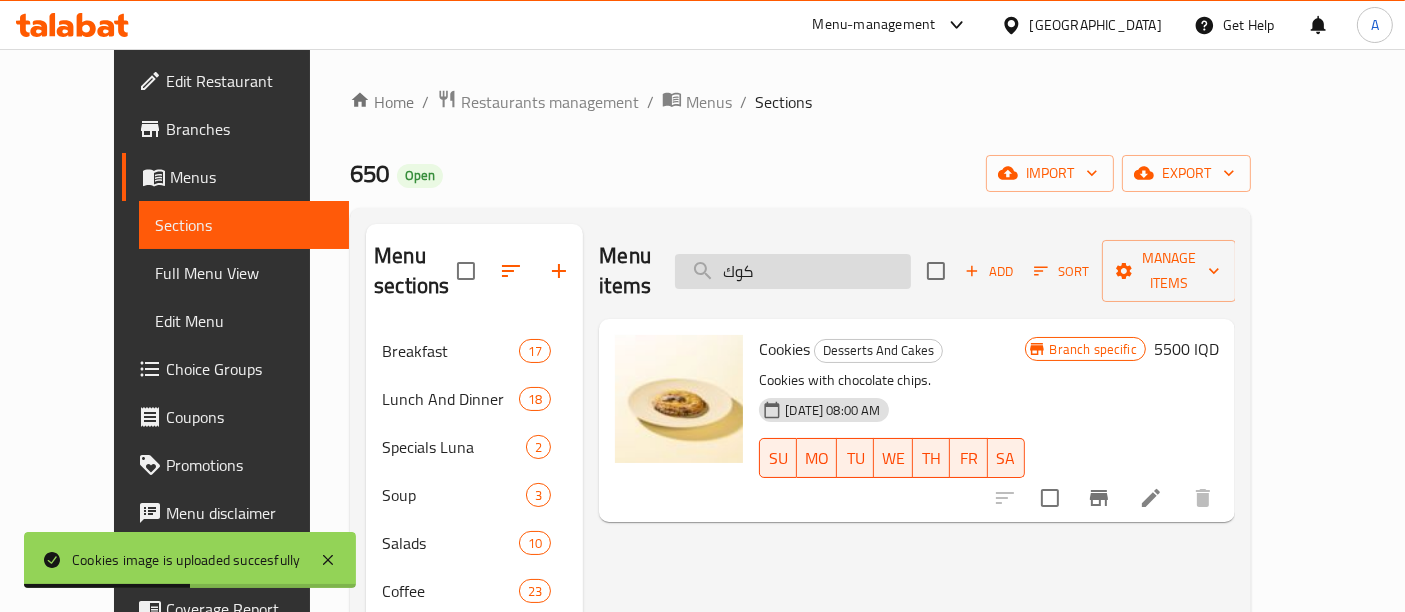 click on "كوك" at bounding box center [793, 271] 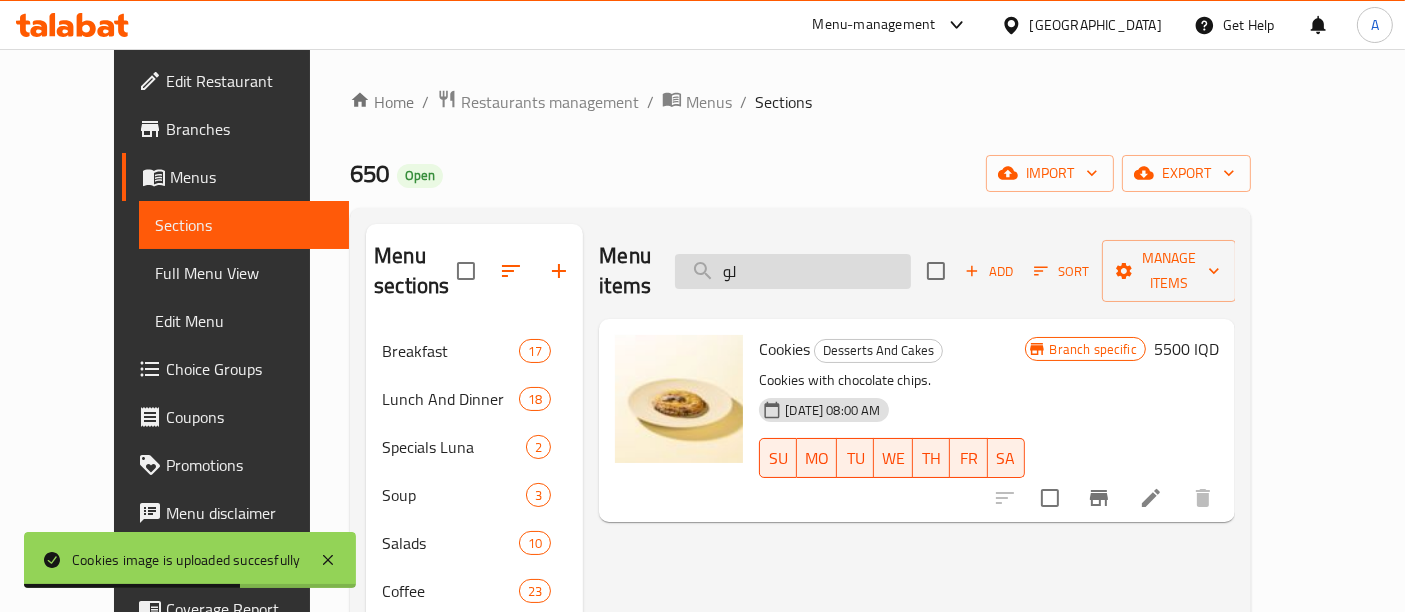 type on "لوز" 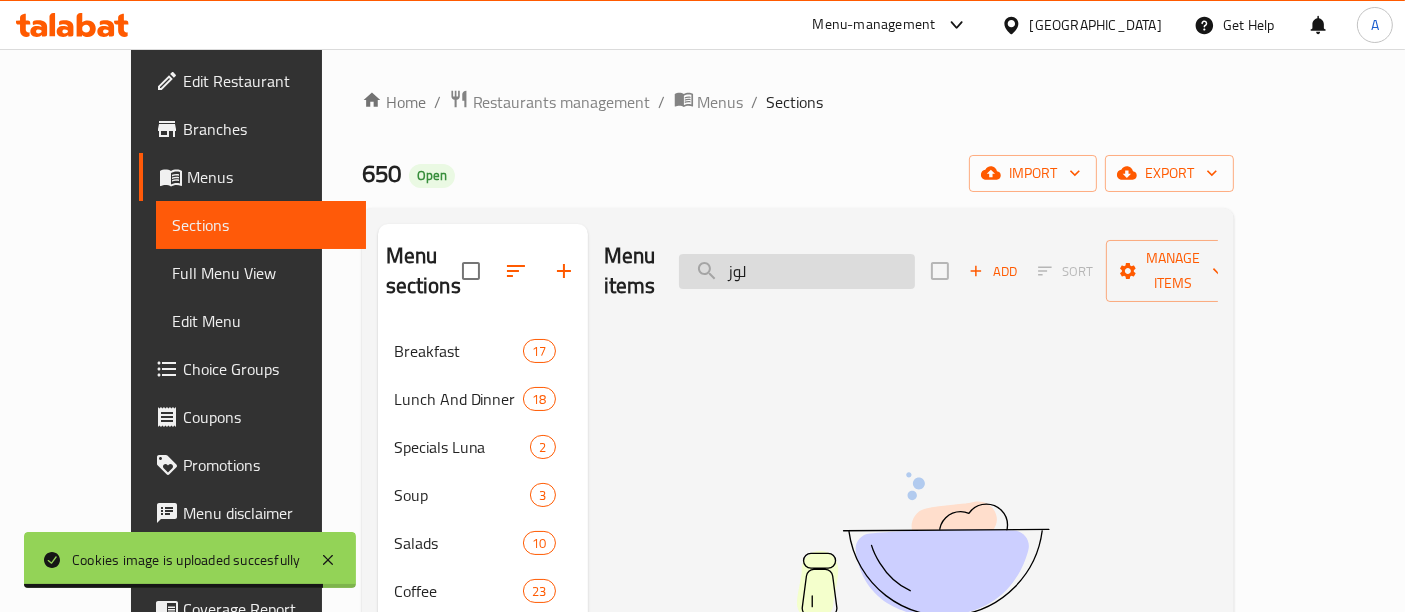 click on "لوز" at bounding box center (797, 271) 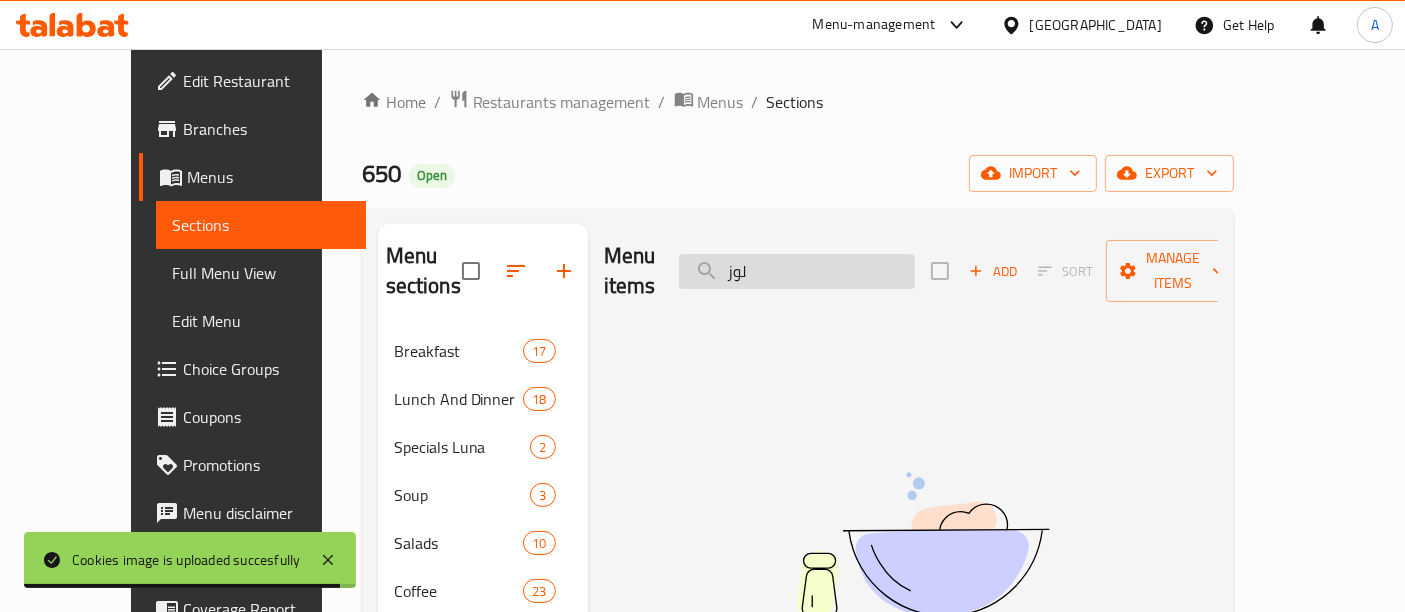click on "لوز" at bounding box center (797, 271) 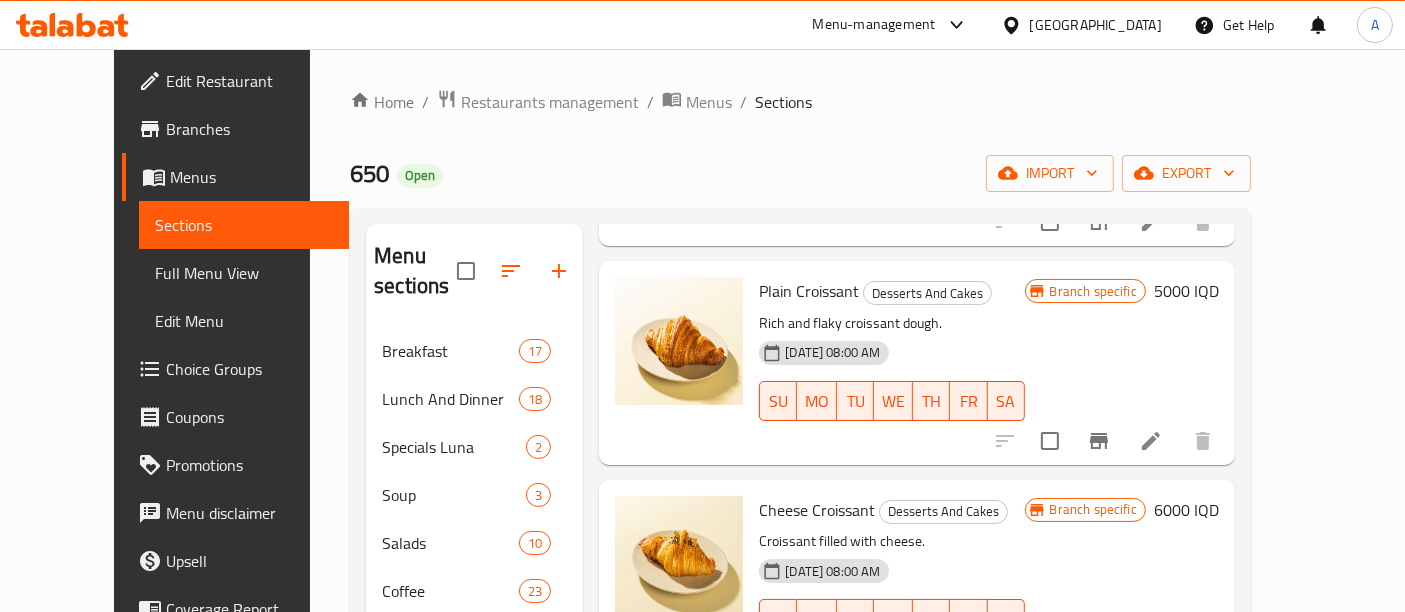 scroll, scrollTop: 311, scrollLeft: 0, axis: vertical 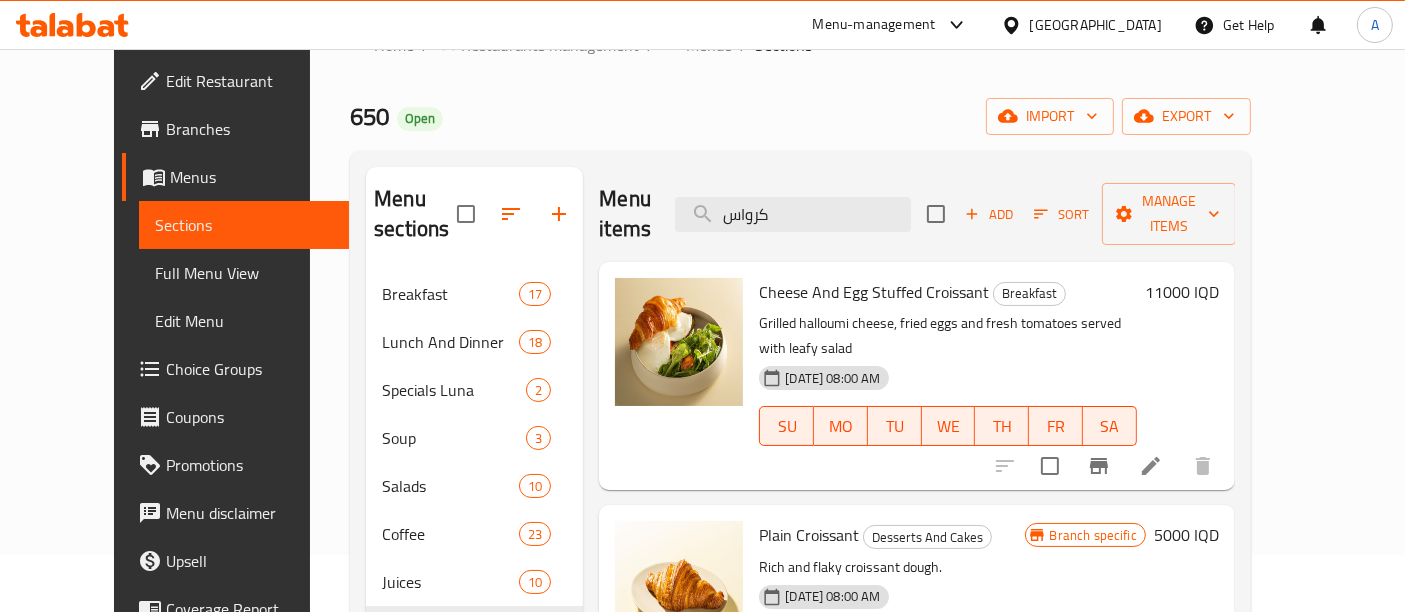 type on "كرواس" 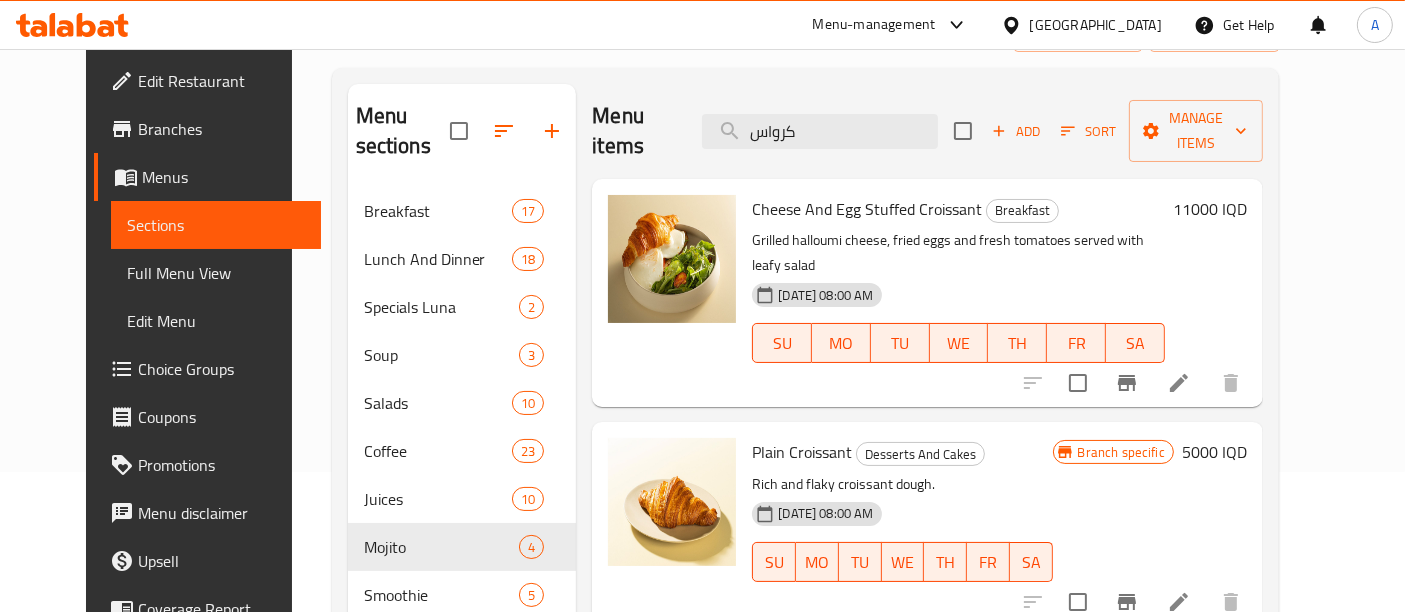 scroll, scrollTop: 279, scrollLeft: 0, axis: vertical 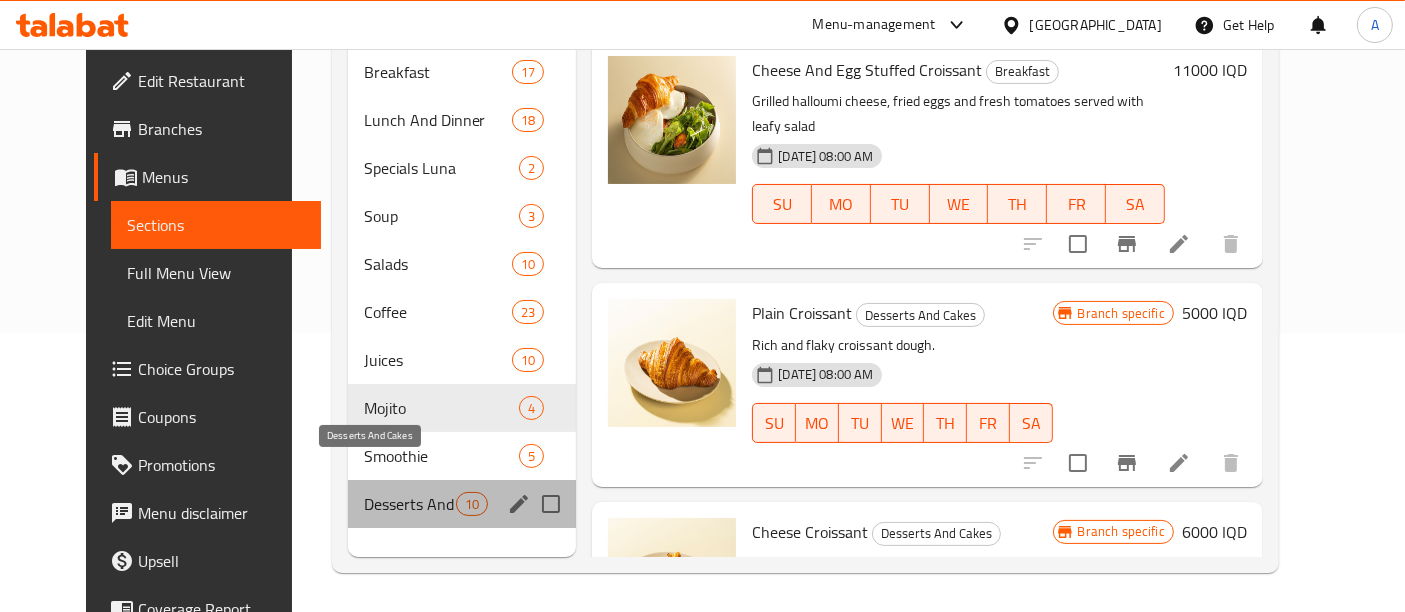 click on "Desserts And Cakes" at bounding box center [410, 504] 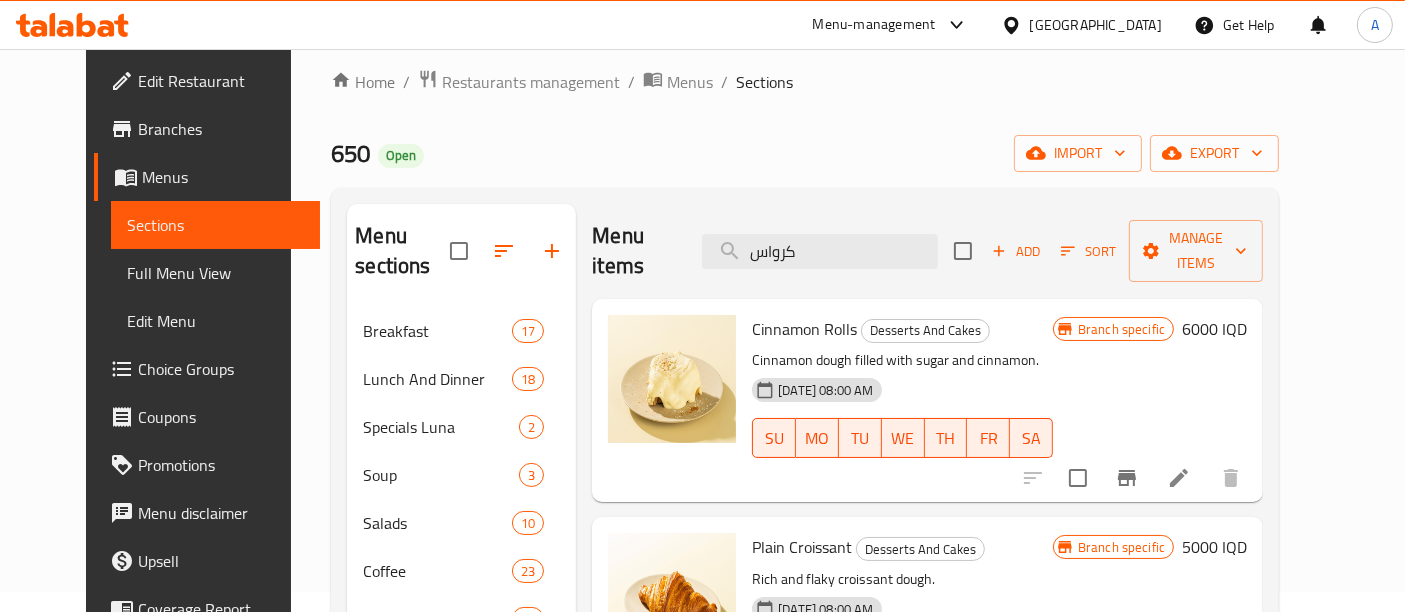 scroll, scrollTop: 0, scrollLeft: 0, axis: both 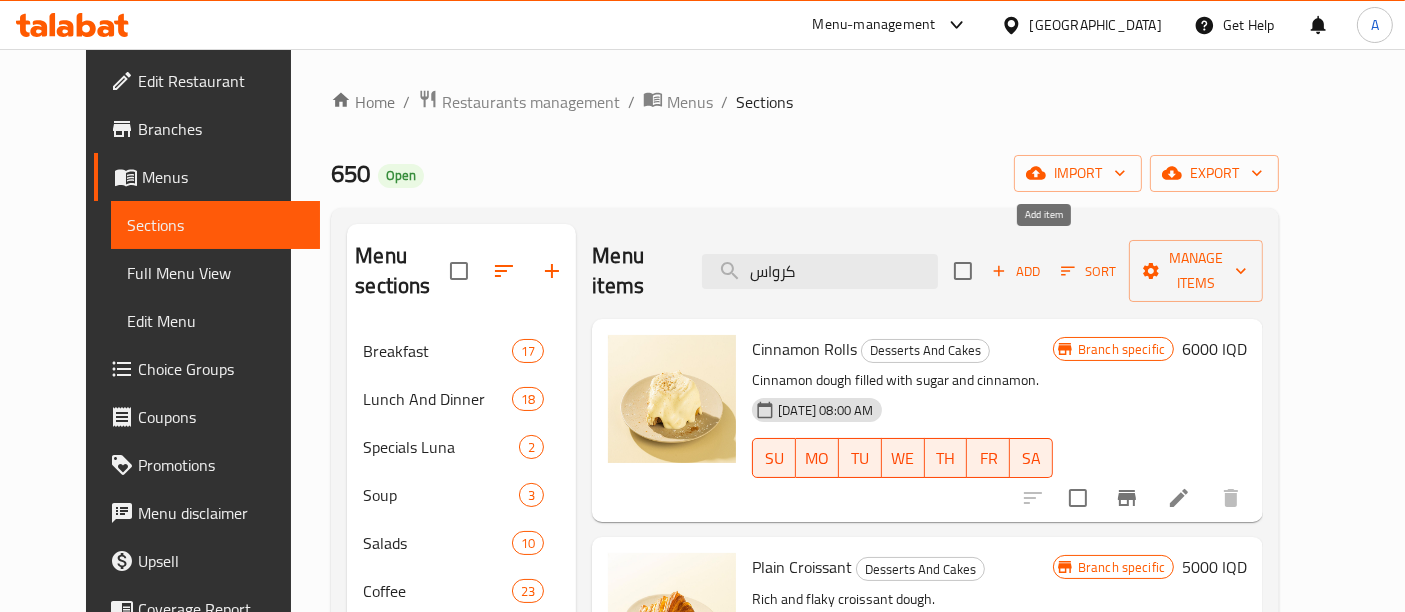 click on "Add" at bounding box center (1016, 271) 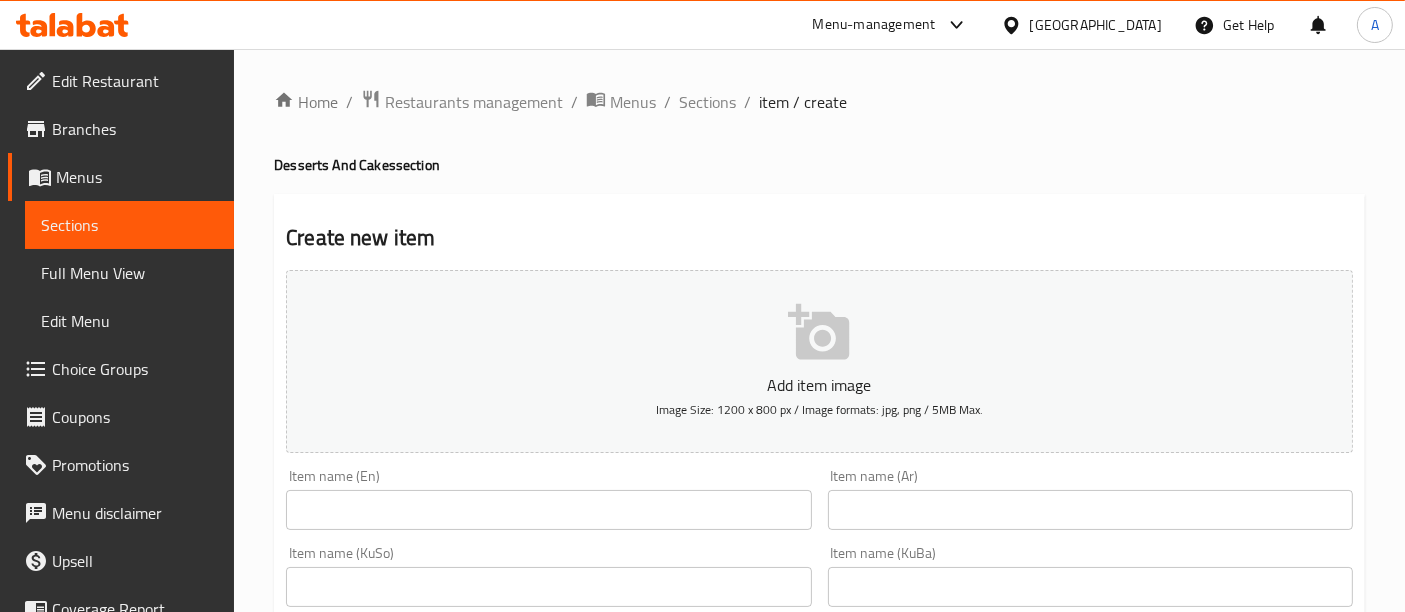 click at bounding box center [548, 510] 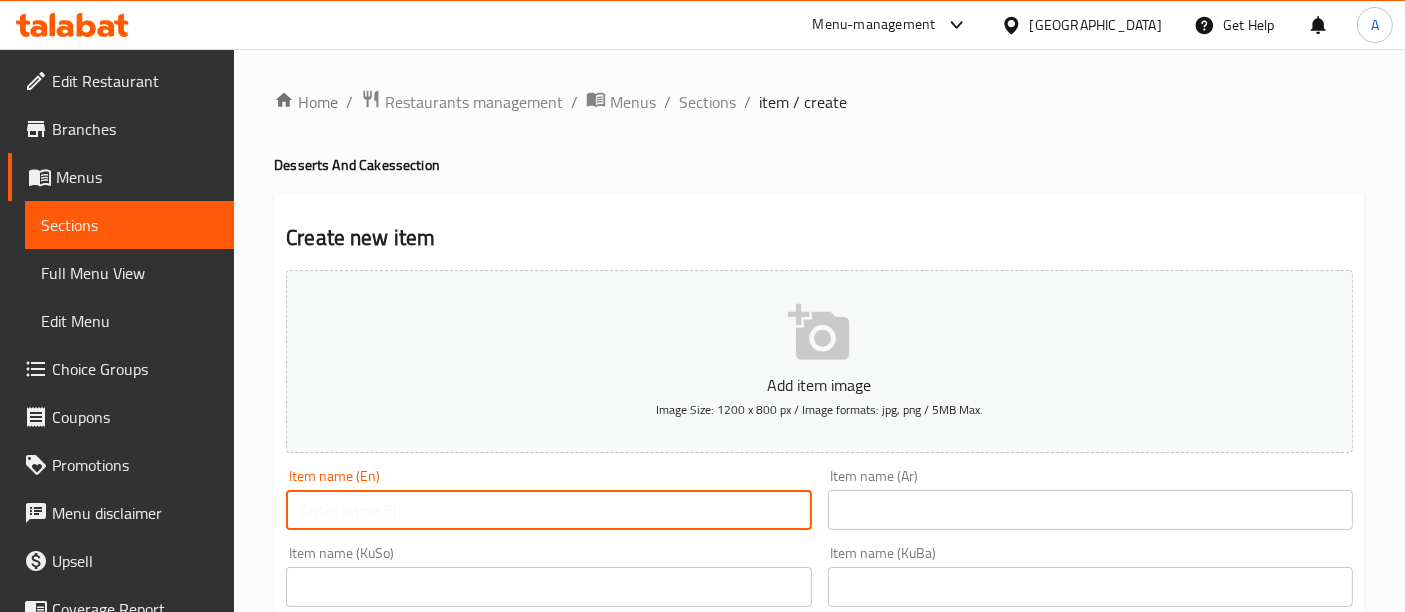 paste on "almond croissant" 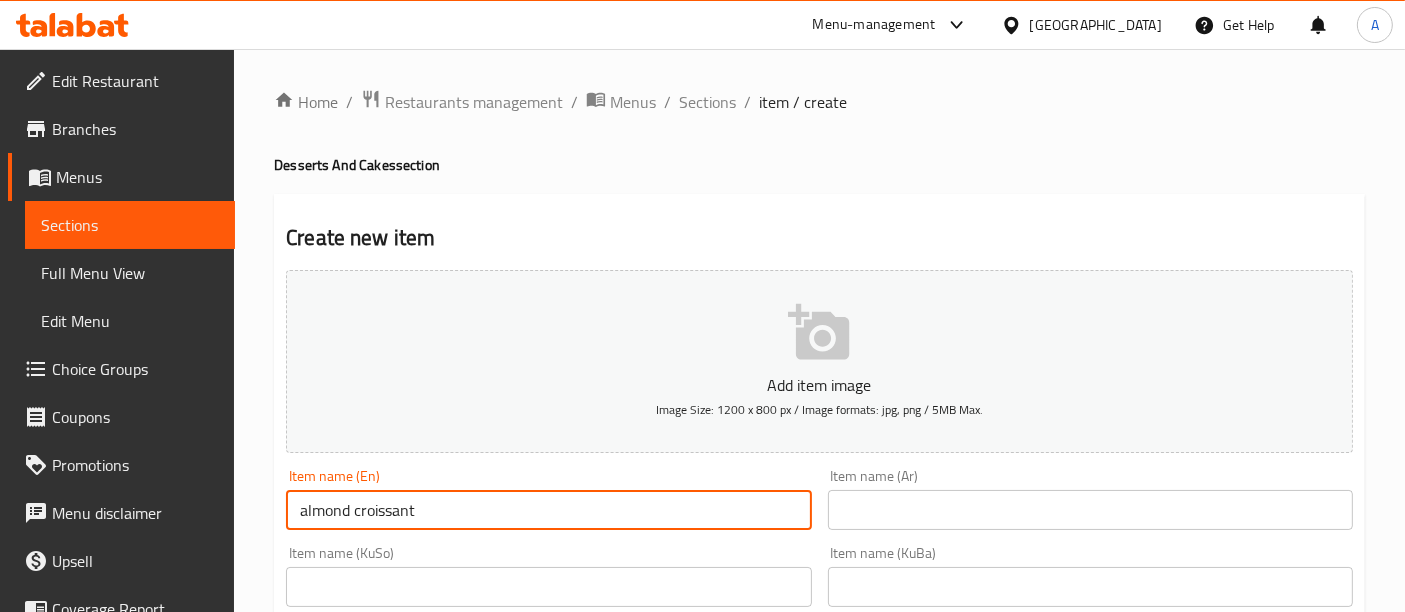 drag, startPoint x: 297, startPoint y: 510, endPoint x: 308, endPoint y: 519, distance: 14.21267 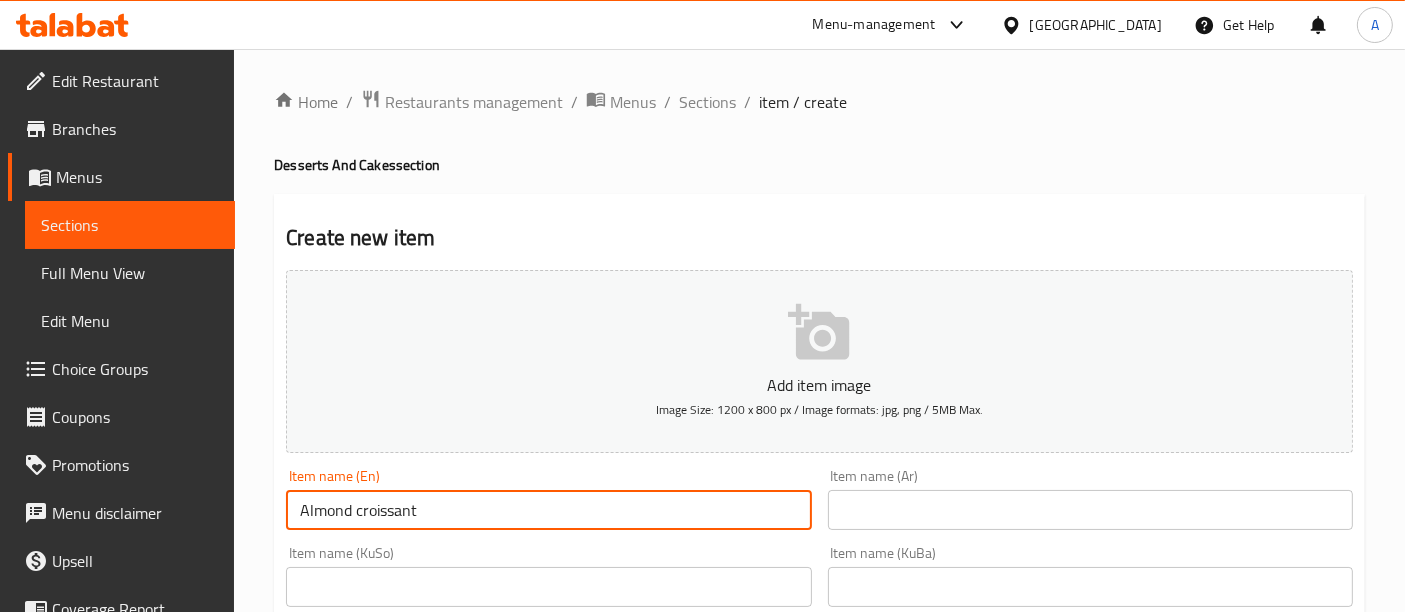 type on "Almond croissant" 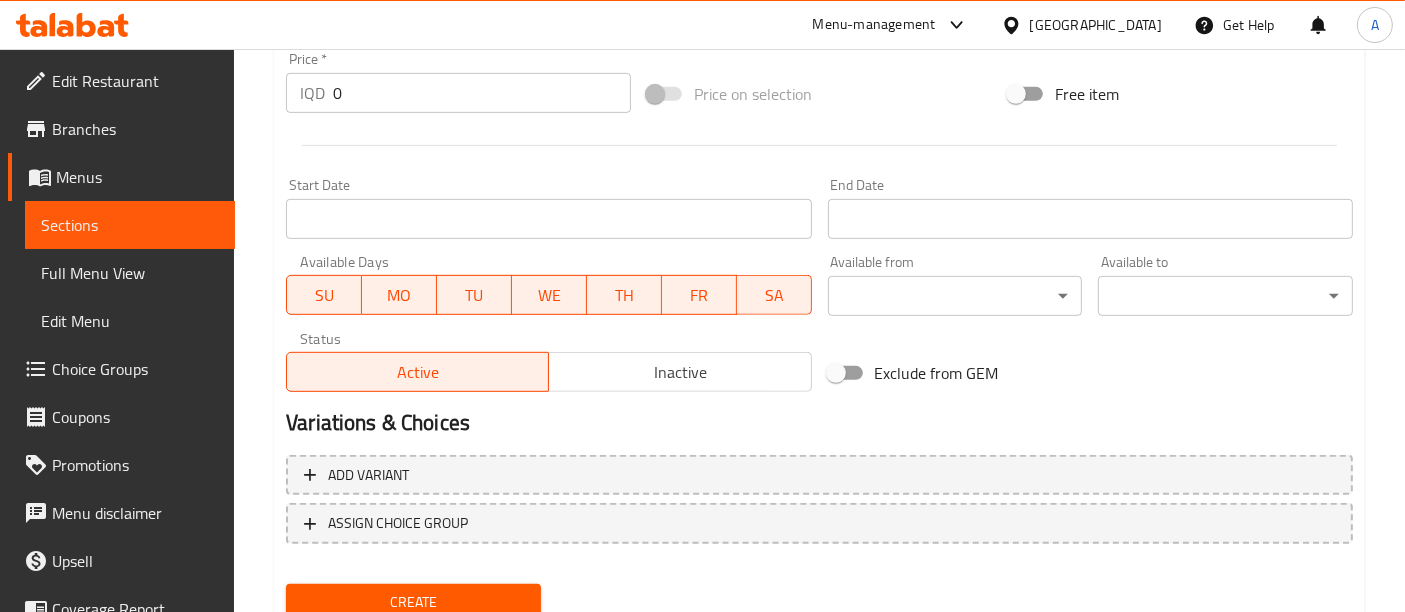 scroll, scrollTop: 888, scrollLeft: 0, axis: vertical 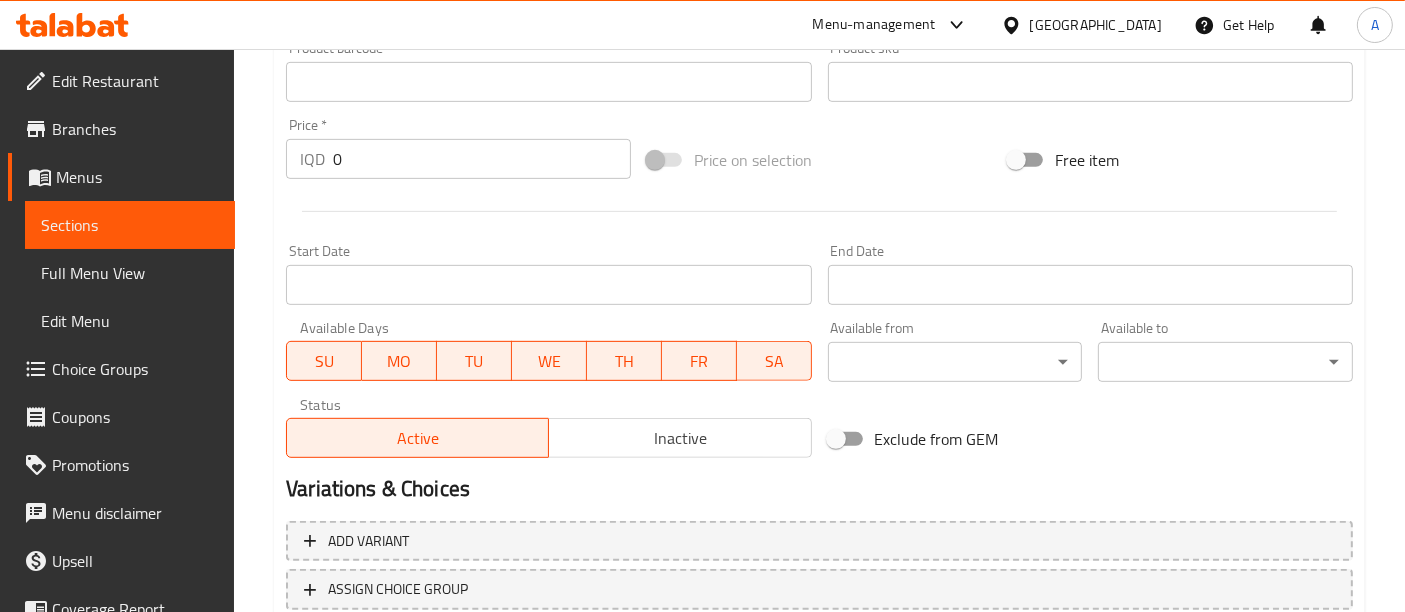 type on "كرواسون لوز" 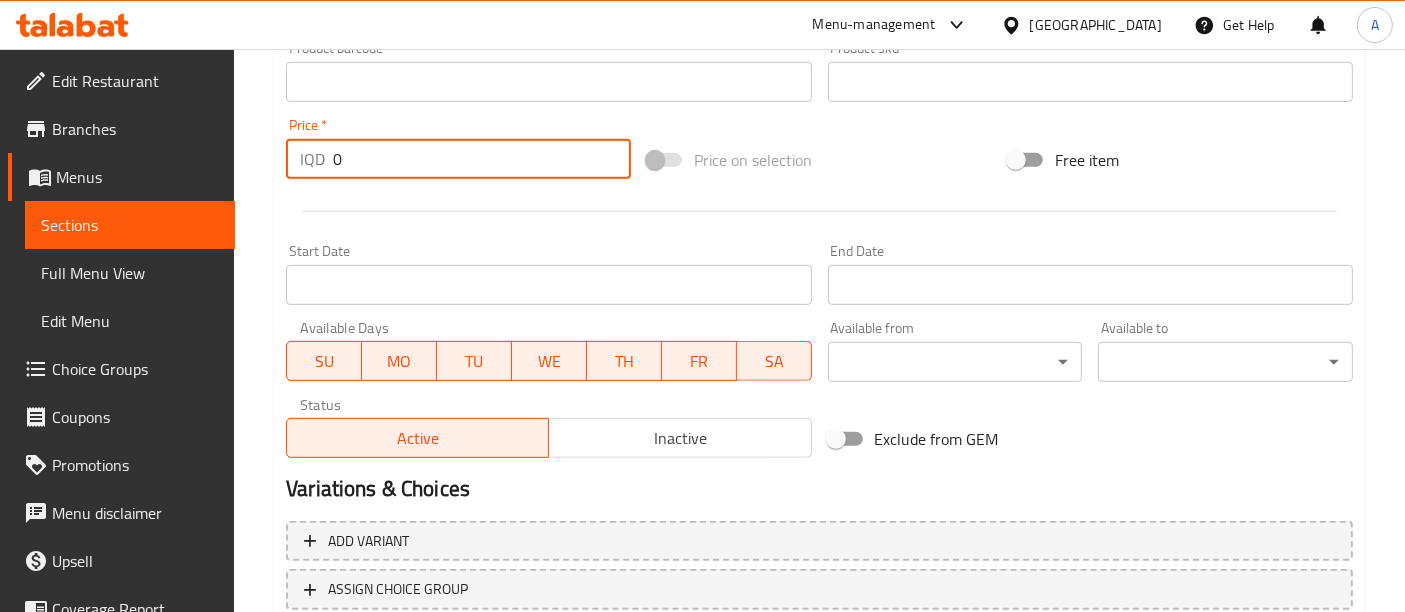 click on "0" at bounding box center (482, 159) 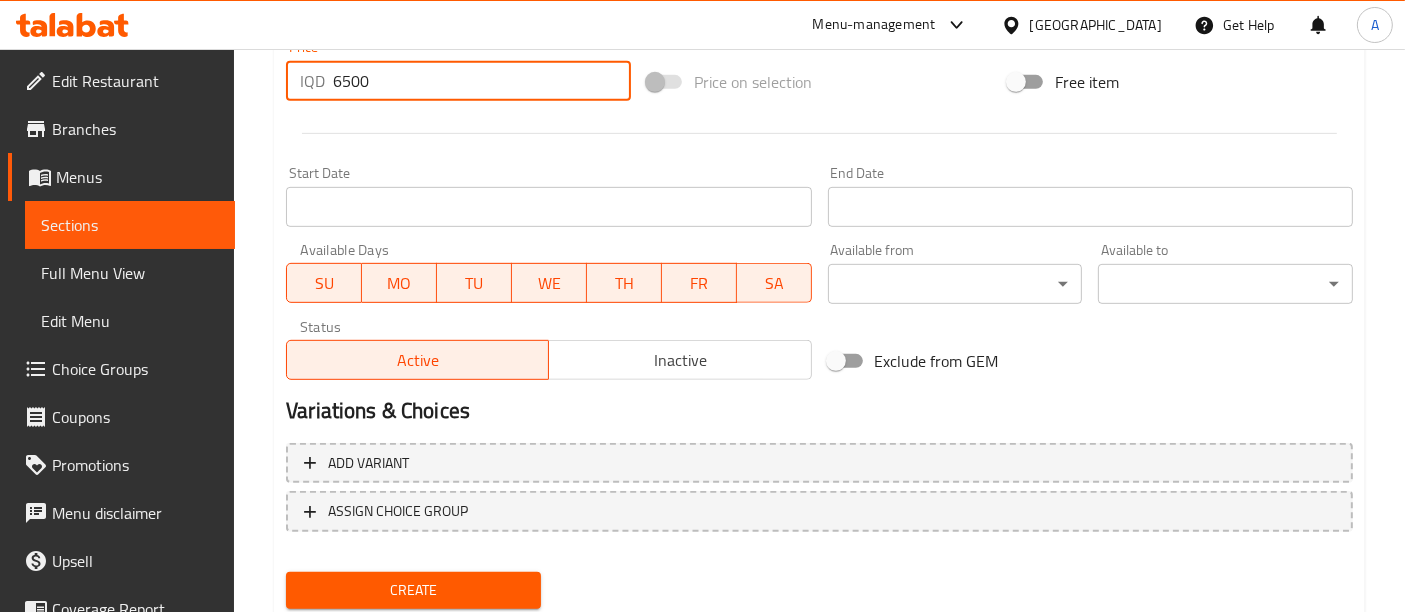 scroll, scrollTop: 1026, scrollLeft: 0, axis: vertical 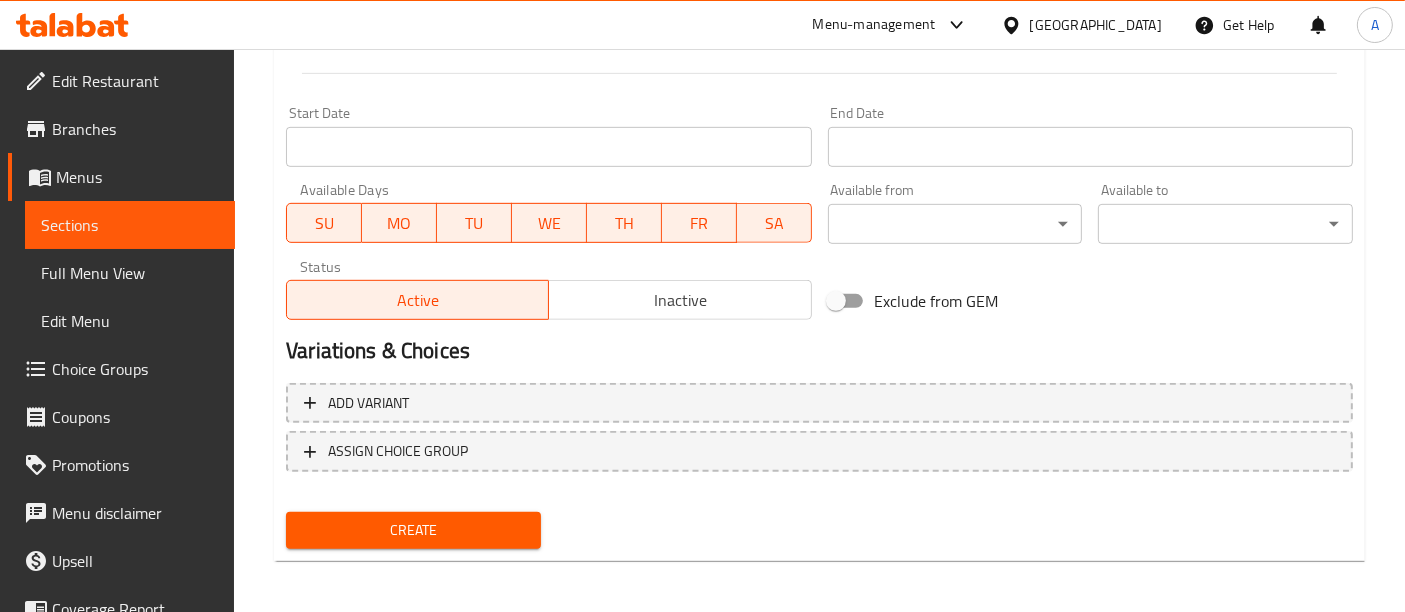 type on "6500" 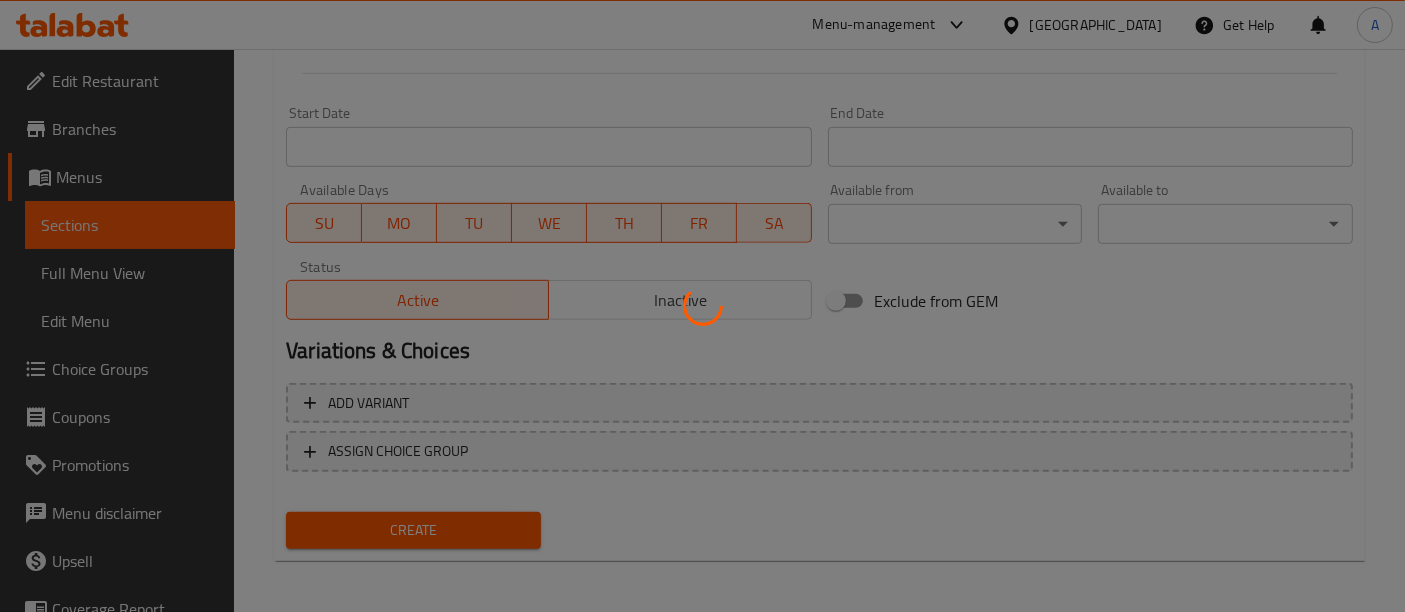 type 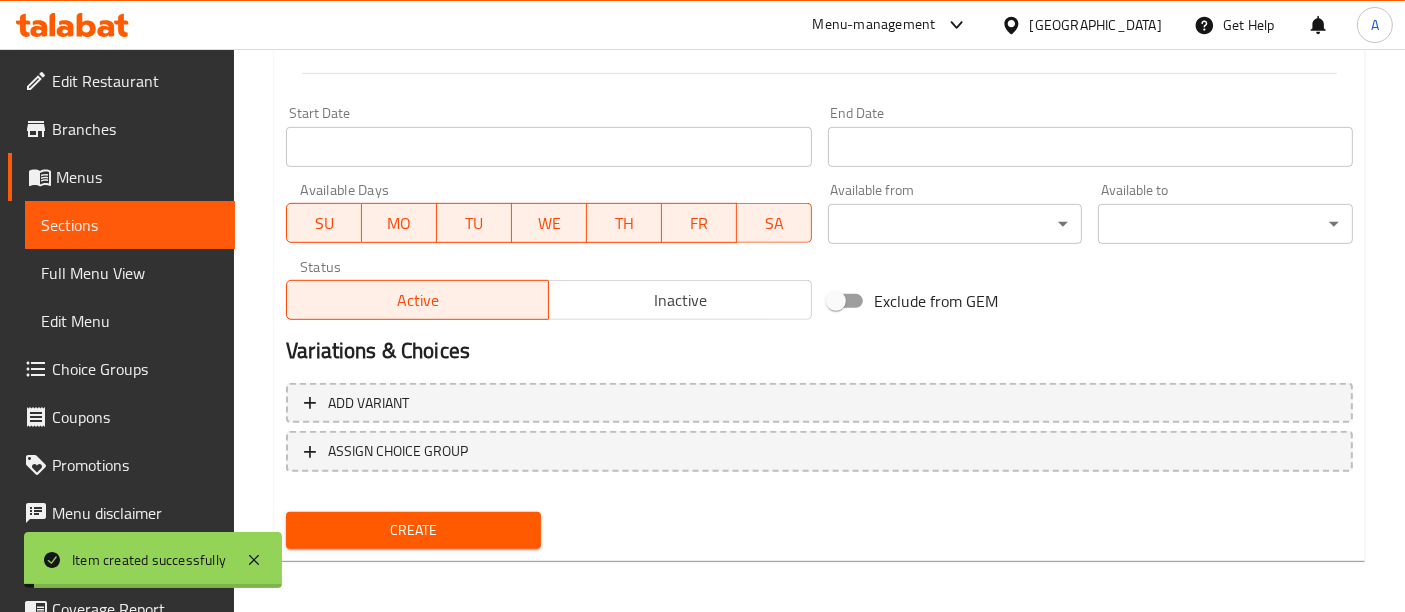 scroll, scrollTop: 491, scrollLeft: 0, axis: vertical 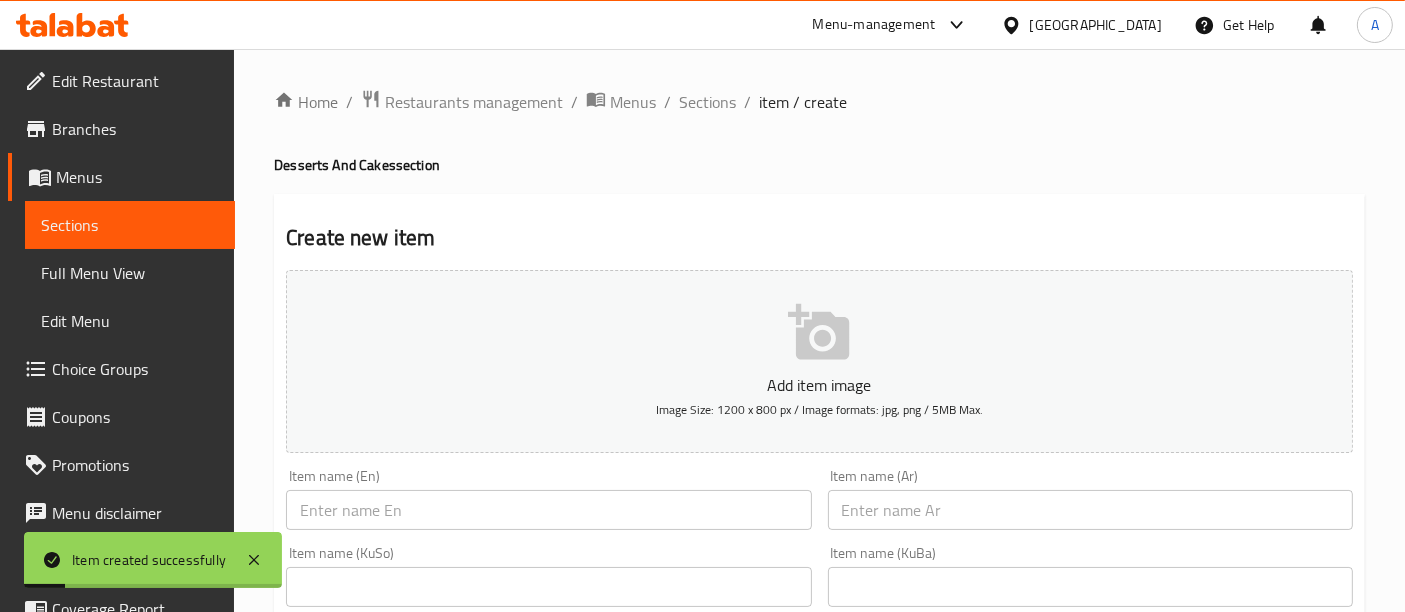 click on "Home / Restaurants management / Menus / Sections / item / create" at bounding box center (819, 102) 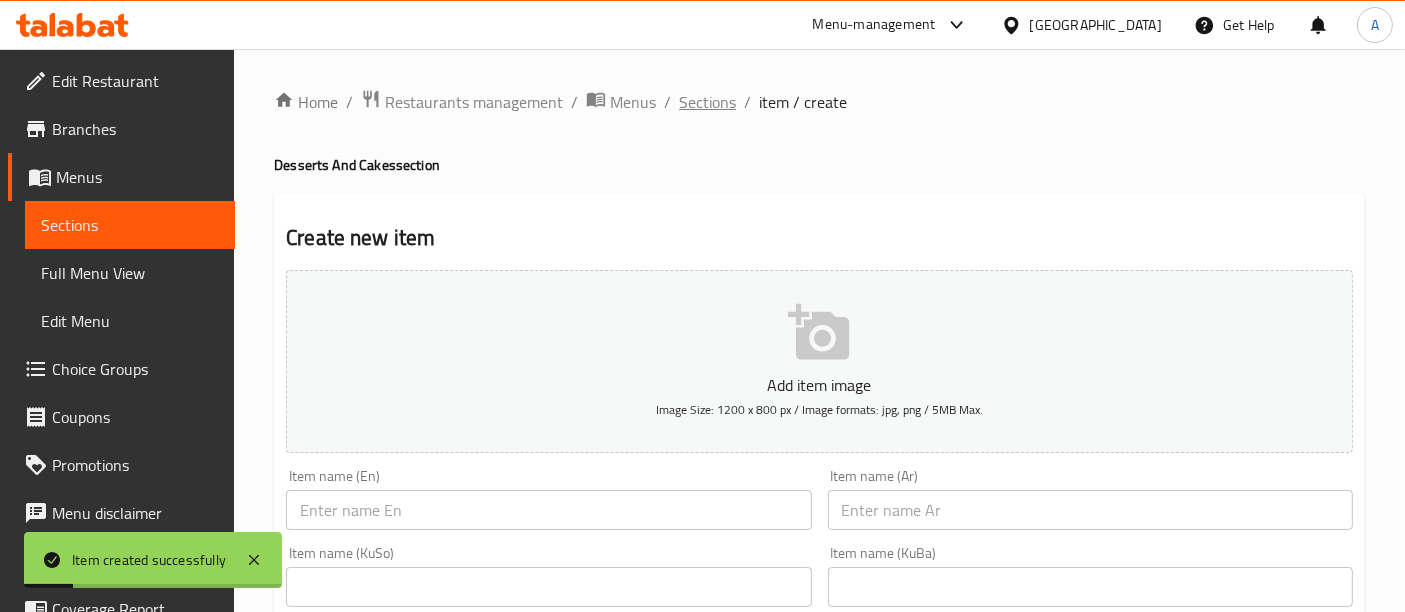click on "Sections" at bounding box center (707, 102) 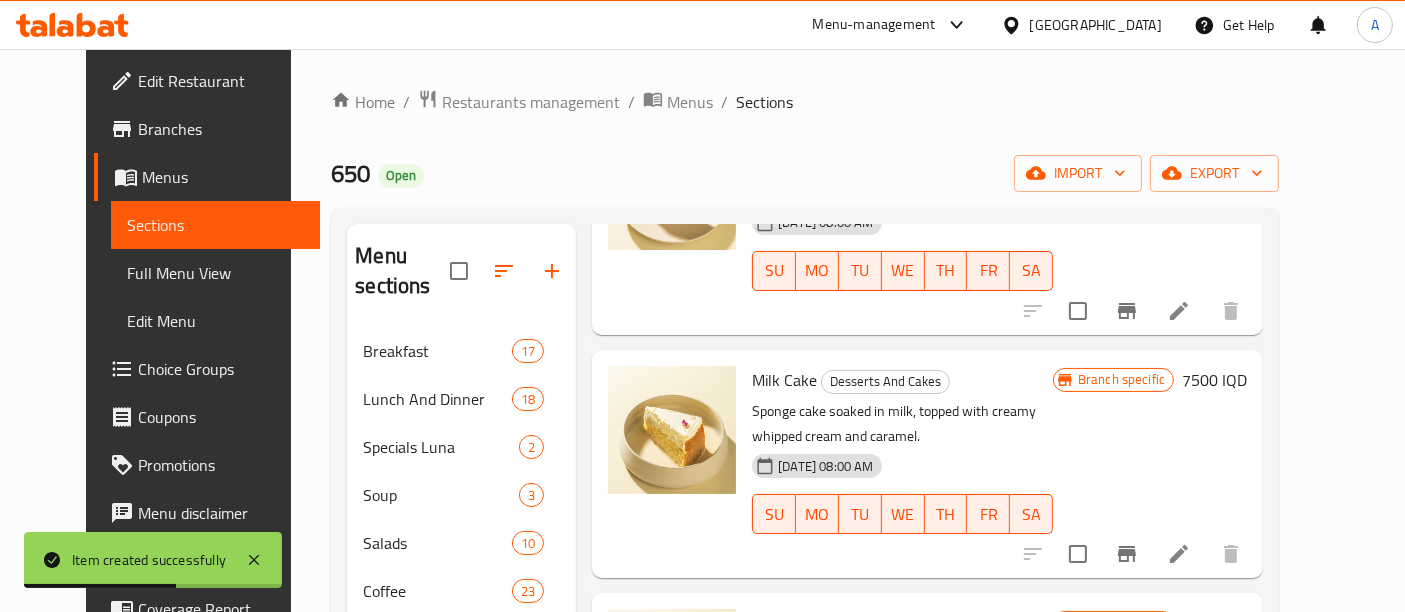 scroll, scrollTop: 1834, scrollLeft: 0, axis: vertical 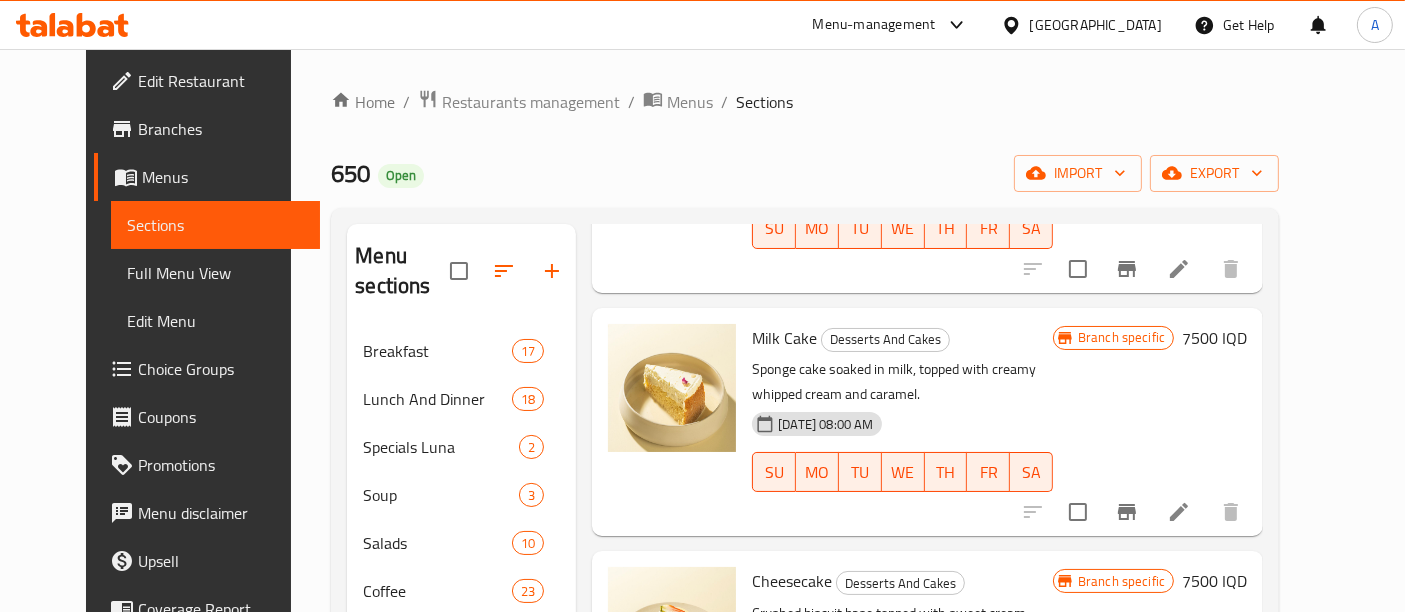 click on "Home / Restaurants management / Menus / Sections 650 Open import export Menu sections Breakfast 17 Lunch And Dinner 18 Specials Luna 2 Soup 3 Salads 10 Coffee 23 Juices 10 Mojito  4 Smoothie 5 Desserts And Cakes 11 Menu items Add Sort Manage items Cinnamon Rolls   Desserts And Cakes Cinnamon dough filled with sugar and cinnamon. 18-06-2025 08:00 AM SU MO TU WE TH FR SA Branch specific 6000   IQD Plain Croissant   Desserts And Cakes Rich and flaky croissant dough. 18-06-2025 08:00 AM SU MO TU WE TH FR SA Branch specific 5000   IQD Cheese Croissant   Desserts And Cakes Croissant filled with cheese. 18-06-2025 08:00 AM SU MO TU WE TH FR SA Branch specific 6000   IQD Chocolate Croissant   Desserts And Cakes Croissant filled with chocolate. 18-06-2025 08:00 AM SU MO TU WE TH FR SA Branch specific 6000   IQD Cookies   Desserts And Cakes Cookies with chocolate chips. 18-06-2025 08:00 AM SU MO TU WE TH FR SA Branch specific 5500   IQD Carrot Cake   Desserts And Cakes 18-06-2025 08:00 AM SU MO TU WE TH FR SA 7500" at bounding box center [805, 470] 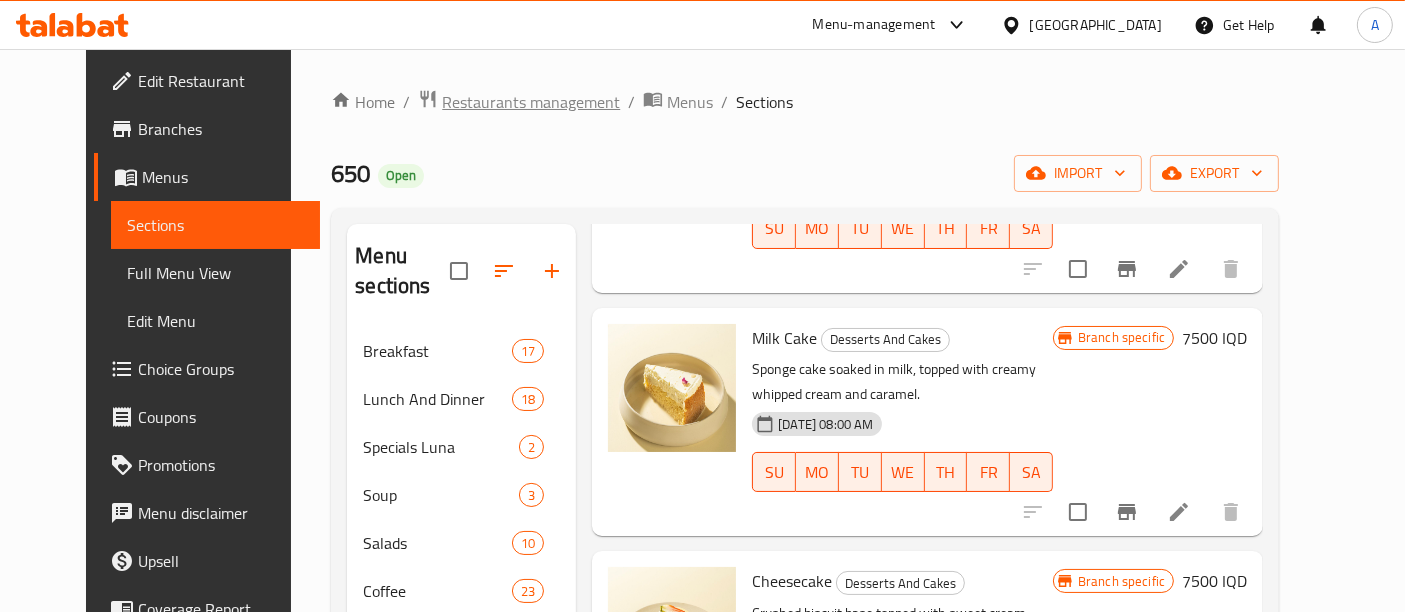 click on "Restaurants management" at bounding box center (531, 102) 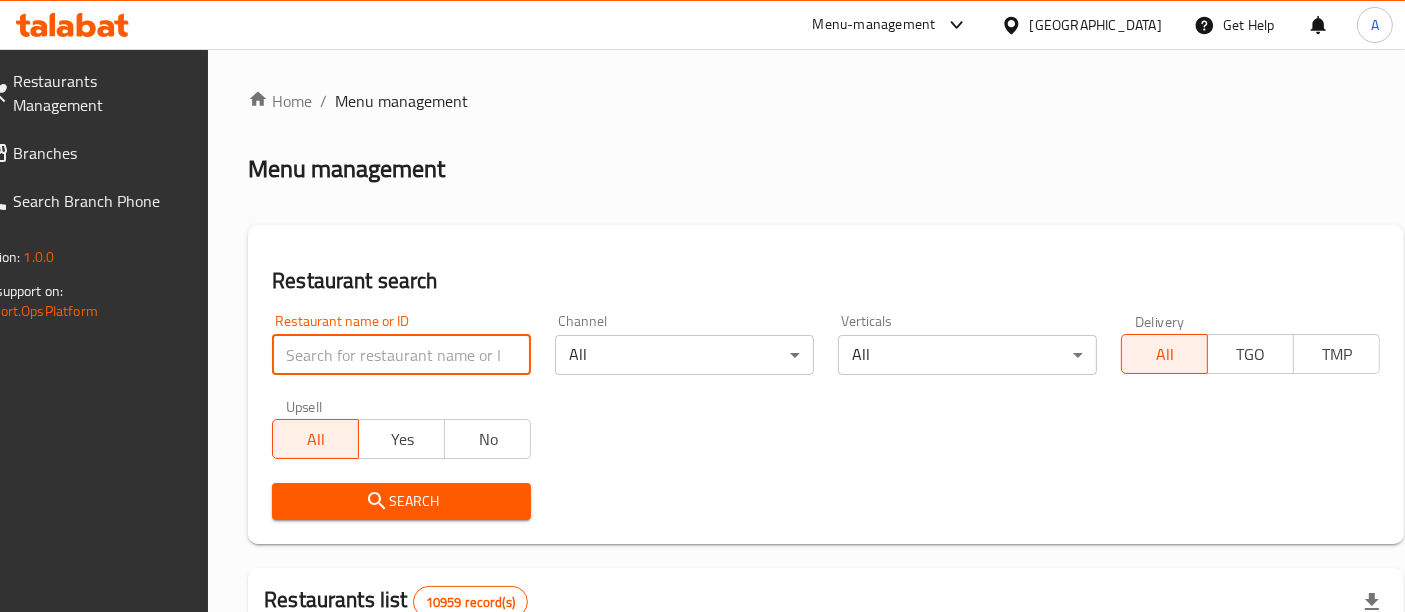click at bounding box center [401, 355] 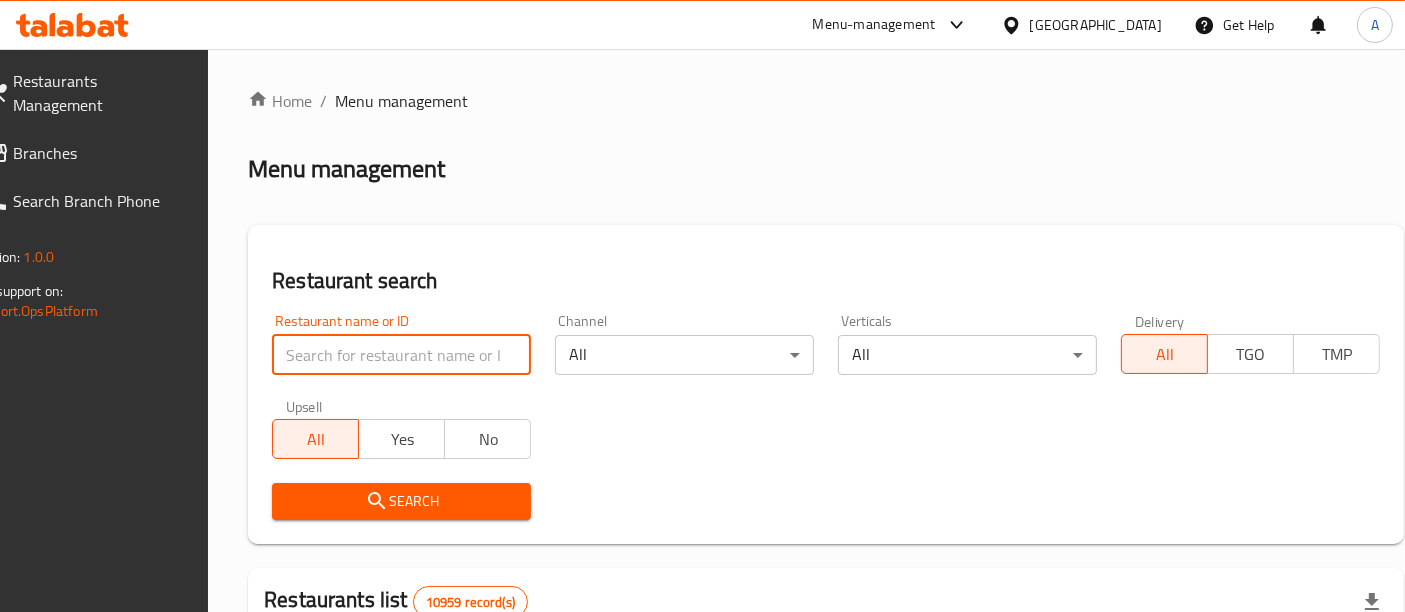 paste on "679326" 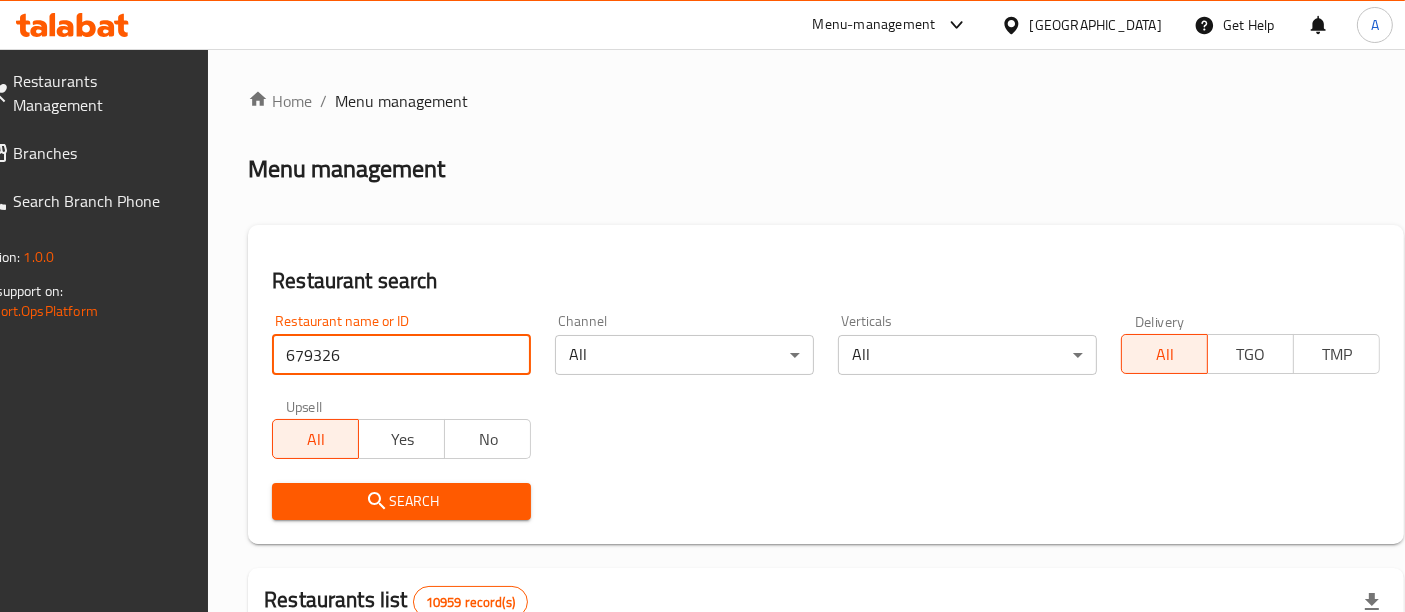 type on "679326" 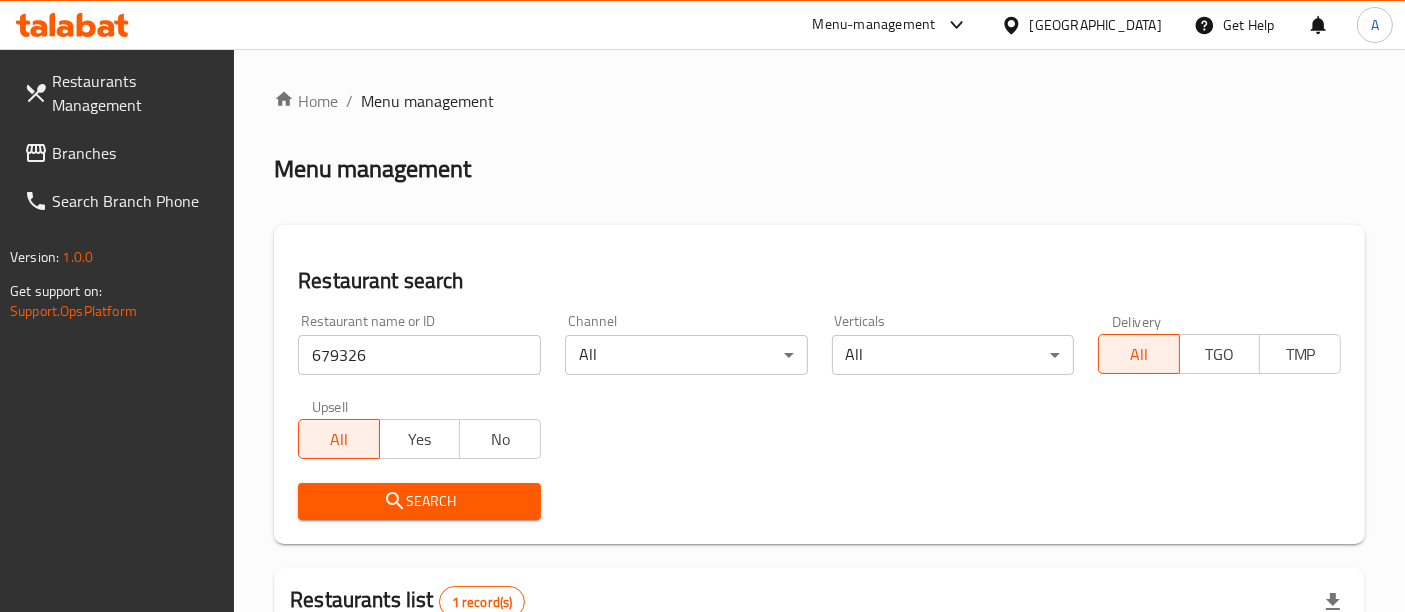 click on "Menu management" at bounding box center (819, 169) 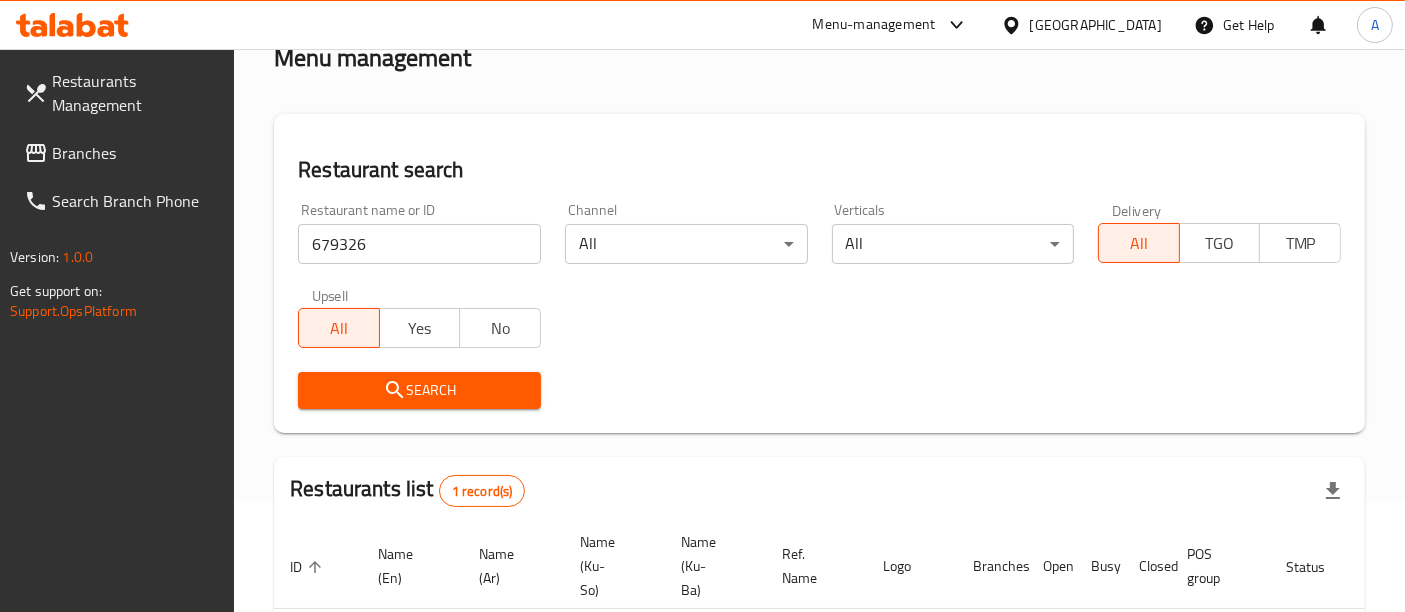 scroll, scrollTop: 303, scrollLeft: 0, axis: vertical 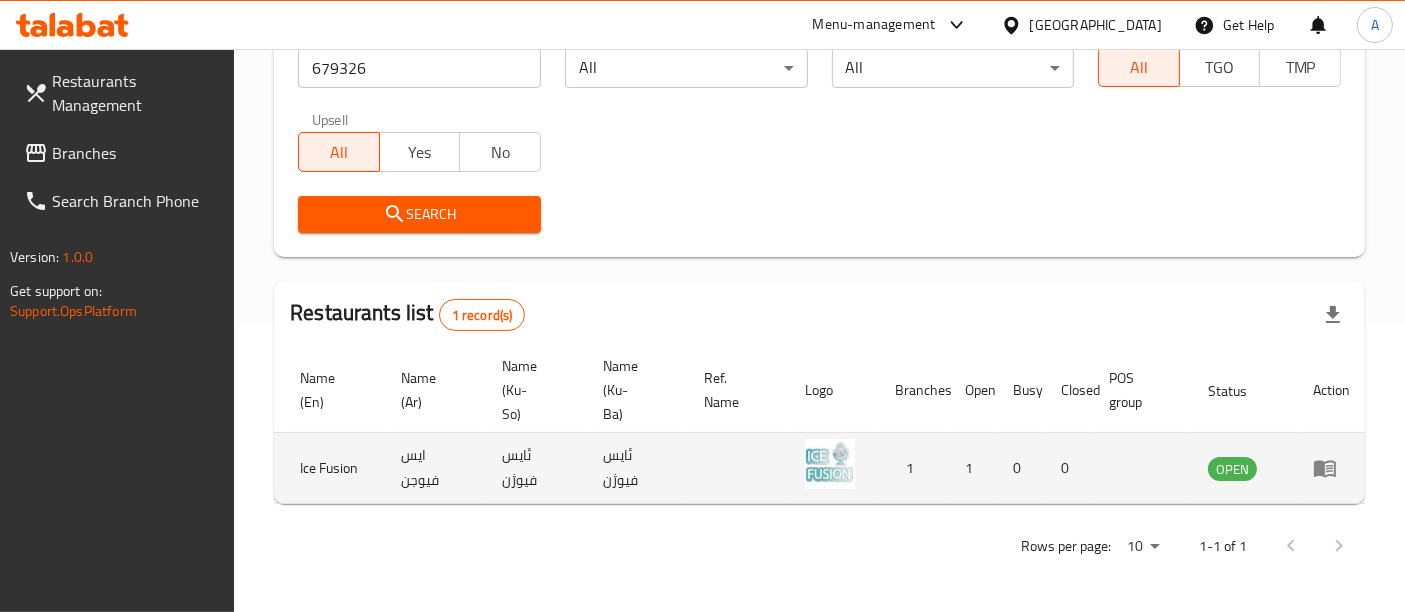 click 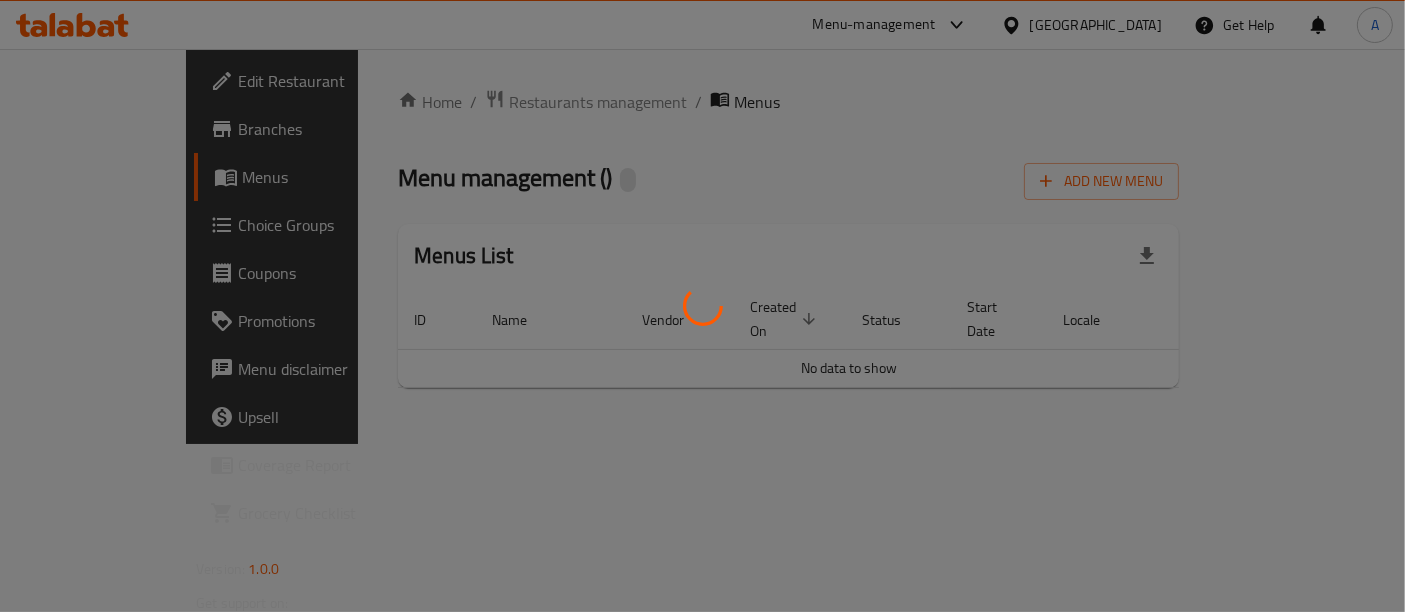 scroll, scrollTop: 0, scrollLeft: 0, axis: both 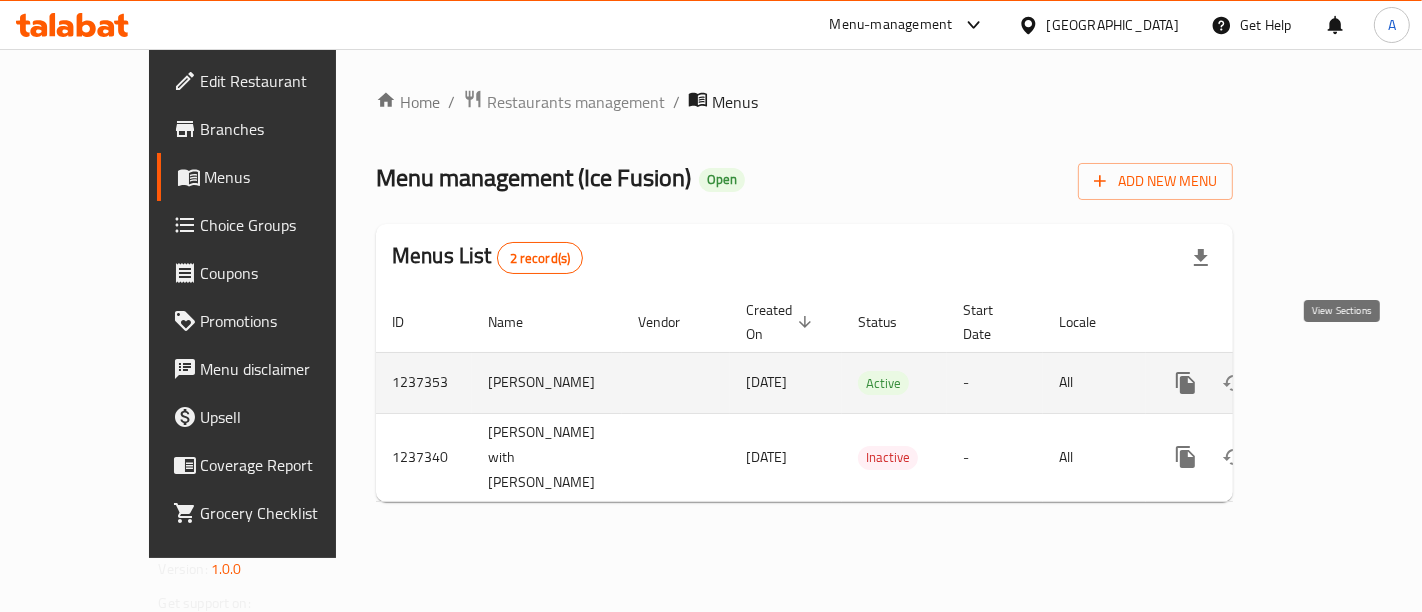 click at bounding box center (1330, 383) 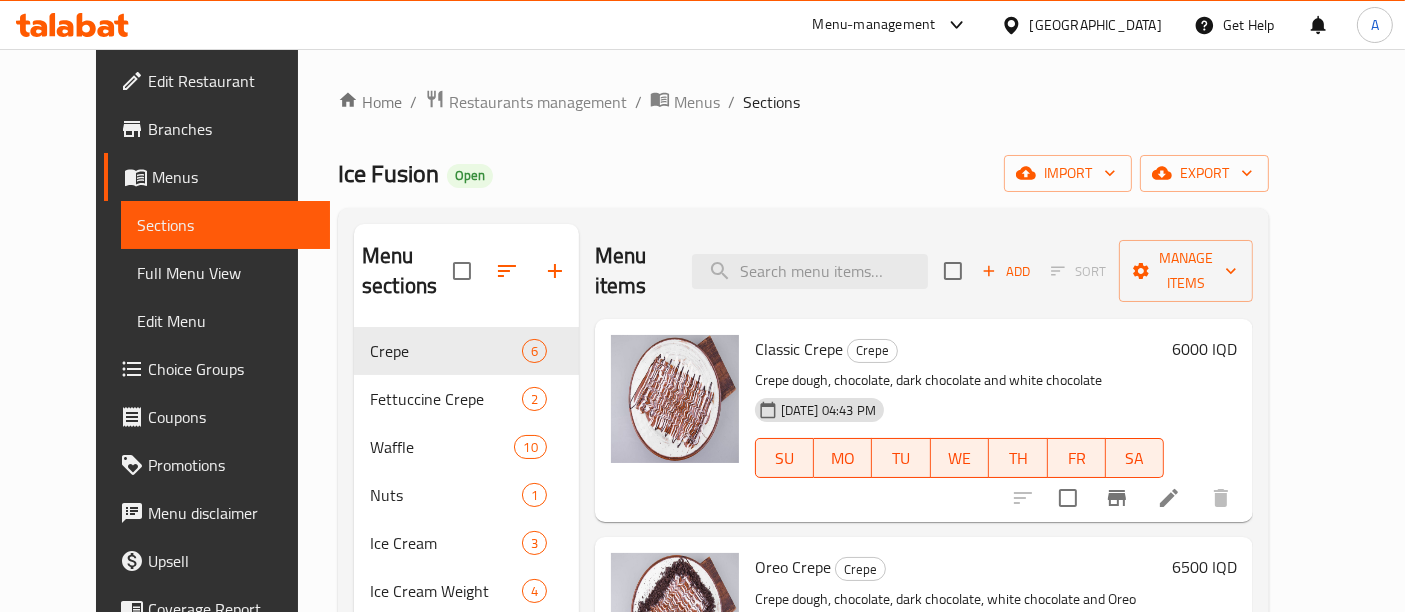 click on "Home / Restaurants management / Menus / Sections" at bounding box center (803, 102) 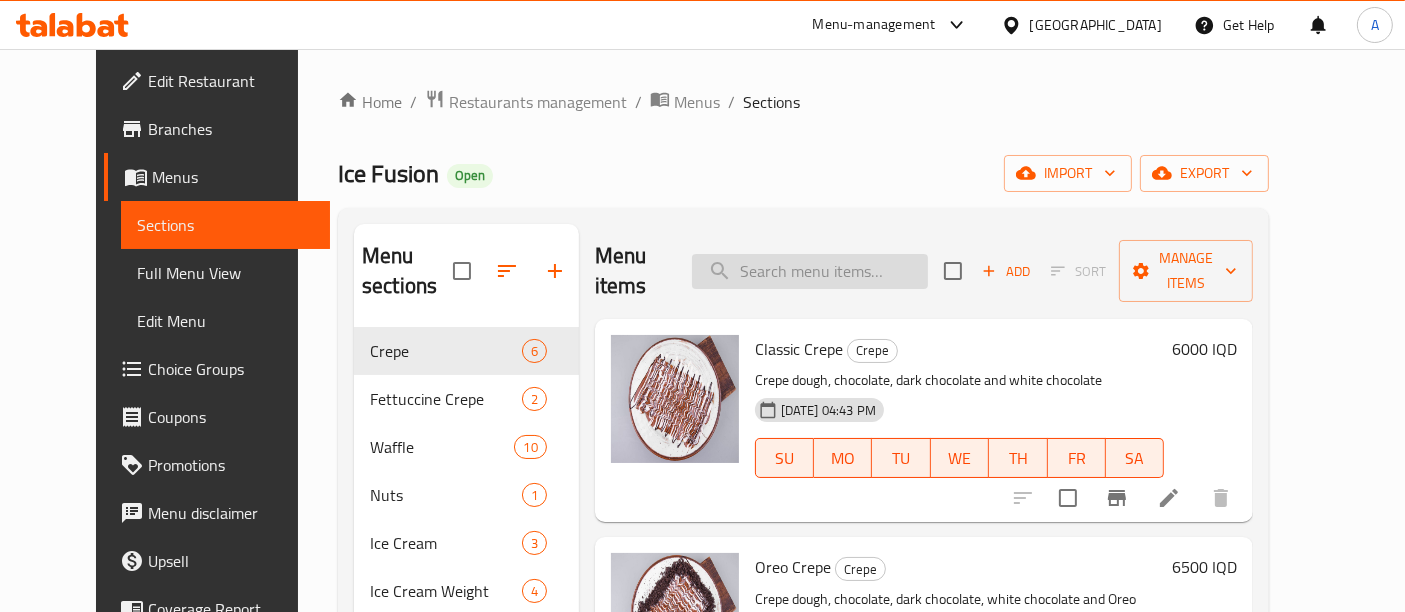 click at bounding box center [810, 271] 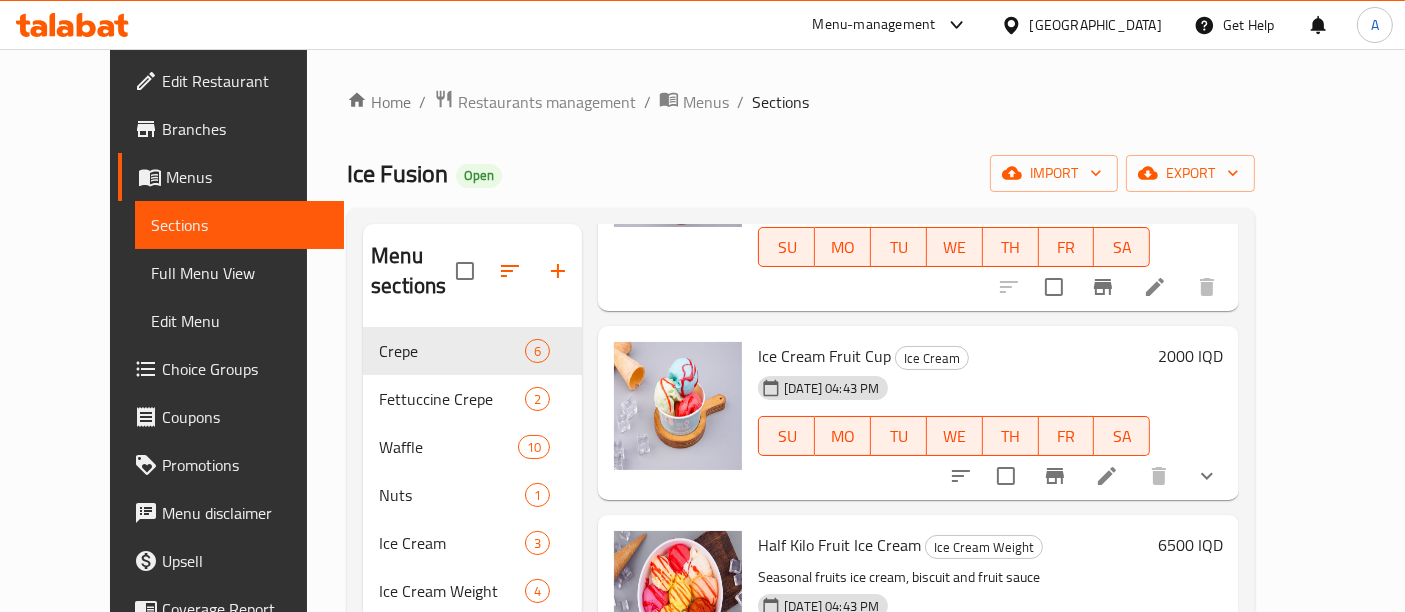 scroll, scrollTop: 237, scrollLeft: 0, axis: vertical 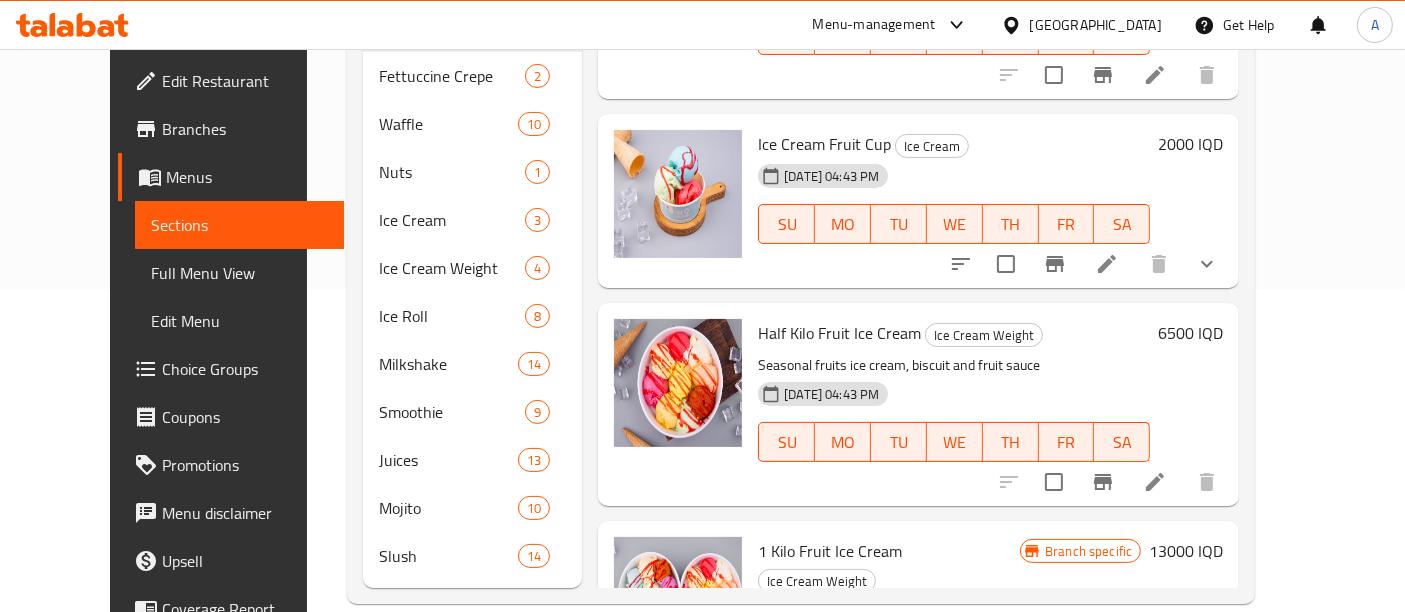 type on "فواكه" 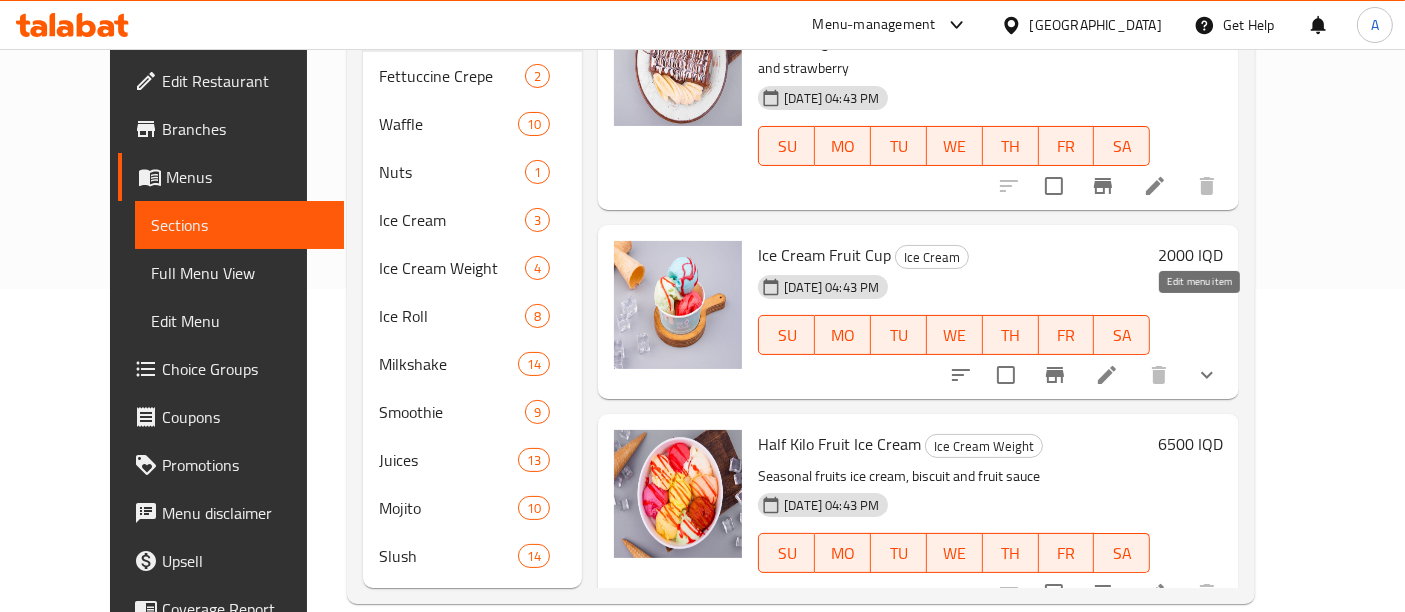 click 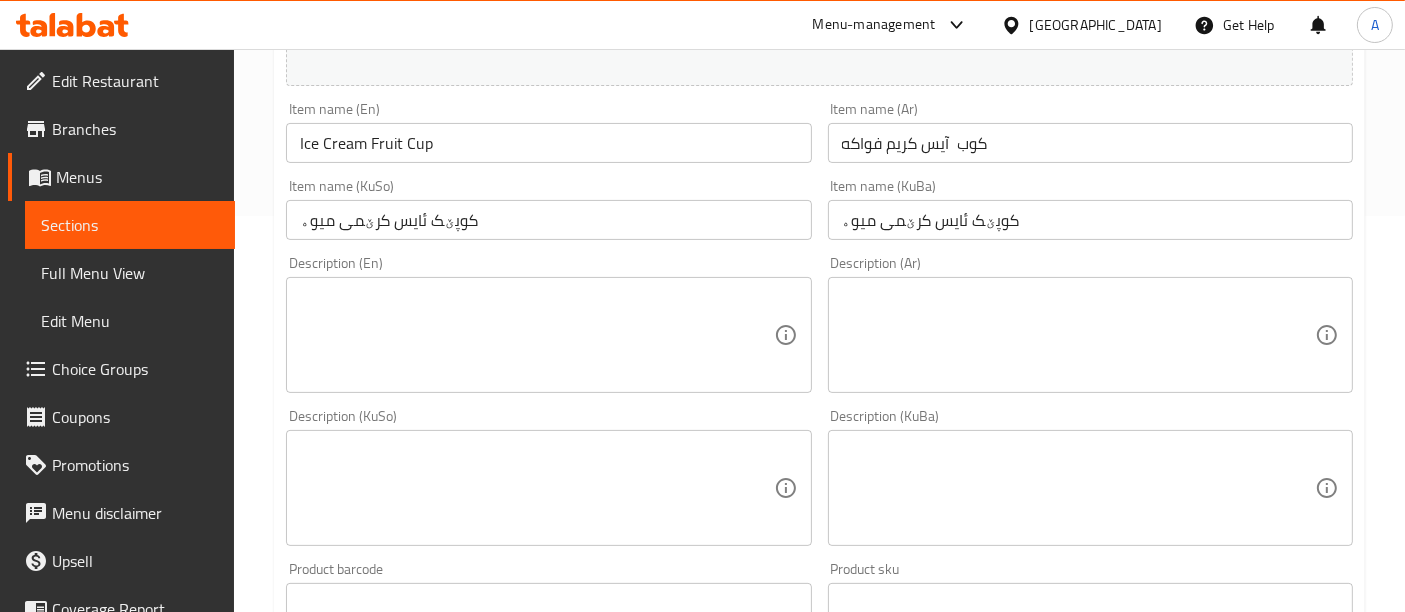 scroll, scrollTop: 777, scrollLeft: 0, axis: vertical 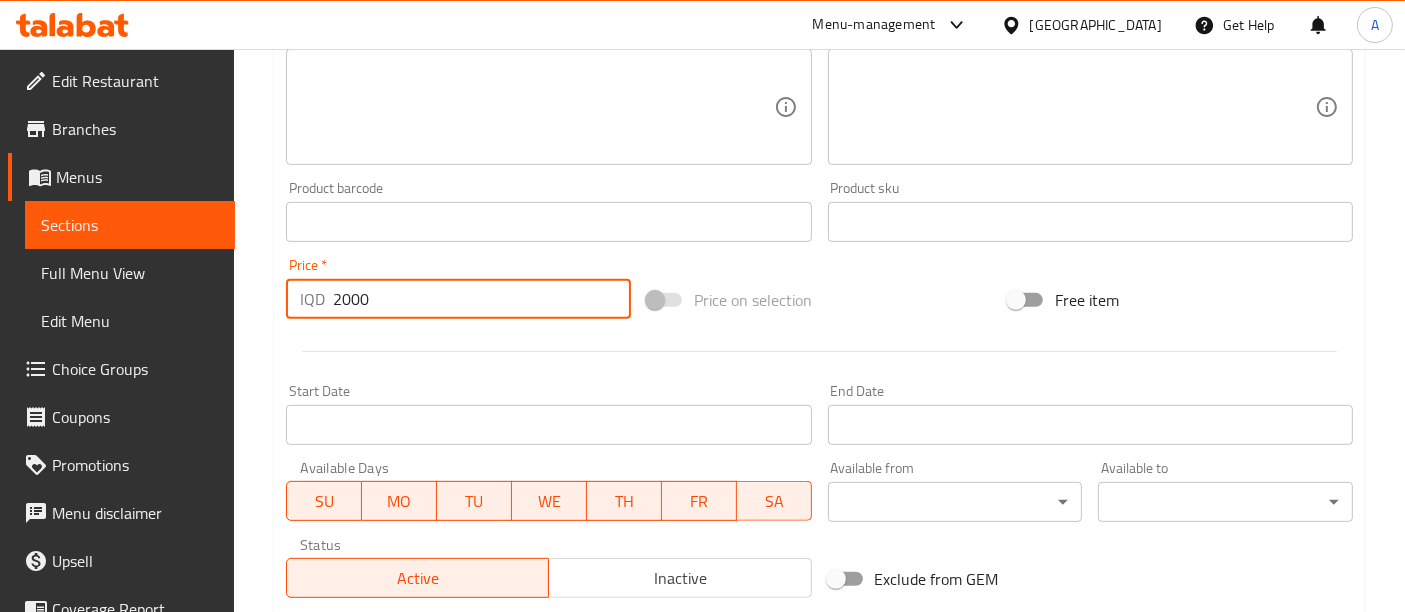 drag, startPoint x: 339, startPoint y: 293, endPoint x: 329, endPoint y: 311, distance: 20.59126 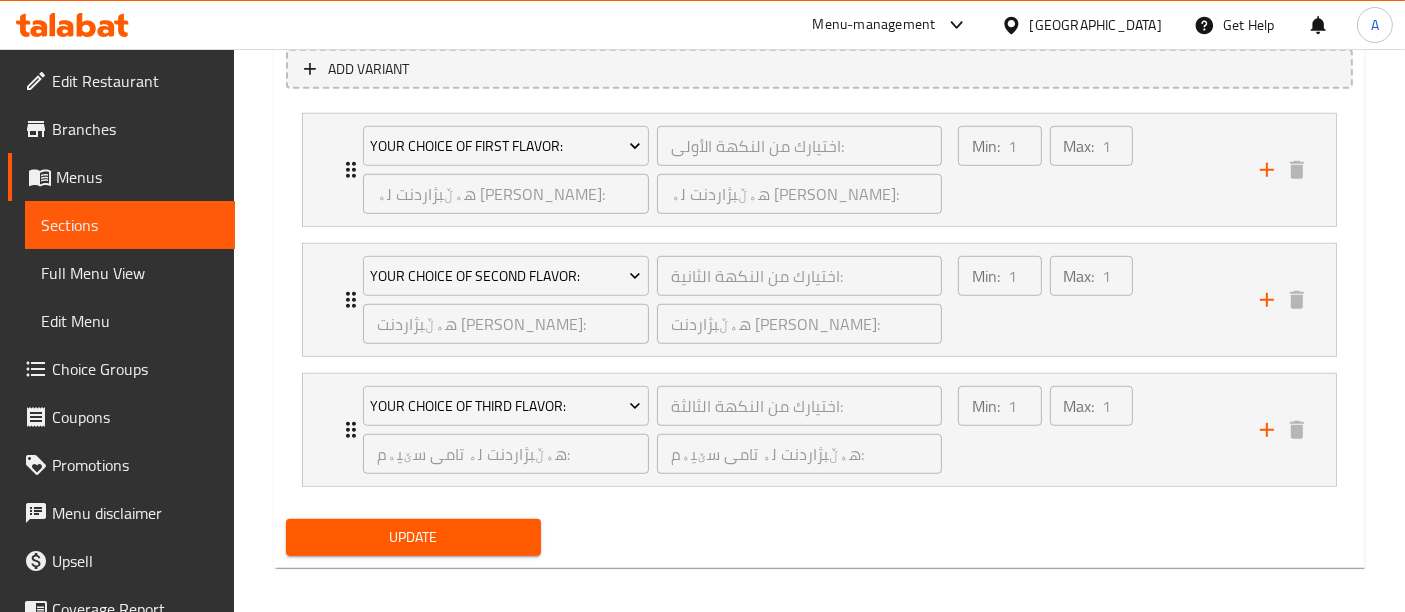 scroll, scrollTop: 1397, scrollLeft: 0, axis: vertical 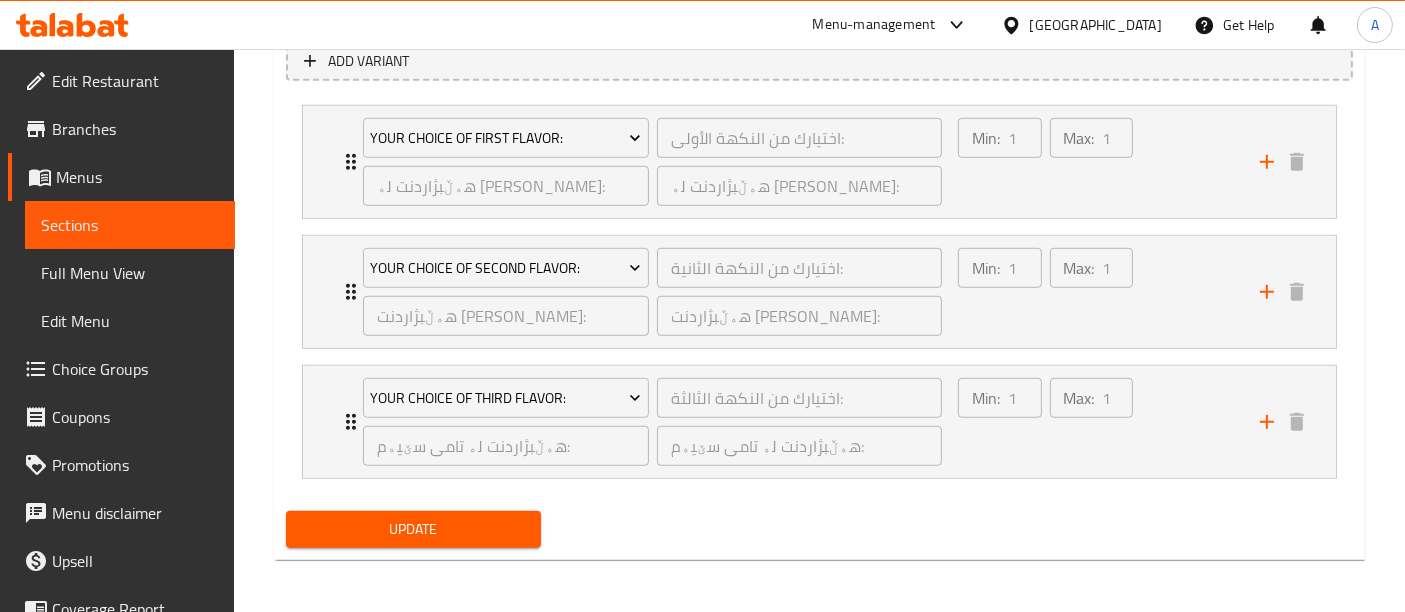 type on "3000" 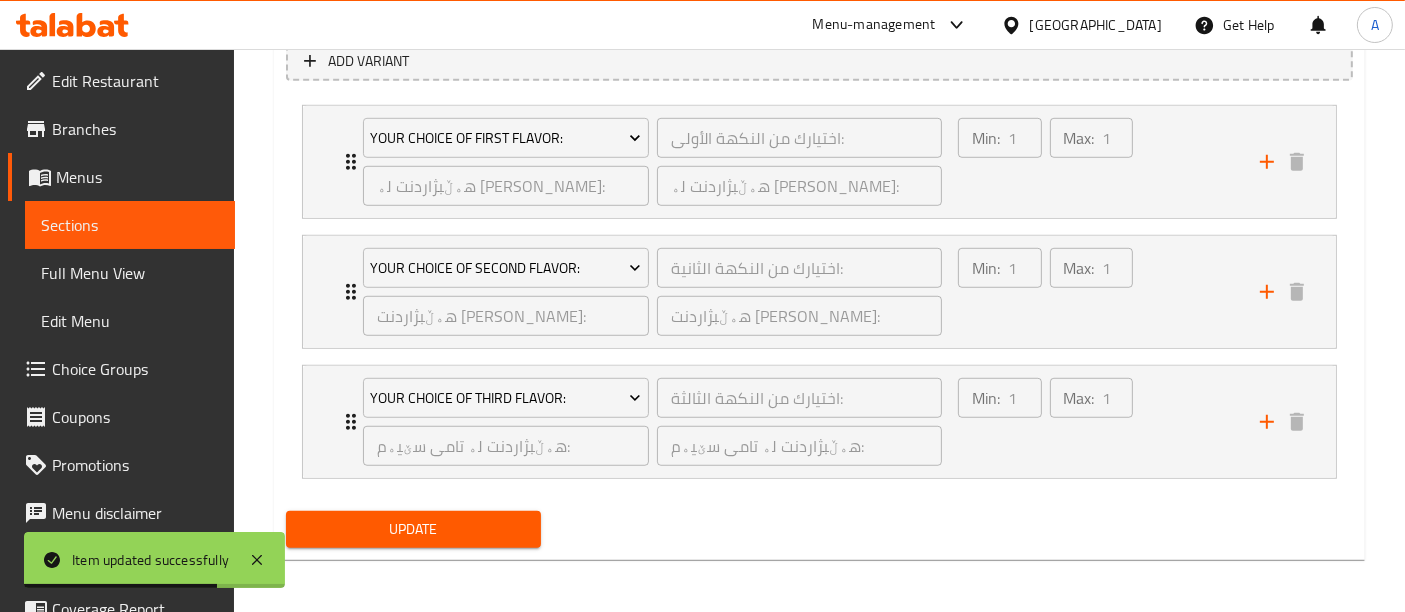 click on "Home / Restaurants management / Menus / Sections / item / update Ice Cream  section Update Ice Cream Fruit Cup Change Image Size: 1200 x 800 px / Image formats: jpg, png / 5MB Max. Item name (En) Ice Cream Fruit Cup Item name (En) Item name (Ar) كوب  آيس كريم فواكه Item name (Ar) Item name (KuSo) کوپێک ئایس کرێمی میوە Item name (KuSo) Item name (KuBa) کوپێک ئایس کرێمی میوە Item name (KuBa) Description (En) Description (En) Description (Ar) Description (Ar) Description (KuSo) Description (KuSo) Description (KuBa) Description (KuBa) Product barcode Product barcode Product sku Product sku Price   * IQD 3000 Price  * Price on selection Free item Start Date Start Date End Date End Date Available Days SU MO TU WE TH FR SA Available from ​ ​ Available to ​ ​ Status Active Inactive Exclude from GEM Variations & Choices Add variant Your Choice Of First Flavor: اختيارك من النكهة الأولى: ​ هەڵبژاردنت لە تامی یەکەم:" at bounding box center (819, -366) 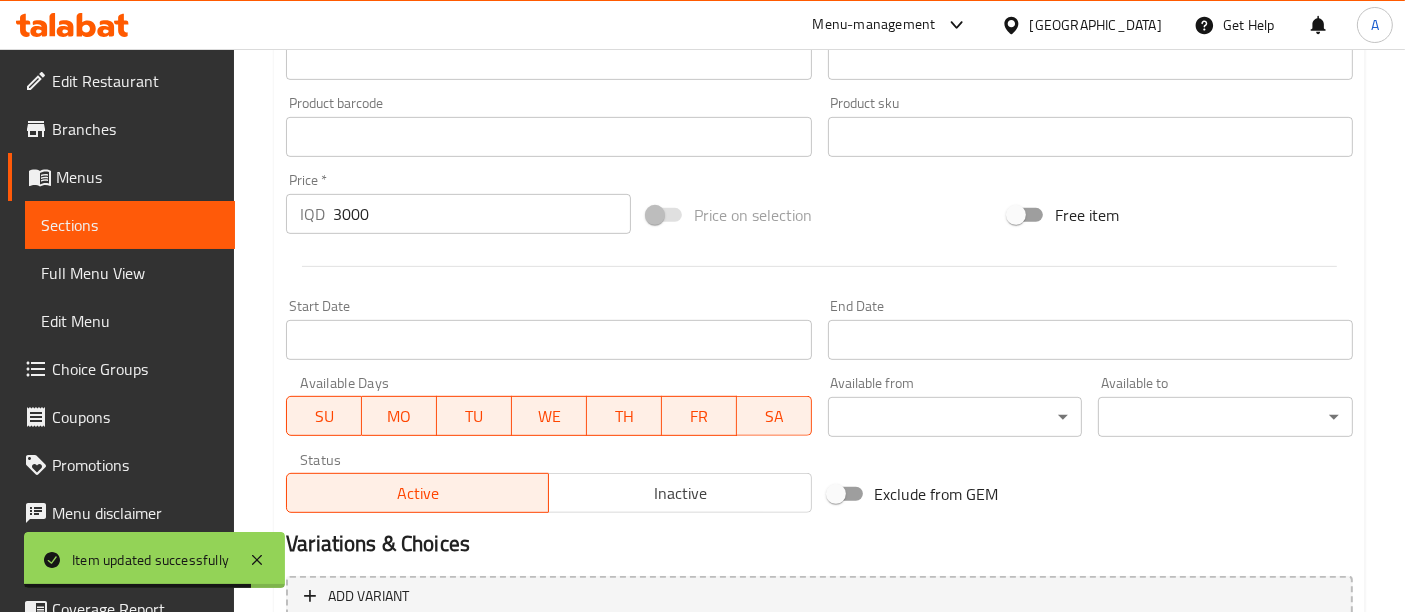 scroll, scrollTop: 326, scrollLeft: 0, axis: vertical 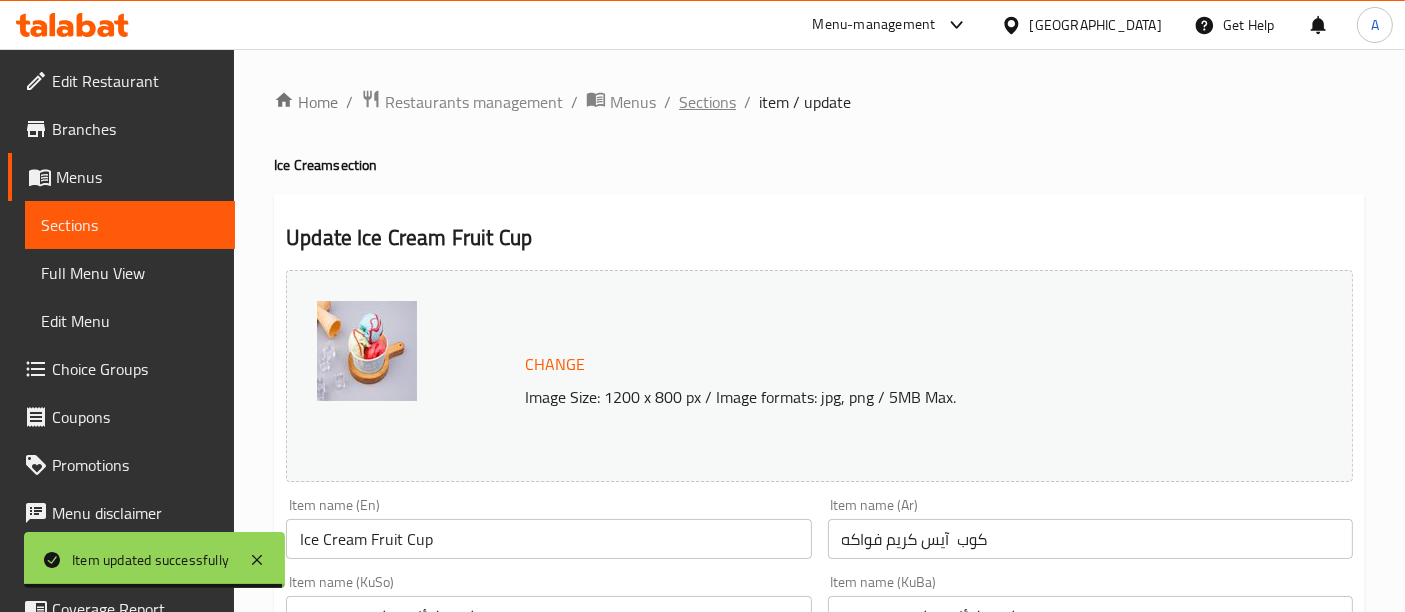 click on "Sections" at bounding box center (707, 102) 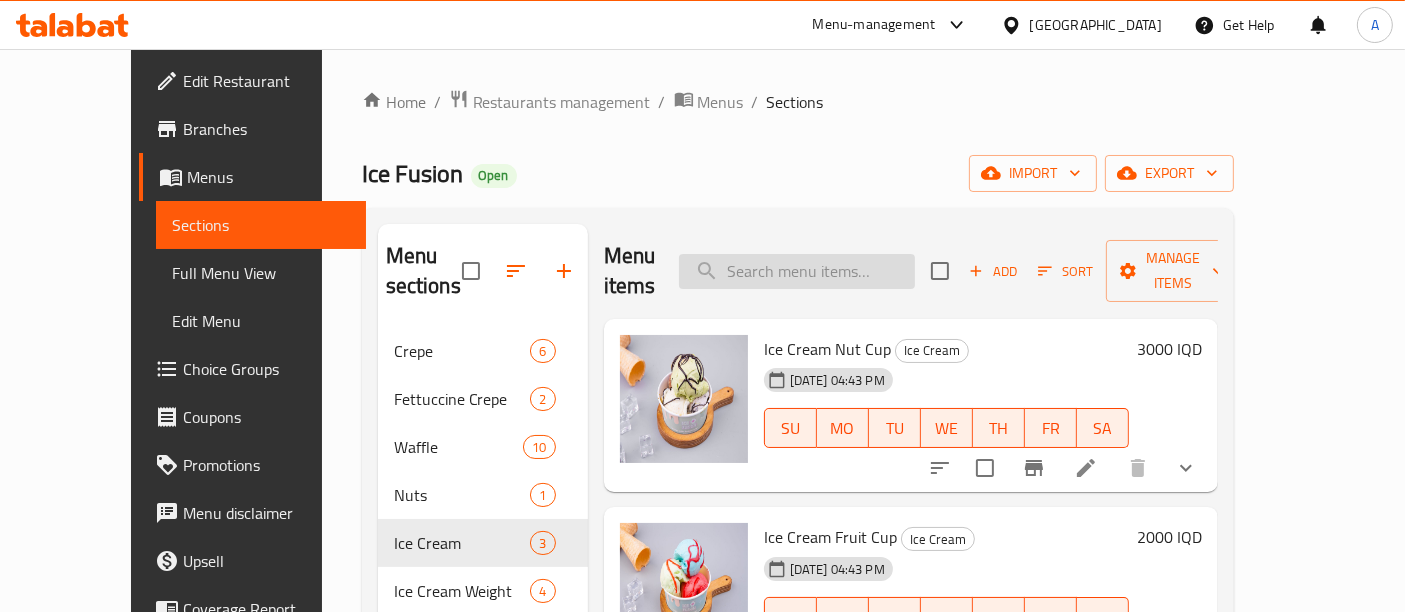 click at bounding box center [797, 271] 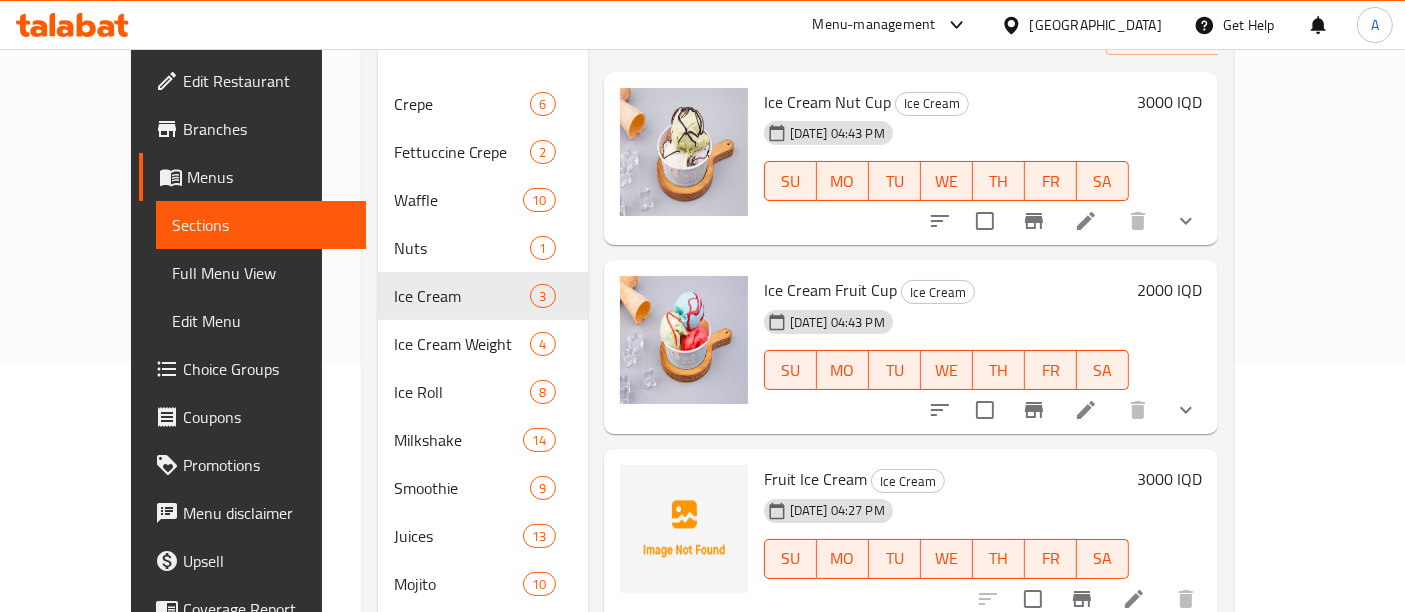 scroll, scrollTop: 323, scrollLeft: 0, axis: vertical 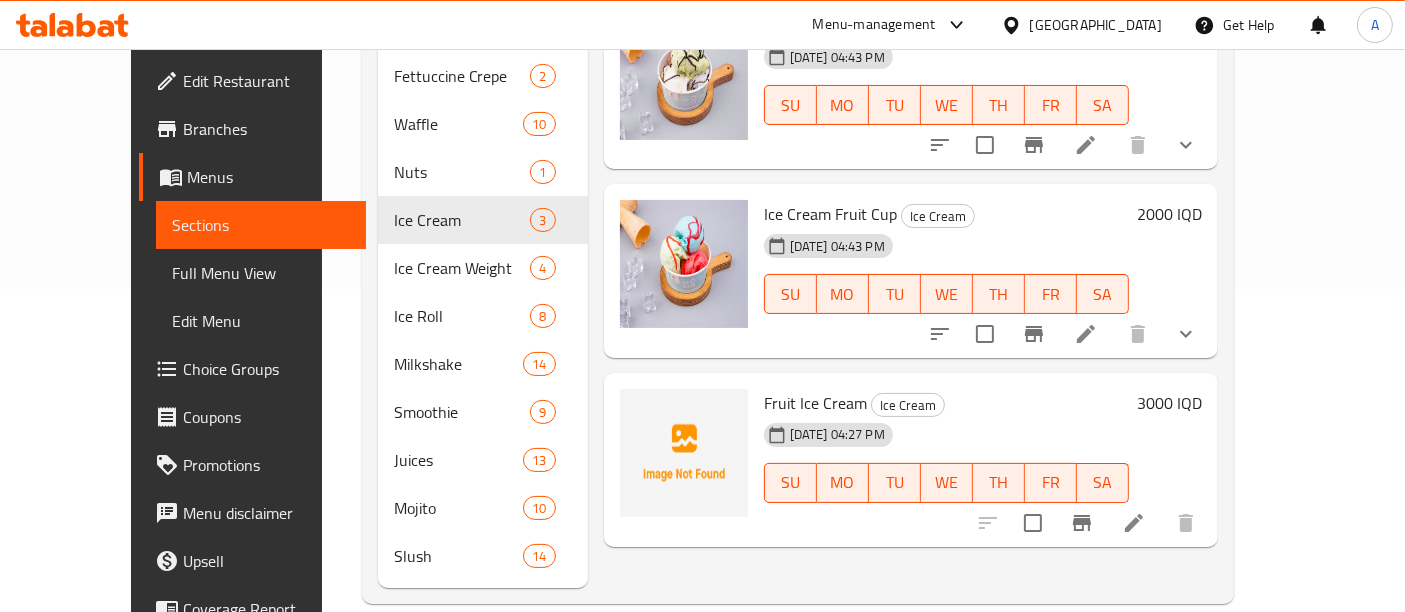 click on "Fruit Ice Cream" at bounding box center [815, 403] 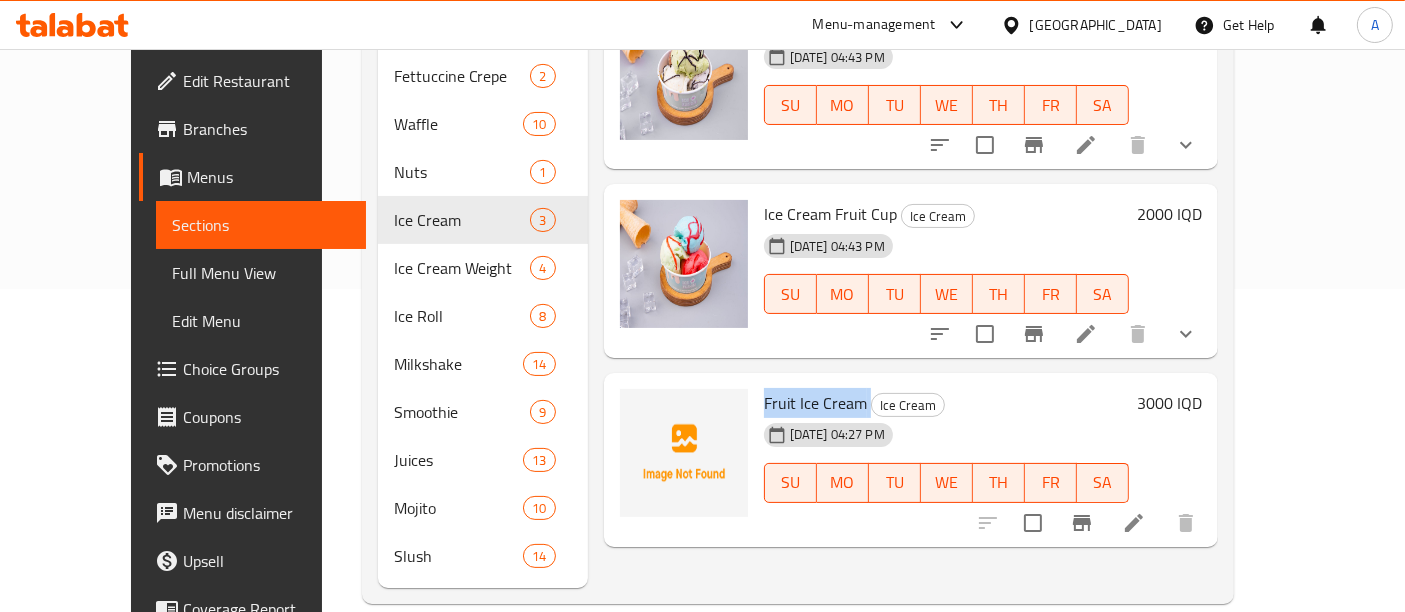 click on "Fruit Ice Cream" at bounding box center [815, 403] 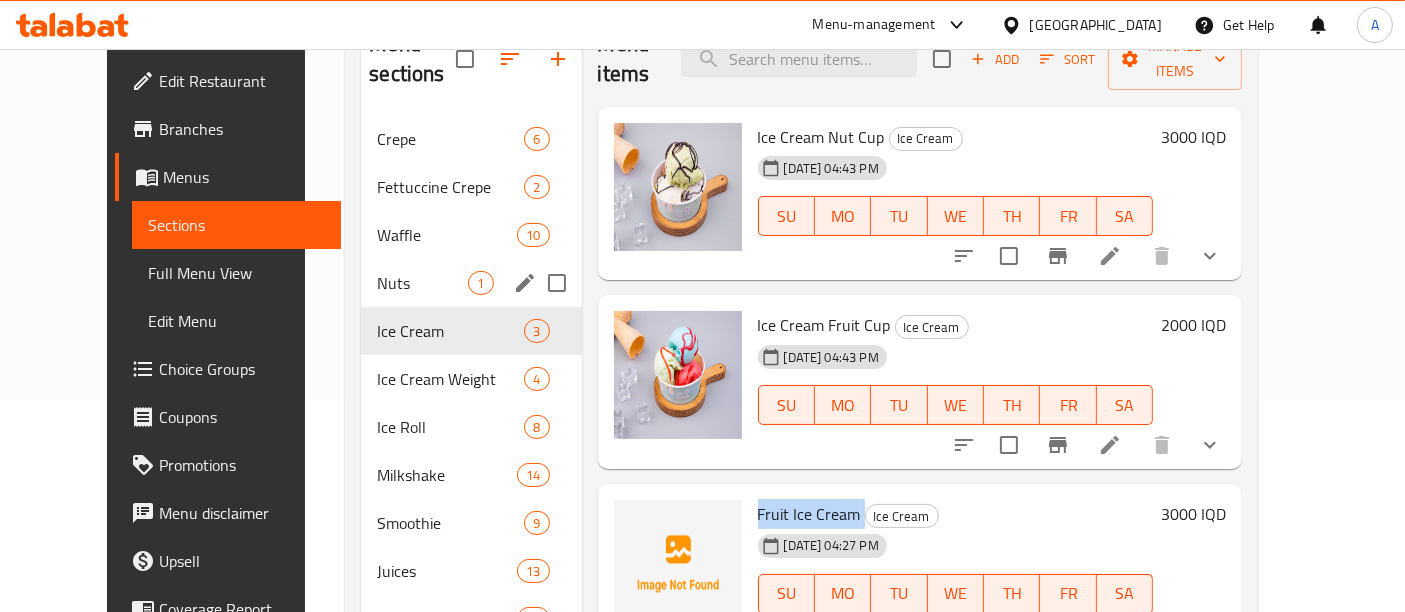 click on "Nuts" at bounding box center [422, 283] 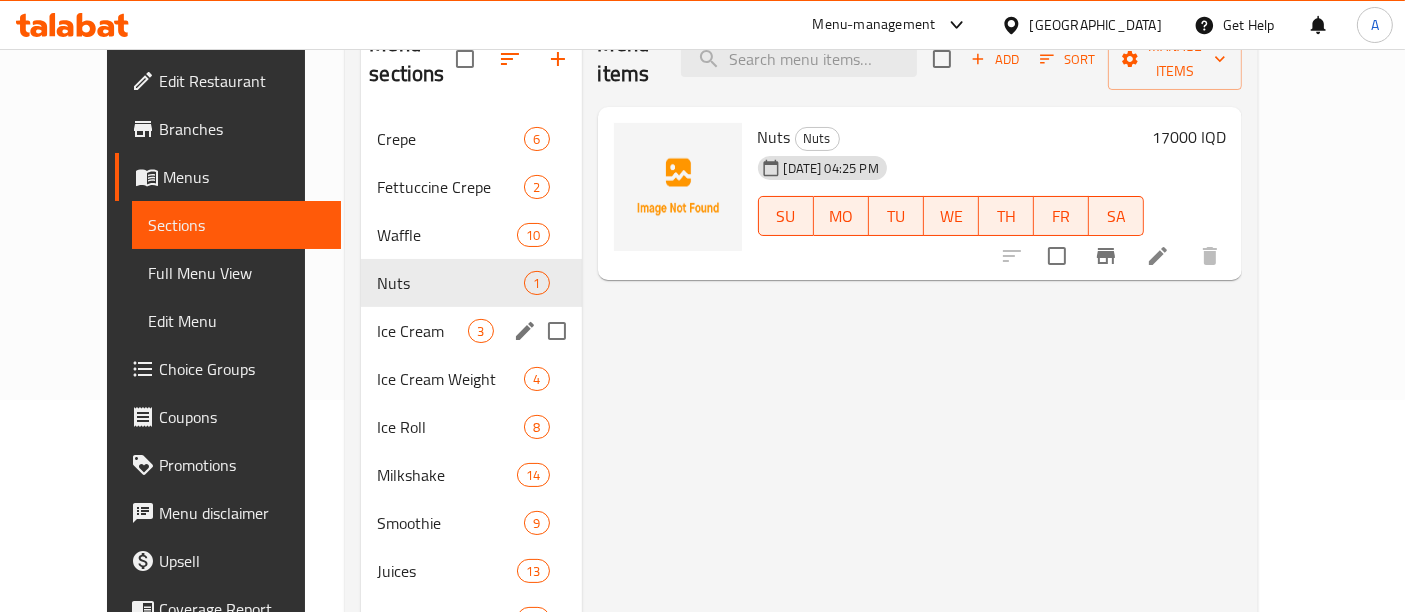 click on "Ice Cream 3" at bounding box center (471, 331) 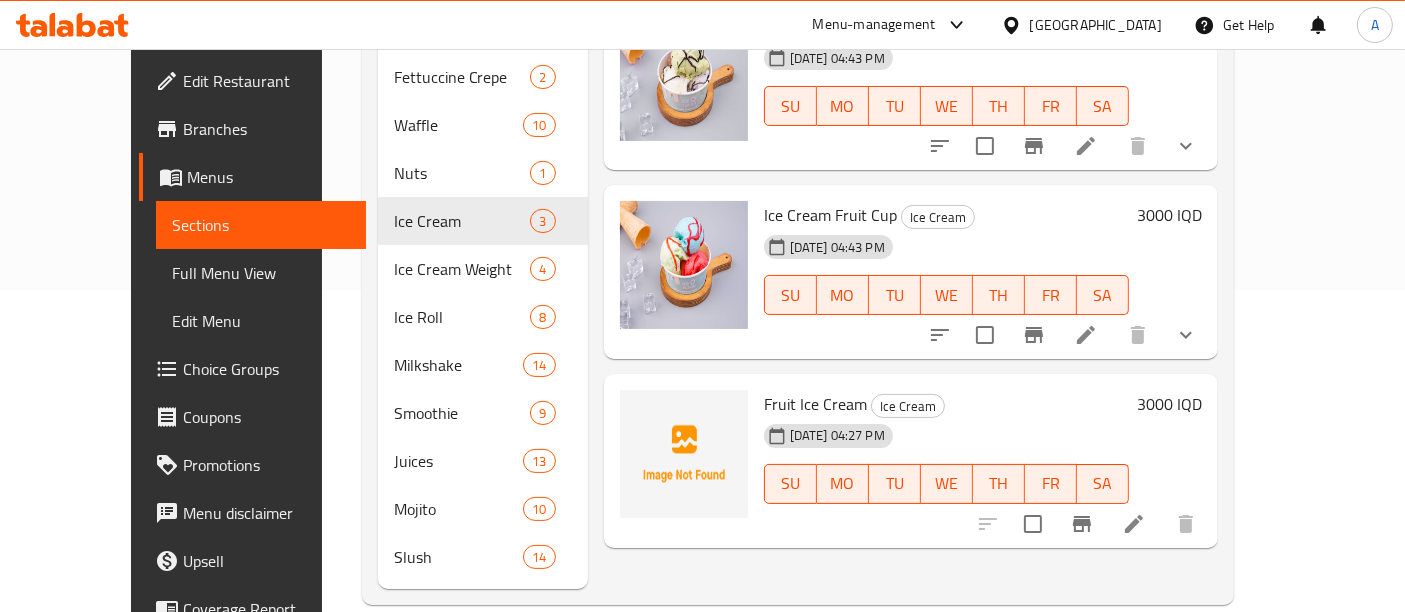 scroll, scrollTop: 323, scrollLeft: 0, axis: vertical 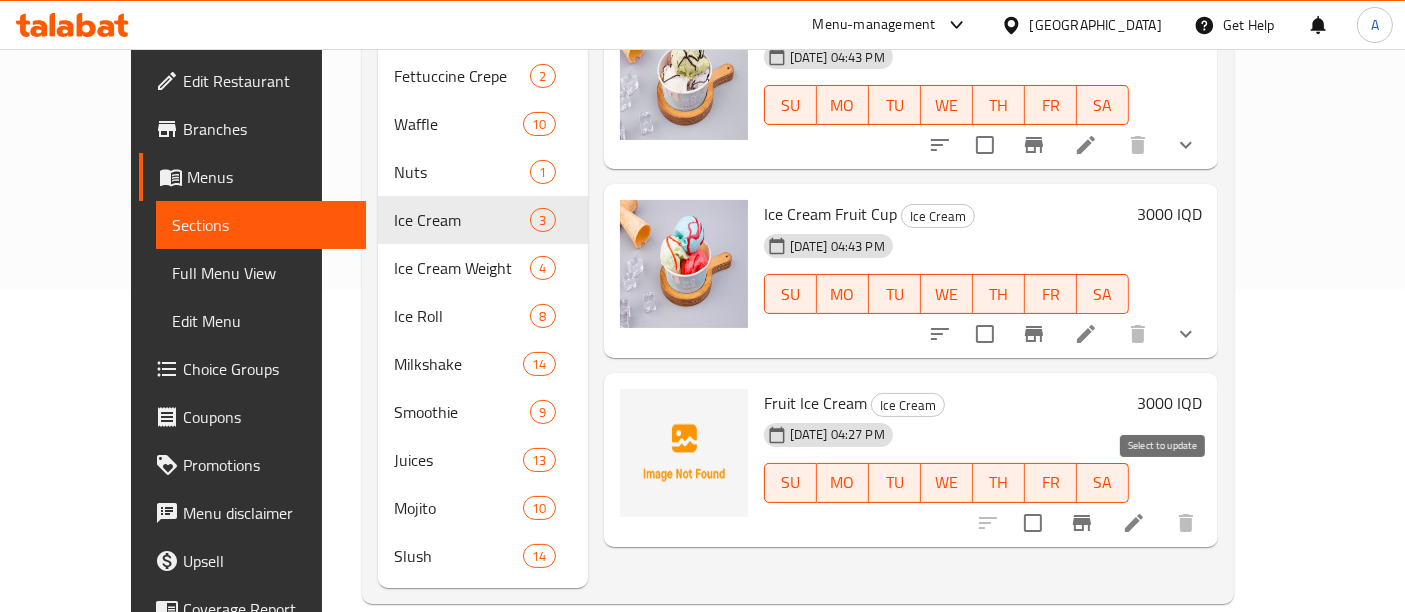 click at bounding box center [1033, 523] 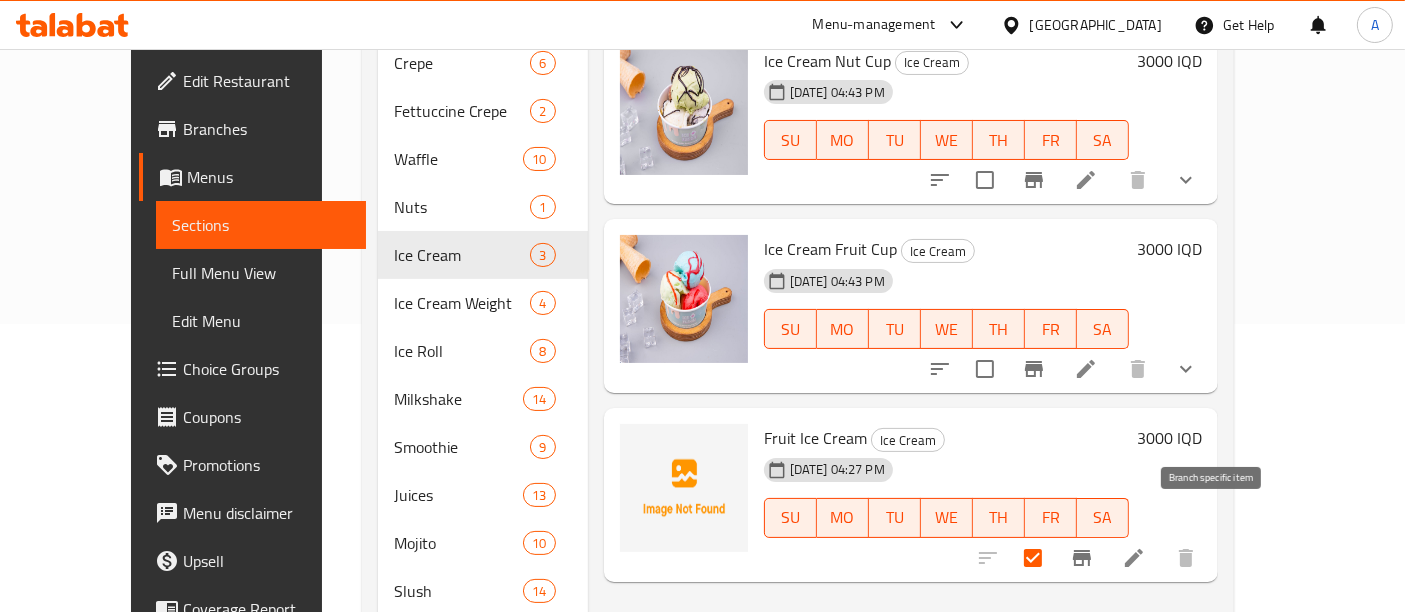 scroll, scrollTop: 323, scrollLeft: 0, axis: vertical 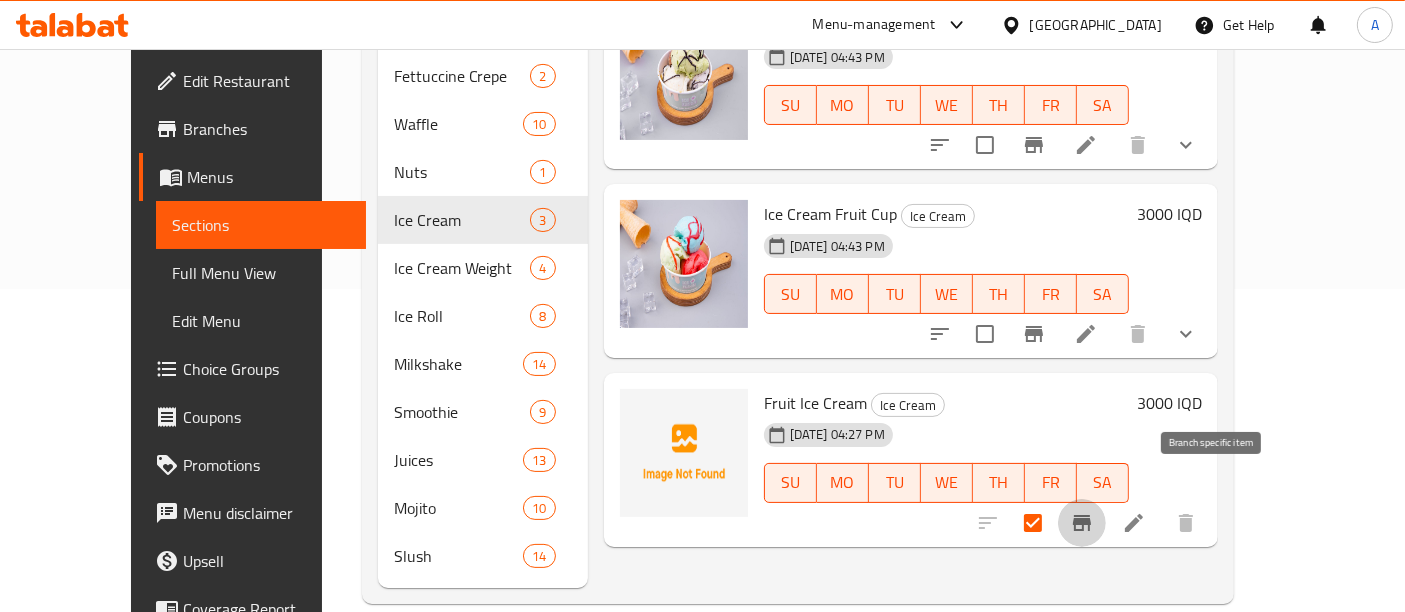 click 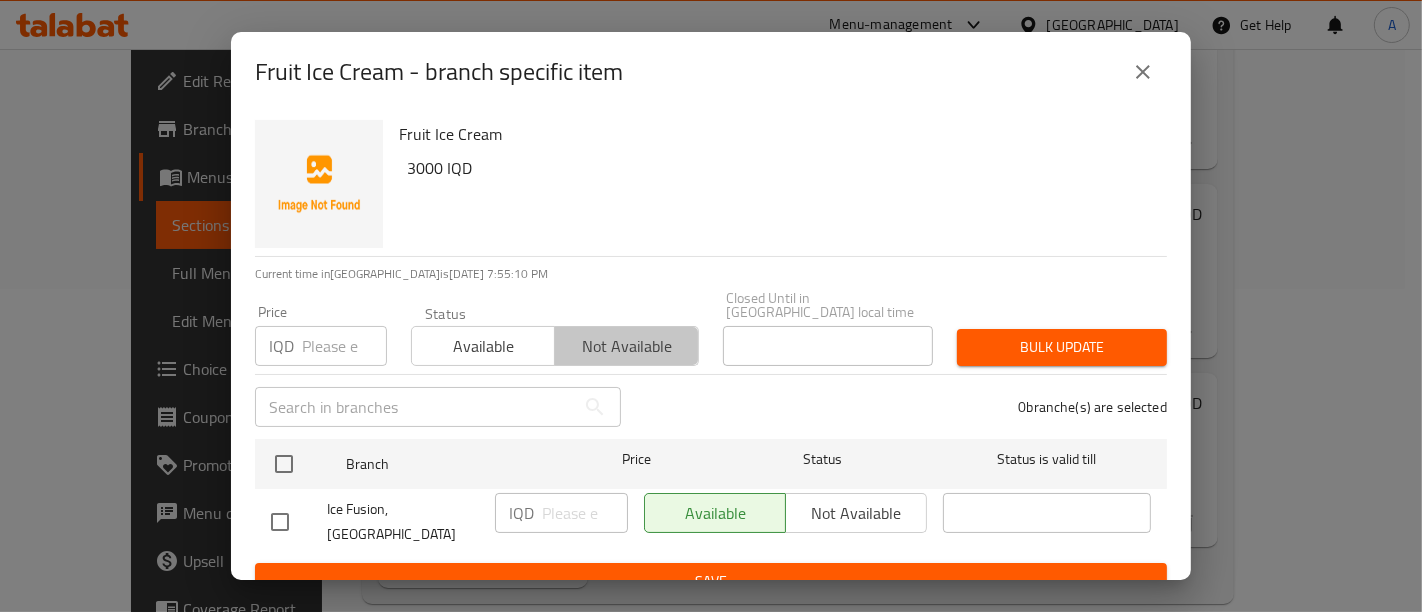 click on "Not available" at bounding box center (626, 346) 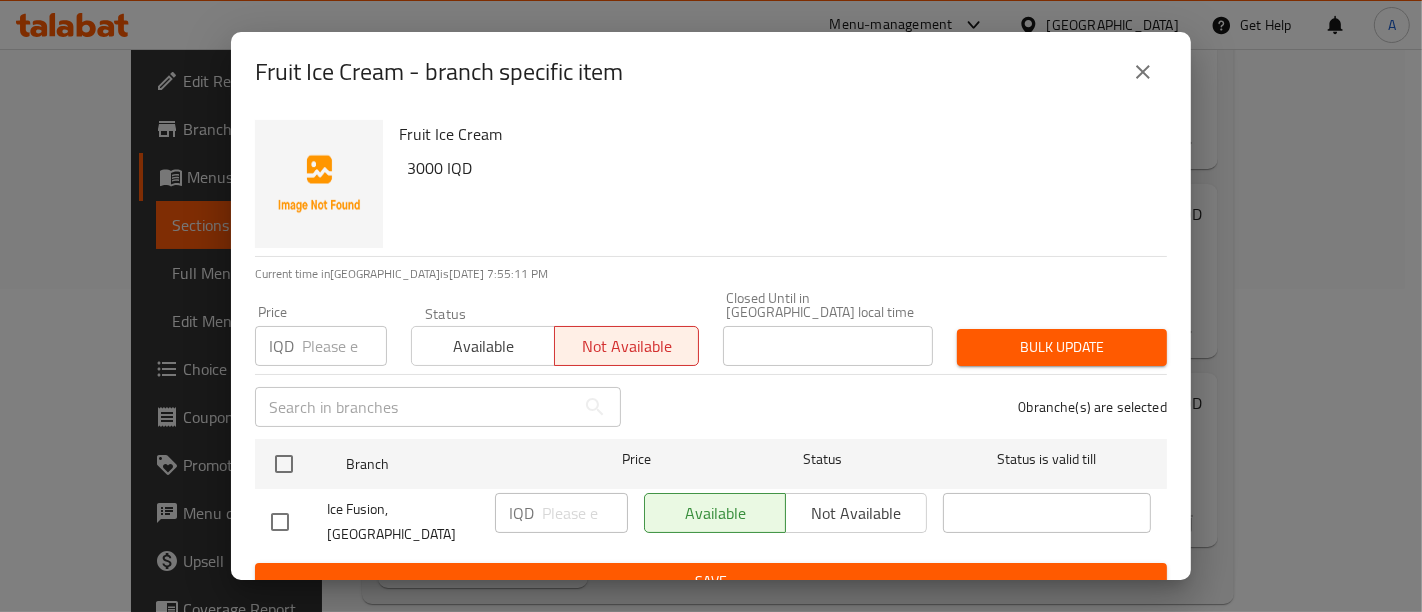 click on "Save" at bounding box center (711, 581) 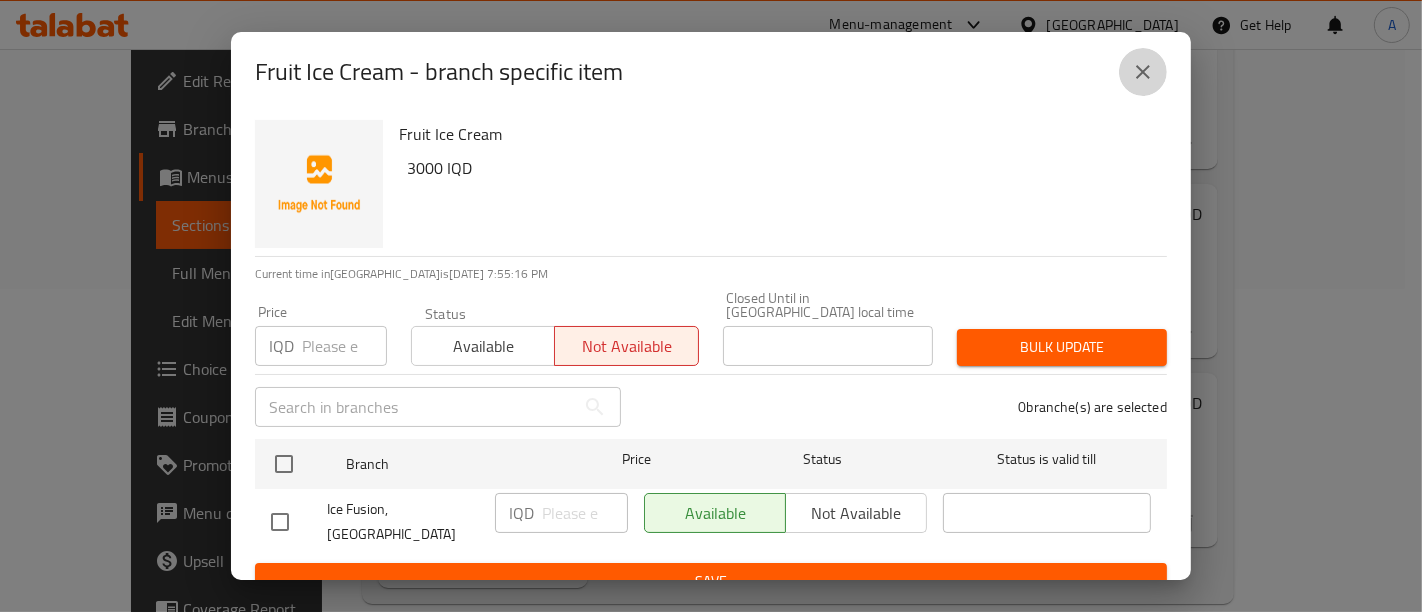 click 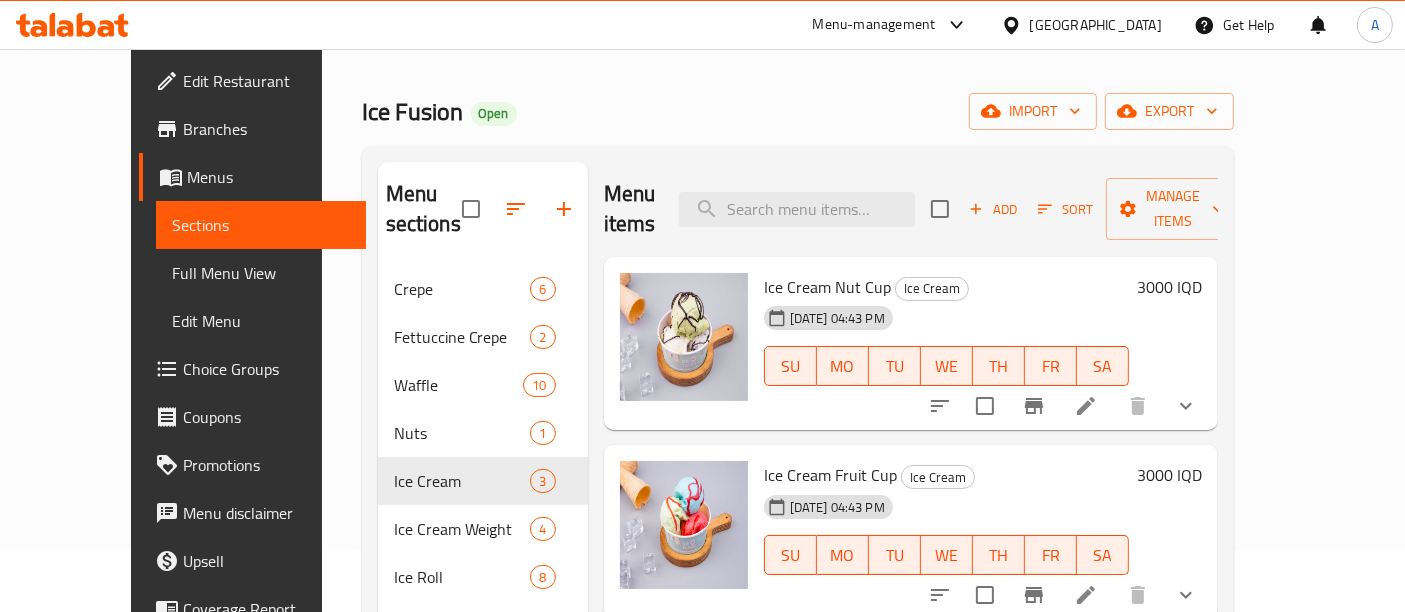 scroll, scrollTop: 0, scrollLeft: 0, axis: both 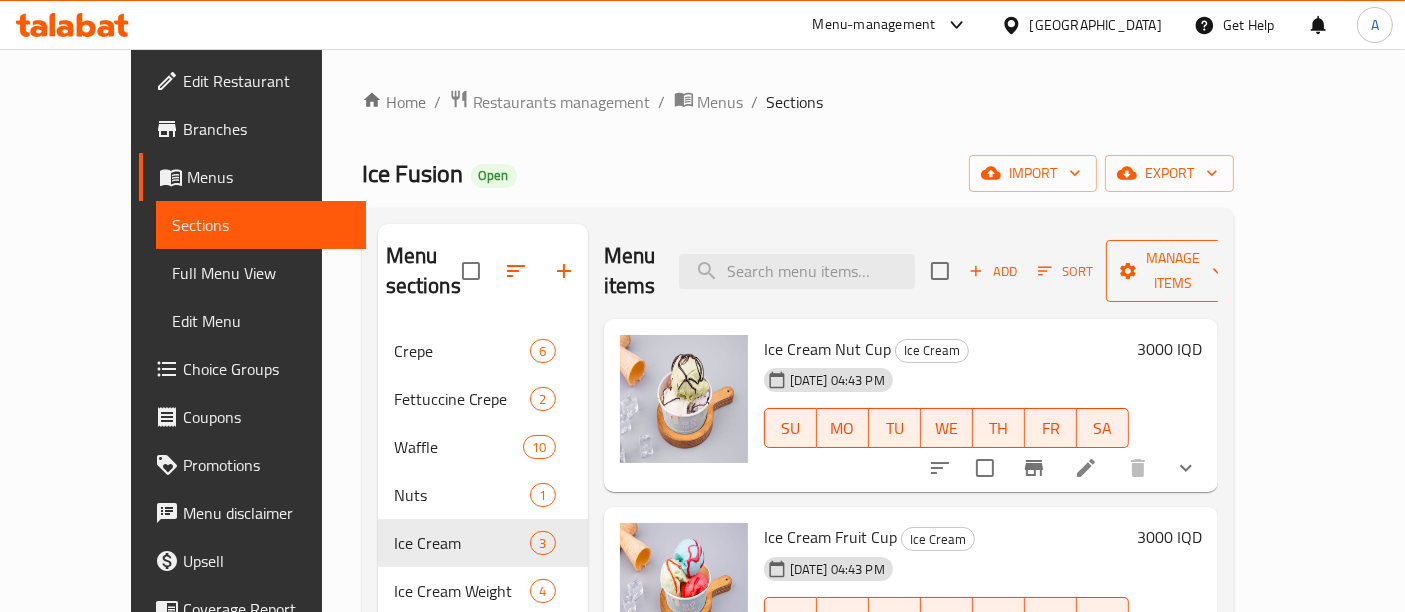 click 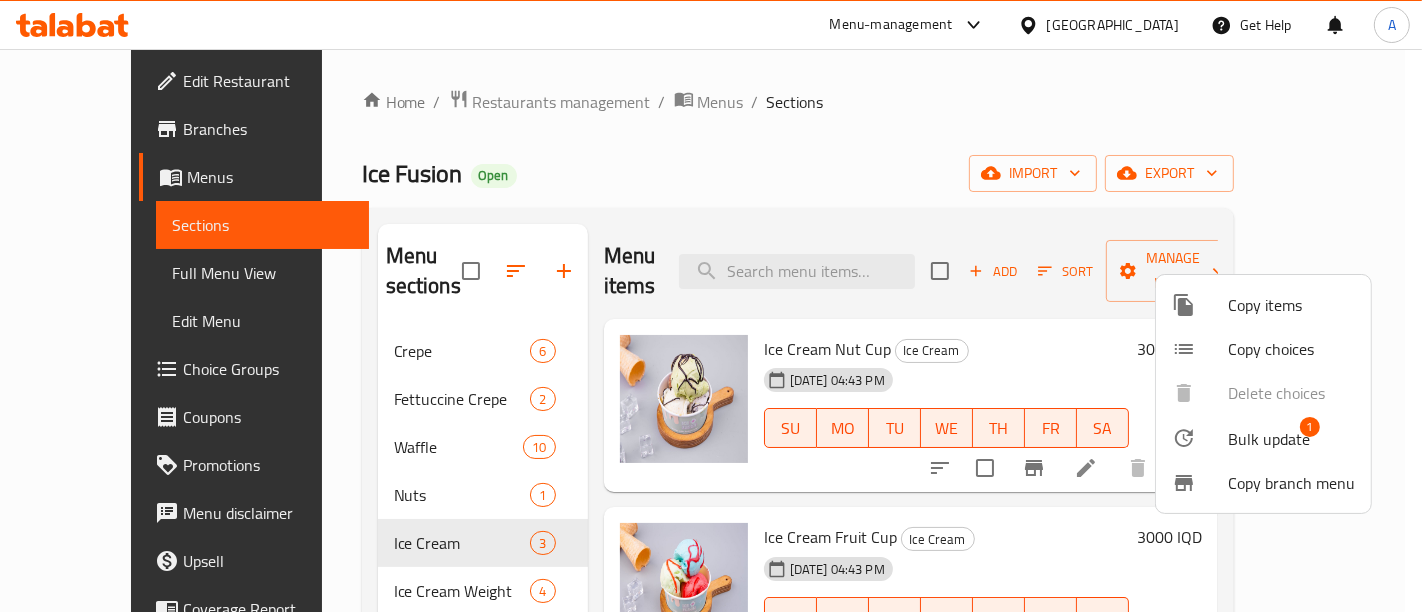 click on "Copy items Copy choices Delete choices Bulk update 1 Copy branch menu" at bounding box center (1263, 394) 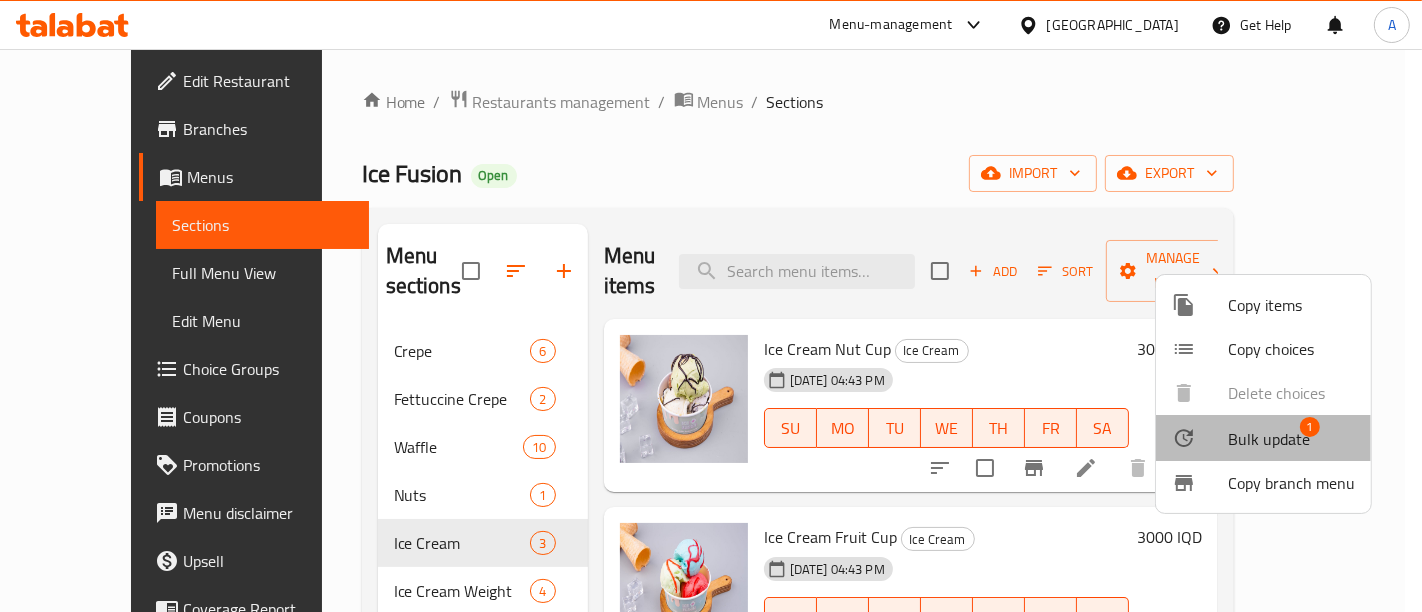 click on "Bulk update" at bounding box center [1269, 439] 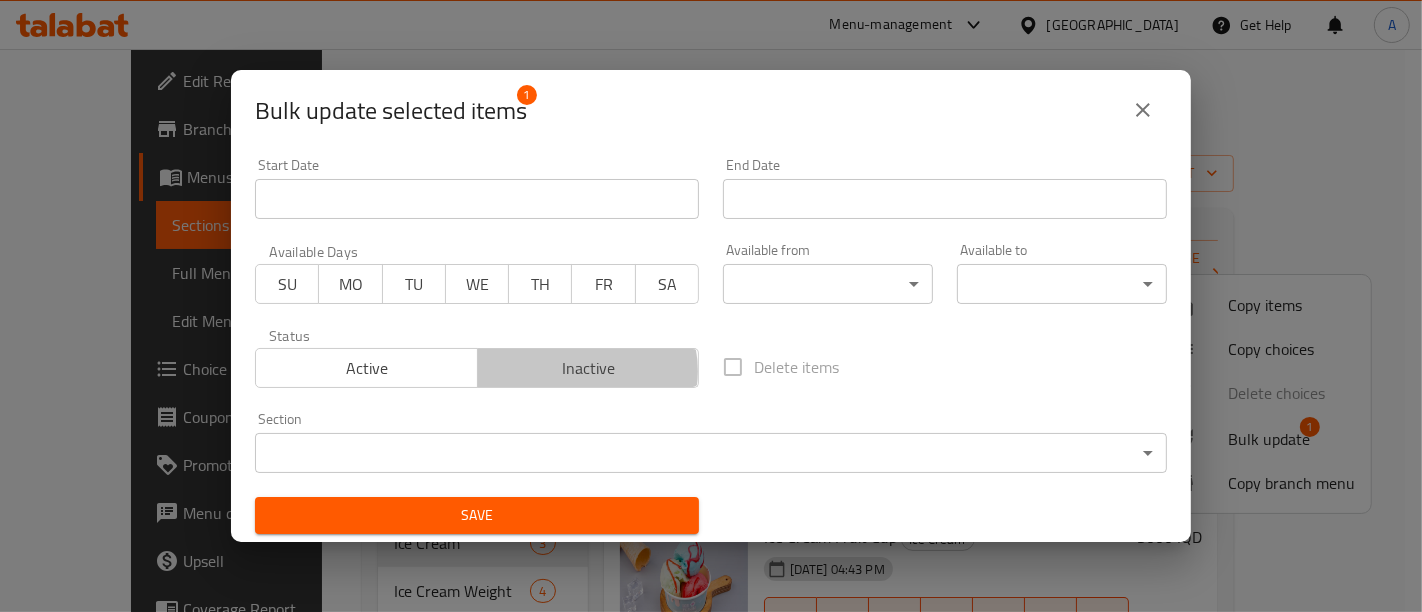 click on "Inactive" at bounding box center [589, 368] 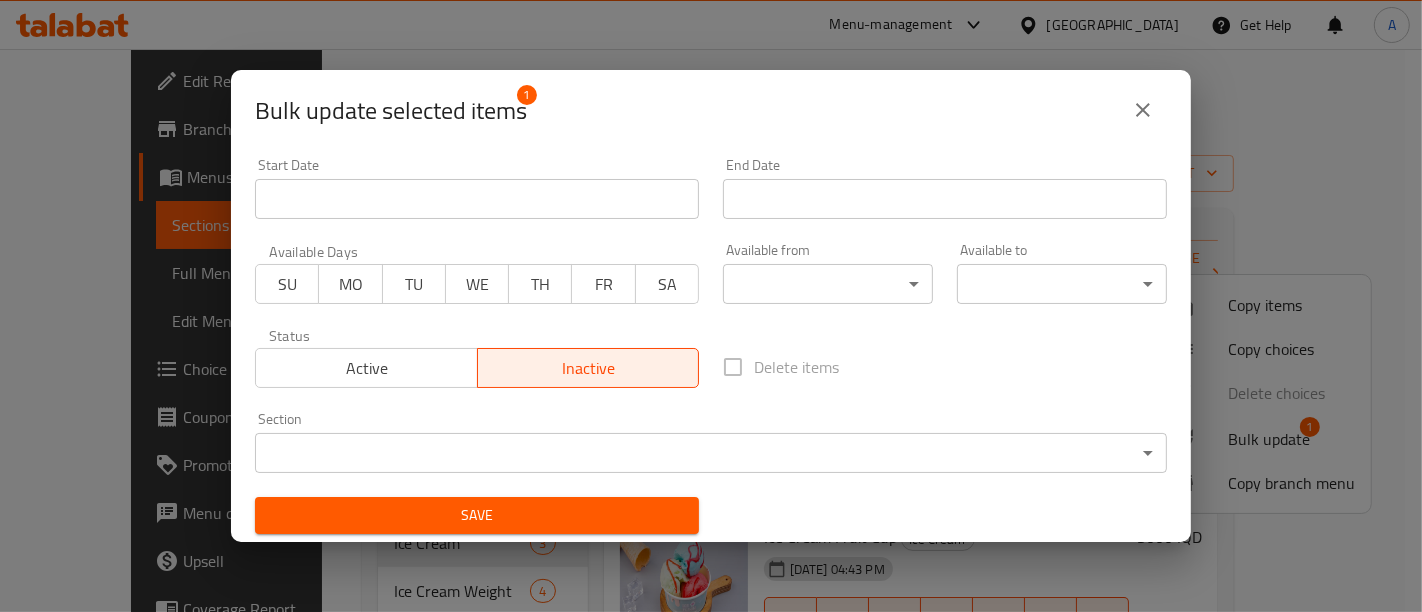 click on "Save" at bounding box center (477, 515) 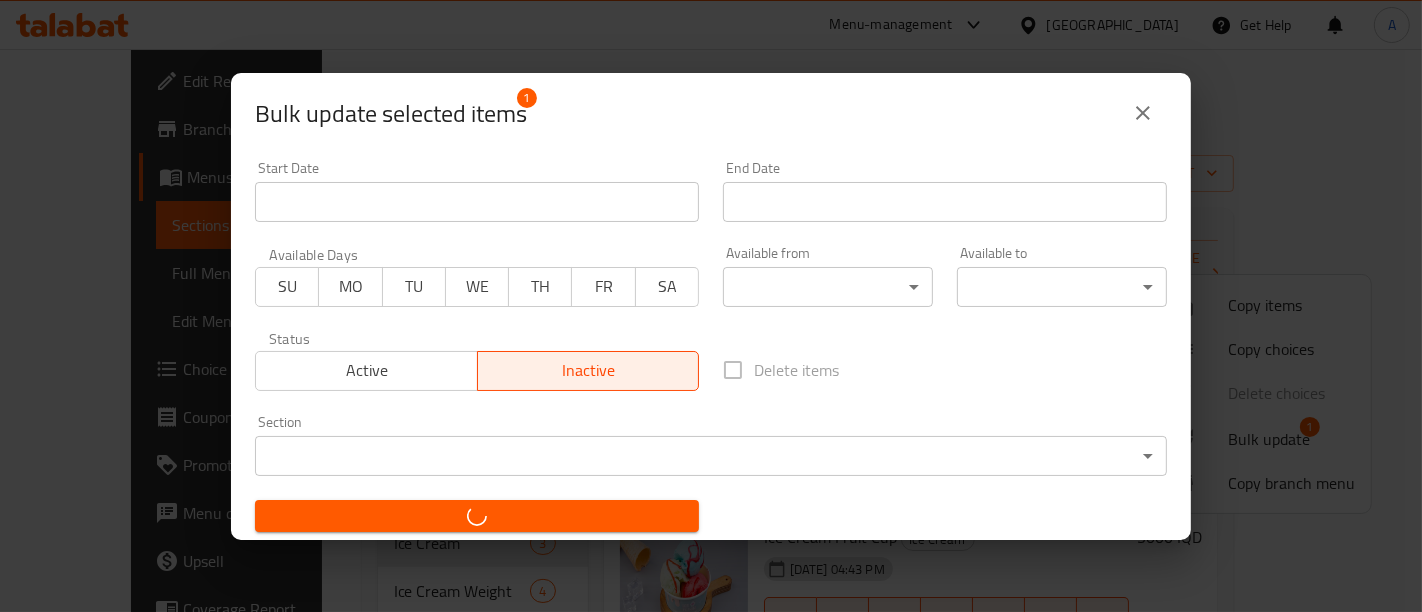 checkbox on "false" 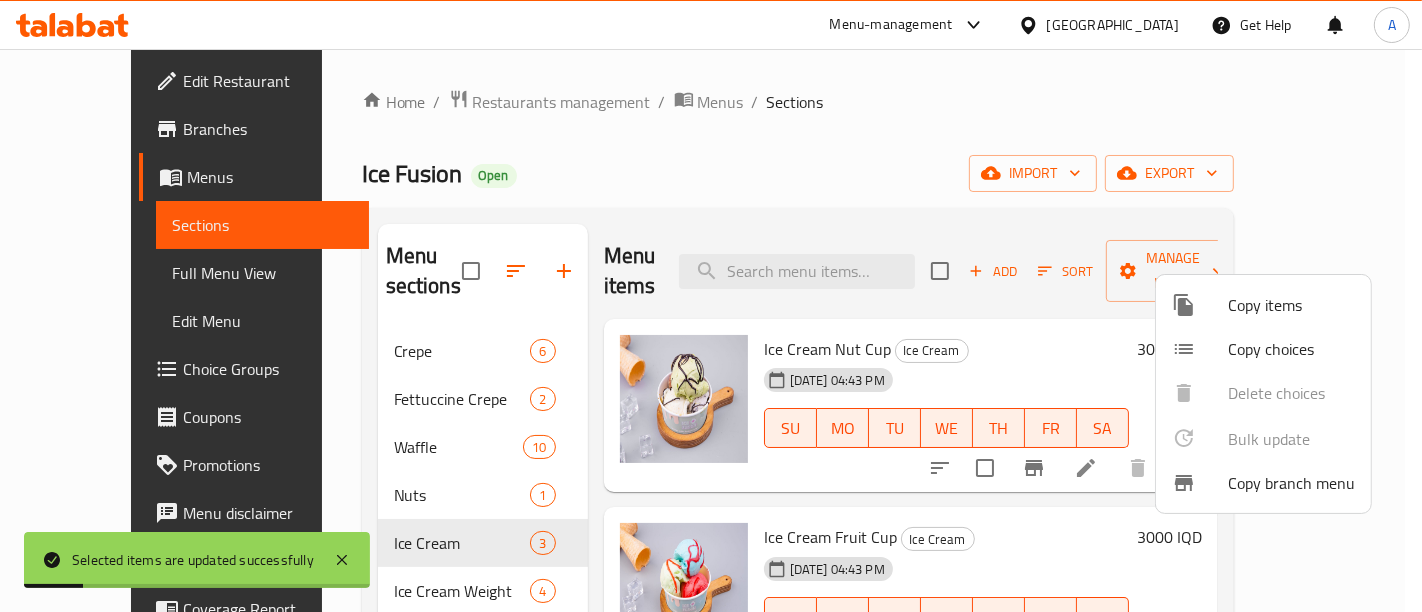 click at bounding box center (711, 306) 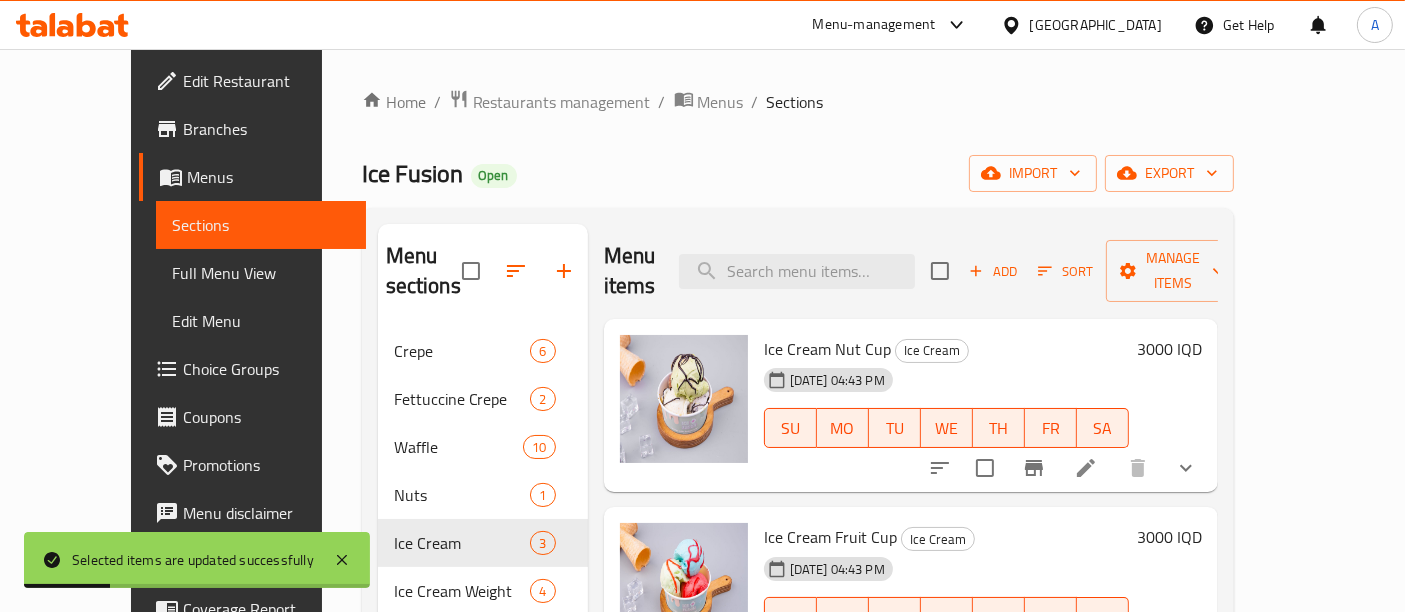 scroll, scrollTop: 323, scrollLeft: 0, axis: vertical 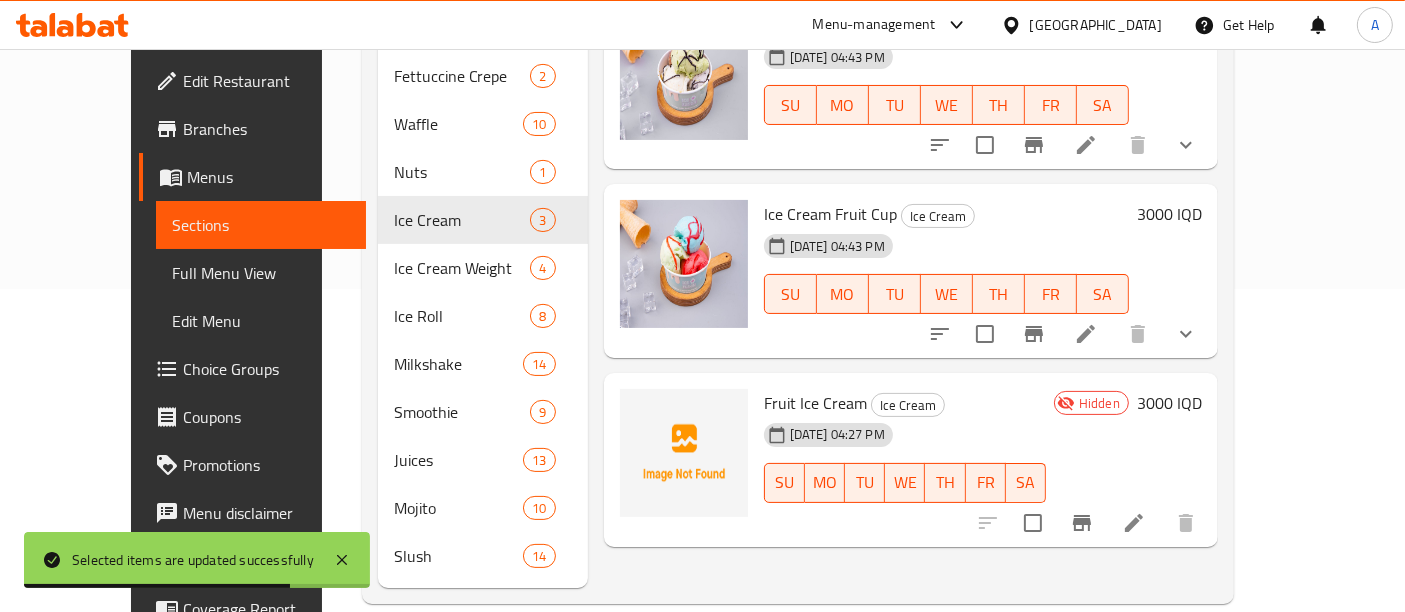 click on "06-06-2024 04:43 PM SU MO TU WE TH FR SA" at bounding box center [946, 280] 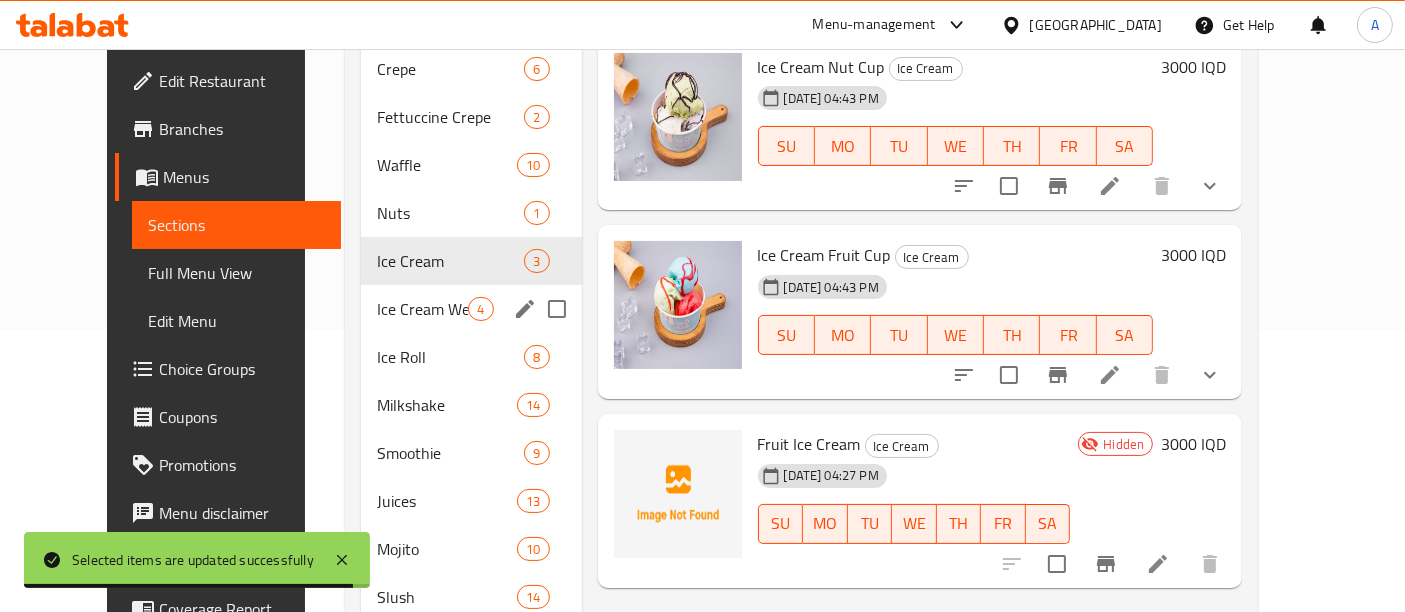 scroll, scrollTop: 323, scrollLeft: 0, axis: vertical 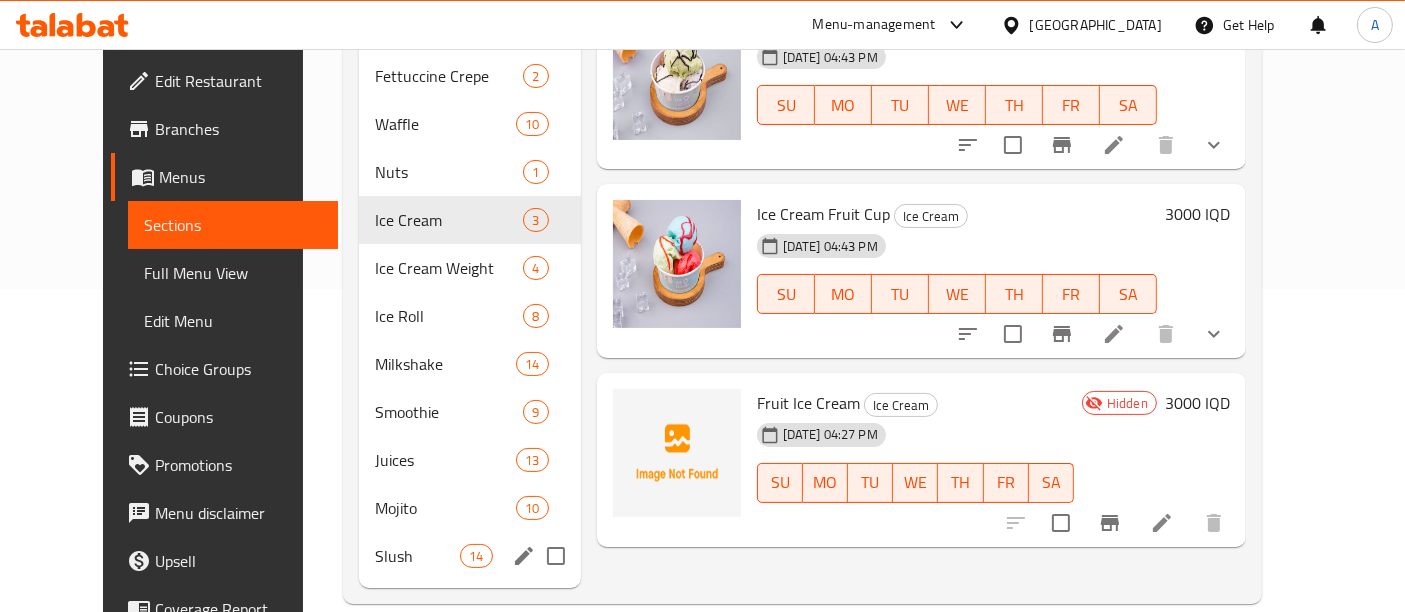 click on "Slush 14" at bounding box center [470, 556] 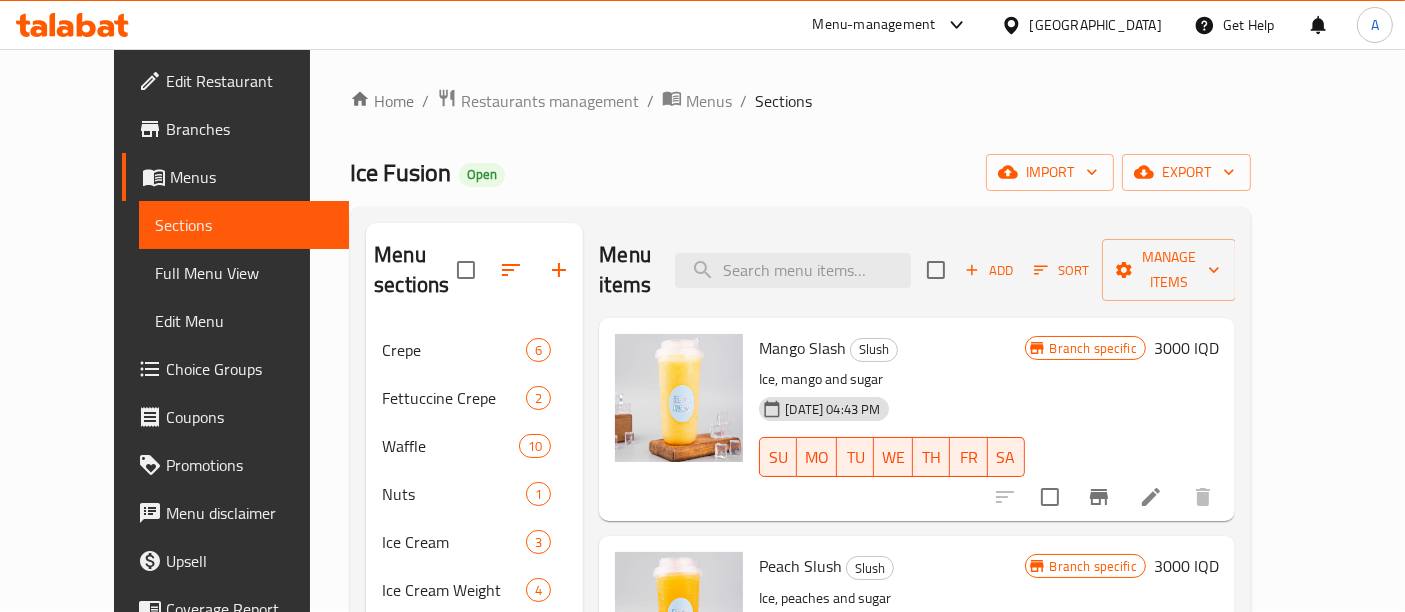 scroll, scrollTop: 0, scrollLeft: 0, axis: both 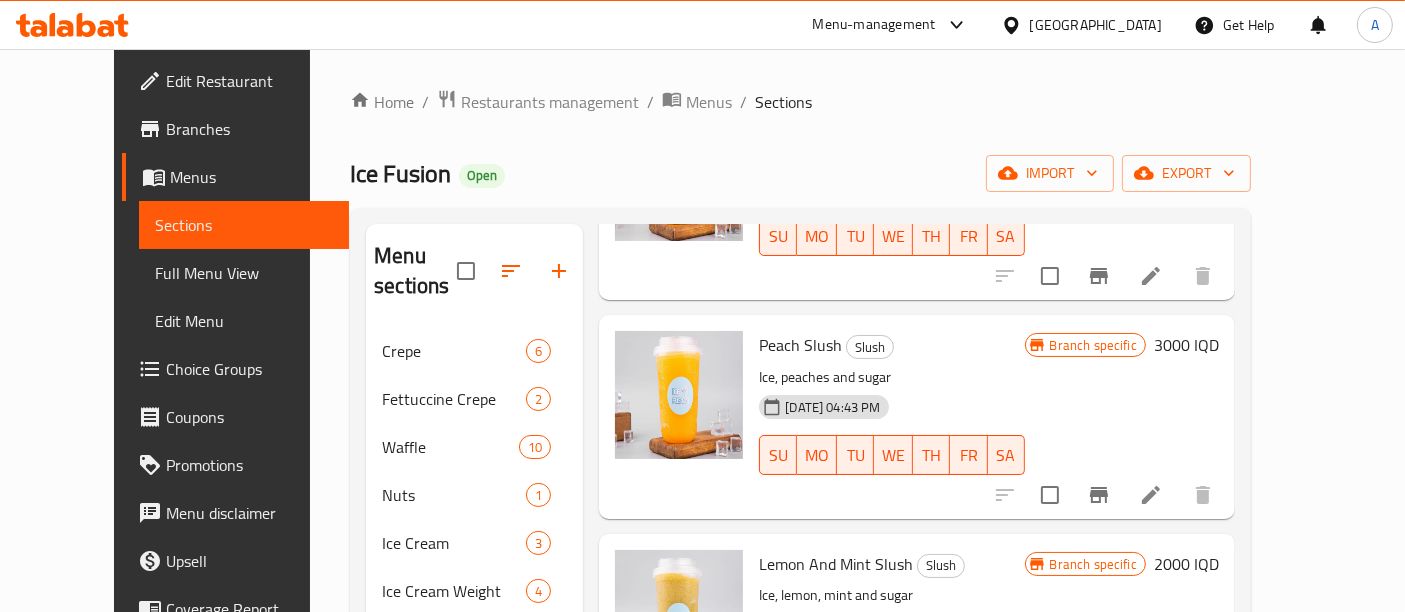 click 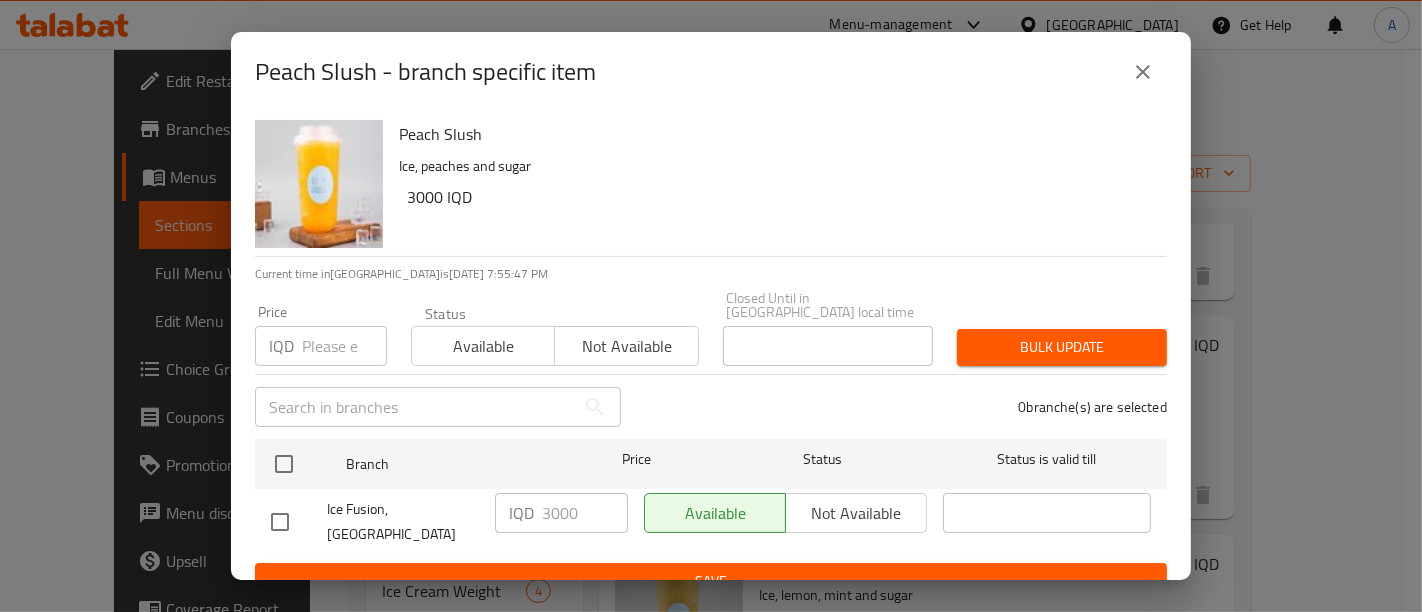 click 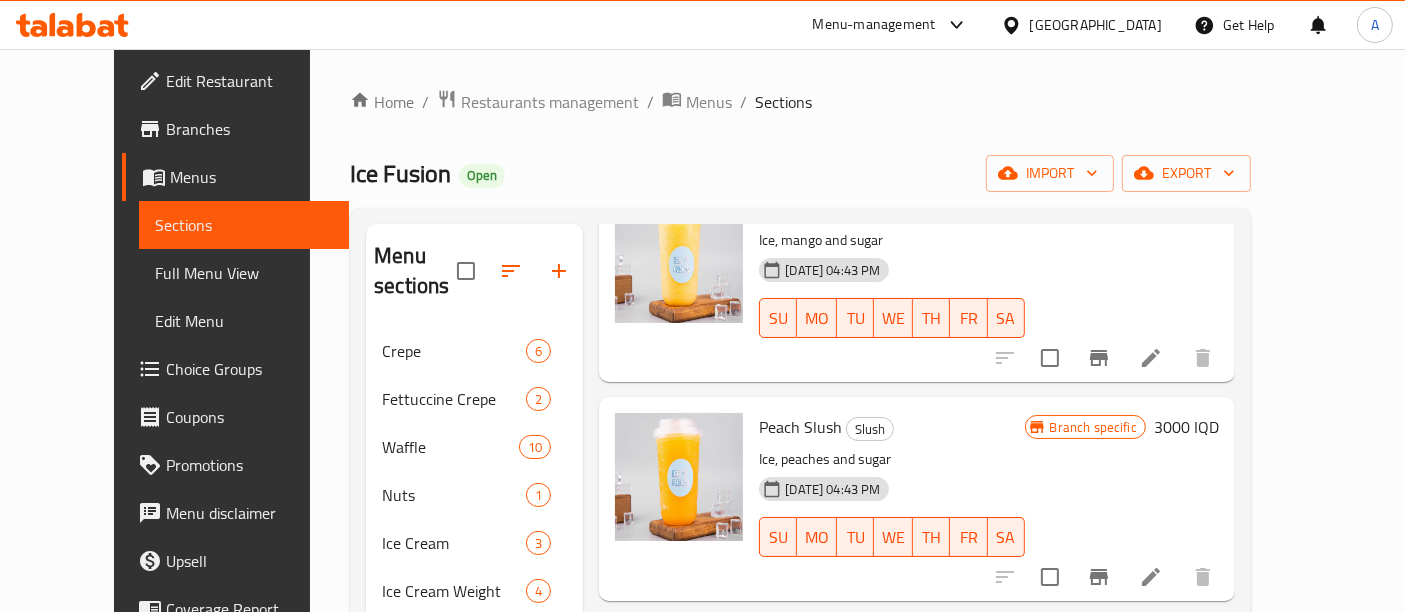 scroll, scrollTop: 111, scrollLeft: 0, axis: vertical 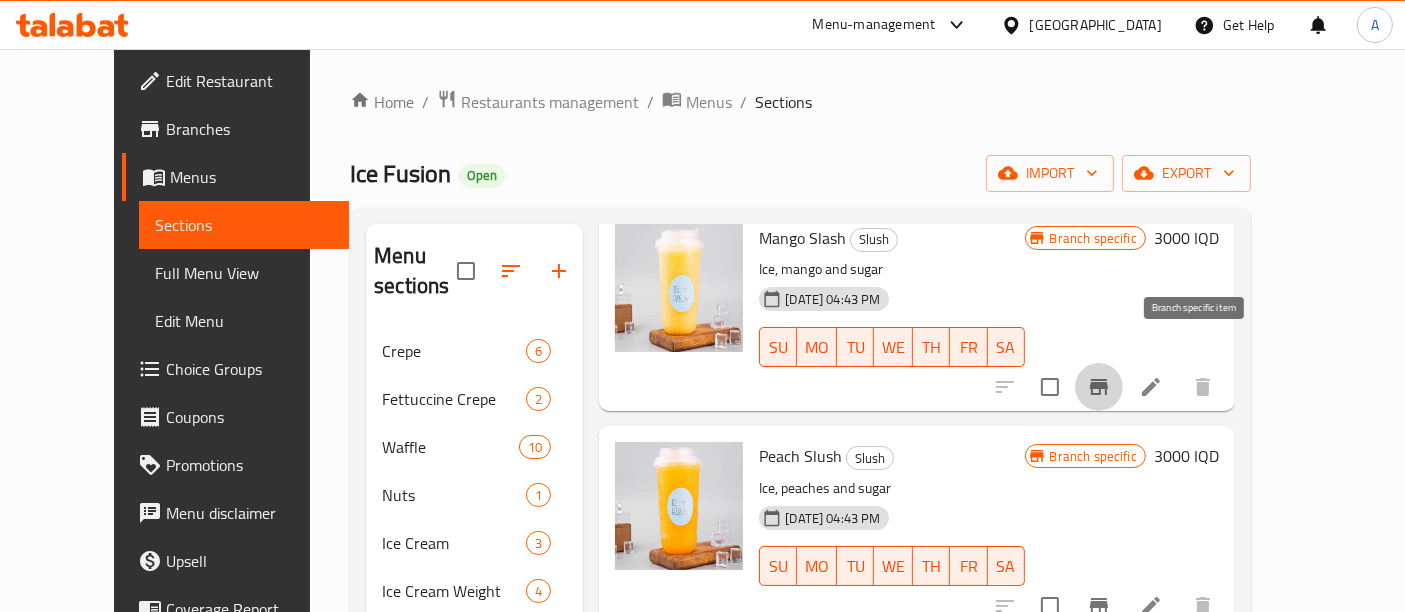 click 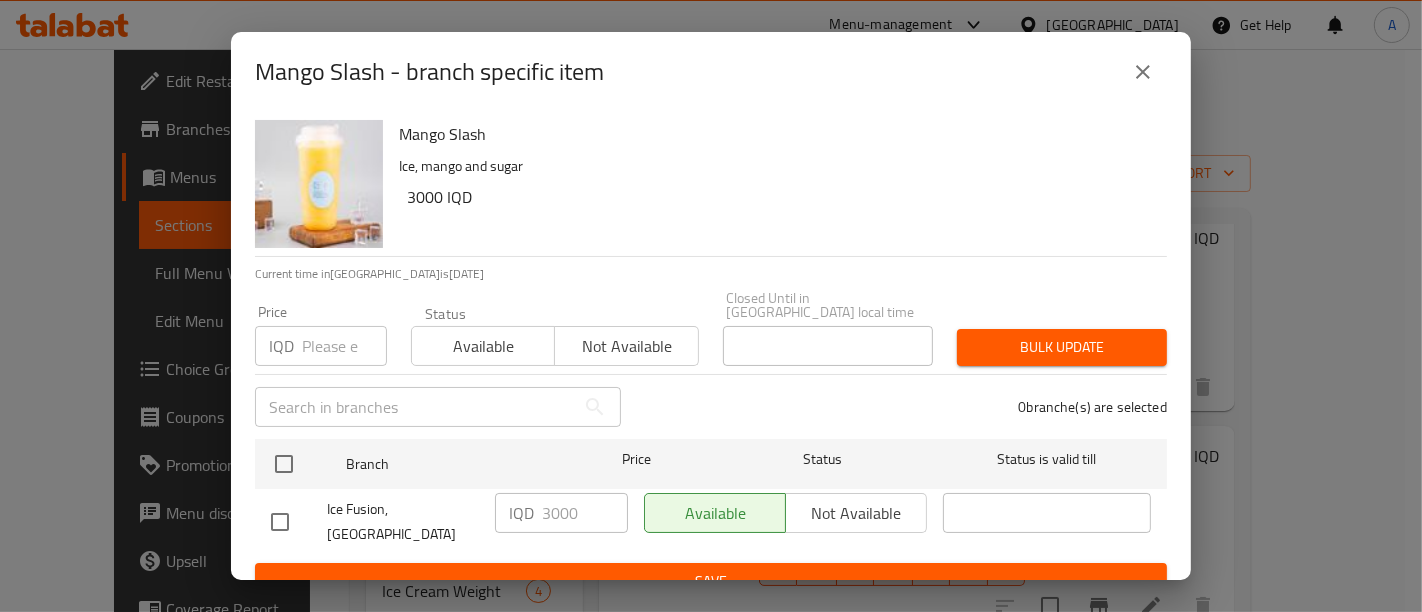 click 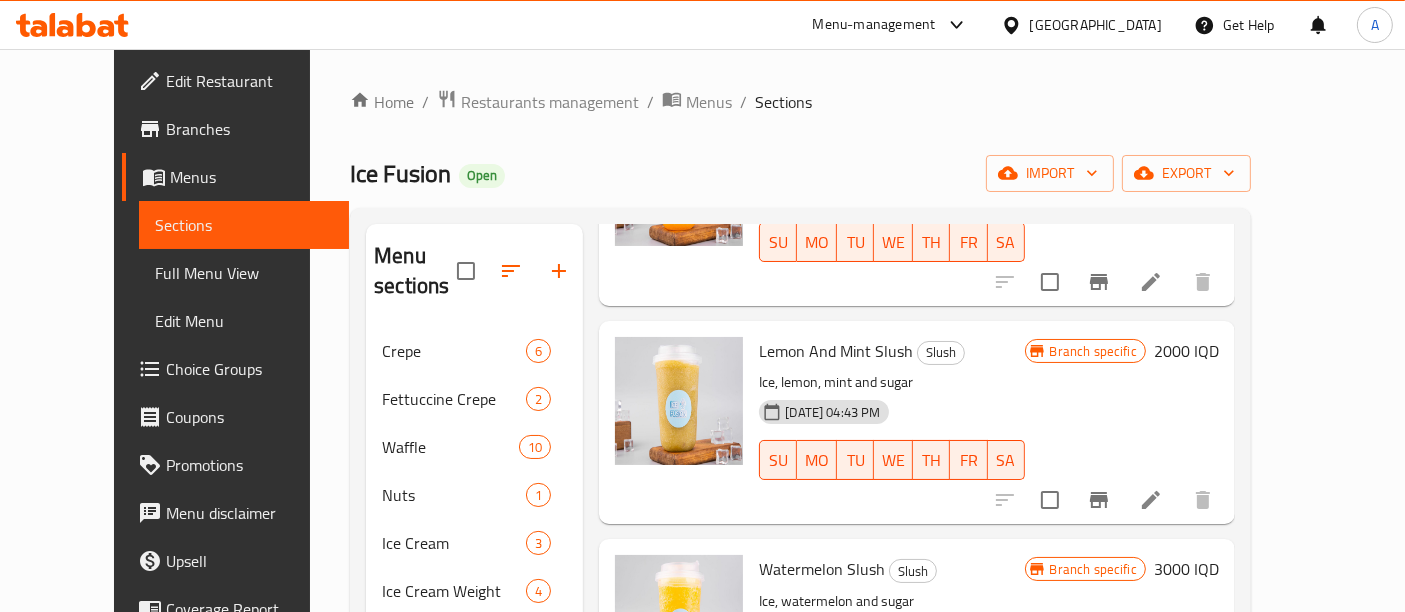 scroll, scrollTop: 444, scrollLeft: 0, axis: vertical 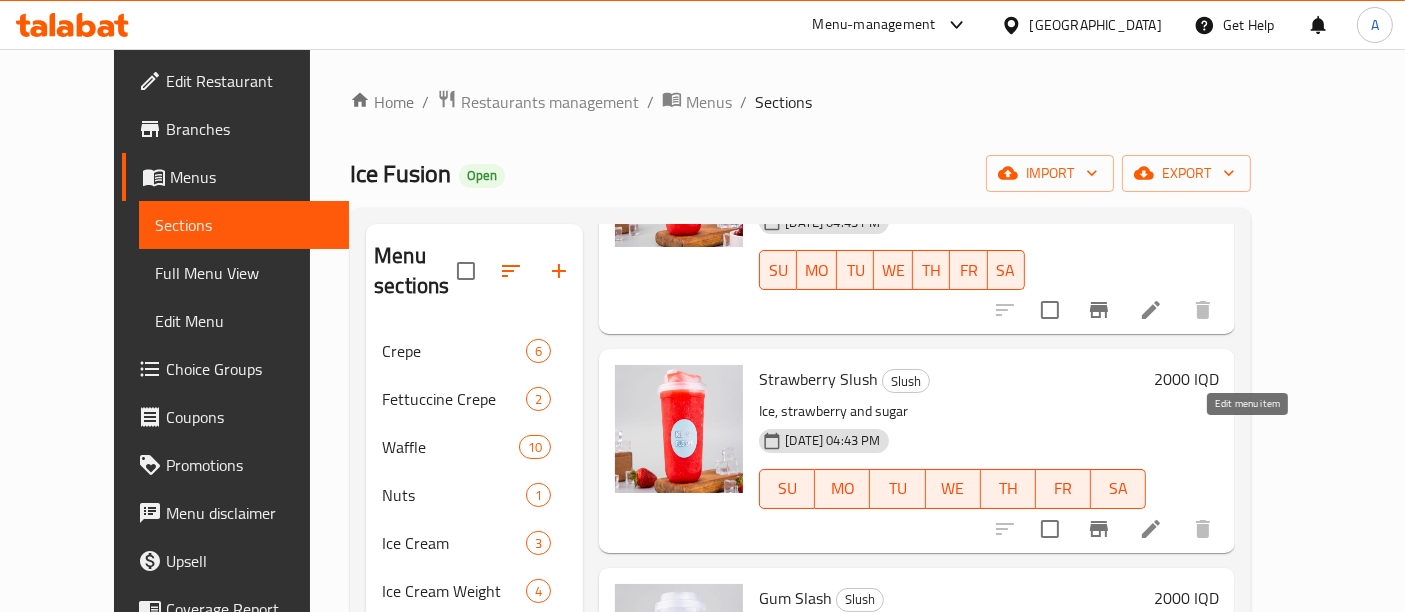 click 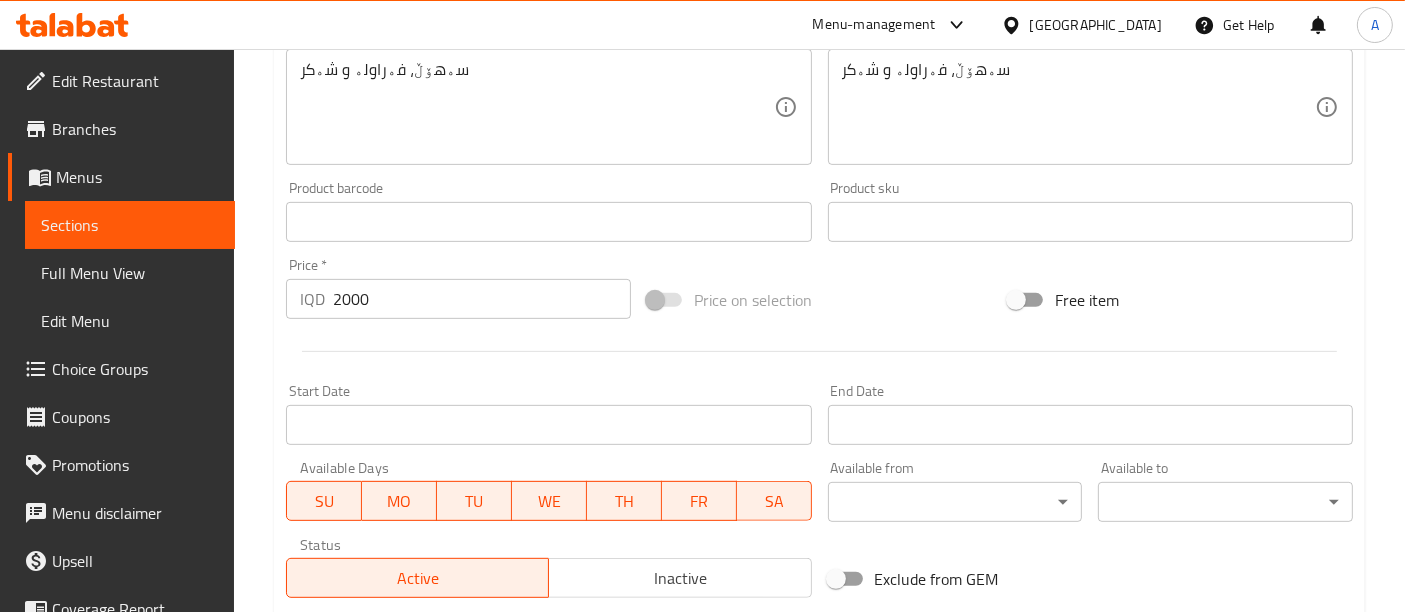 scroll, scrollTop: 777, scrollLeft: 0, axis: vertical 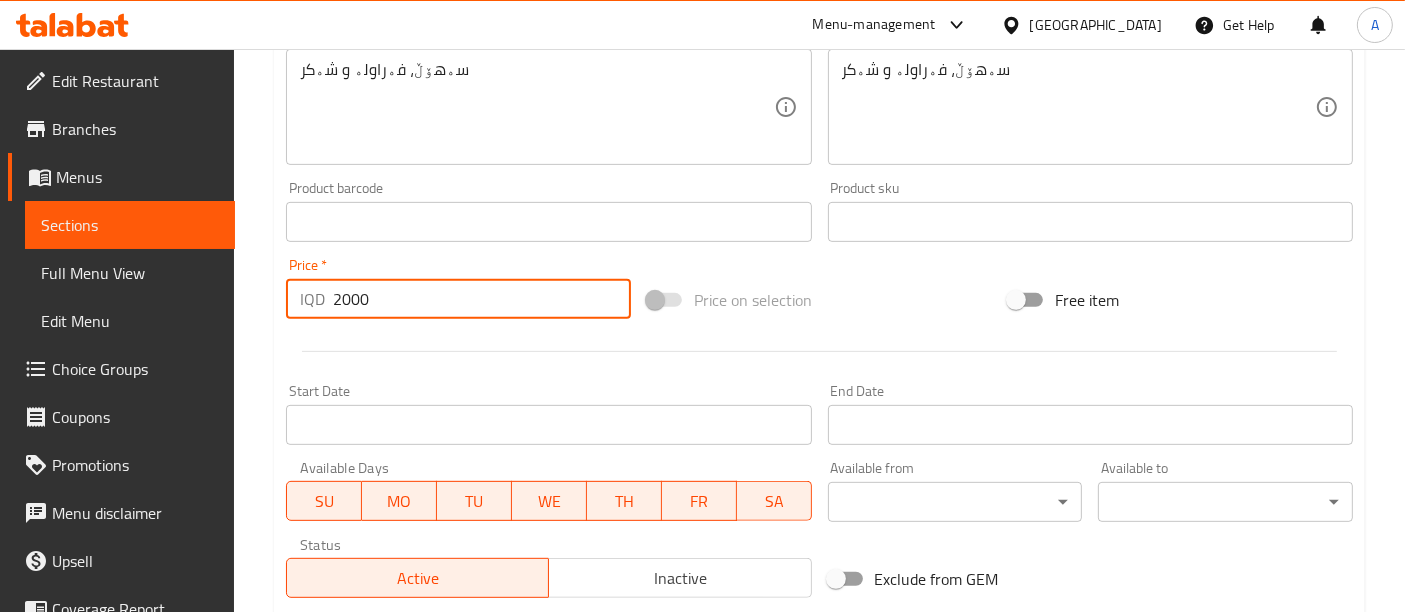 drag, startPoint x: 339, startPoint y: 306, endPoint x: 328, endPoint y: 309, distance: 11.401754 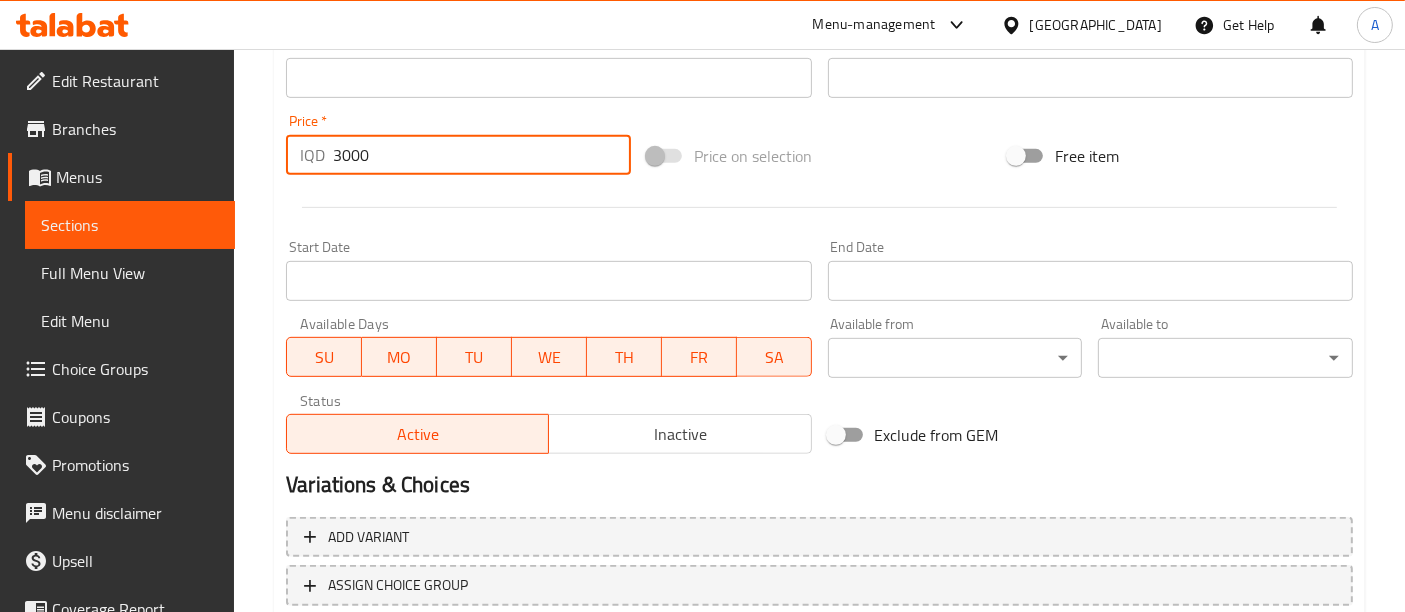 scroll, scrollTop: 1057, scrollLeft: 0, axis: vertical 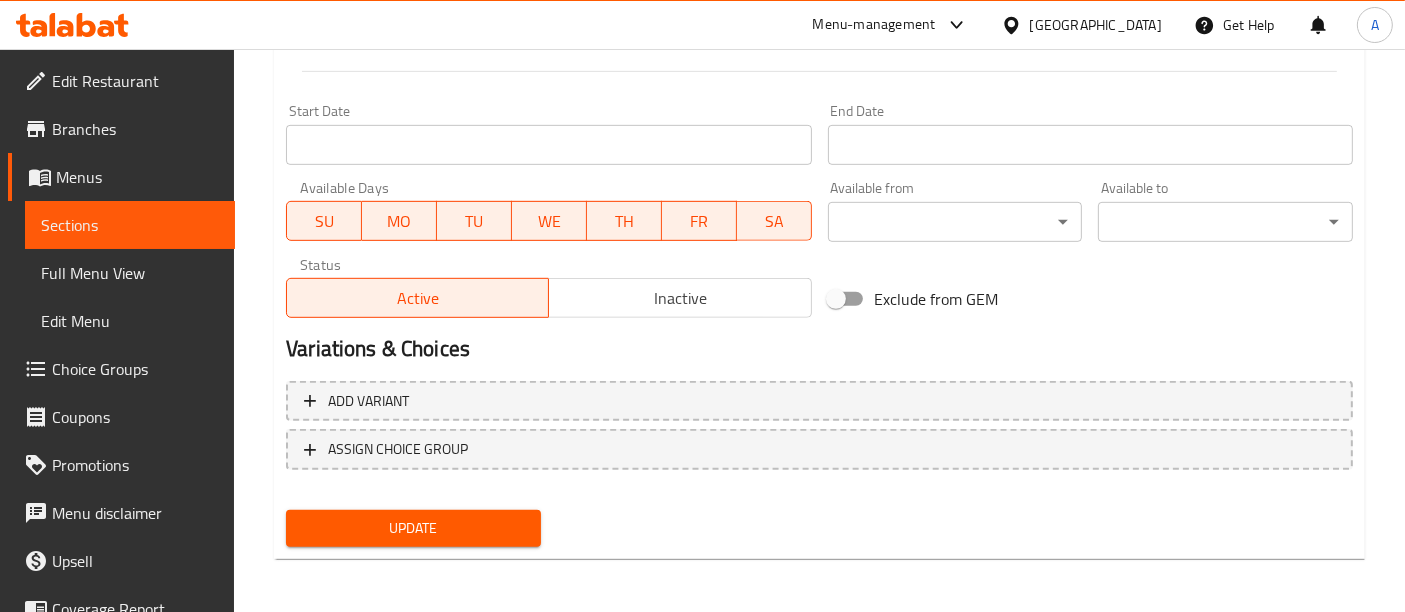 type on "3000" 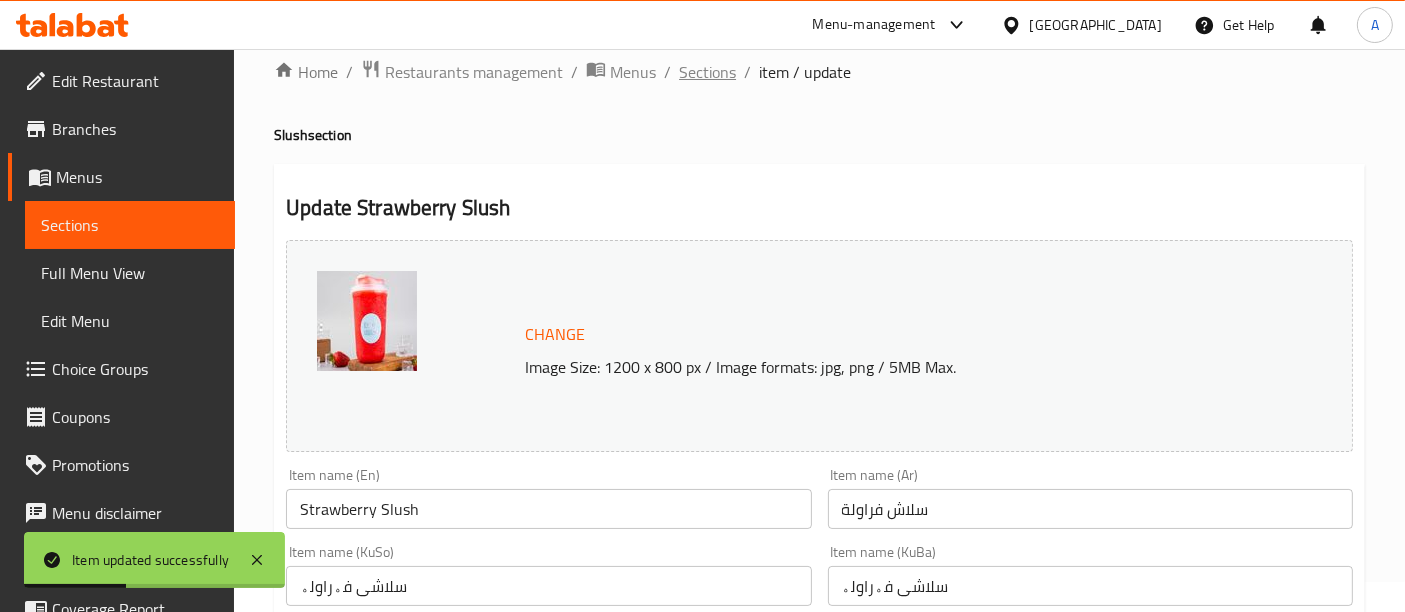 scroll, scrollTop: 0, scrollLeft: 0, axis: both 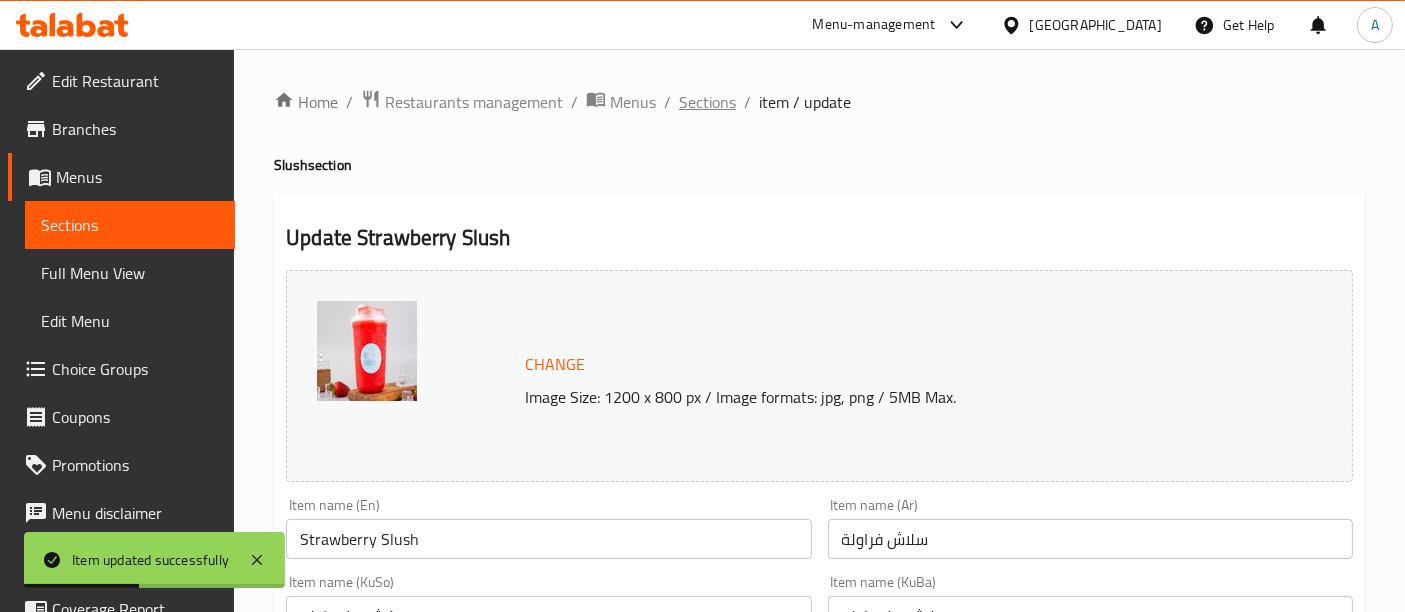 click on "Sections" at bounding box center (707, 102) 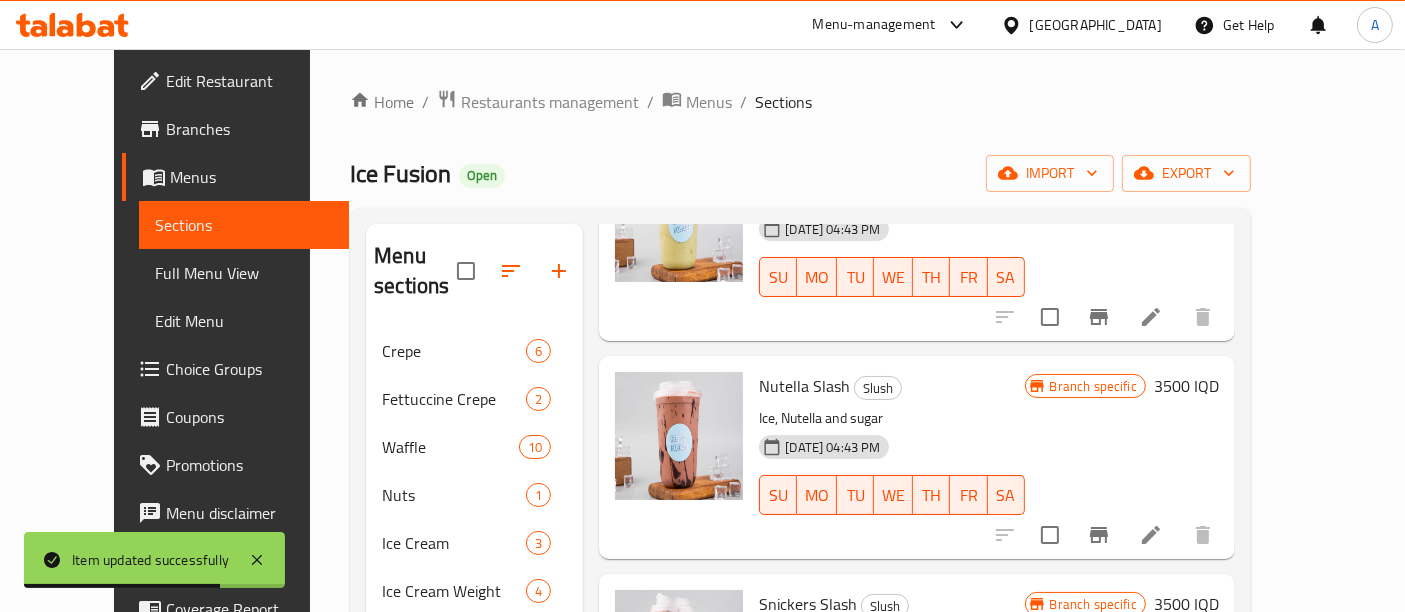 scroll, scrollTop: 2451, scrollLeft: 0, axis: vertical 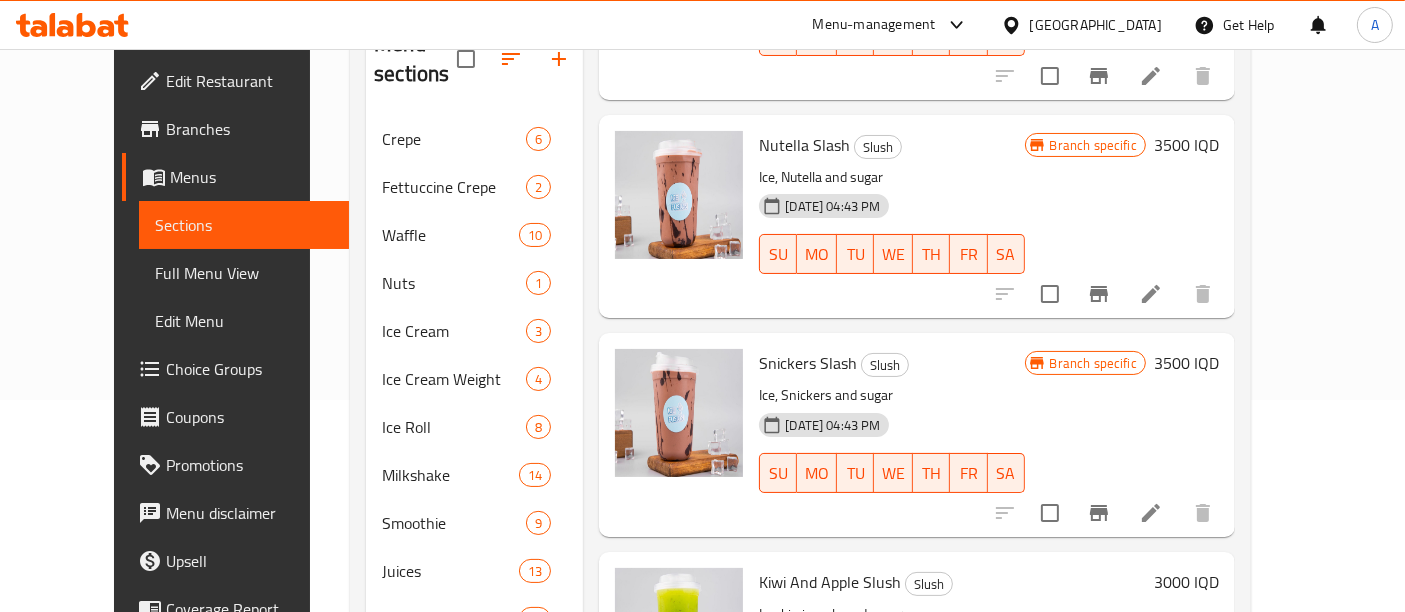 drag, startPoint x: 1223, startPoint y: 305, endPoint x: 1011, endPoint y: 282, distance: 213.24399 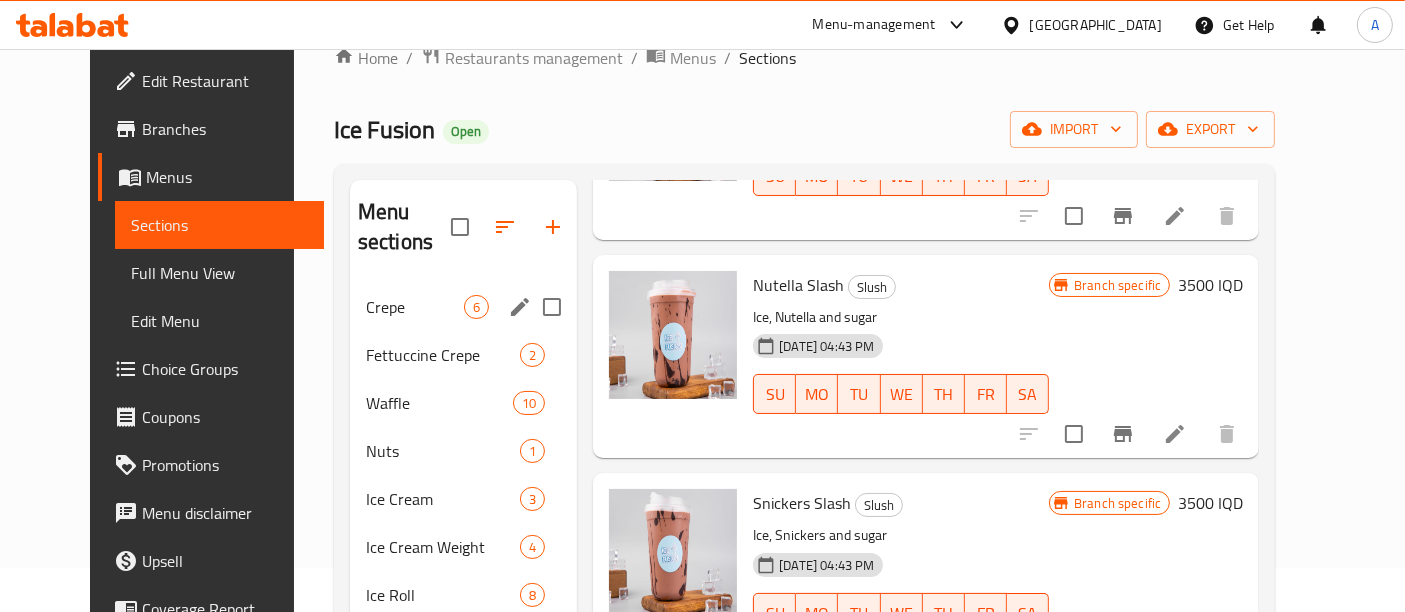 scroll, scrollTop: 0, scrollLeft: 0, axis: both 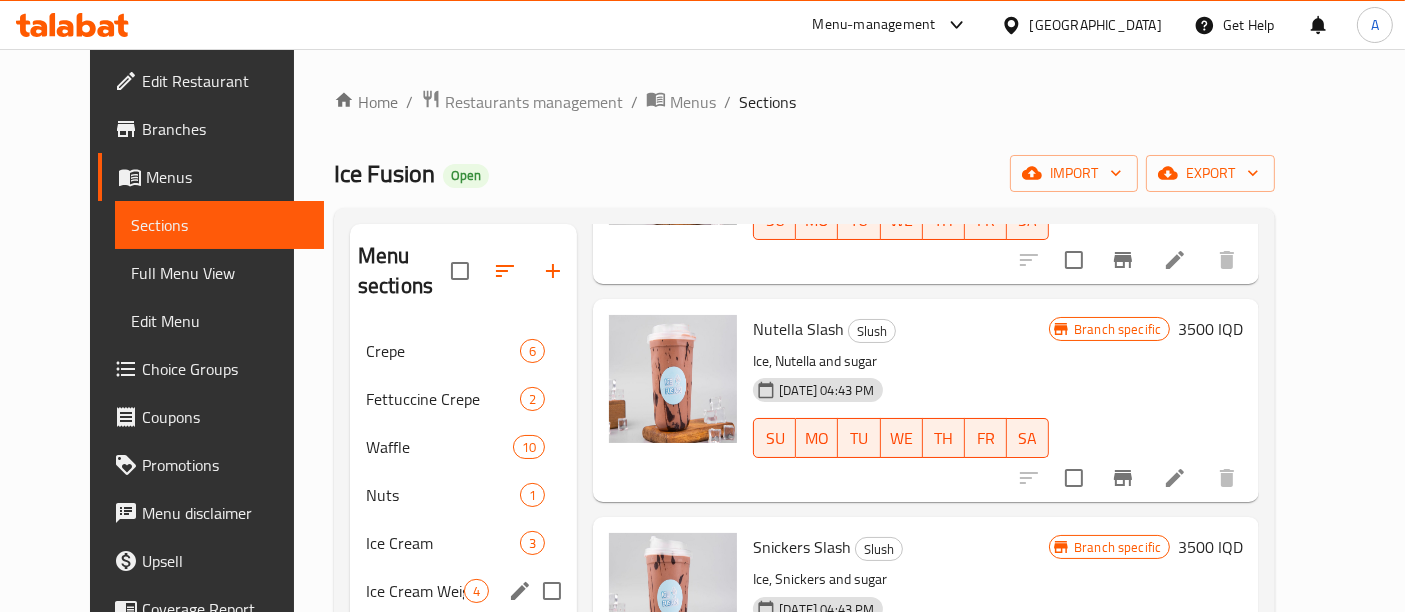 click on "Ice Cream Weight 4" at bounding box center [463, 591] 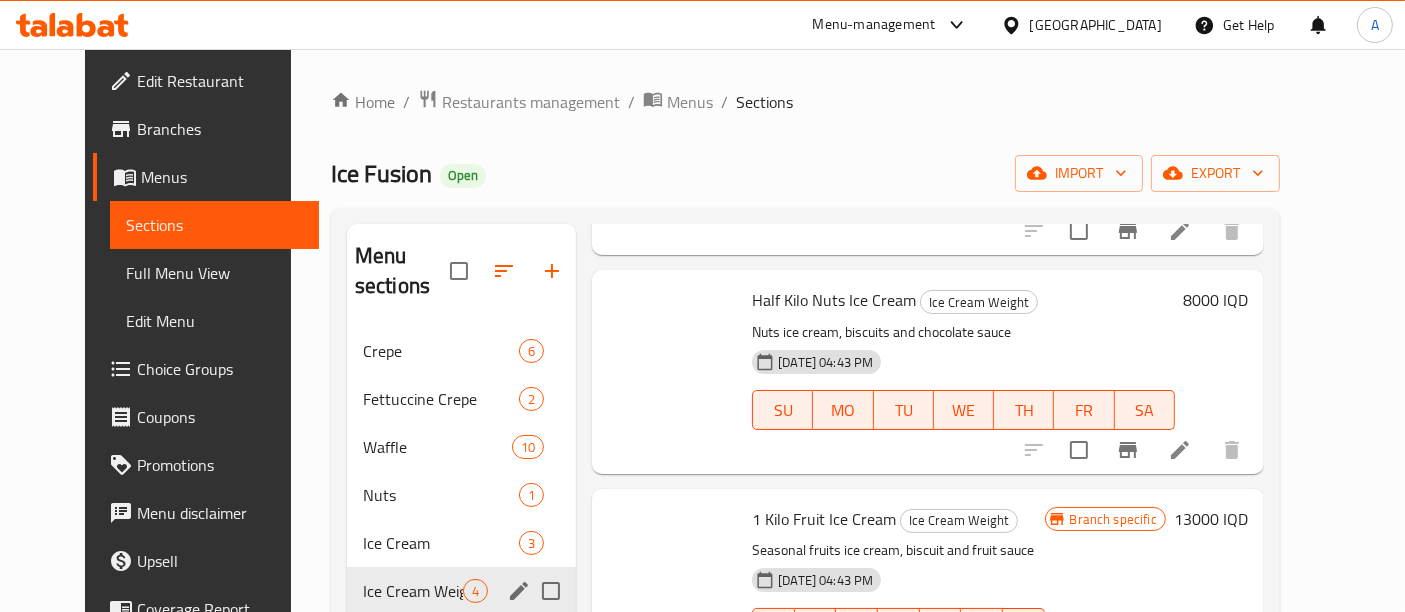 scroll, scrollTop: 267, scrollLeft: 0, axis: vertical 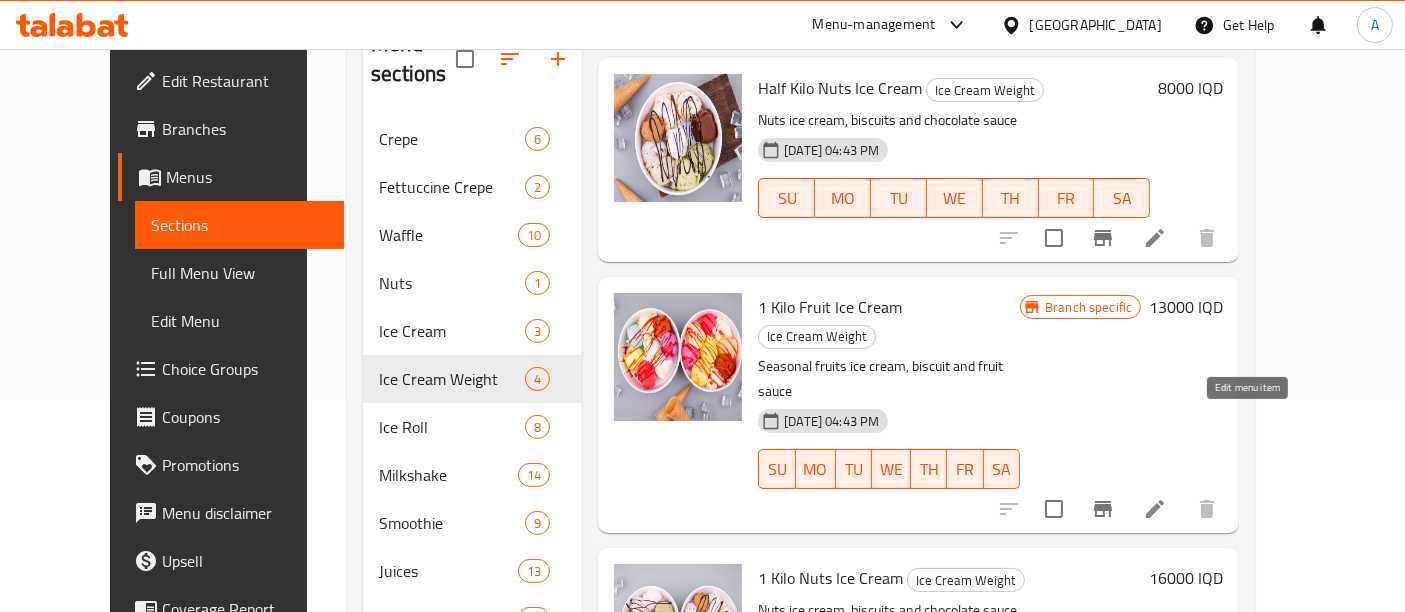 click 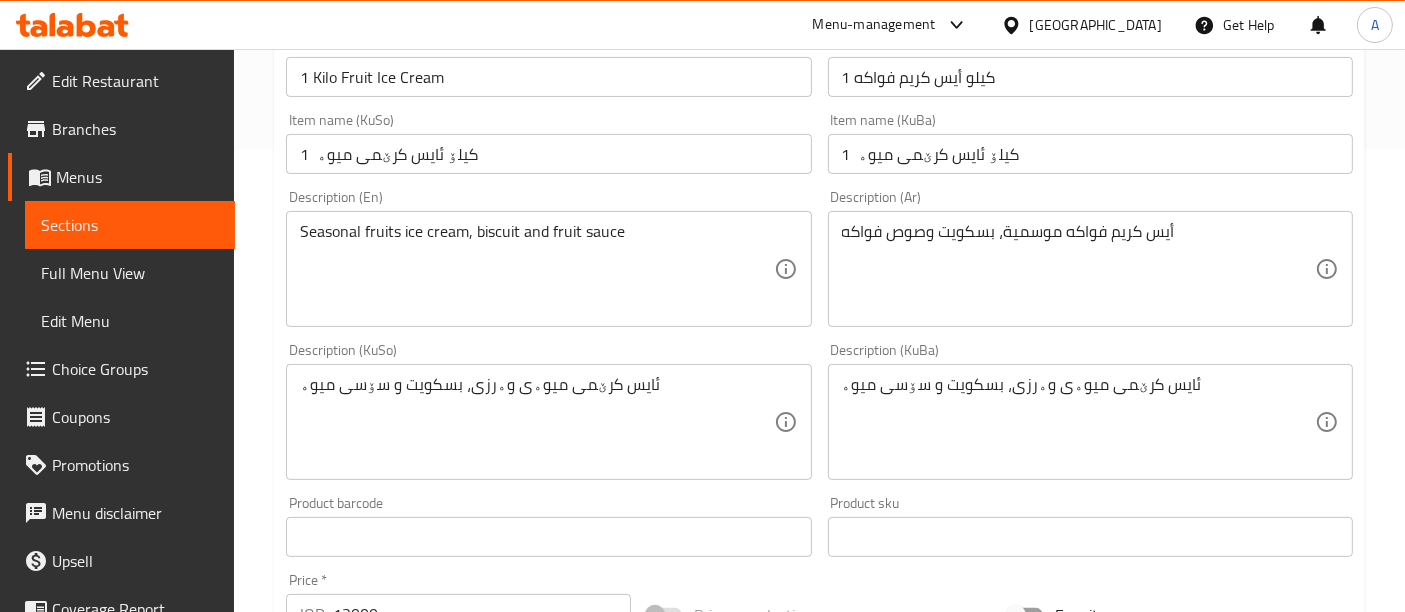 scroll, scrollTop: 666, scrollLeft: 0, axis: vertical 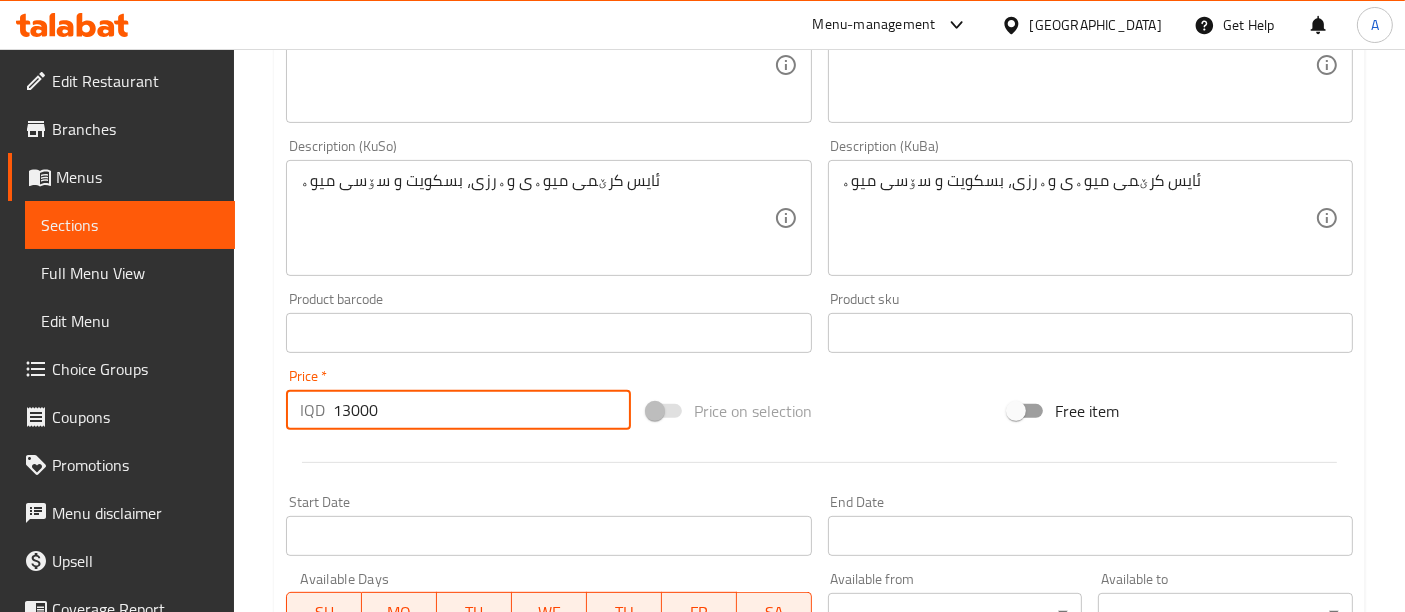 click on "13000" at bounding box center [482, 410] 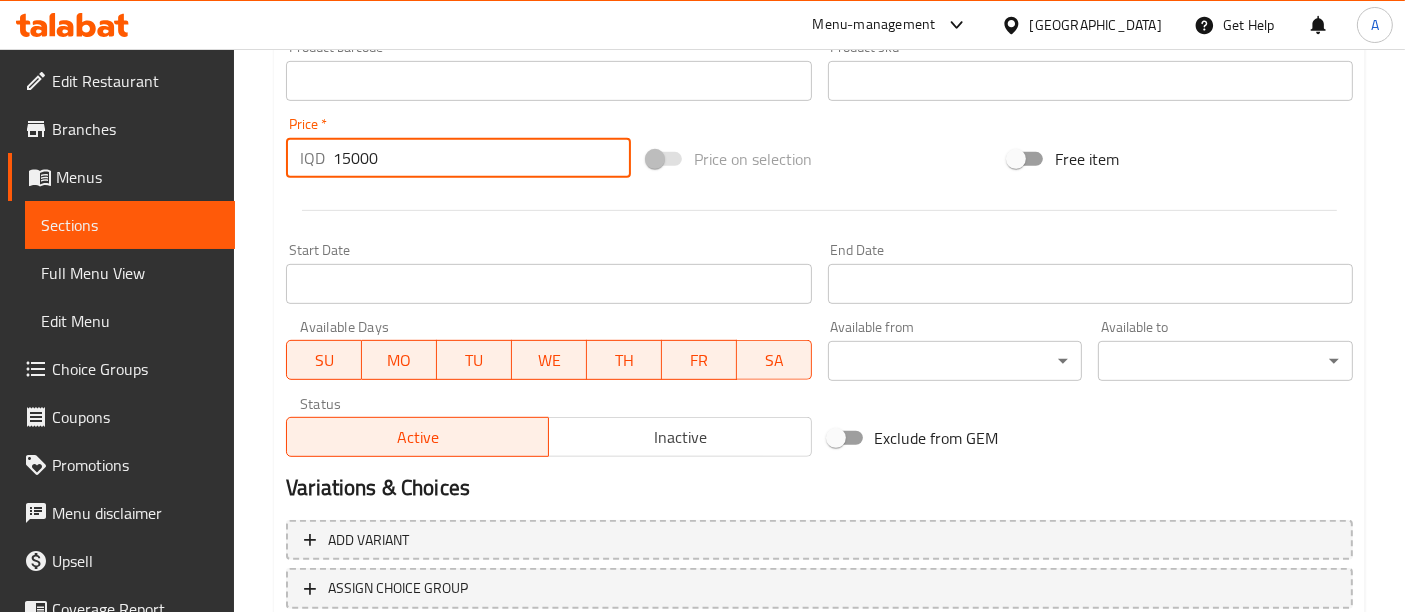 scroll, scrollTop: 1057, scrollLeft: 0, axis: vertical 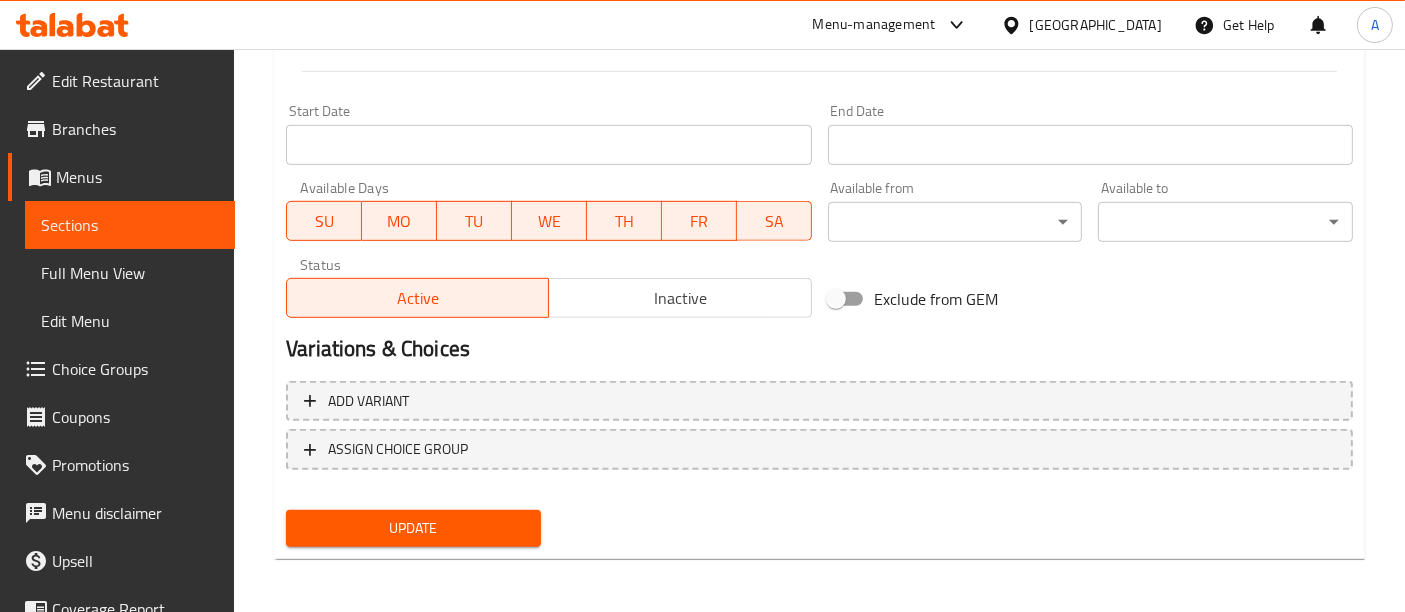 type on "15000" 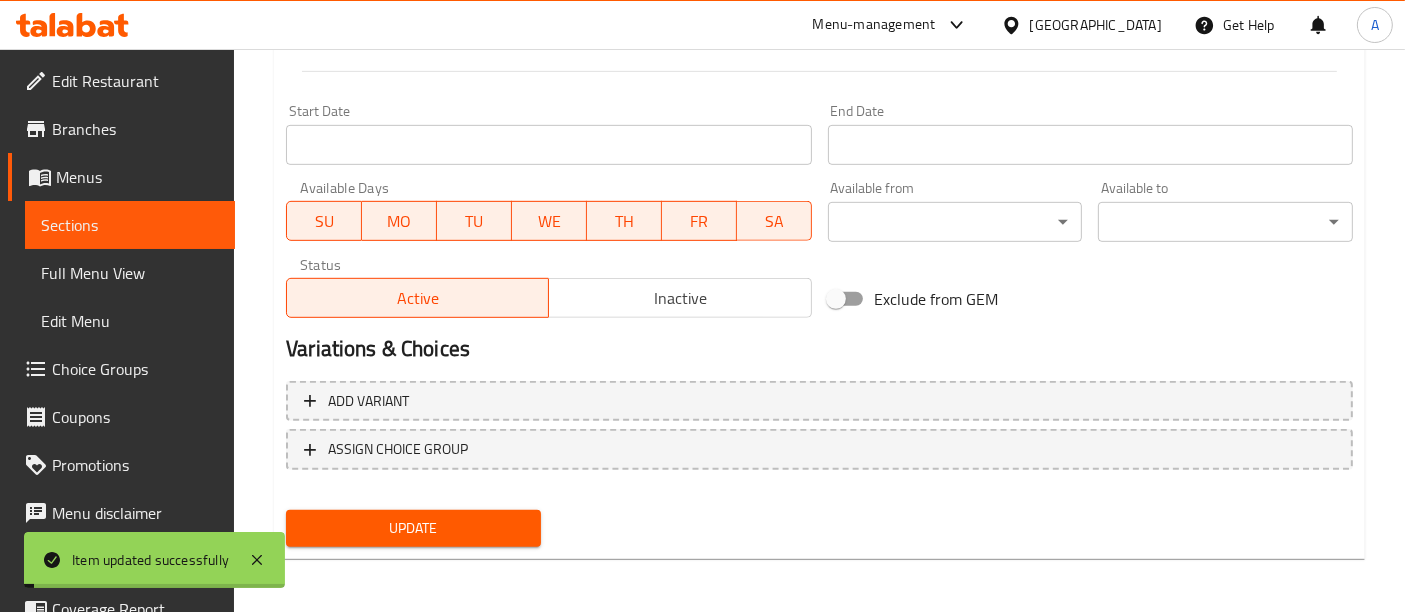 scroll, scrollTop: 521, scrollLeft: 0, axis: vertical 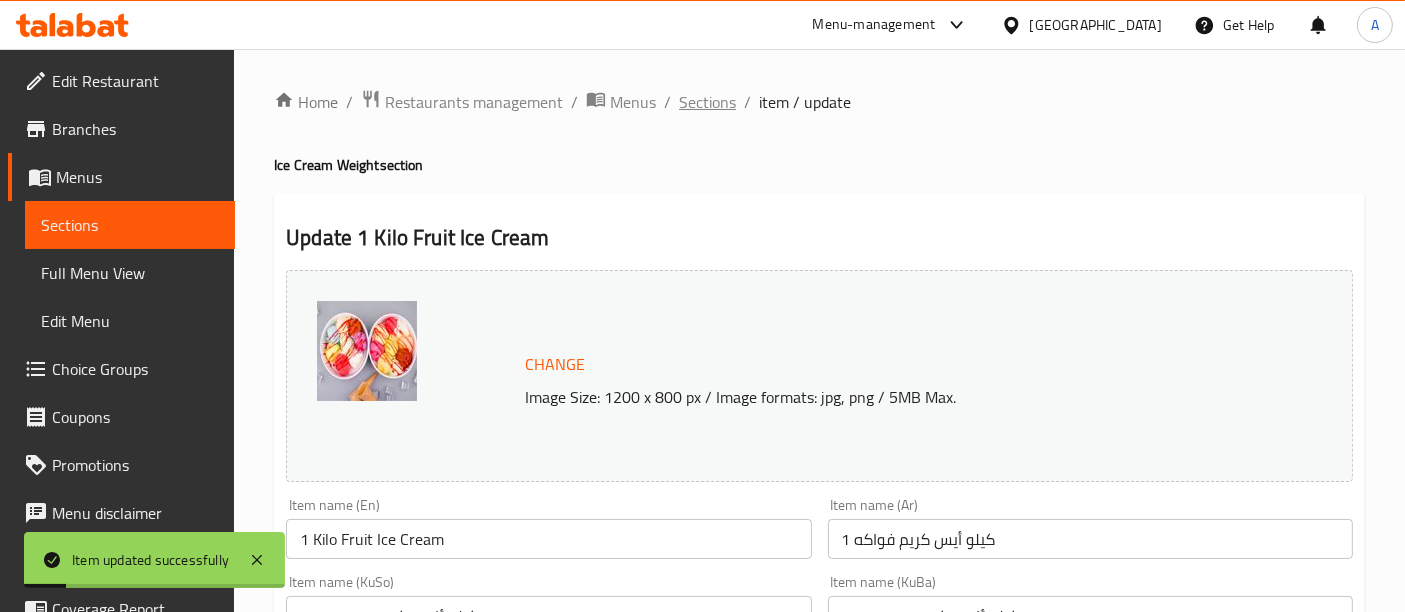 click on "Sections" at bounding box center [707, 102] 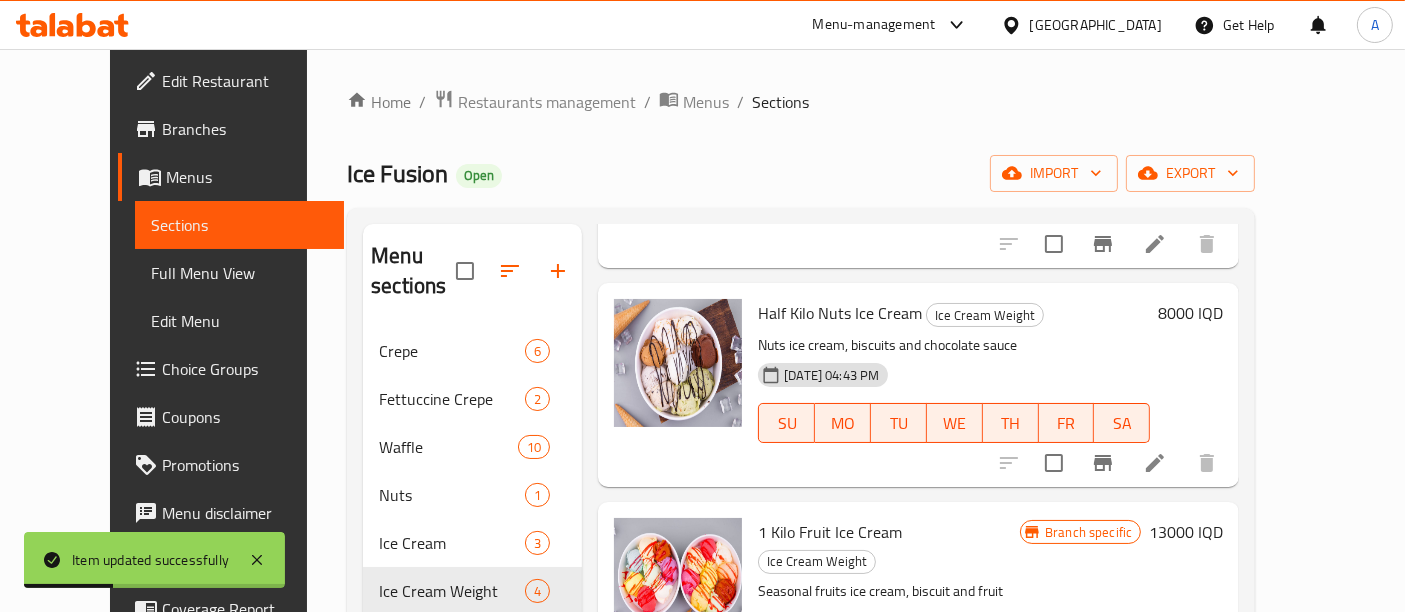 scroll, scrollTop: 267, scrollLeft: 0, axis: vertical 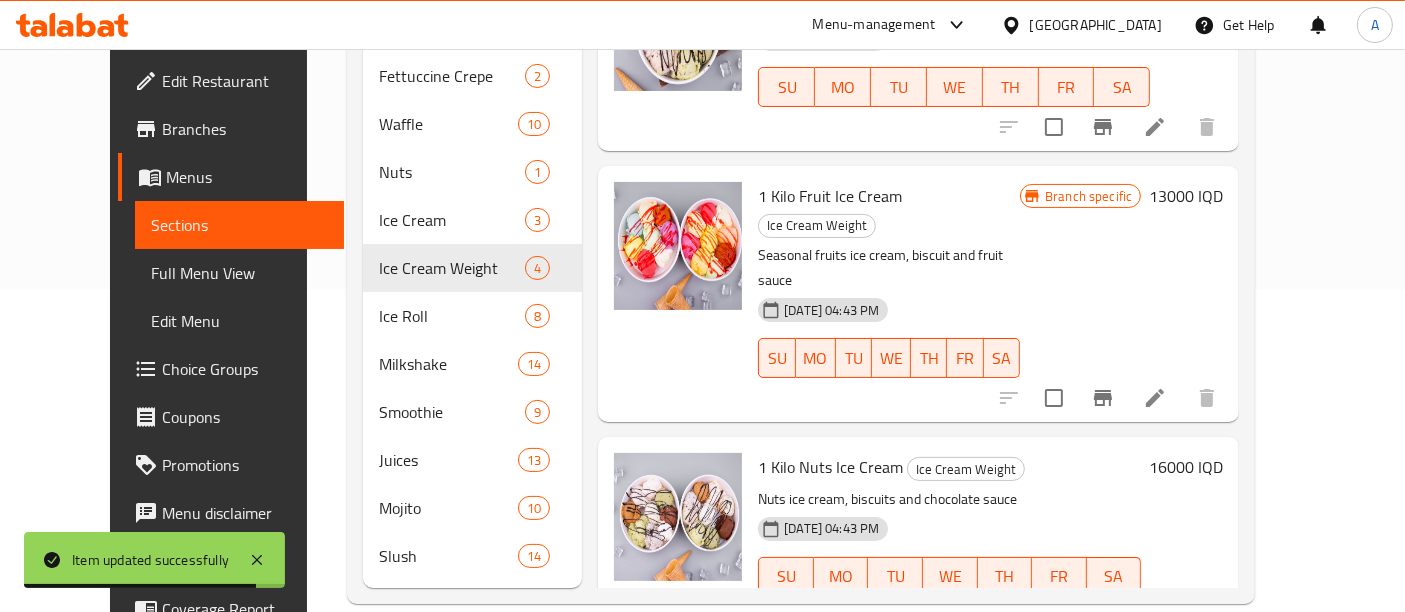 click 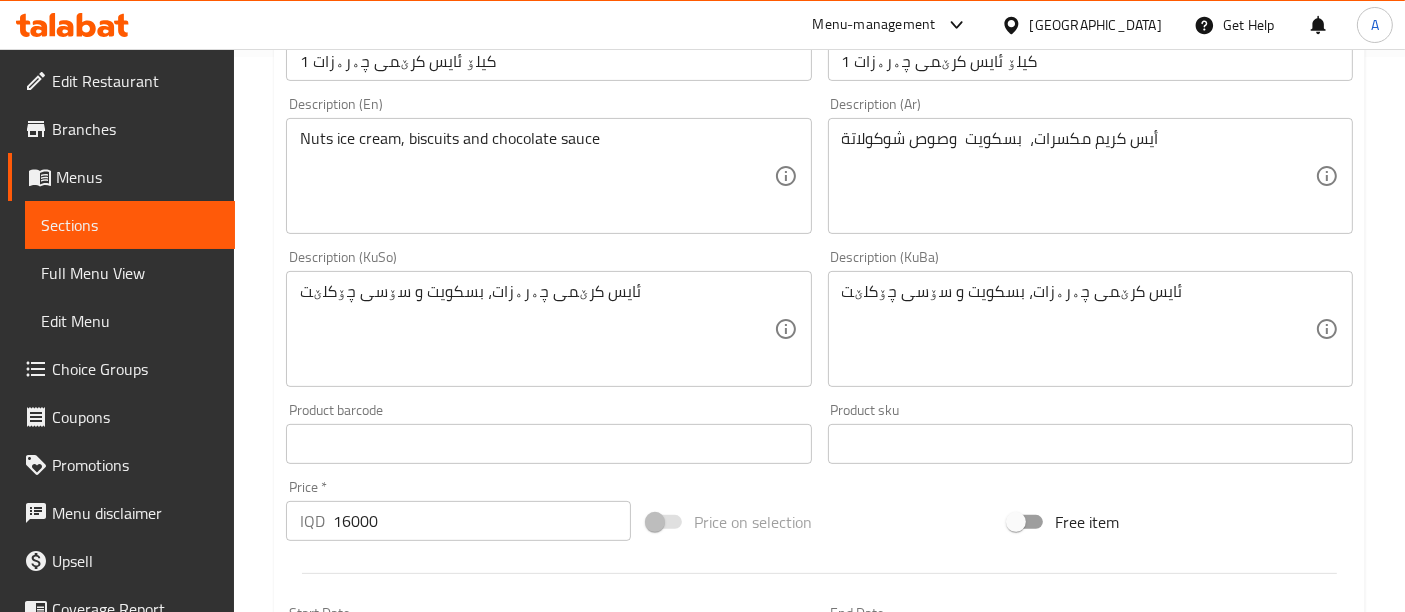scroll, scrollTop: 777, scrollLeft: 0, axis: vertical 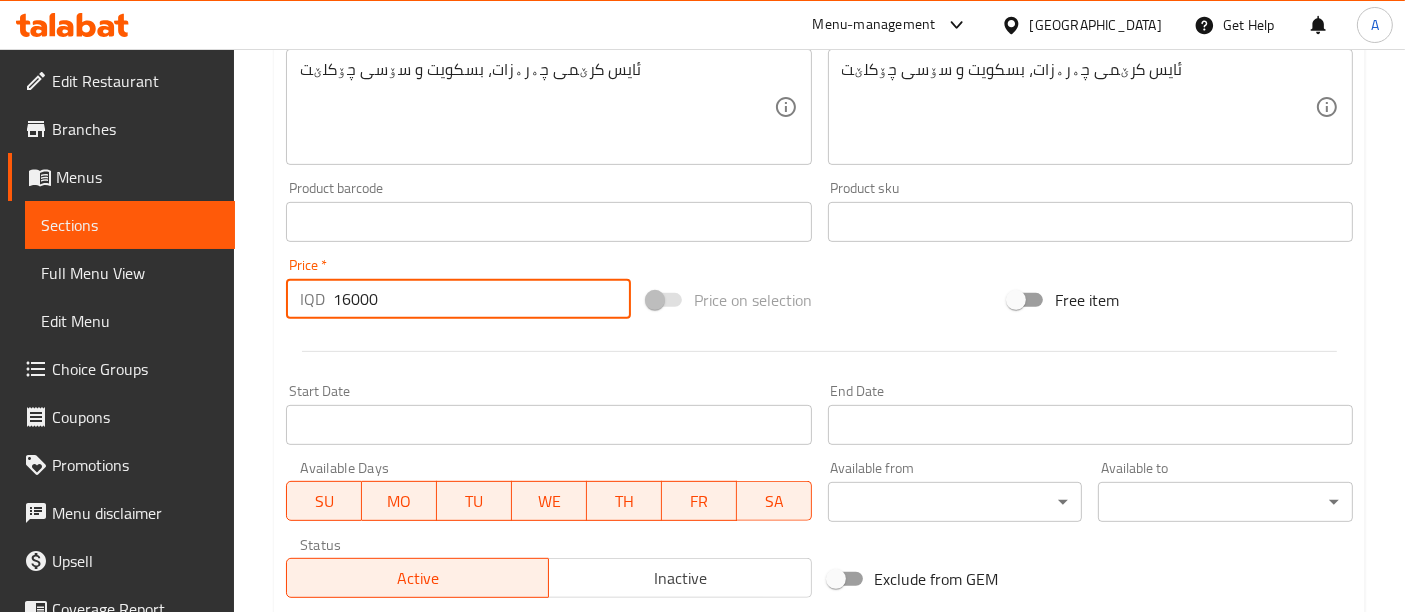 click on "16000" at bounding box center [482, 299] 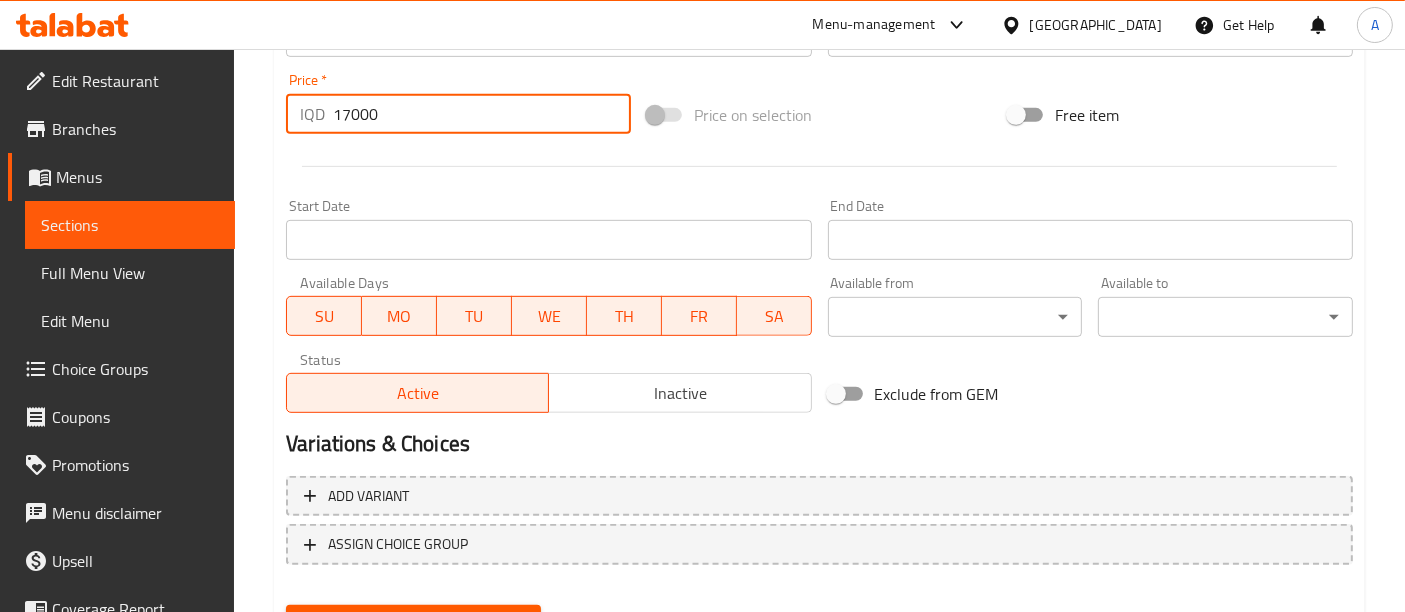 scroll, scrollTop: 1000, scrollLeft: 0, axis: vertical 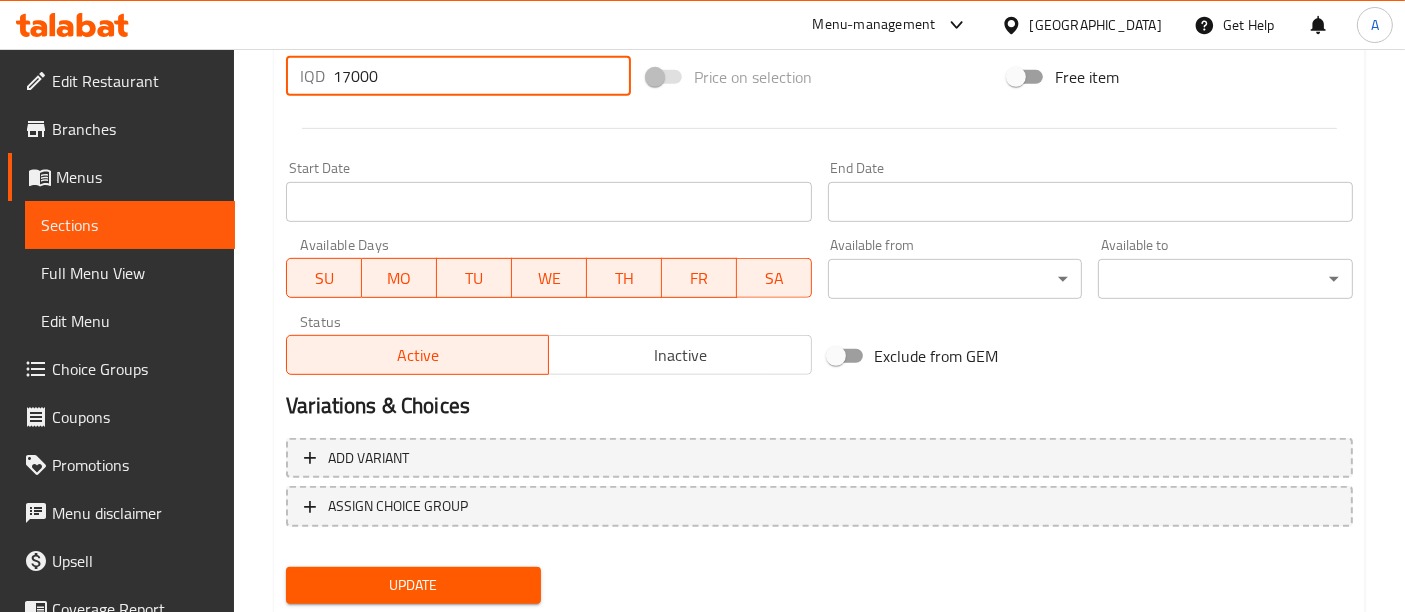 type on "17000" 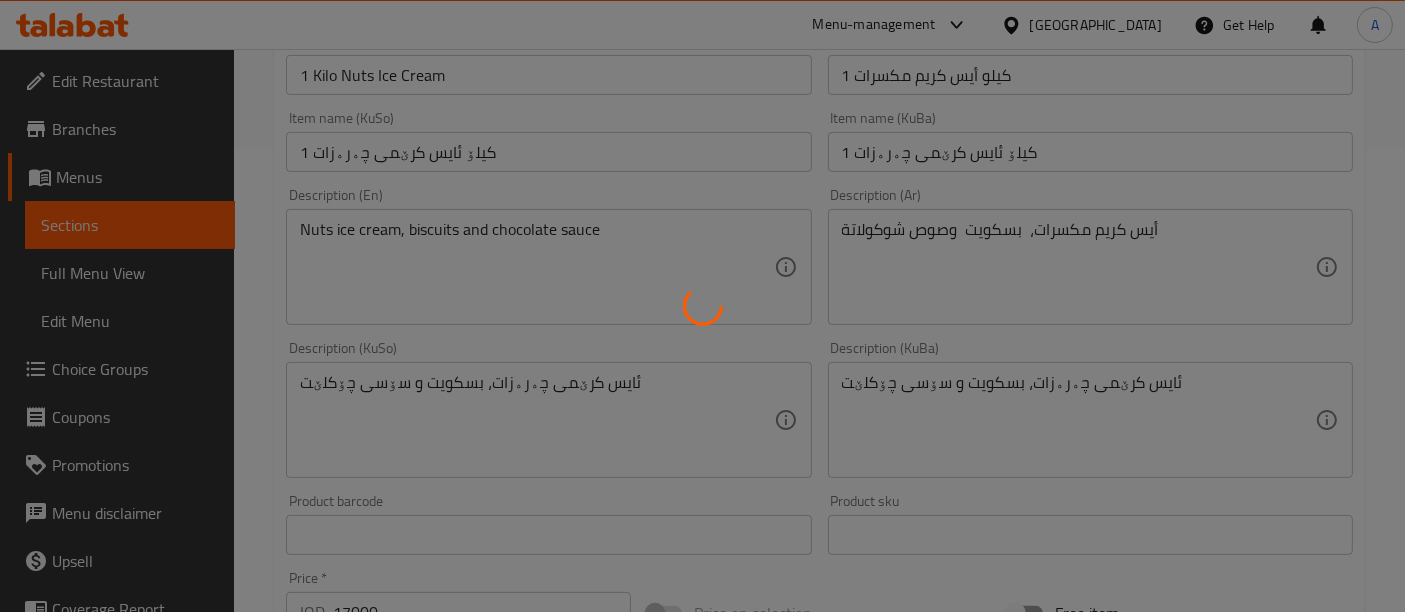 scroll, scrollTop: 0, scrollLeft: 0, axis: both 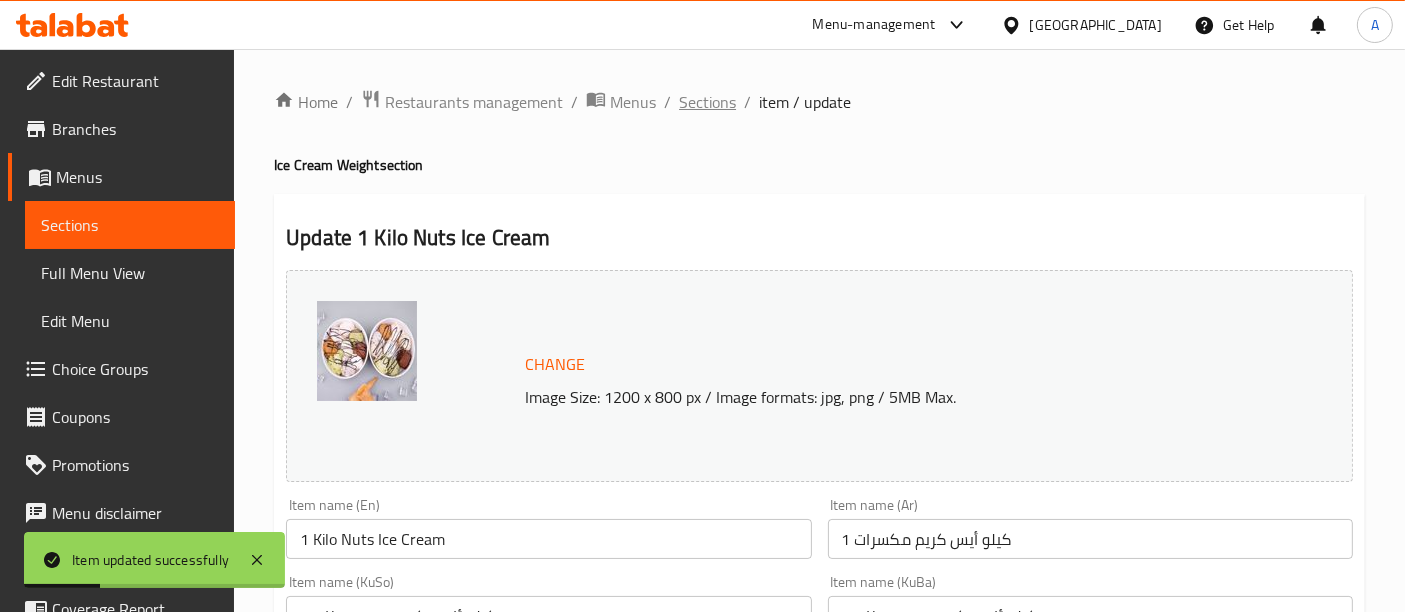 click on "Sections" at bounding box center [707, 102] 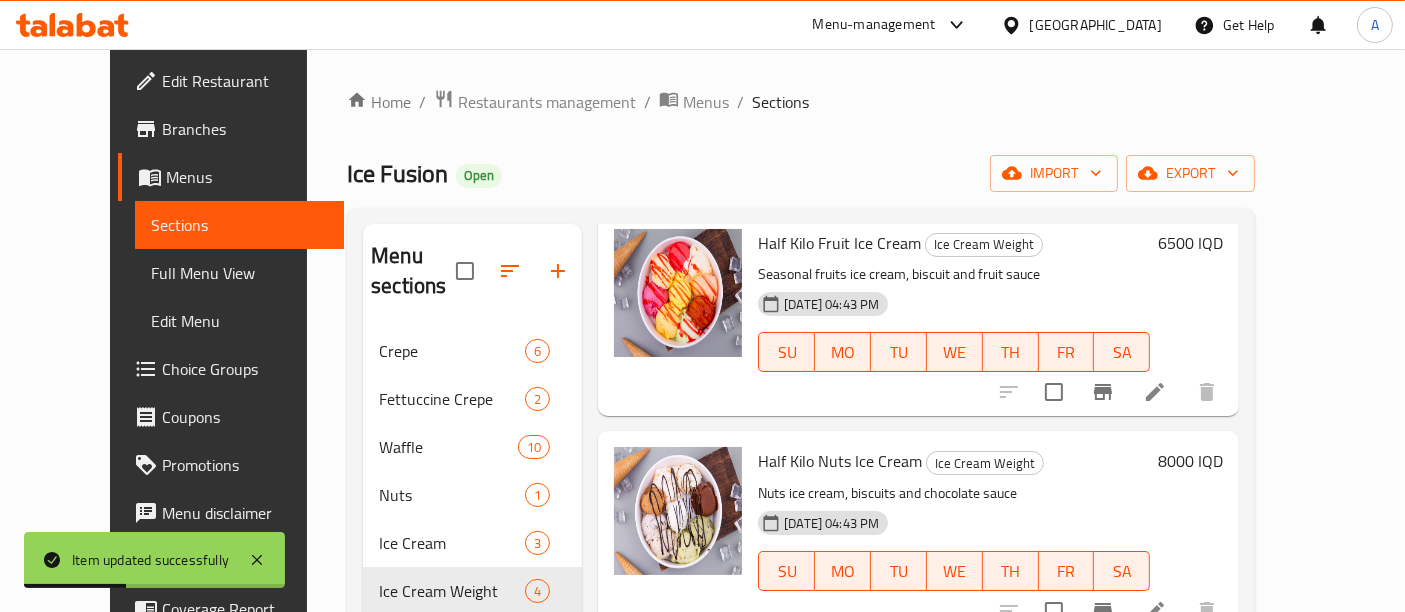 scroll, scrollTop: 222, scrollLeft: 0, axis: vertical 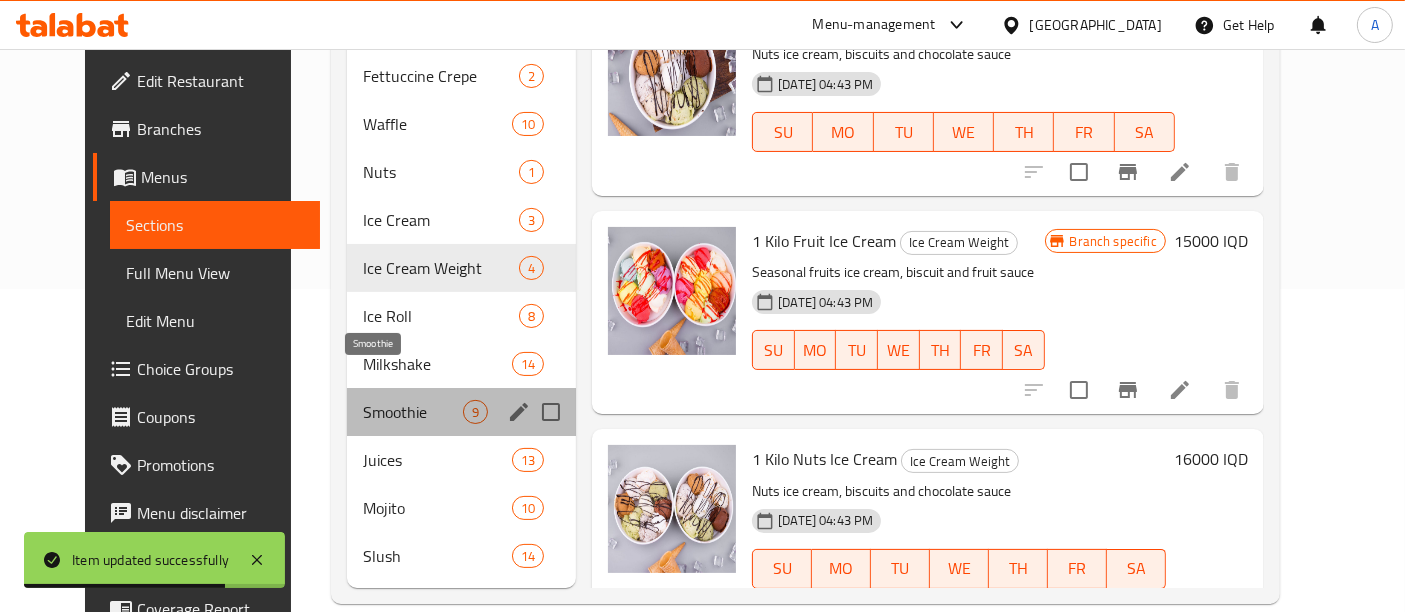 click on "Smoothie" at bounding box center (413, 412) 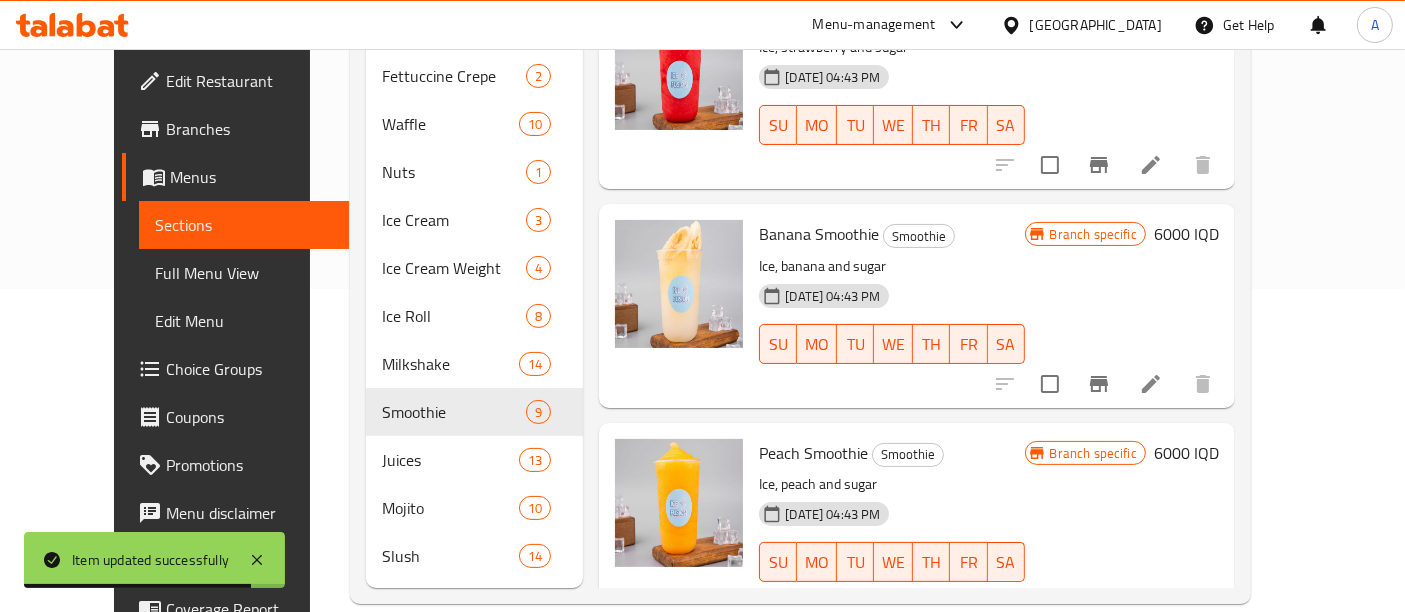 scroll, scrollTop: 0, scrollLeft: 0, axis: both 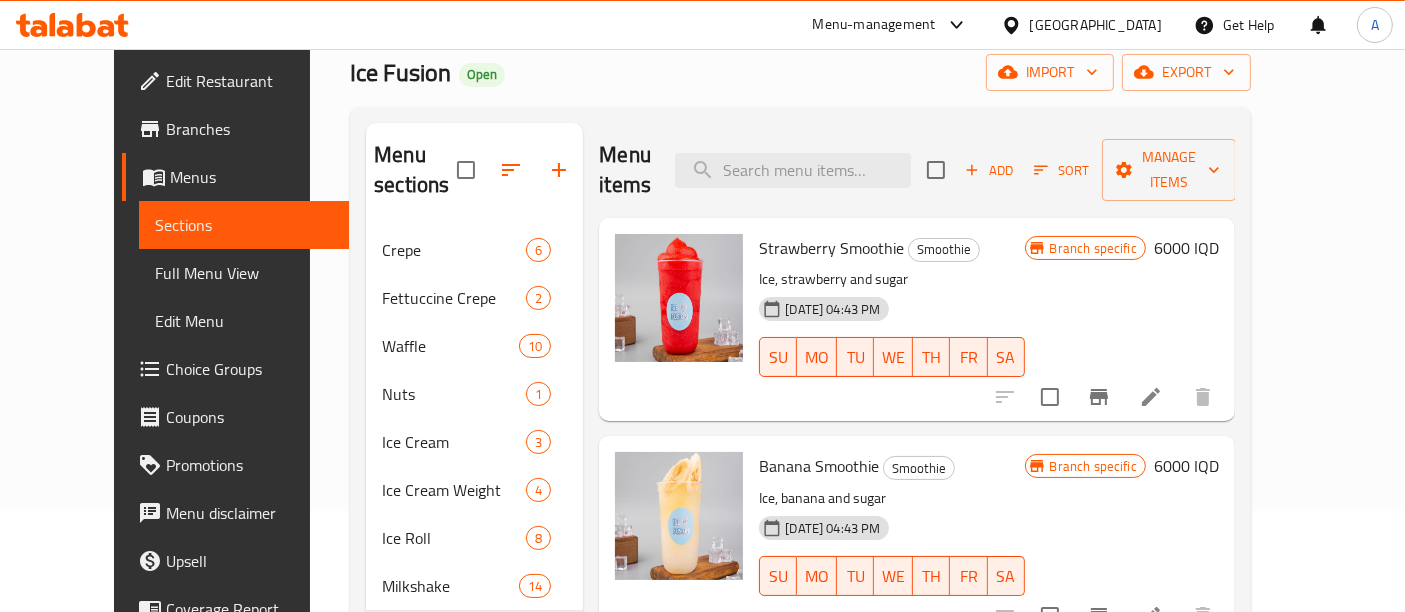 click 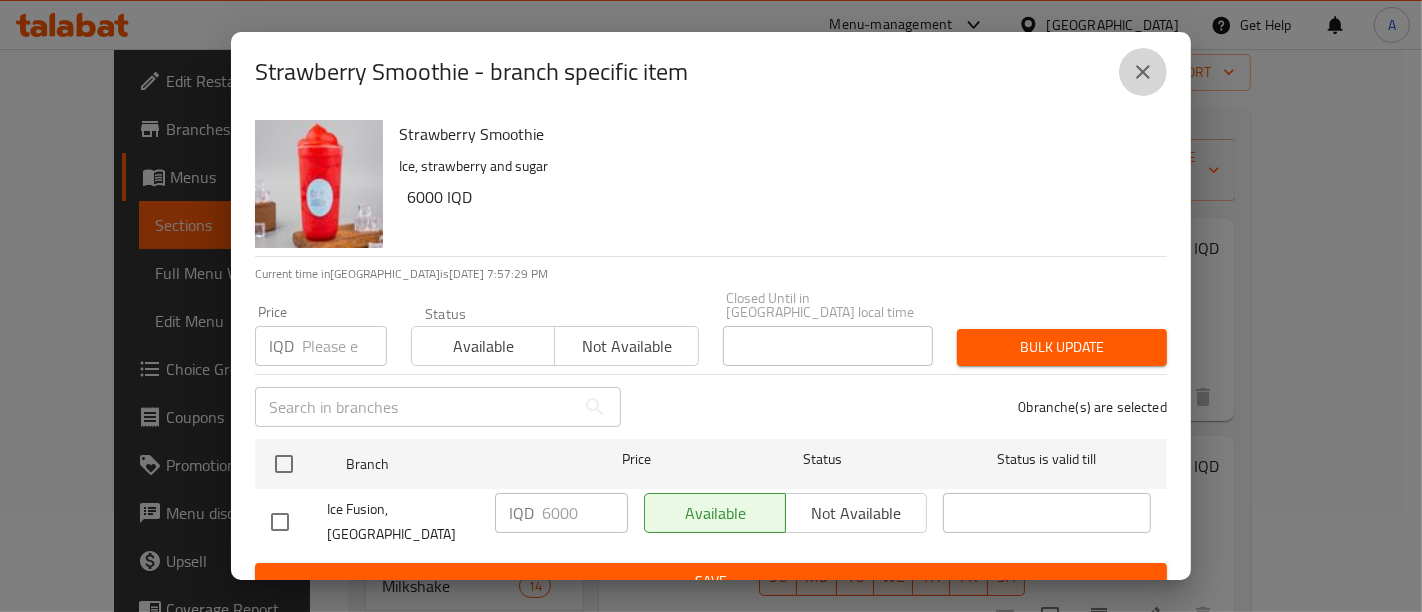 click 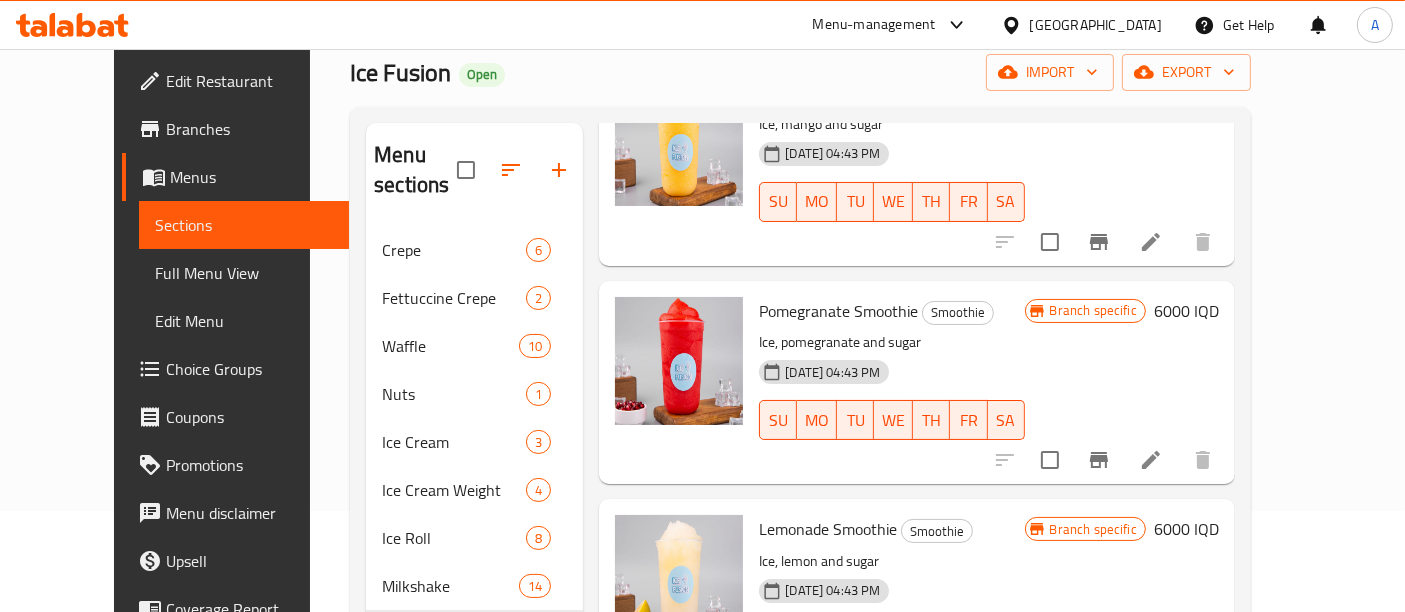 scroll, scrollTop: 1359, scrollLeft: 0, axis: vertical 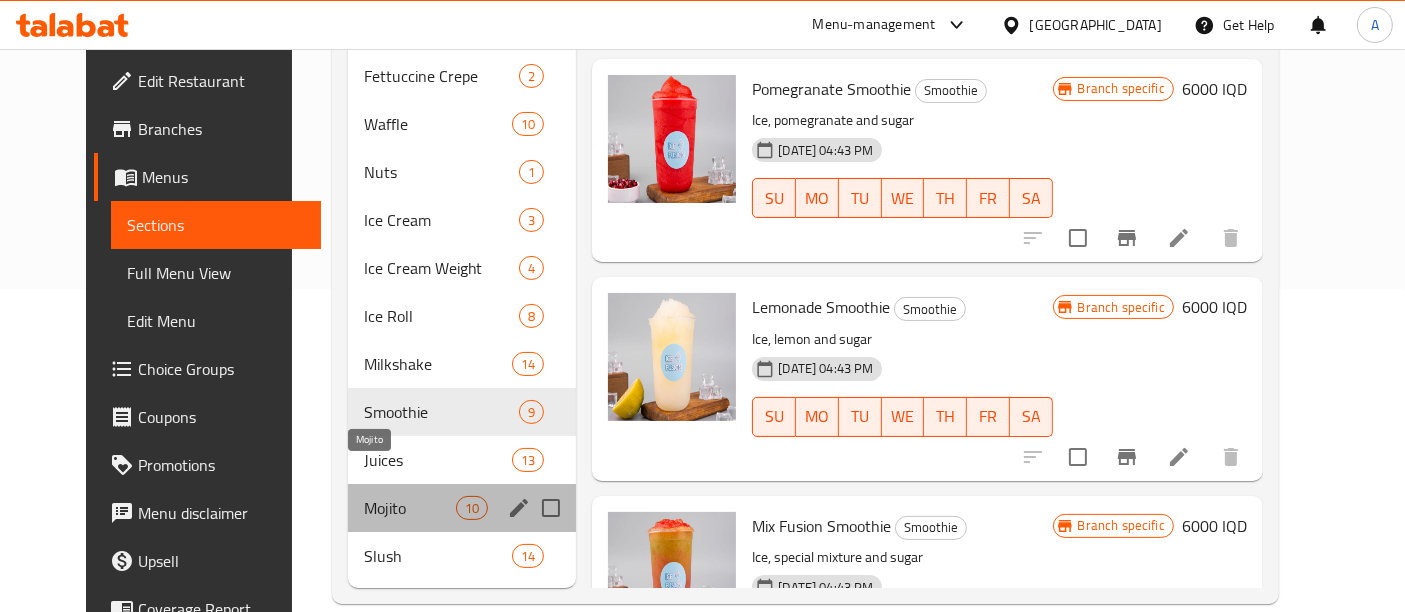 click on "Mojito" at bounding box center (410, 508) 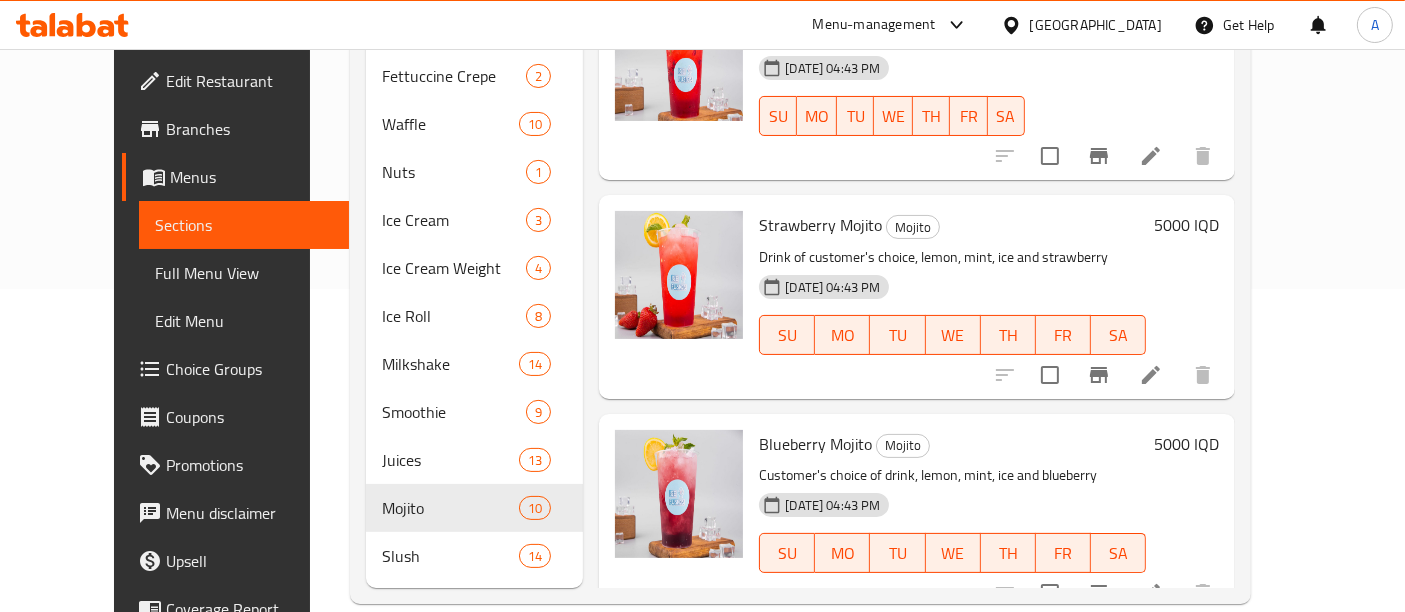 scroll, scrollTop: 0, scrollLeft: 0, axis: both 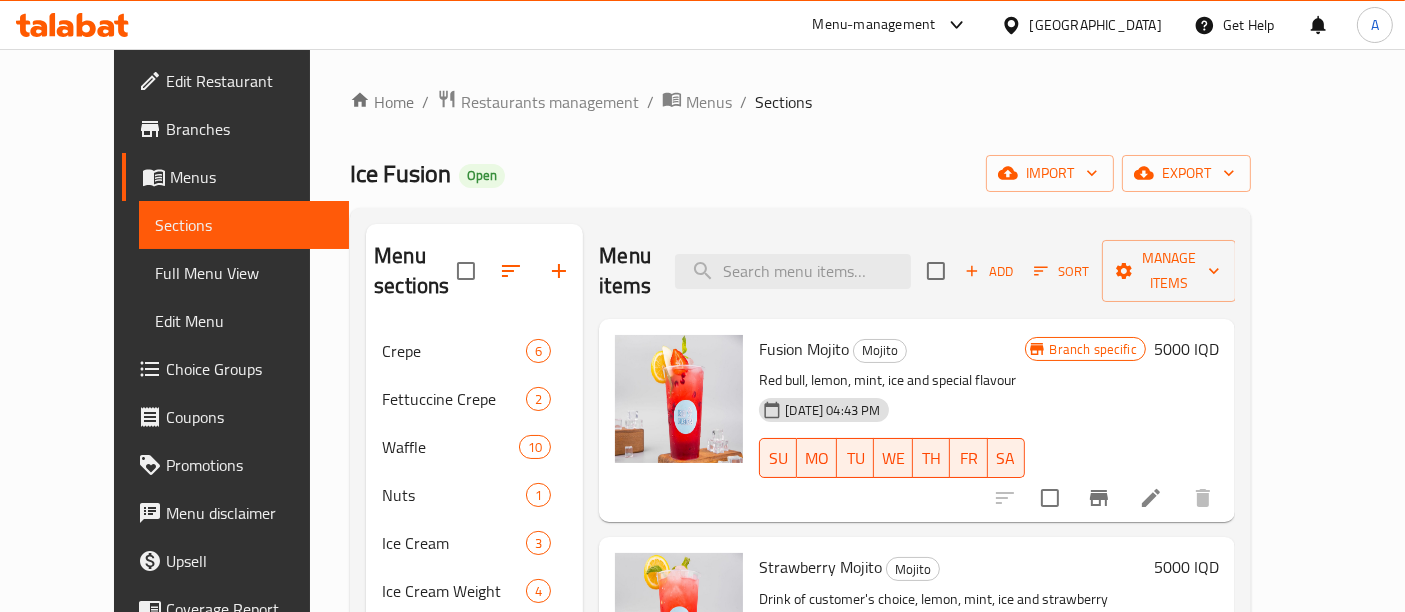 click on "Menu-management Iraq Get Help A" at bounding box center [702, 25] 